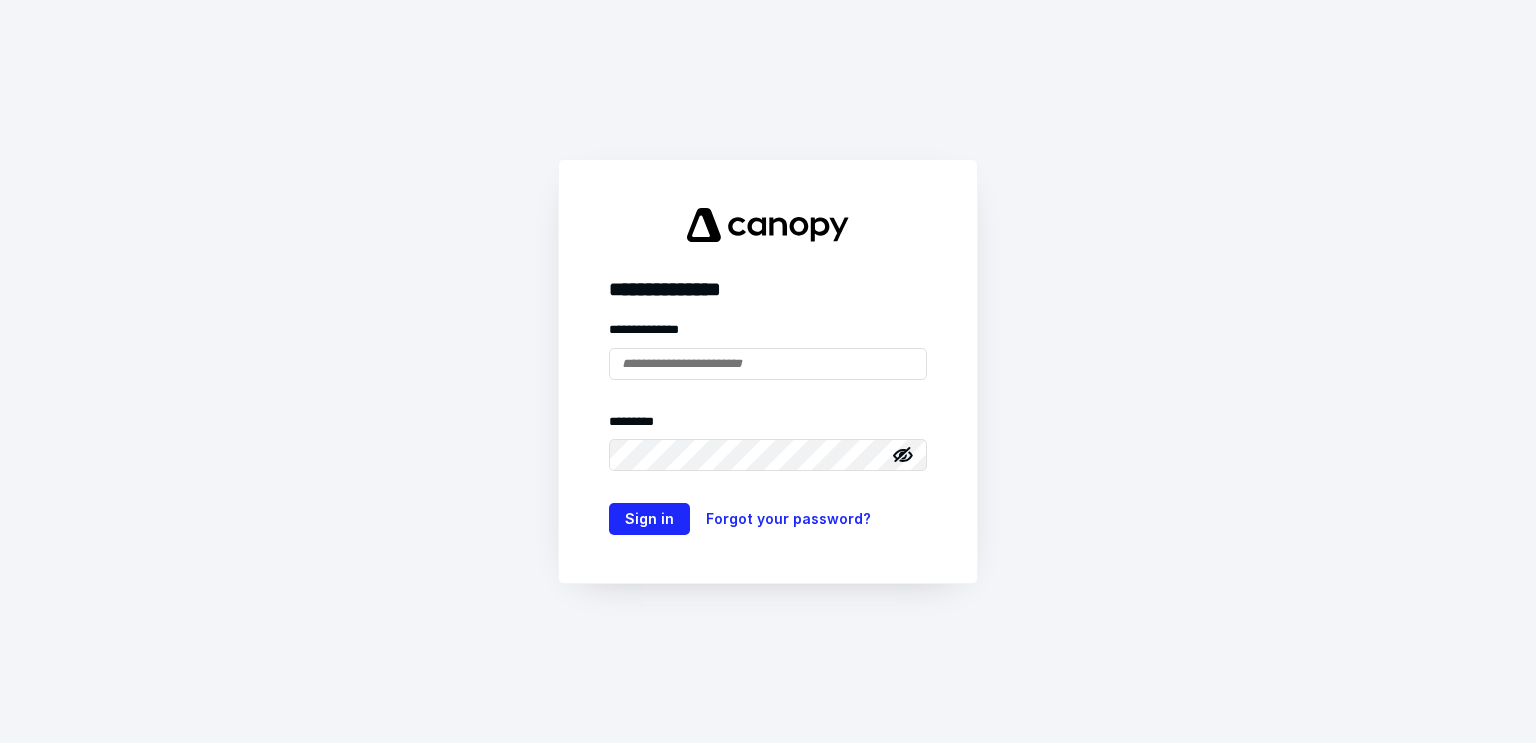 scroll, scrollTop: 0, scrollLeft: 0, axis: both 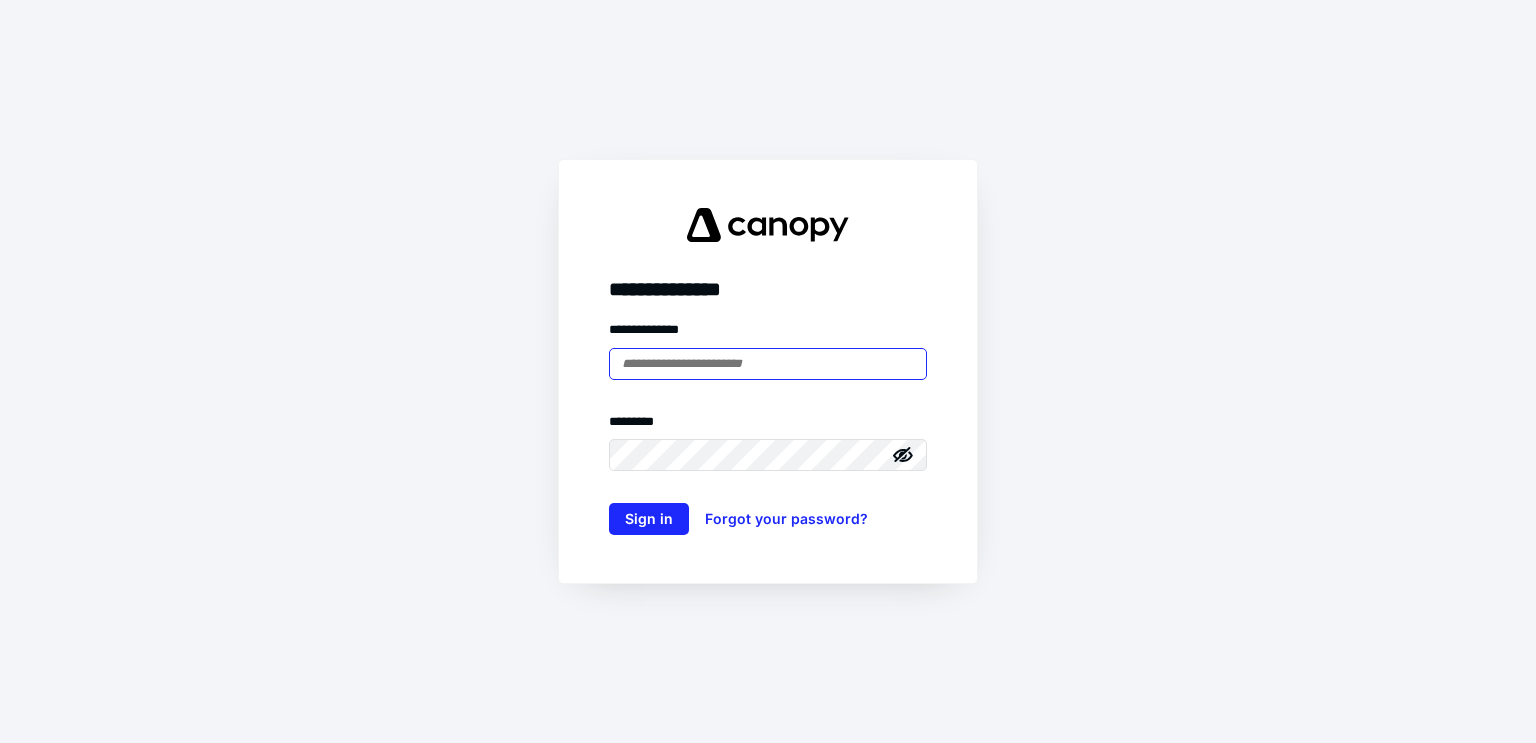 click at bounding box center [768, 364] 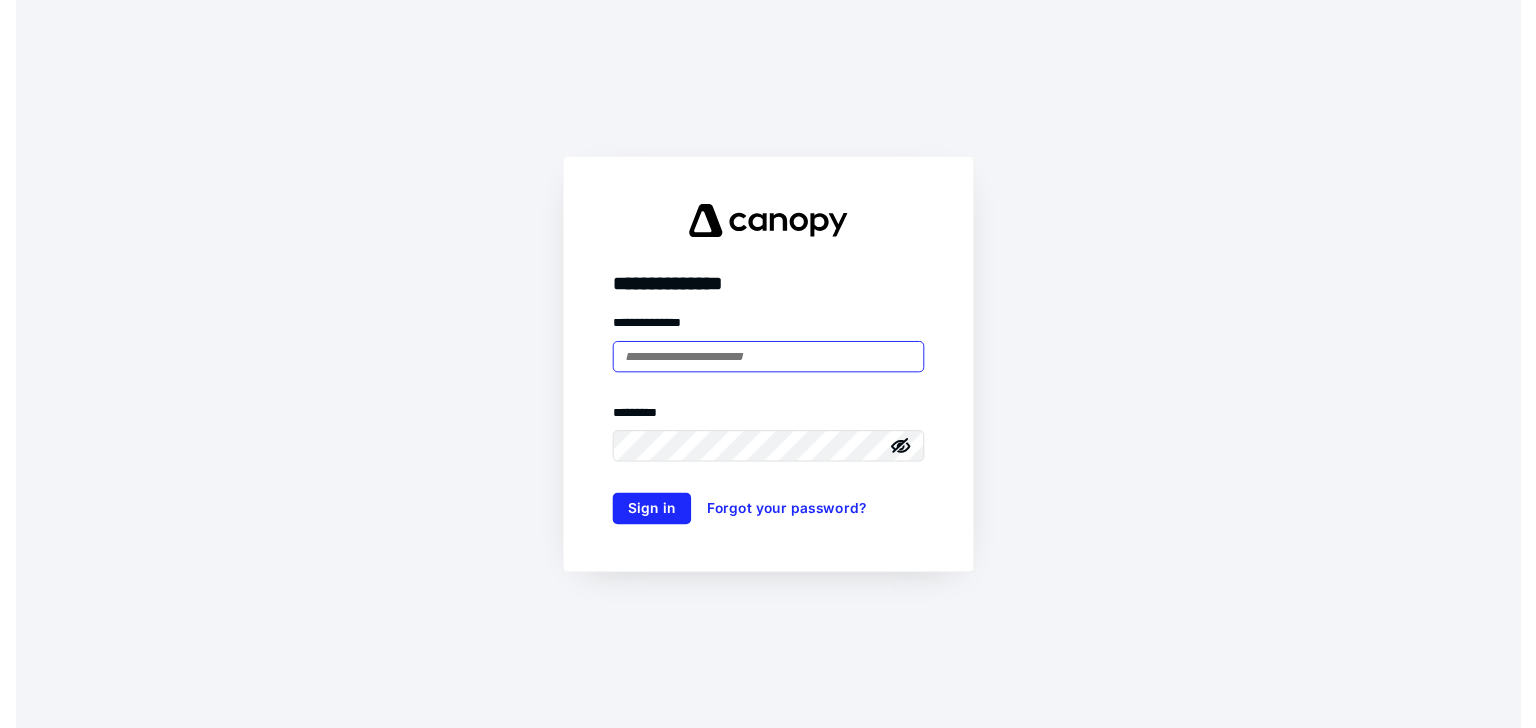 scroll, scrollTop: 0, scrollLeft: 0, axis: both 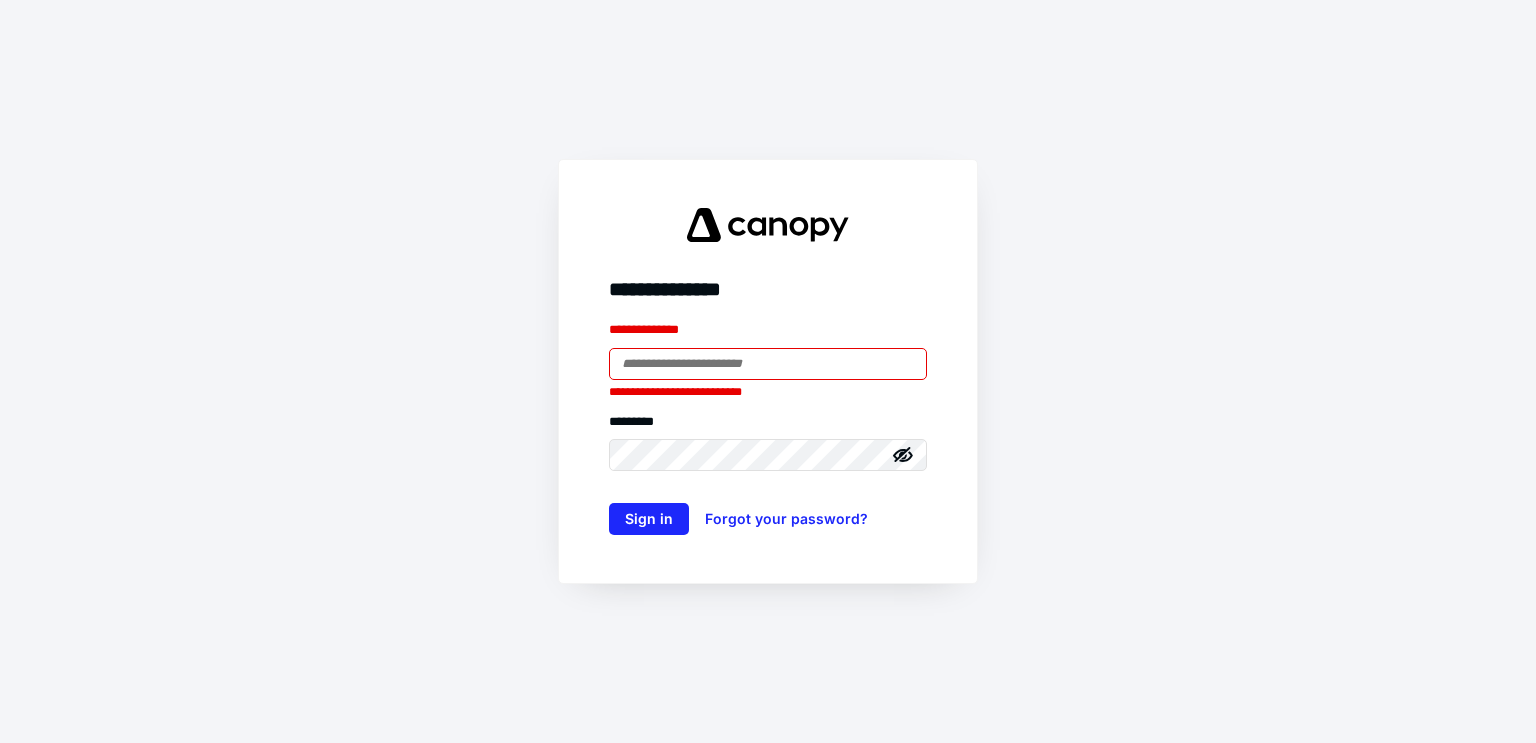 type on "**********" 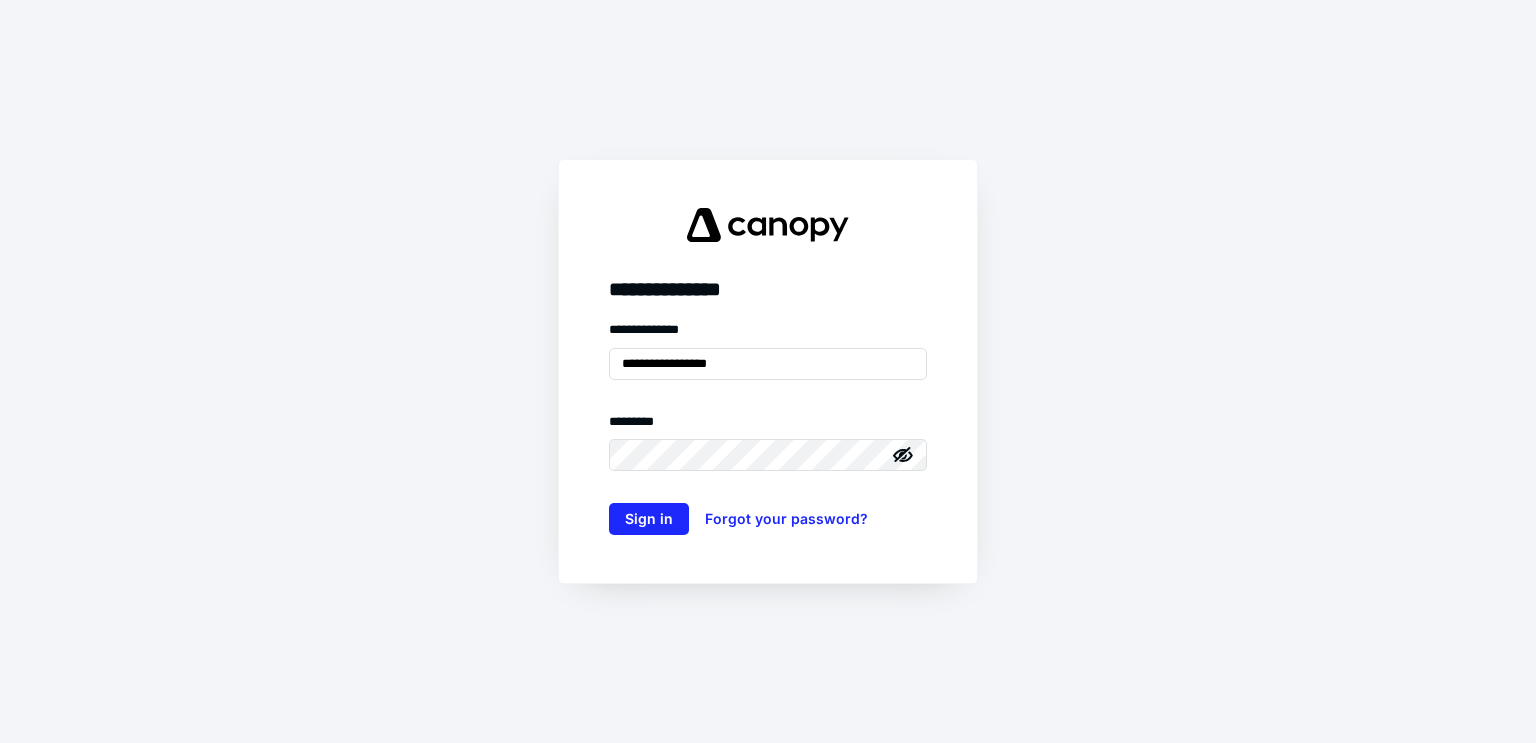 click on "**********" at bounding box center (768, 427) 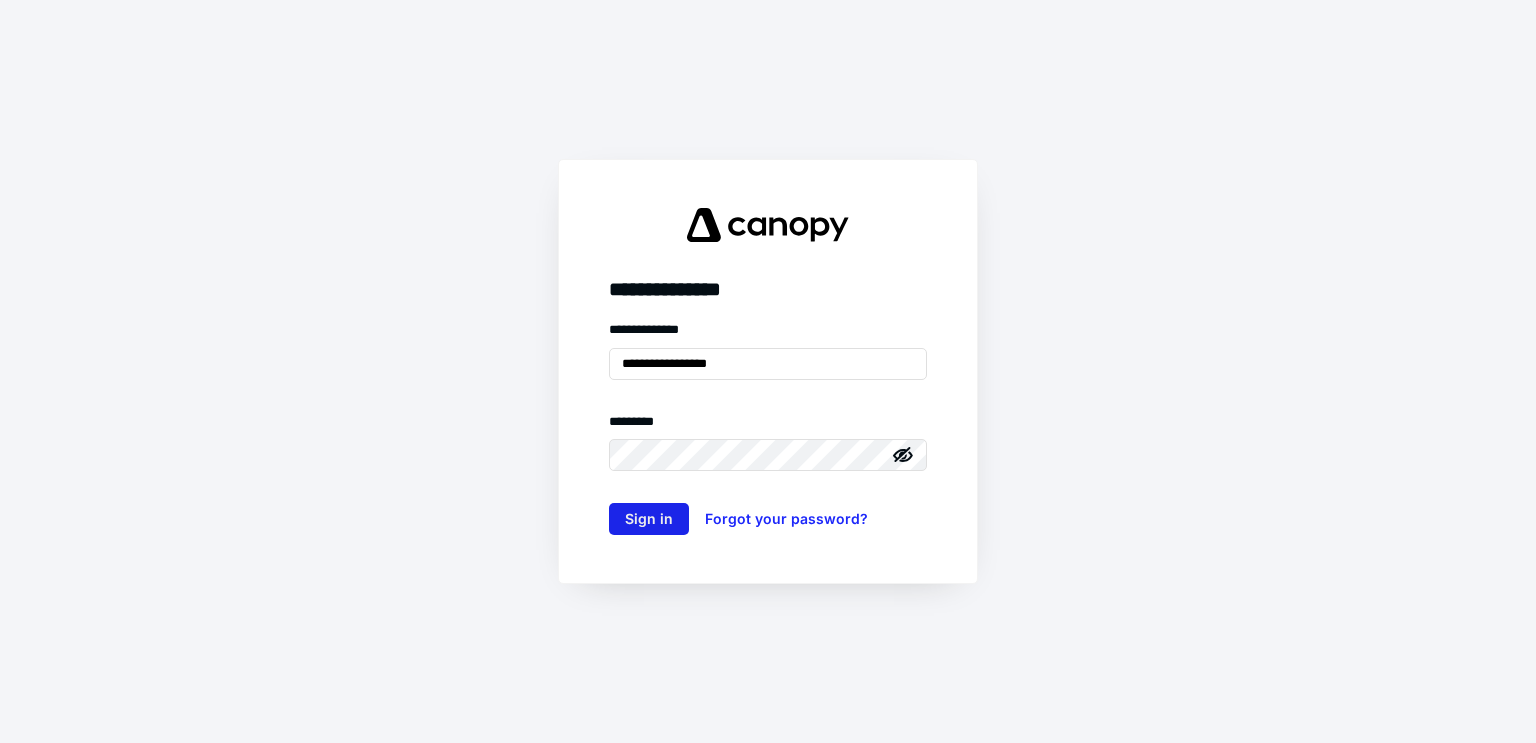 click on "Sign in" at bounding box center [649, 519] 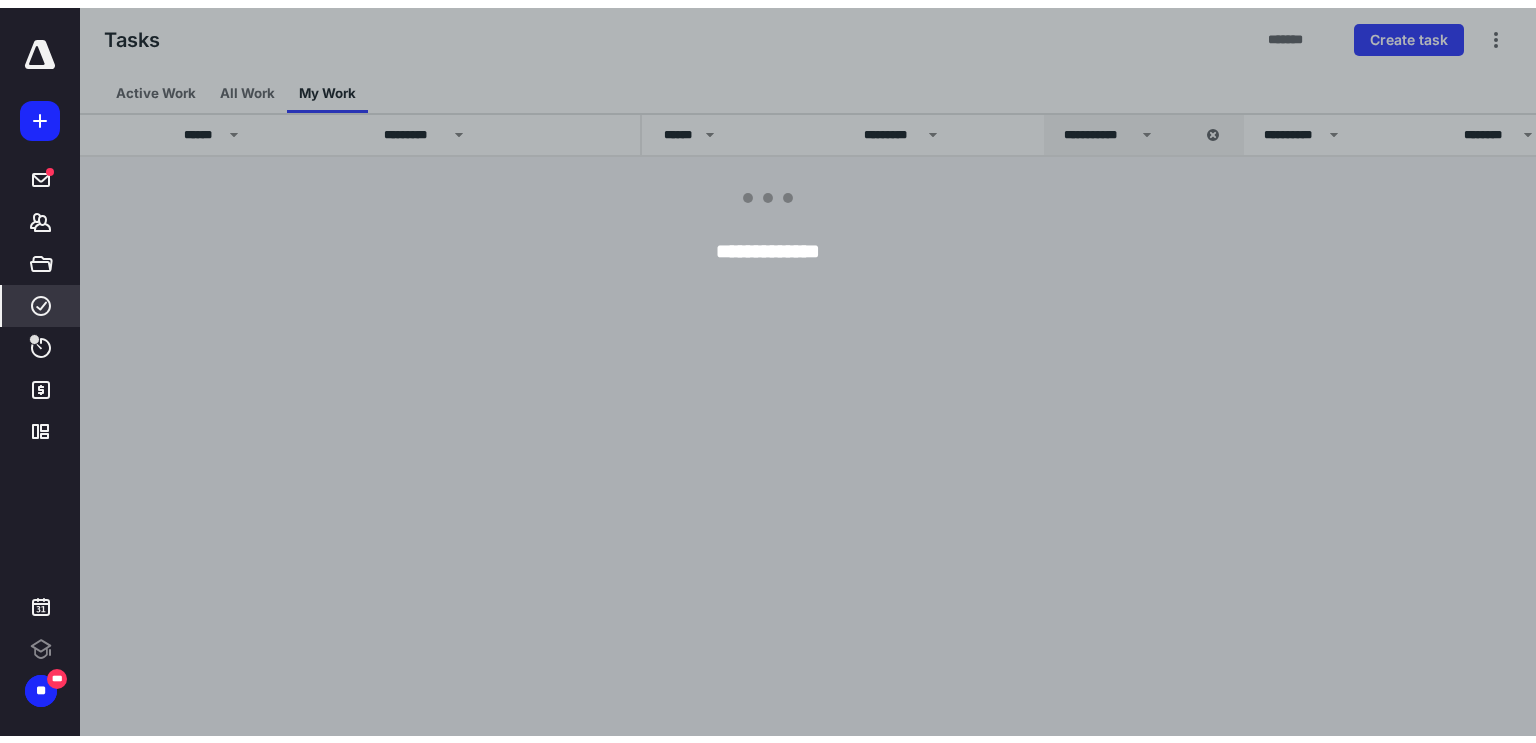 scroll, scrollTop: 0, scrollLeft: 0, axis: both 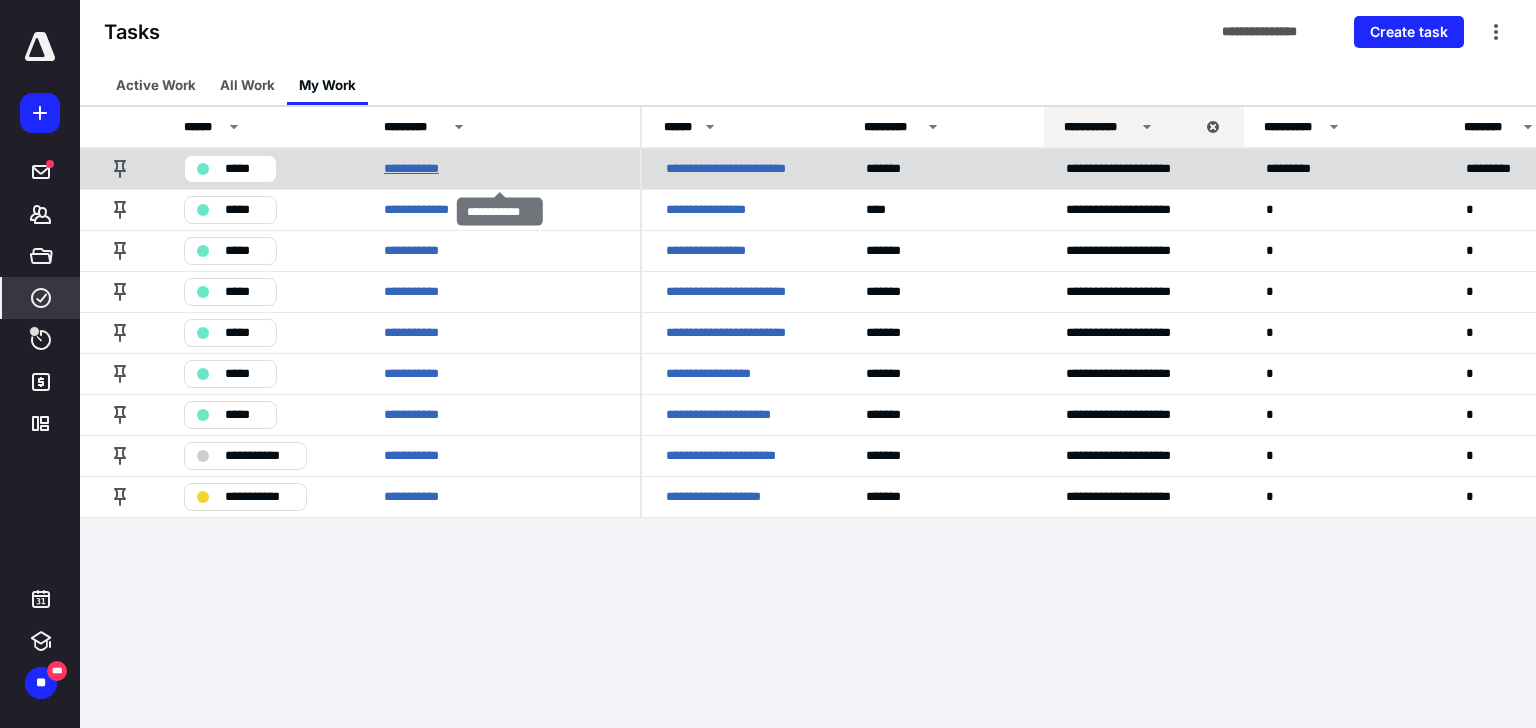 click on "**********" at bounding box center (419, 169) 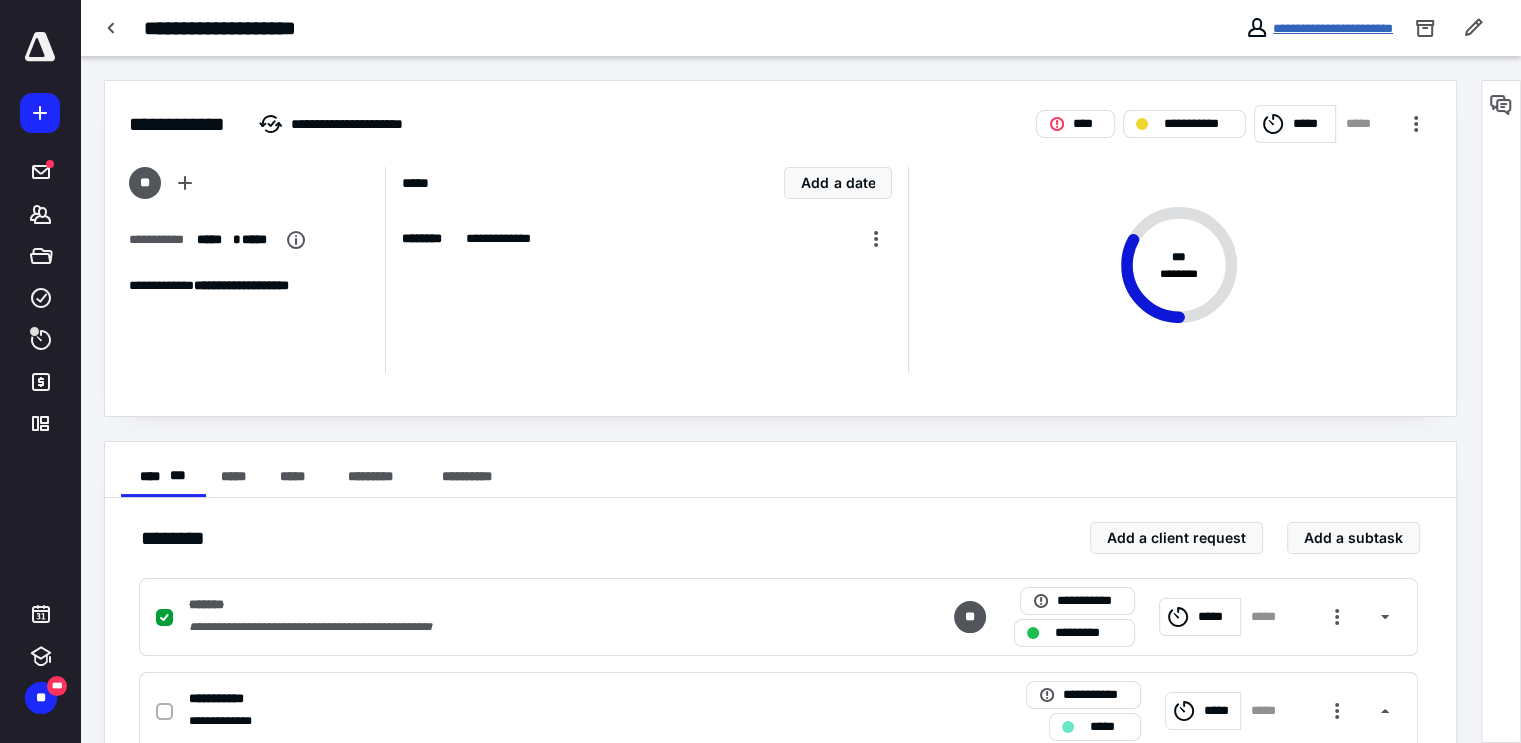 click on "**********" at bounding box center [1333, 28] 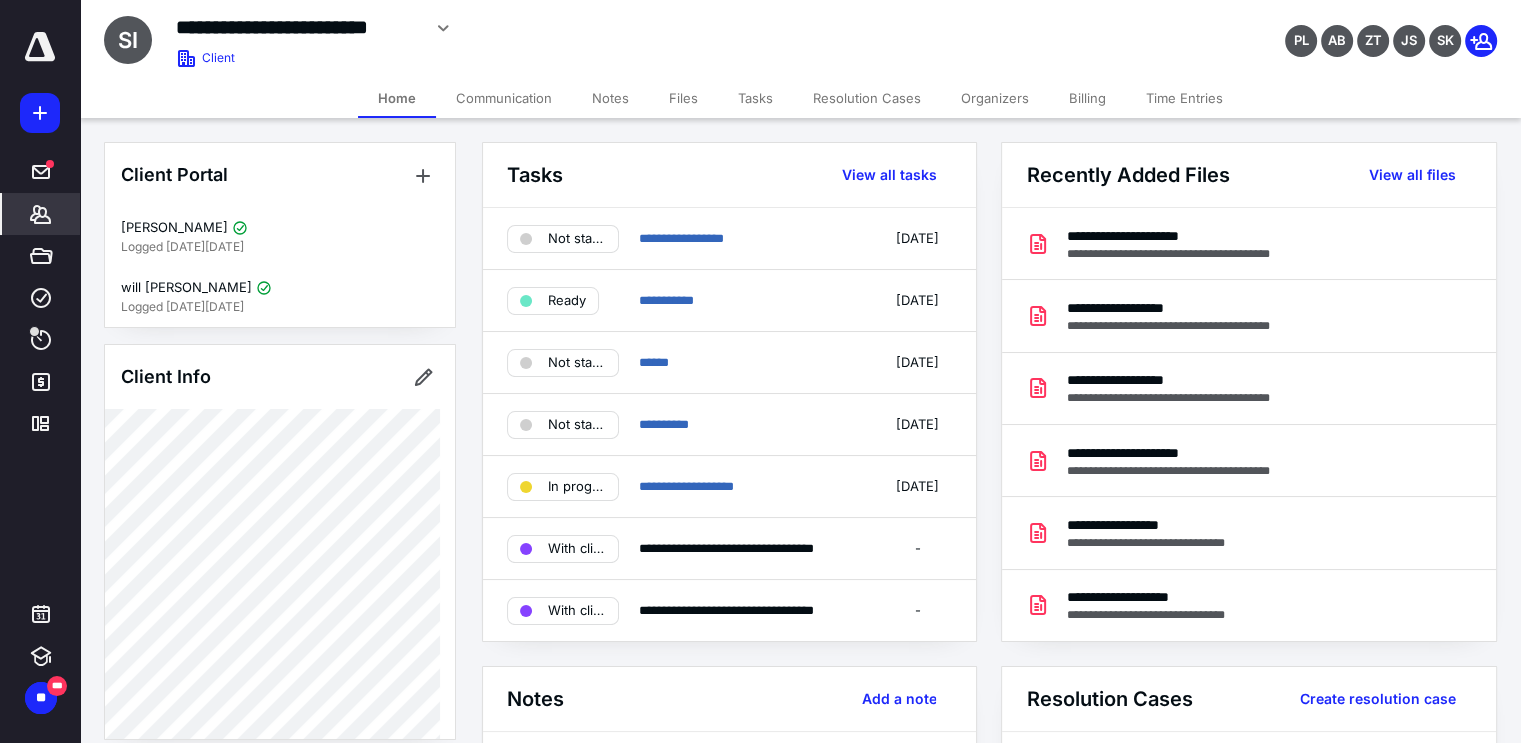 click on "Files" at bounding box center (683, 98) 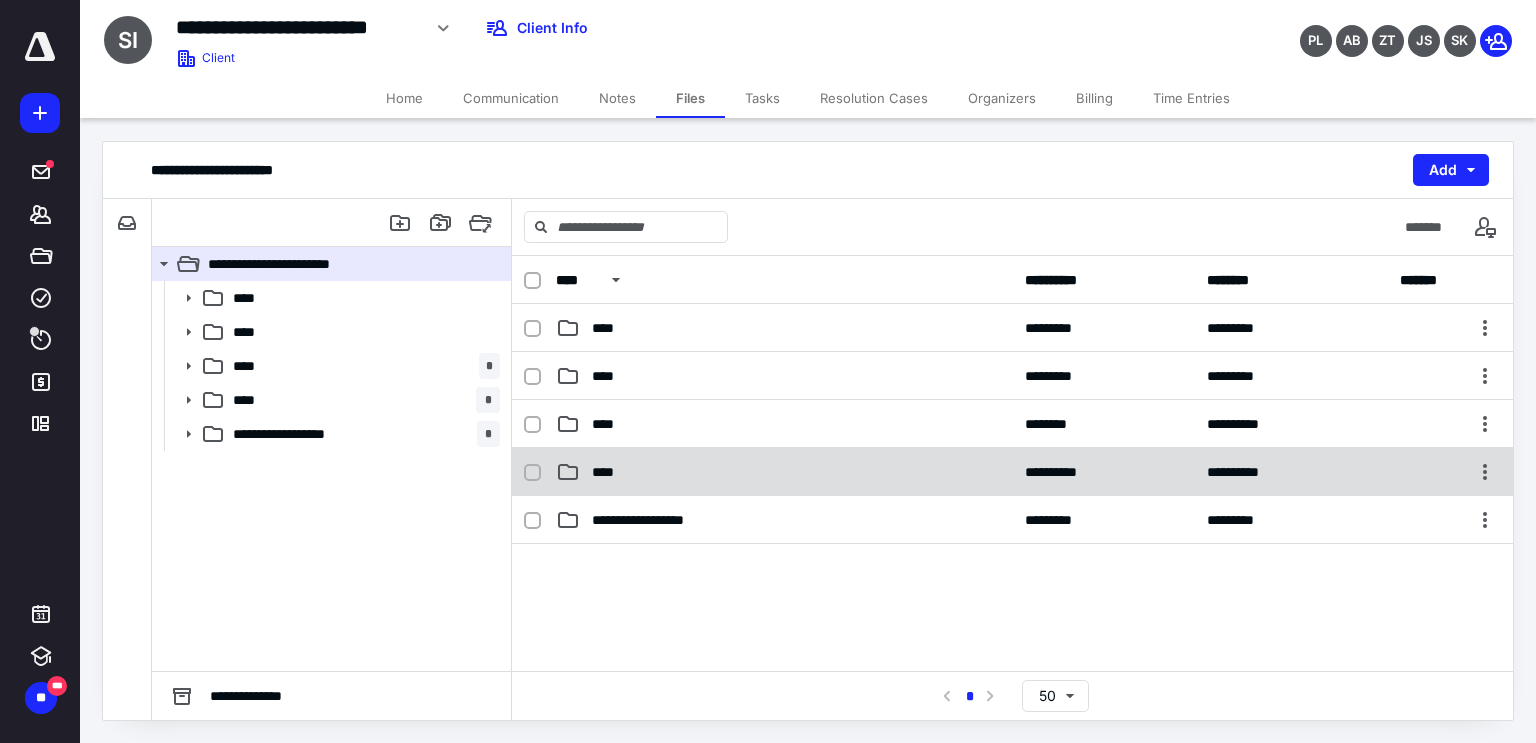 click on "****" at bounding box center (784, 472) 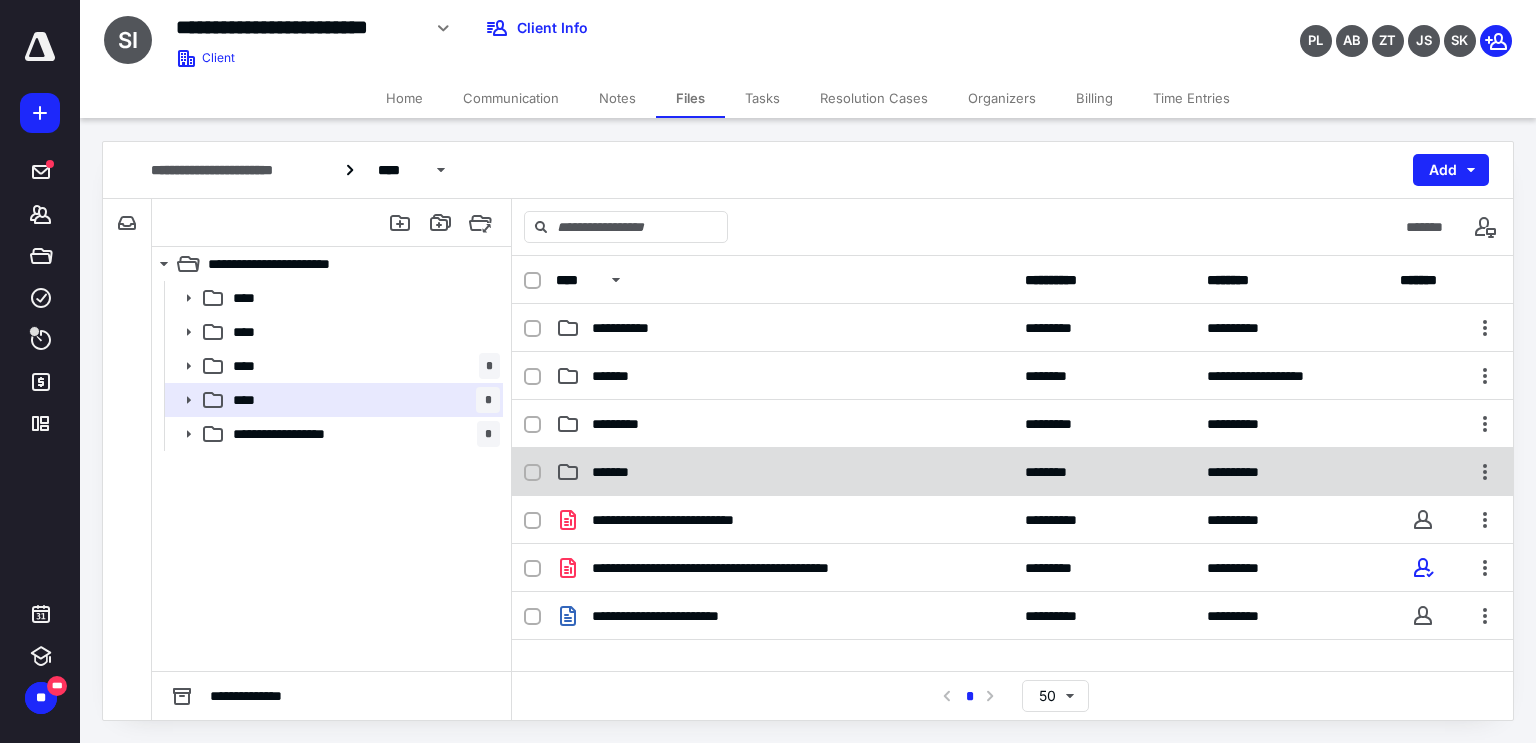 click on "*******" at bounding box center [784, 472] 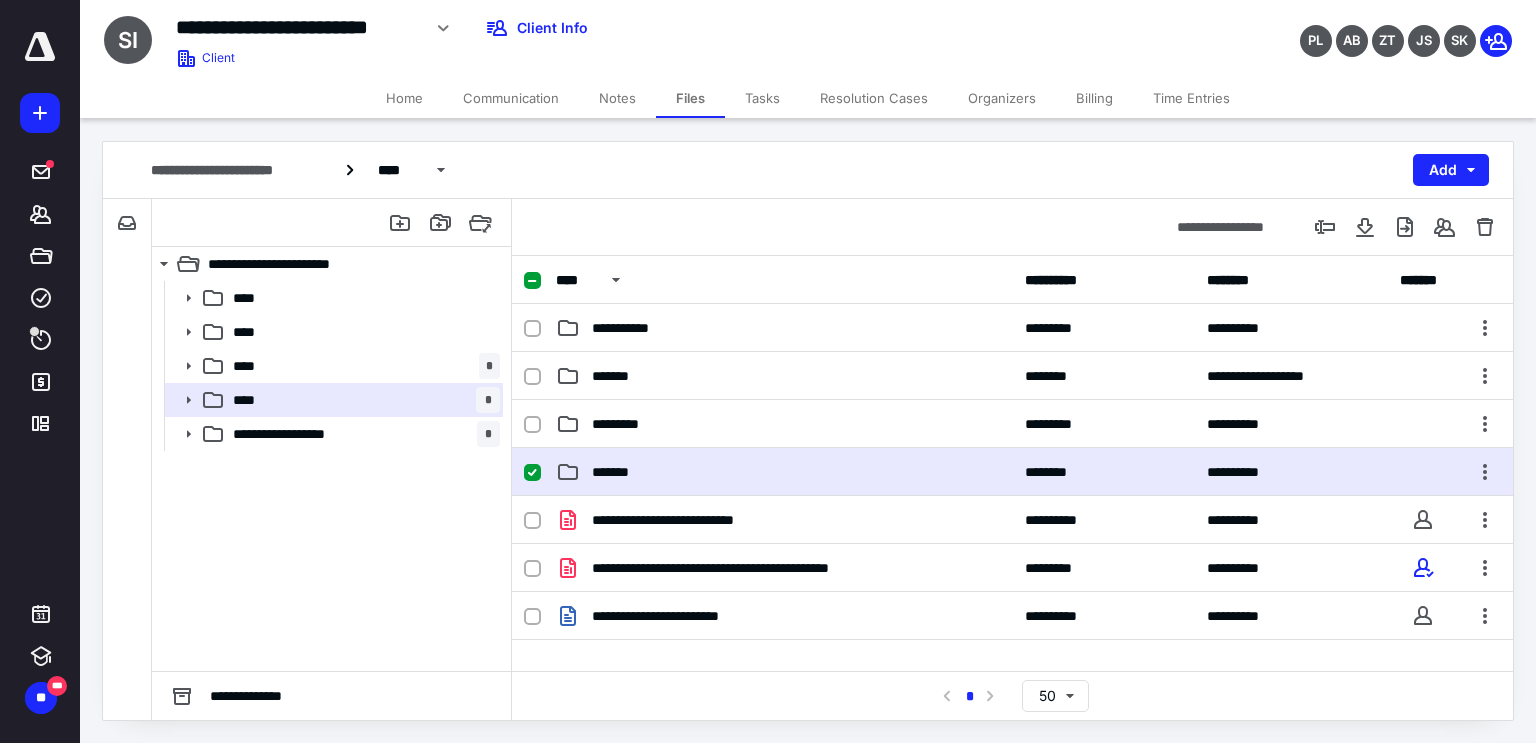 click on "*******" at bounding box center (784, 472) 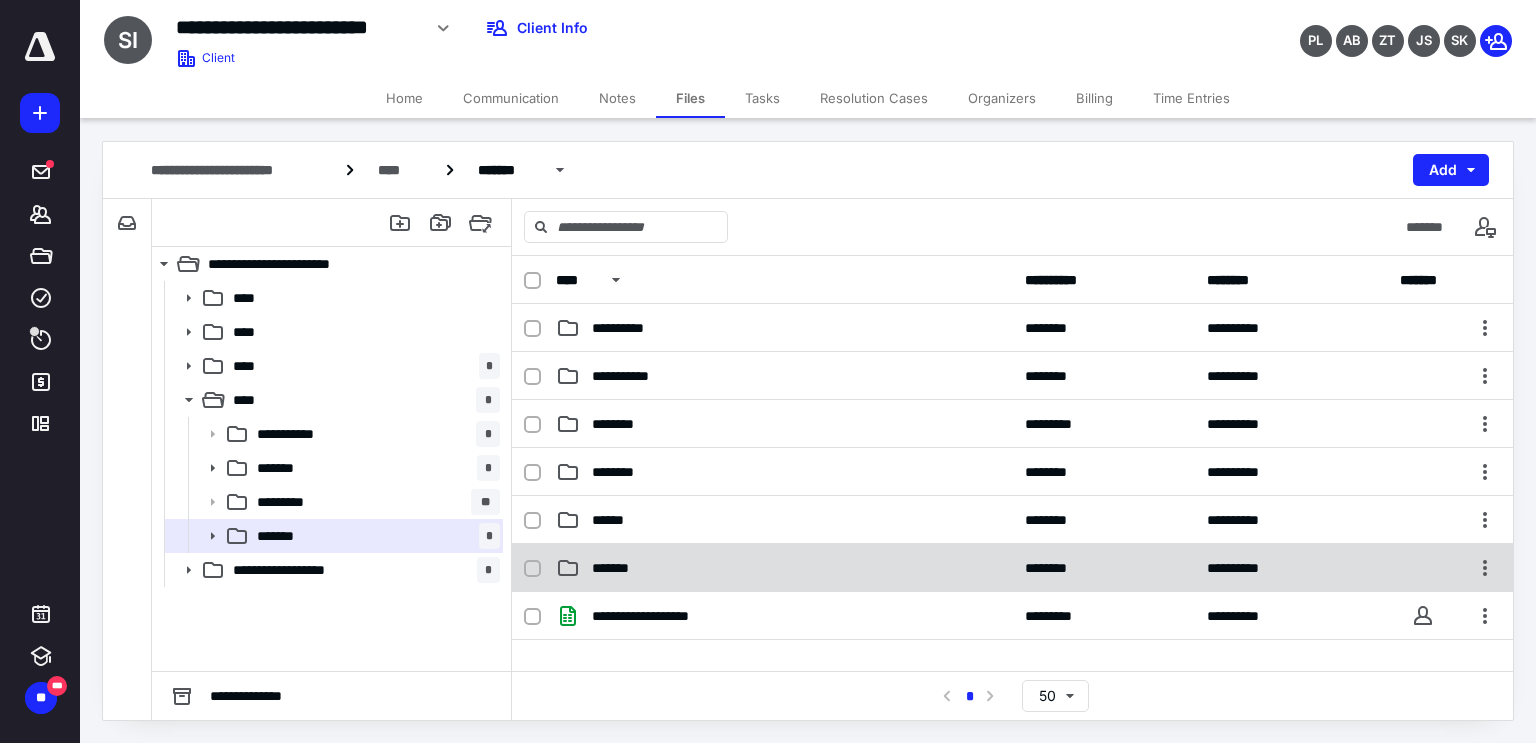 click on "*******" at bounding box center (784, 568) 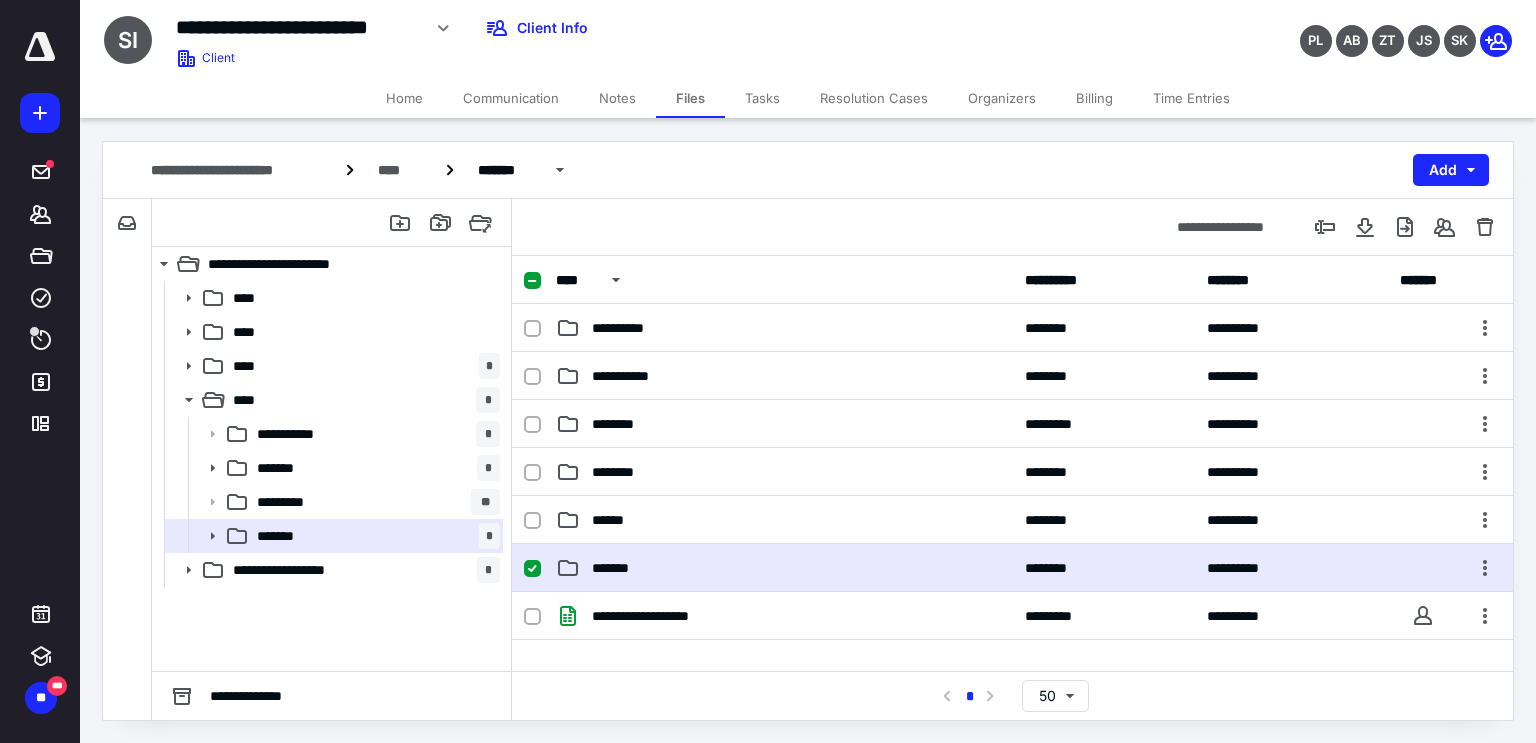 click on "*******" at bounding box center (784, 568) 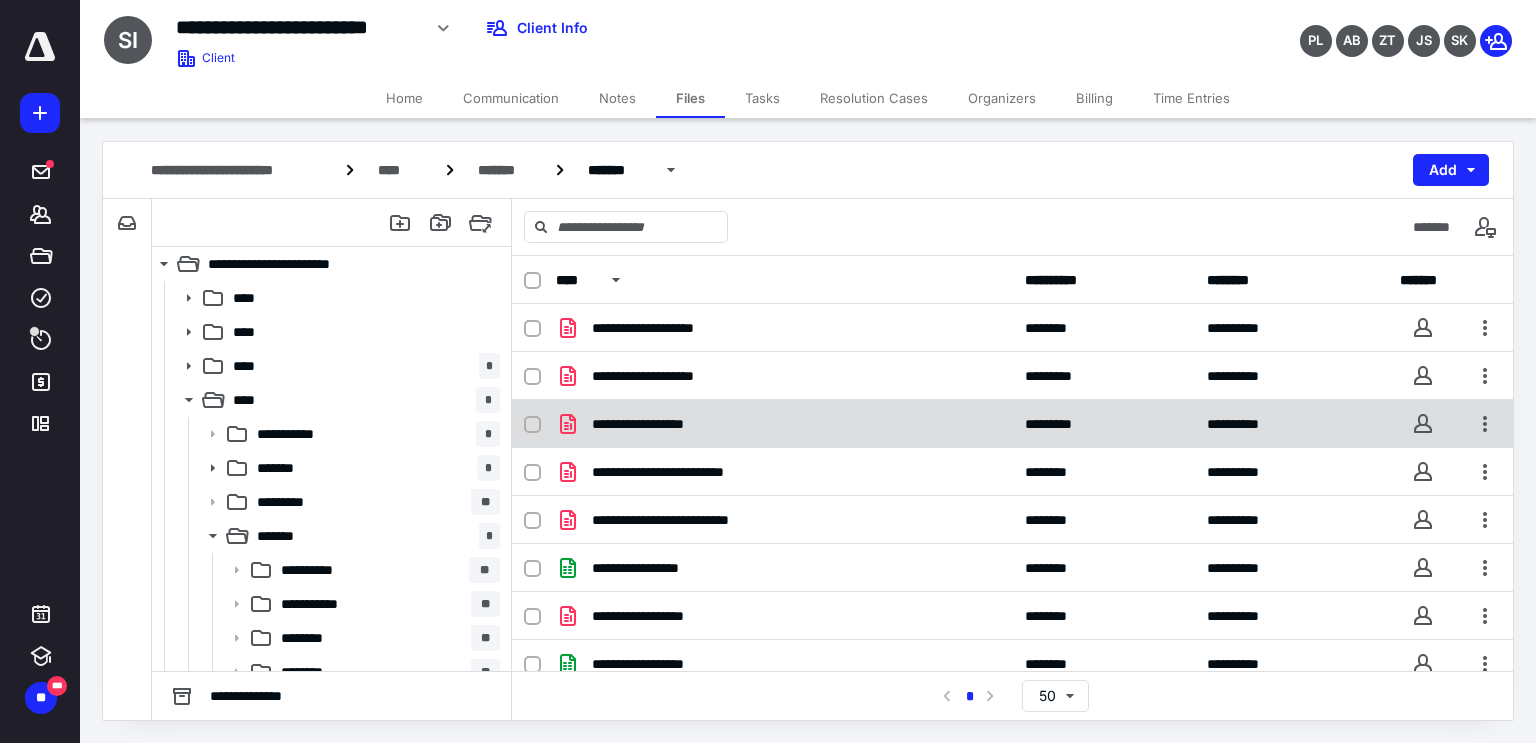 scroll, scrollTop: 62, scrollLeft: 0, axis: vertical 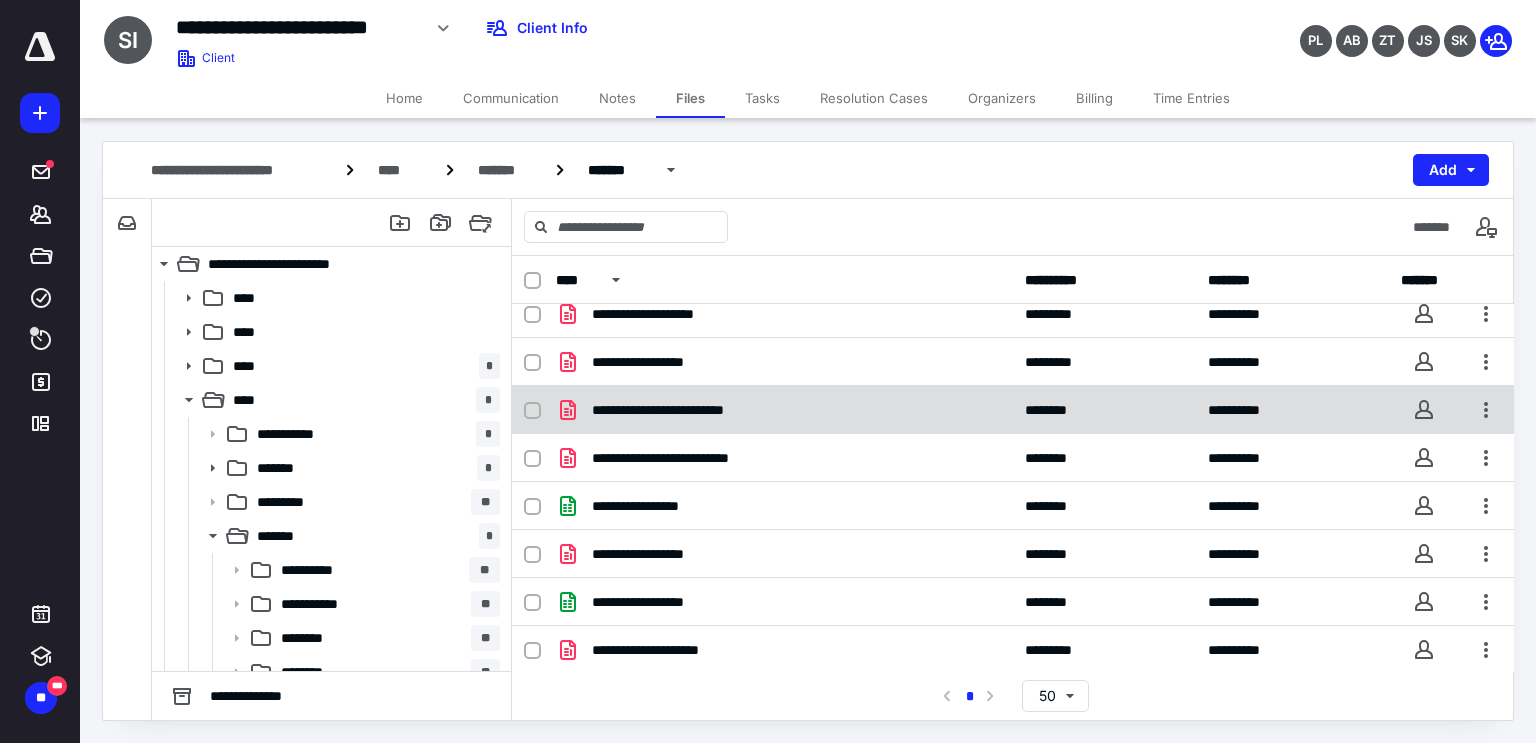 click on "**********" at bounding box center [784, 410] 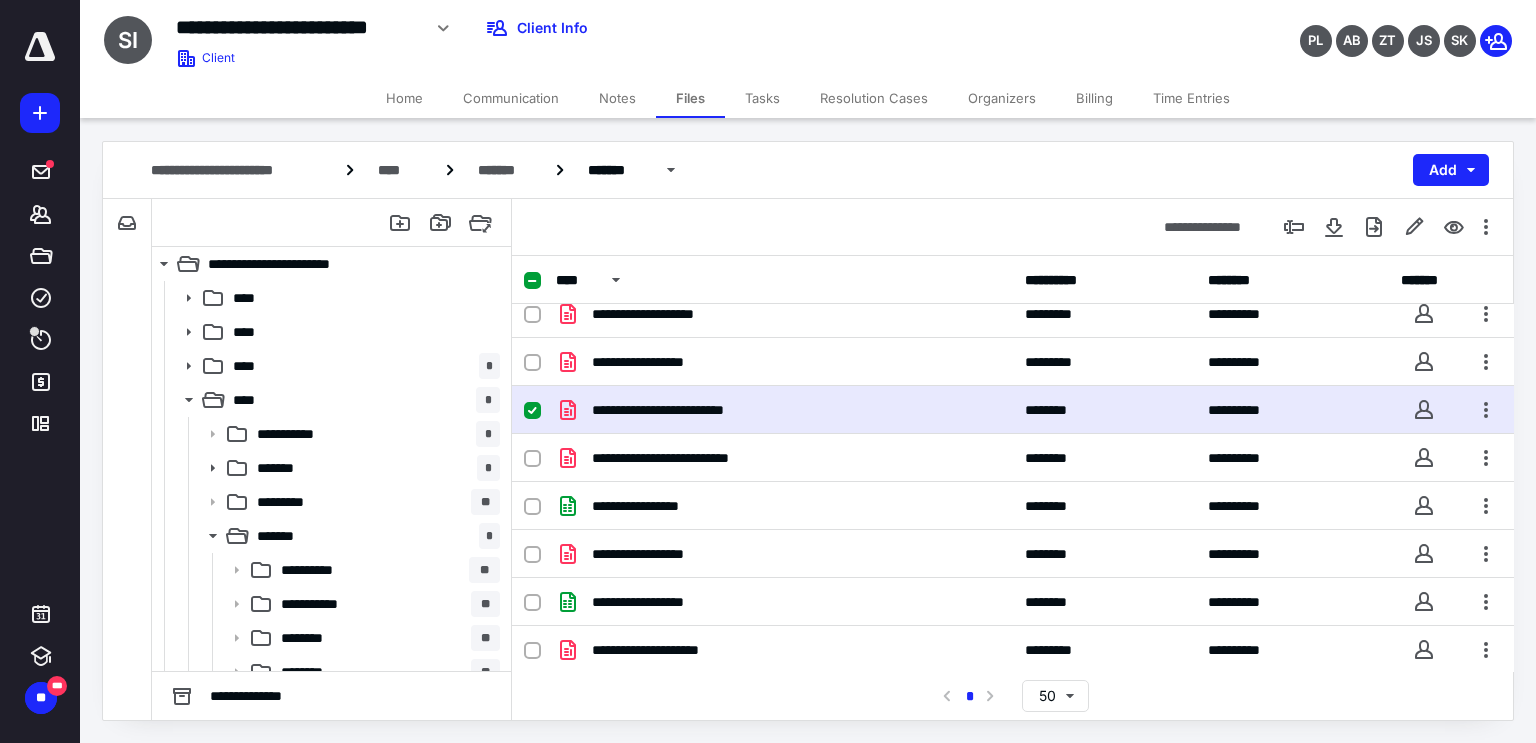 click on "**********" at bounding box center [784, 410] 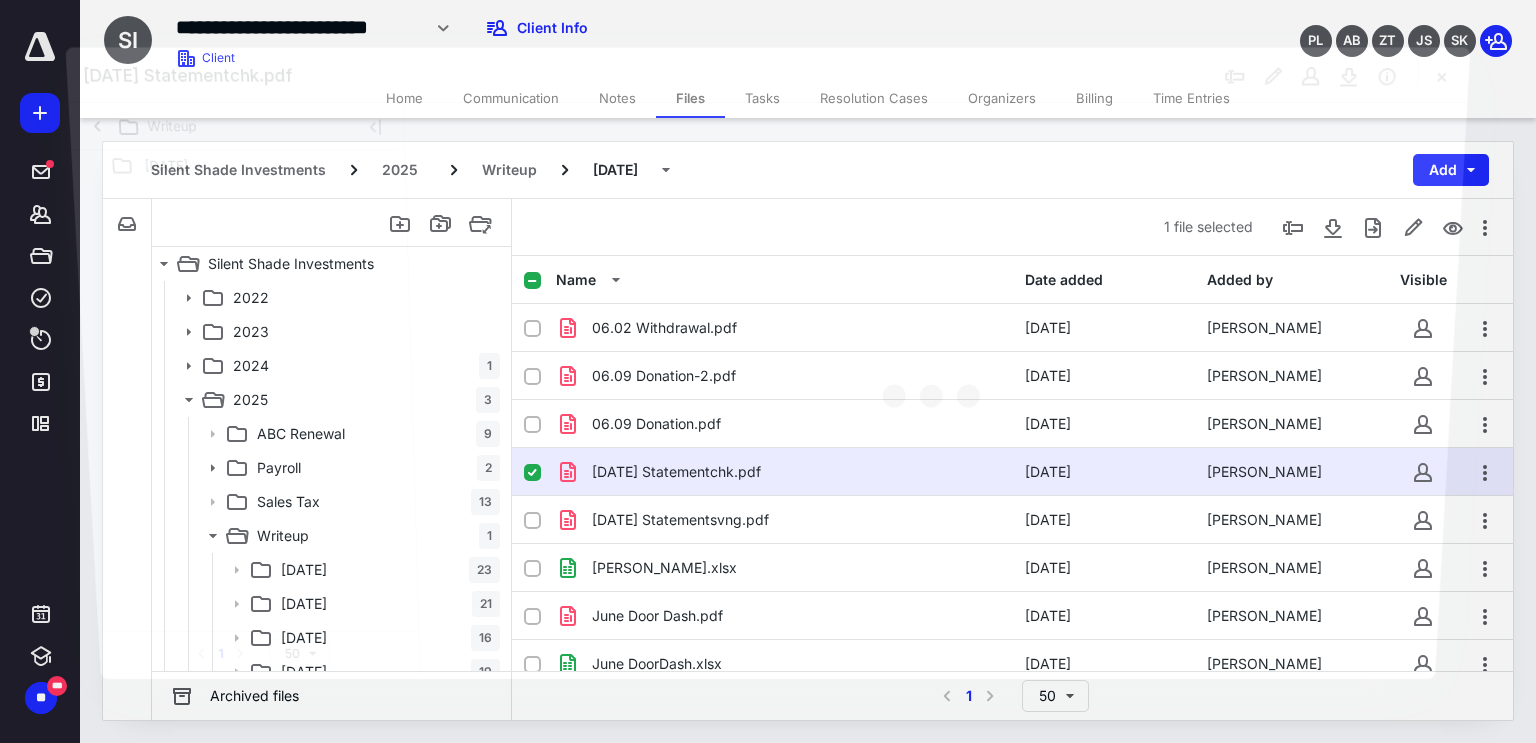 scroll, scrollTop: 62, scrollLeft: 0, axis: vertical 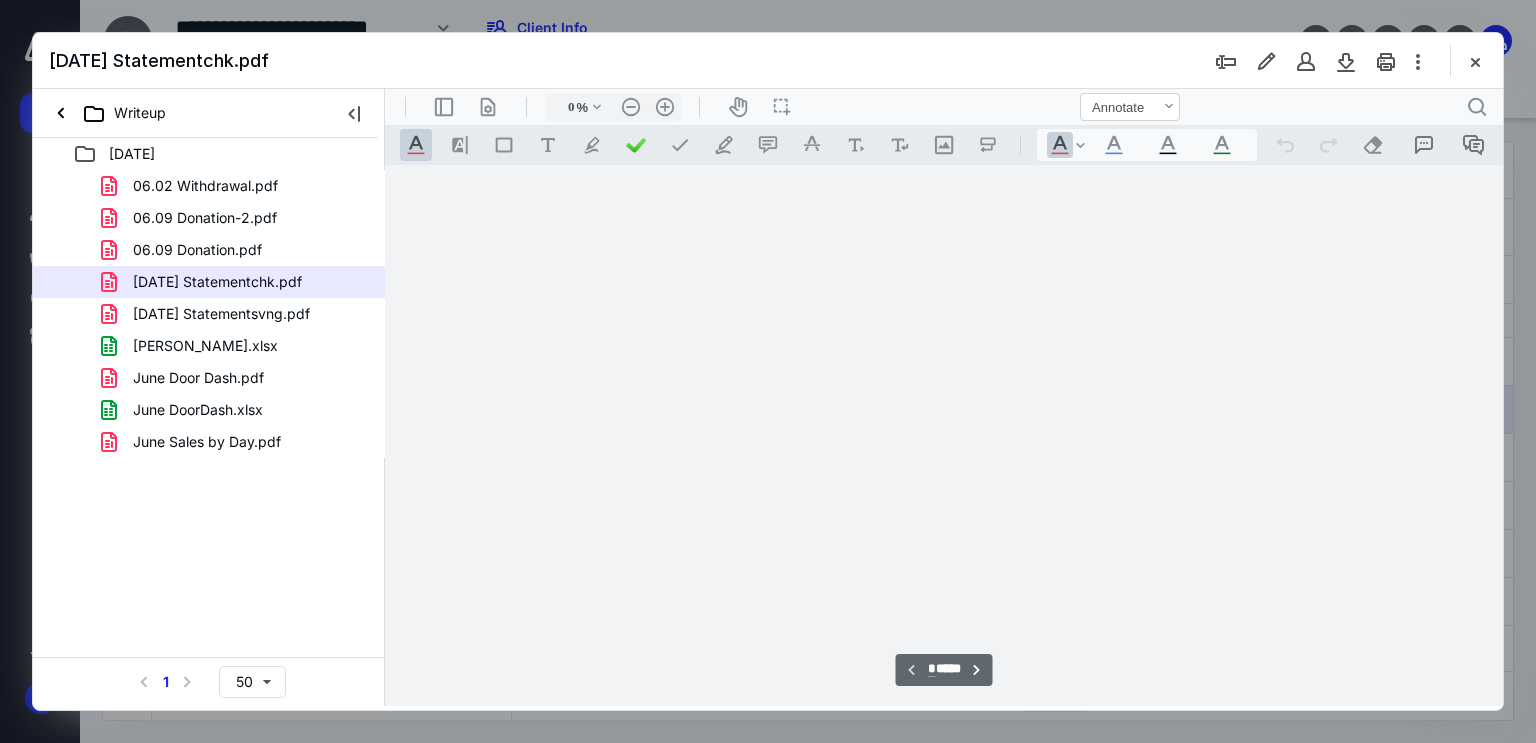 type on "179" 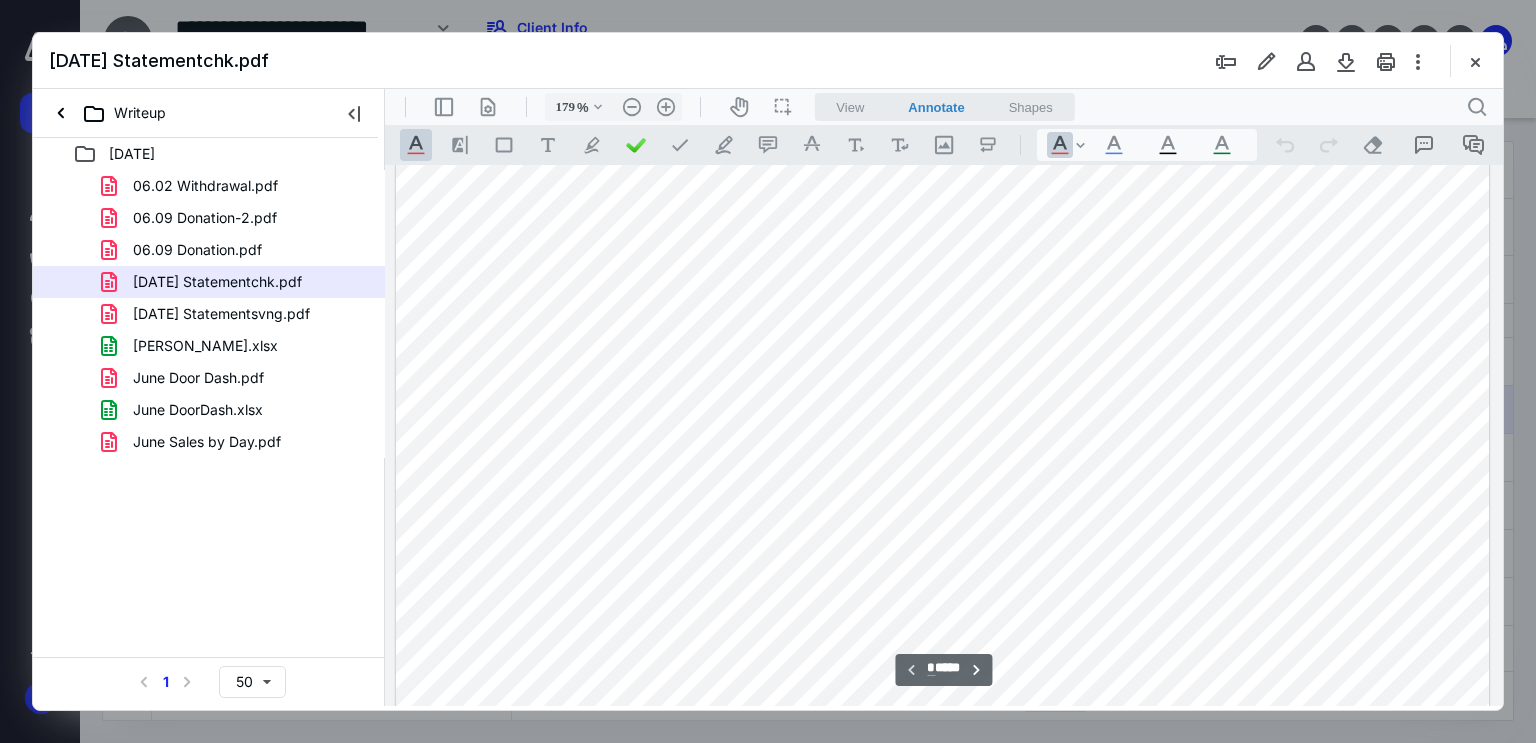scroll, scrollTop: 483, scrollLeft: 0, axis: vertical 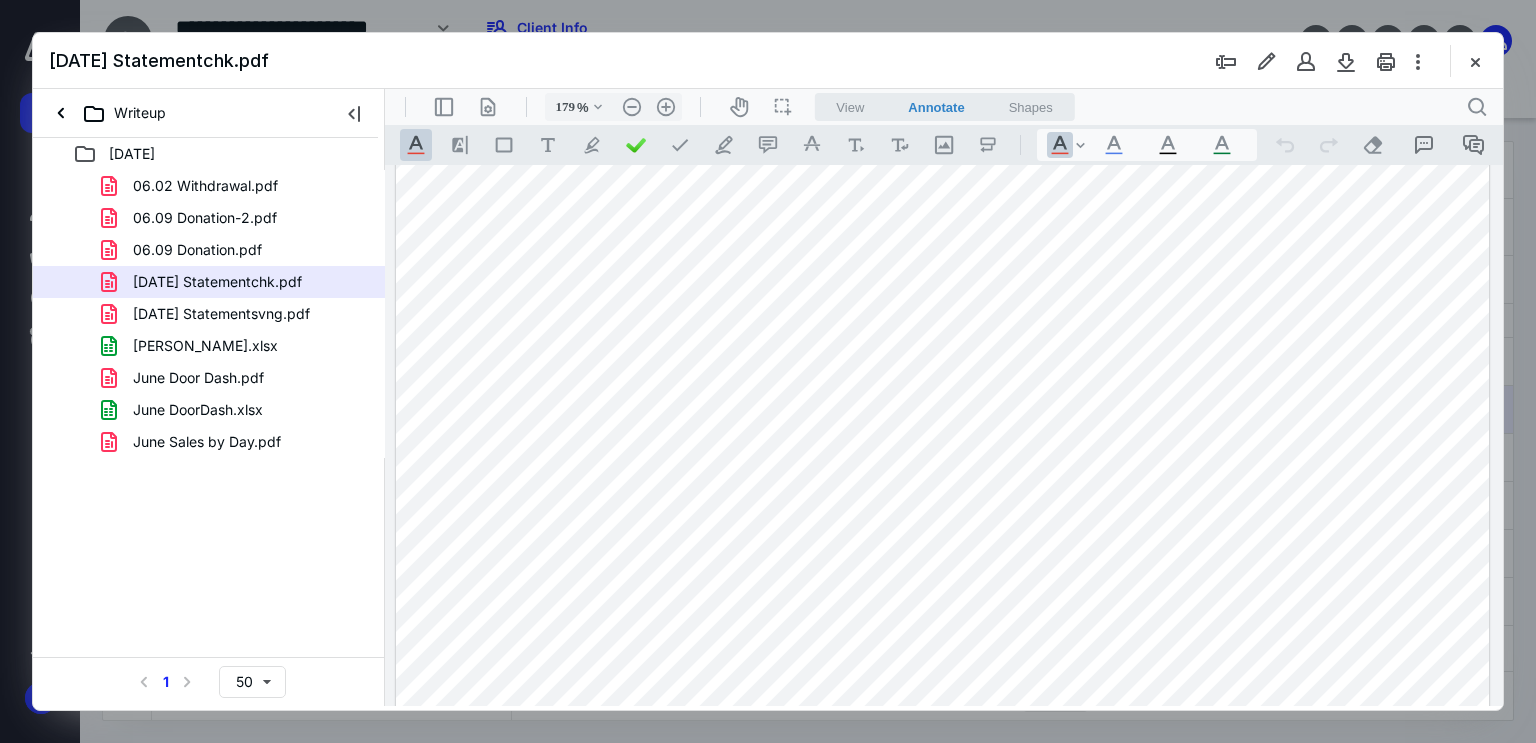 click at bounding box center [943, 397] 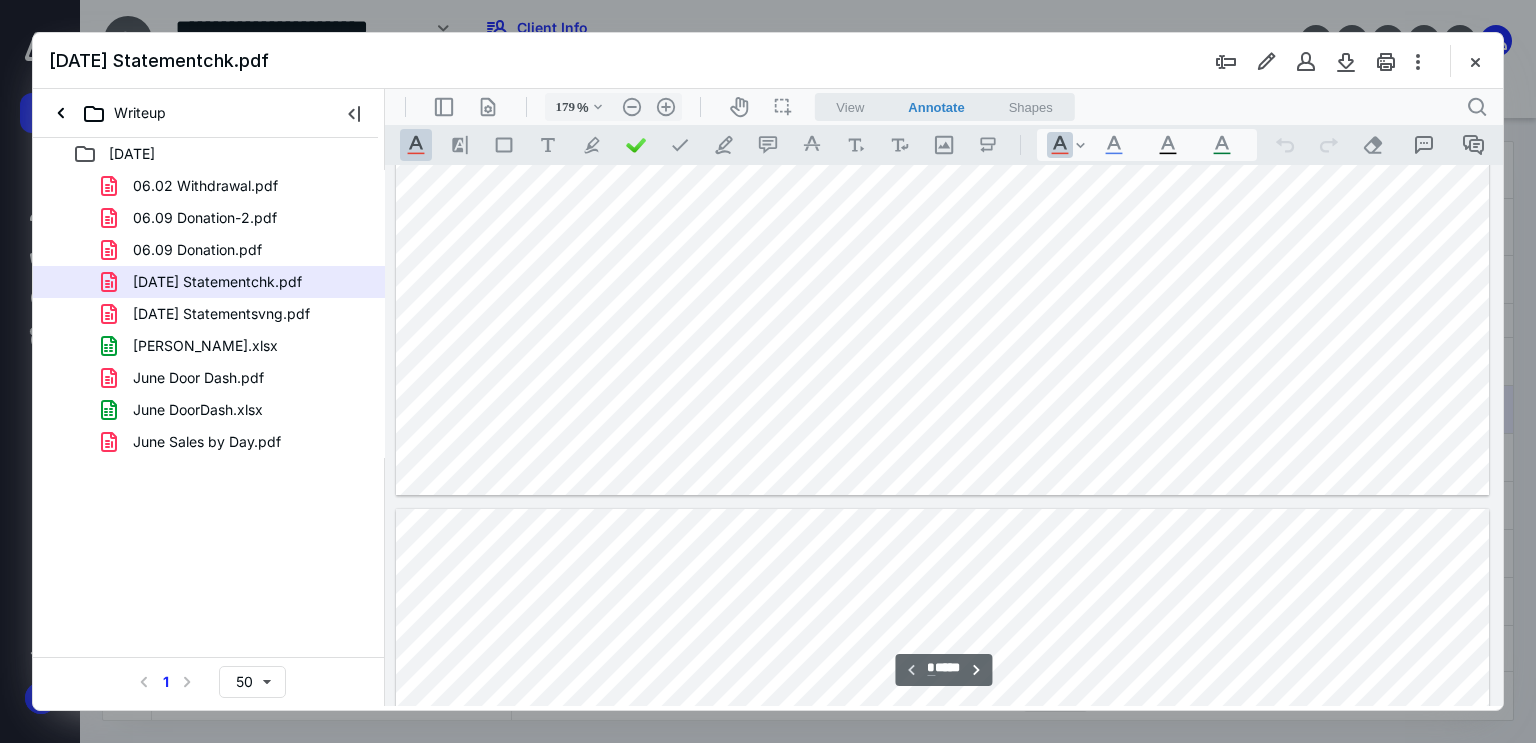 type on "*" 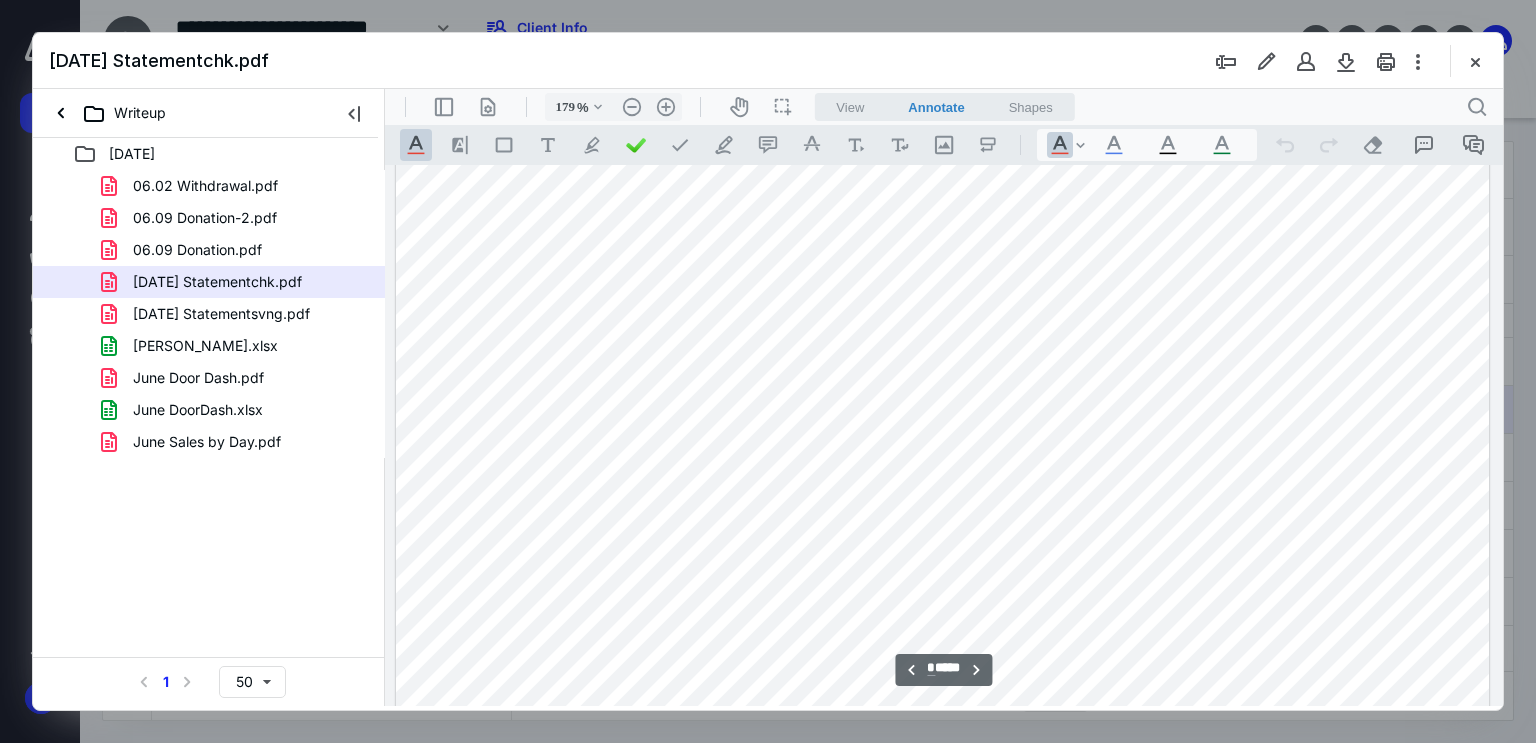 scroll, scrollTop: 1783, scrollLeft: 0, axis: vertical 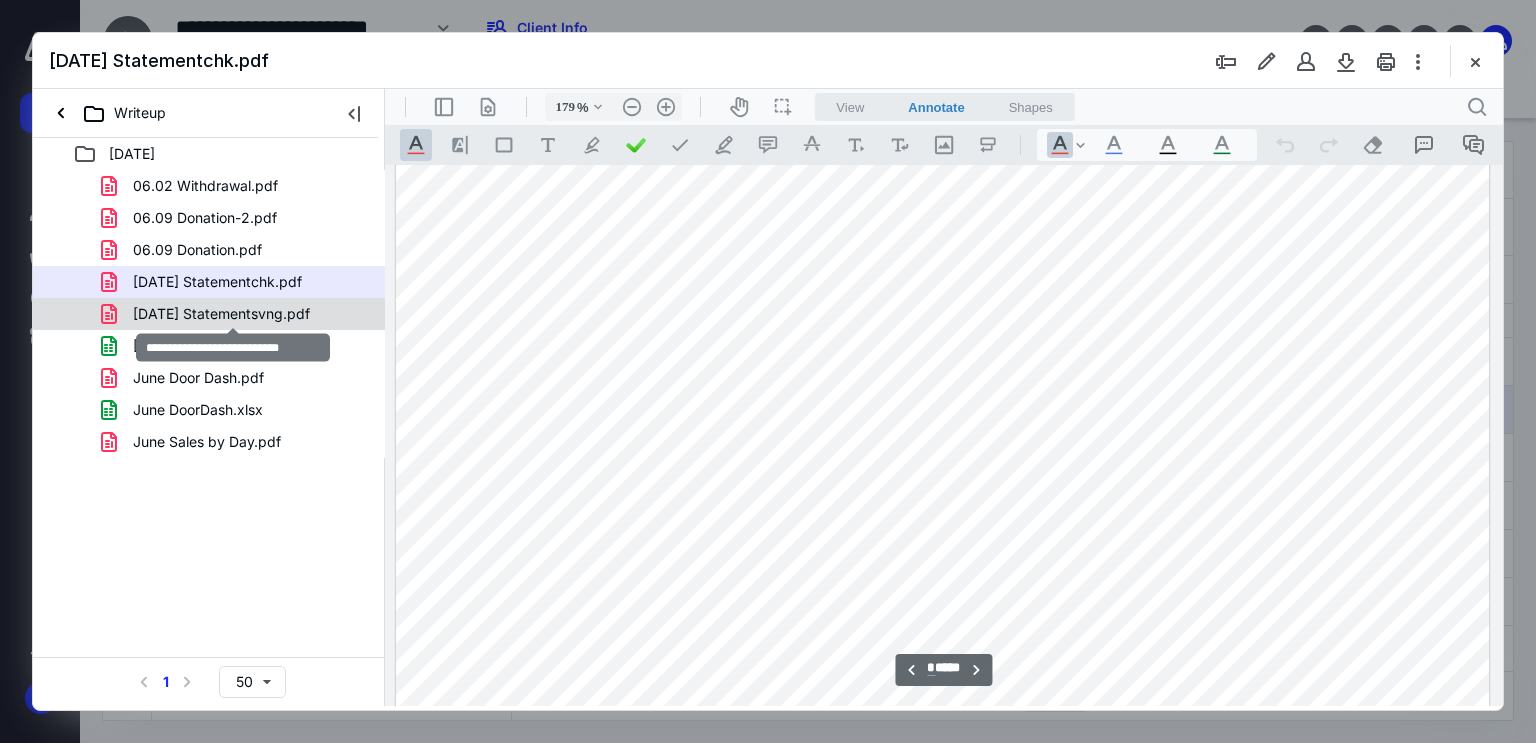 click on "[DATE] Statementsvng.pdf" at bounding box center (221, 314) 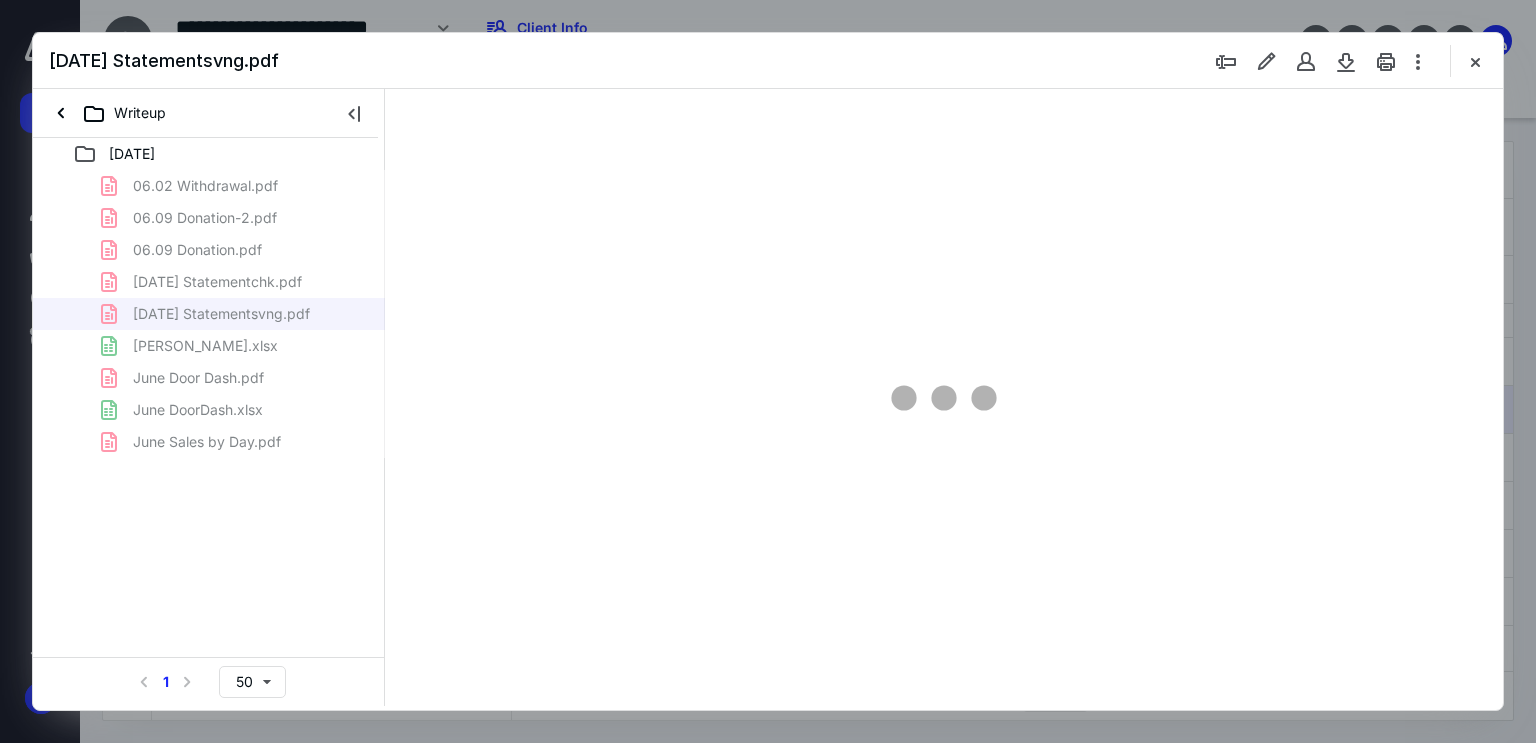 scroll, scrollTop: 83, scrollLeft: 0, axis: vertical 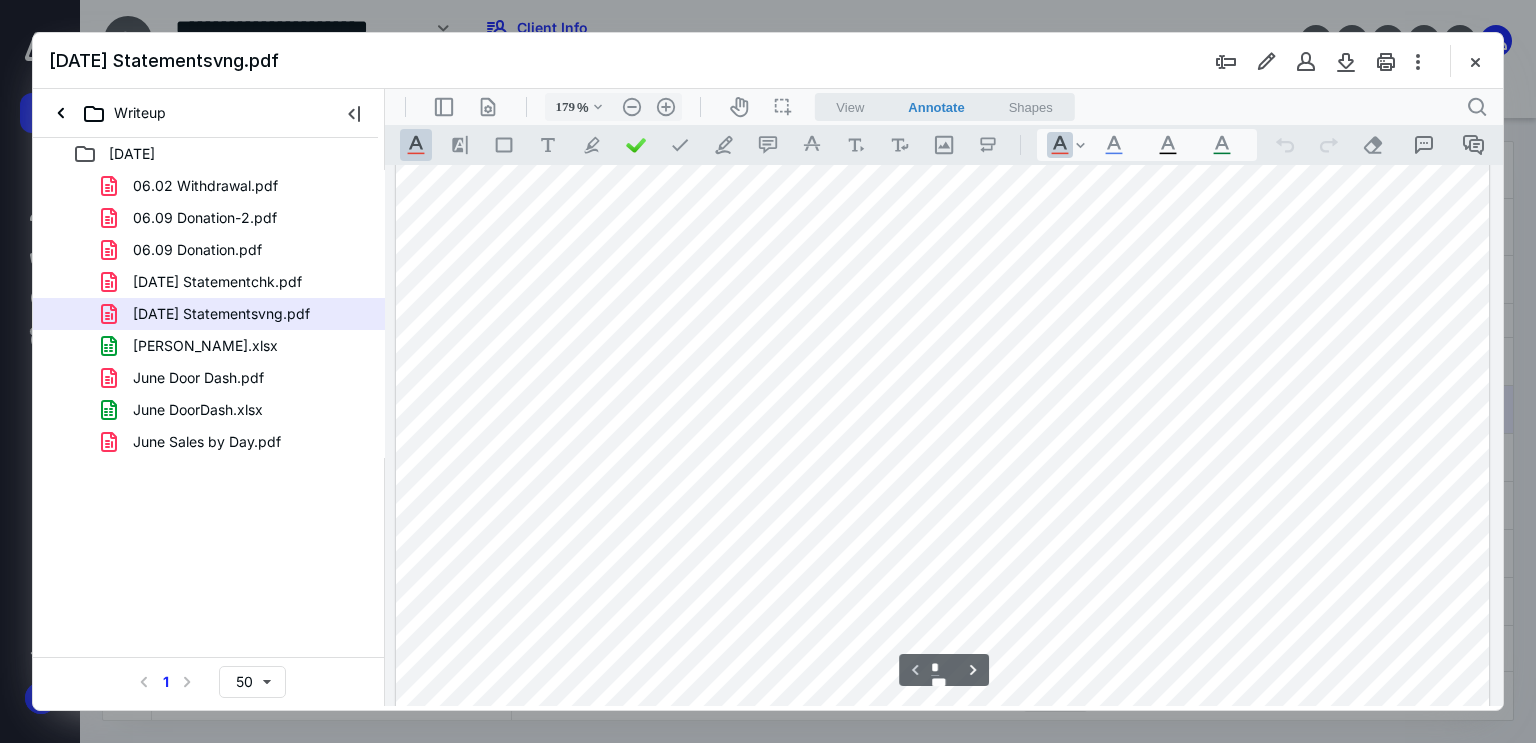 click at bounding box center (943, 797) 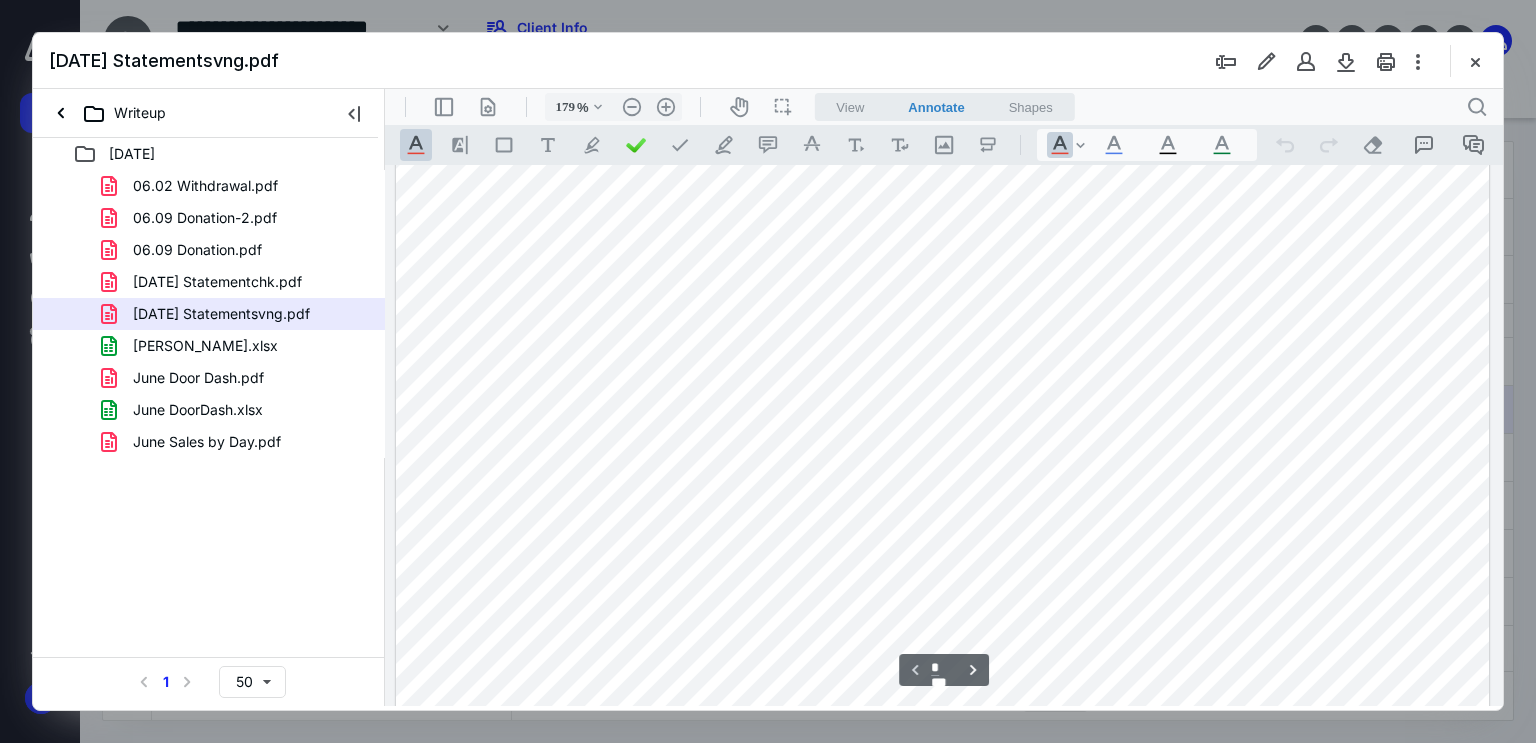 scroll, scrollTop: 483, scrollLeft: 0, axis: vertical 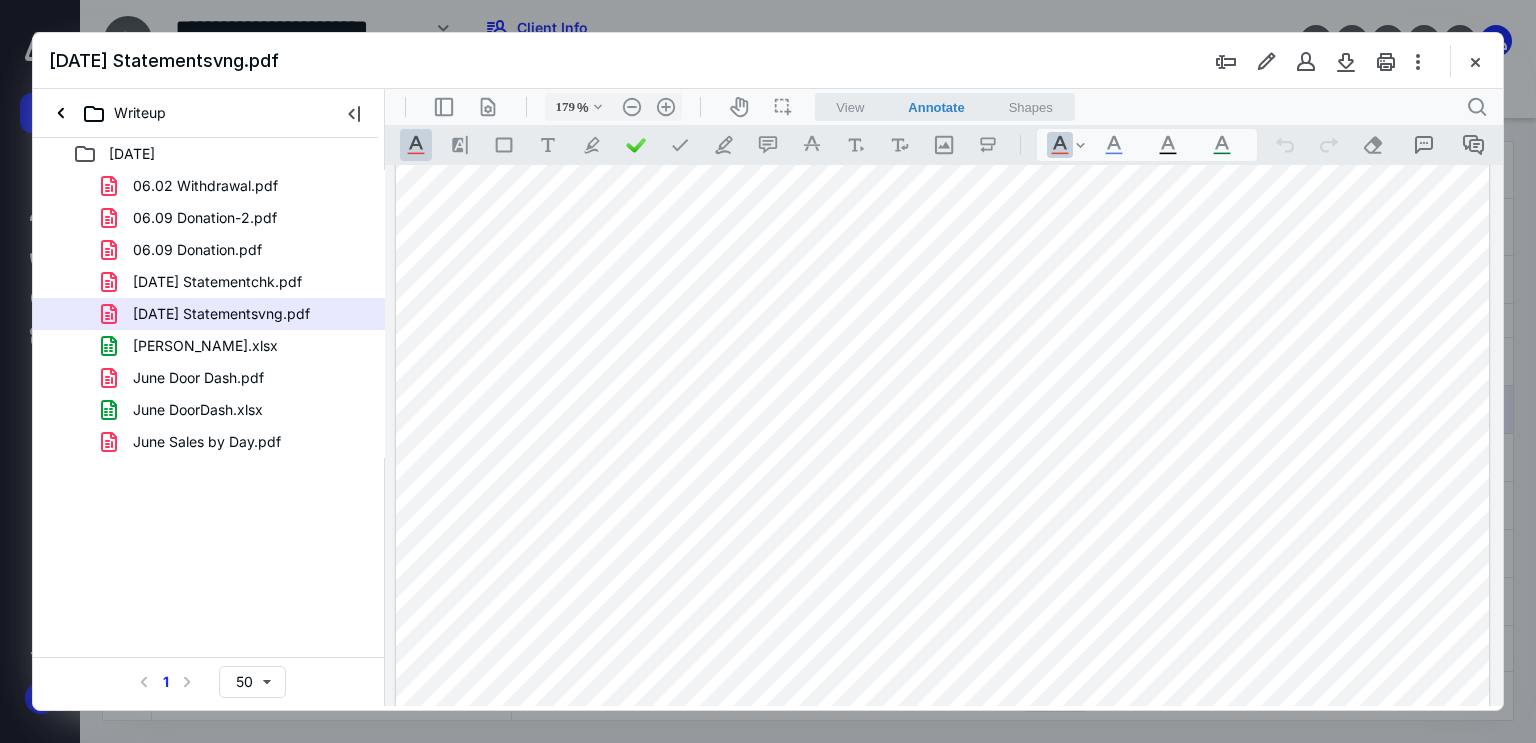 click at bounding box center (943, 397) 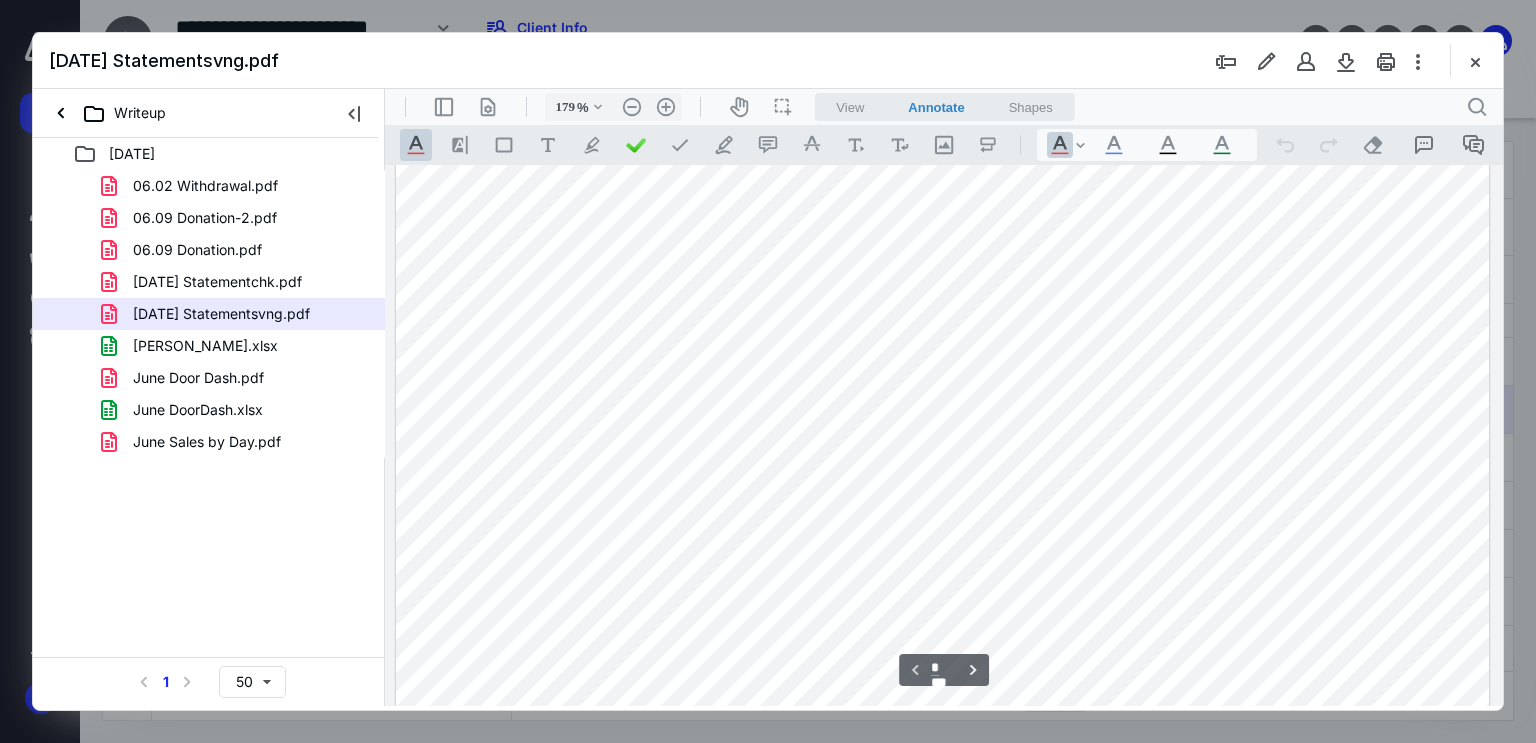 scroll, scrollTop: 683, scrollLeft: 0, axis: vertical 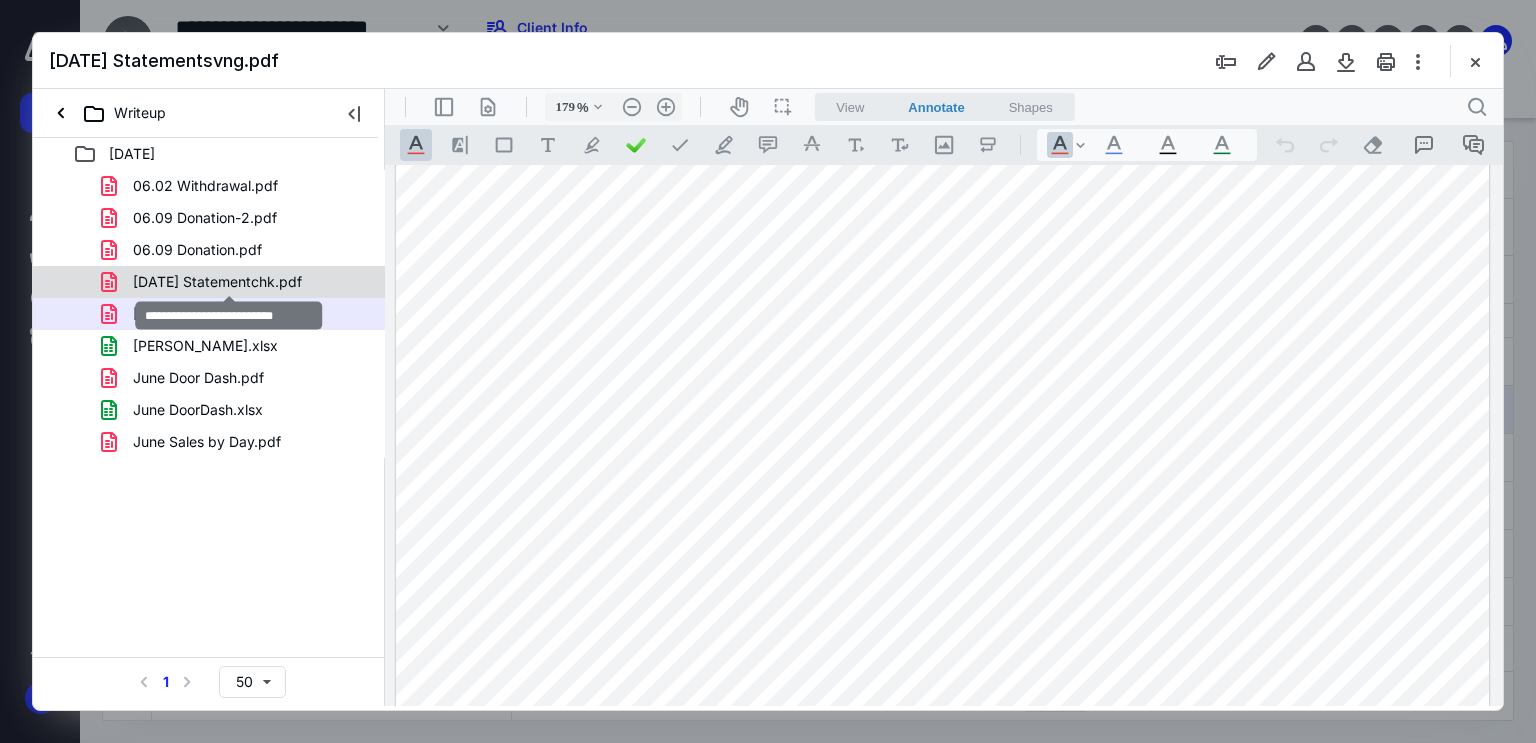 click on "[DATE] Statementchk.pdf" at bounding box center [217, 282] 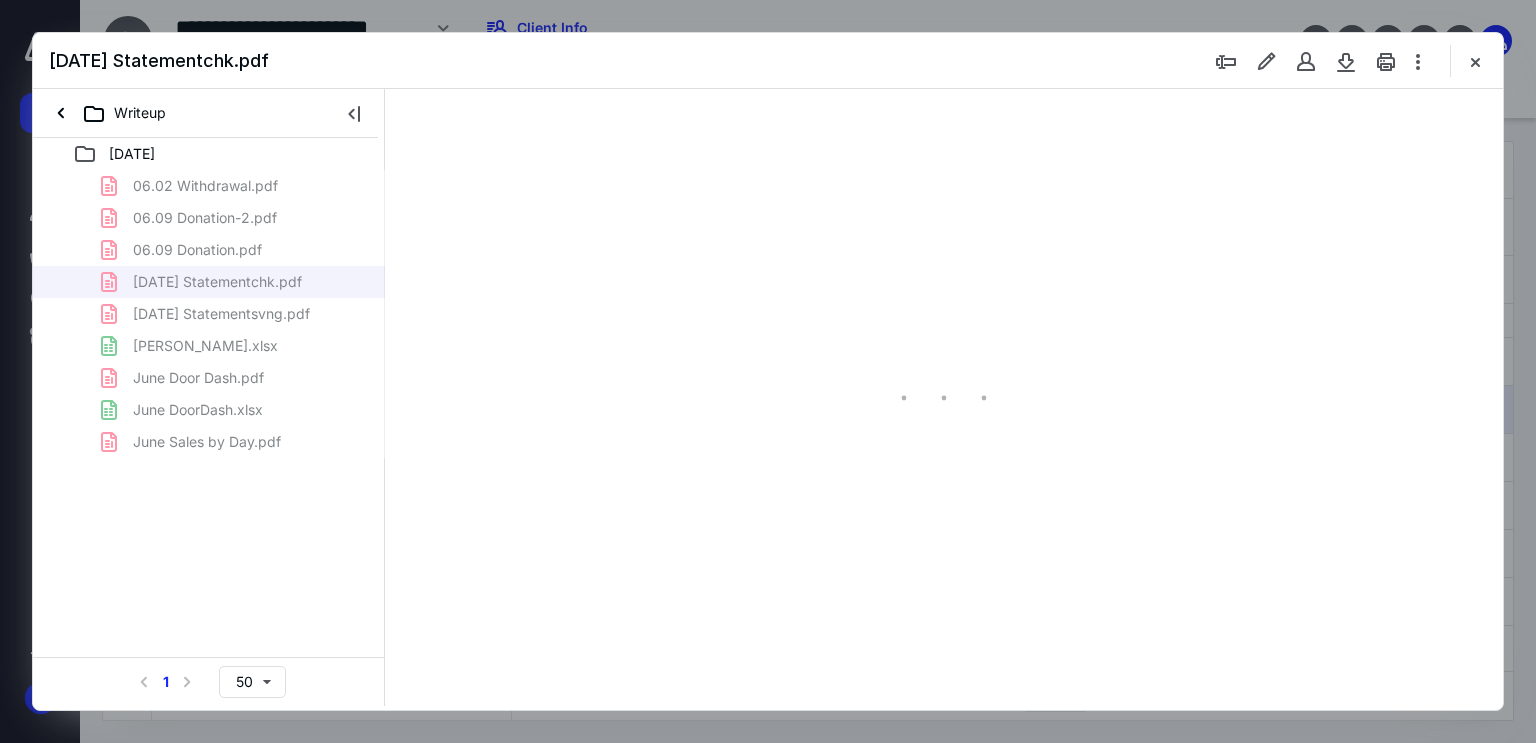type on "179" 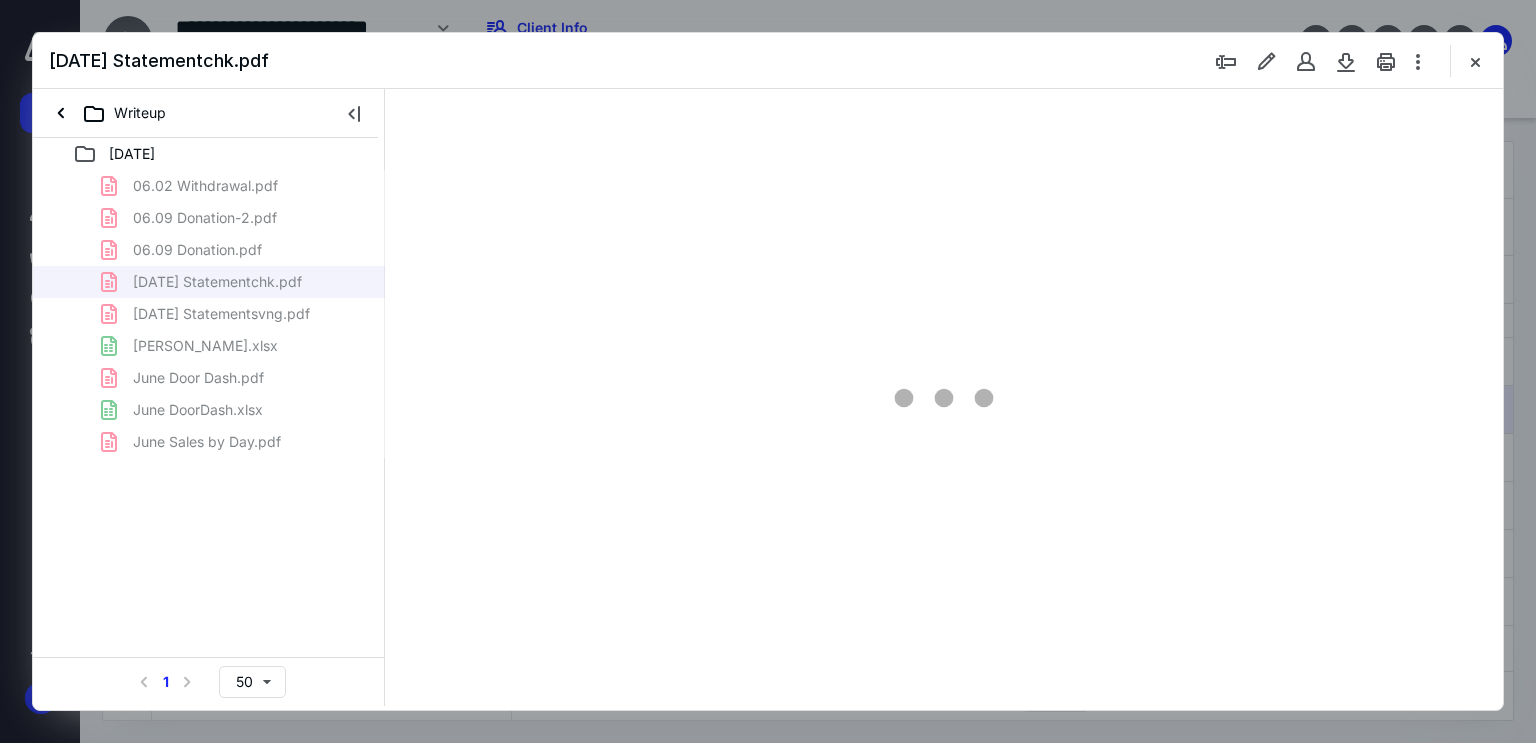 scroll, scrollTop: 83, scrollLeft: 0, axis: vertical 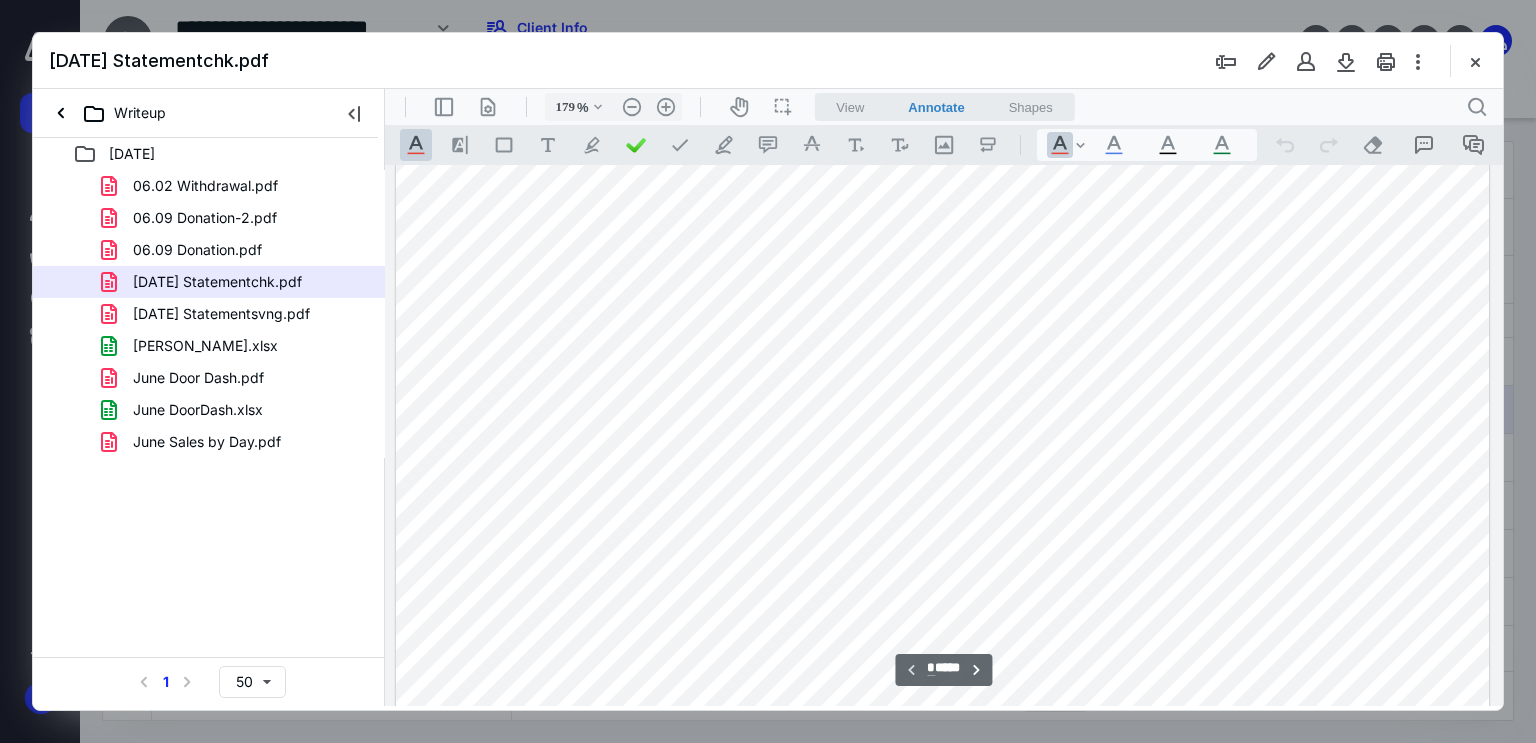 click at bounding box center (943, 797) 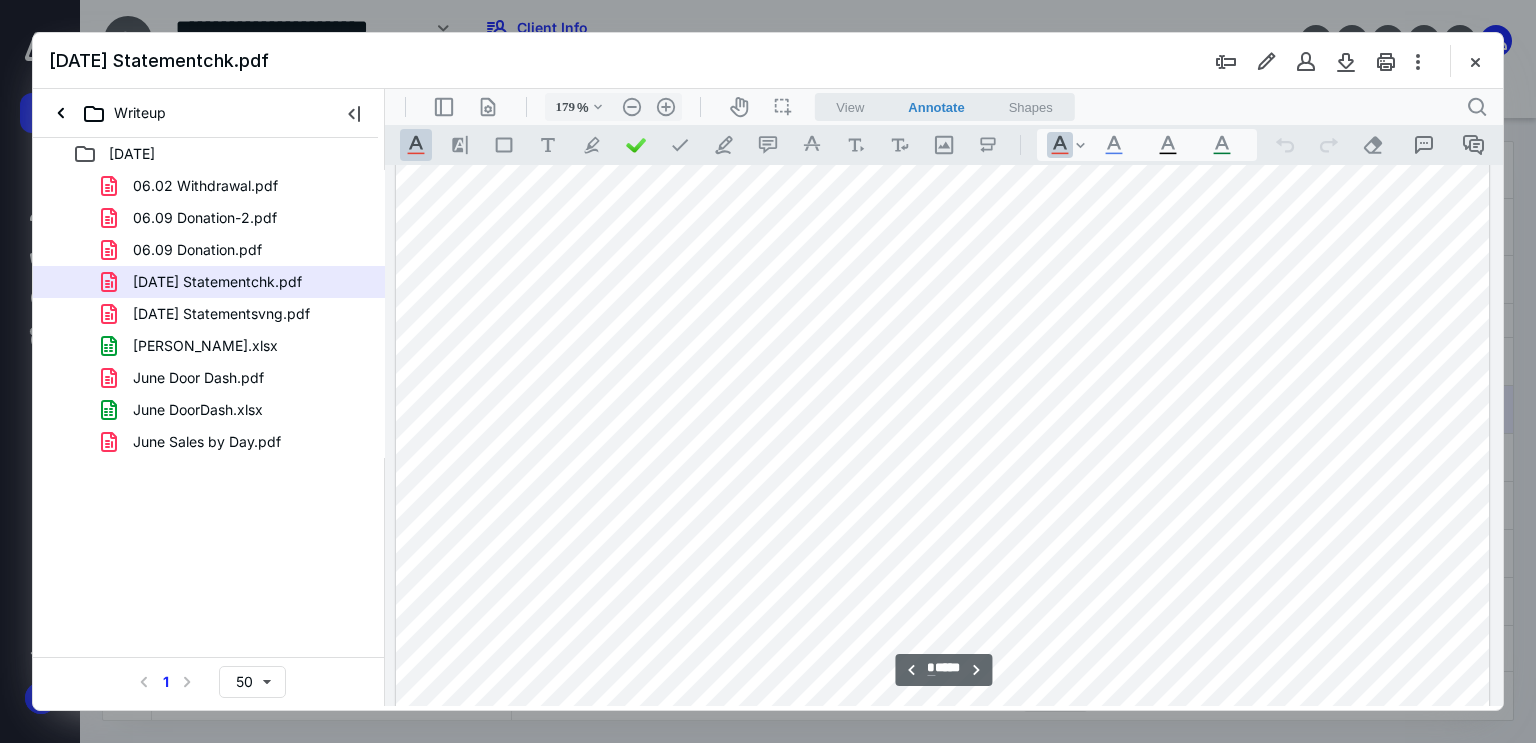 scroll, scrollTop: 2383, scrollLeft: 0, axis: vertical 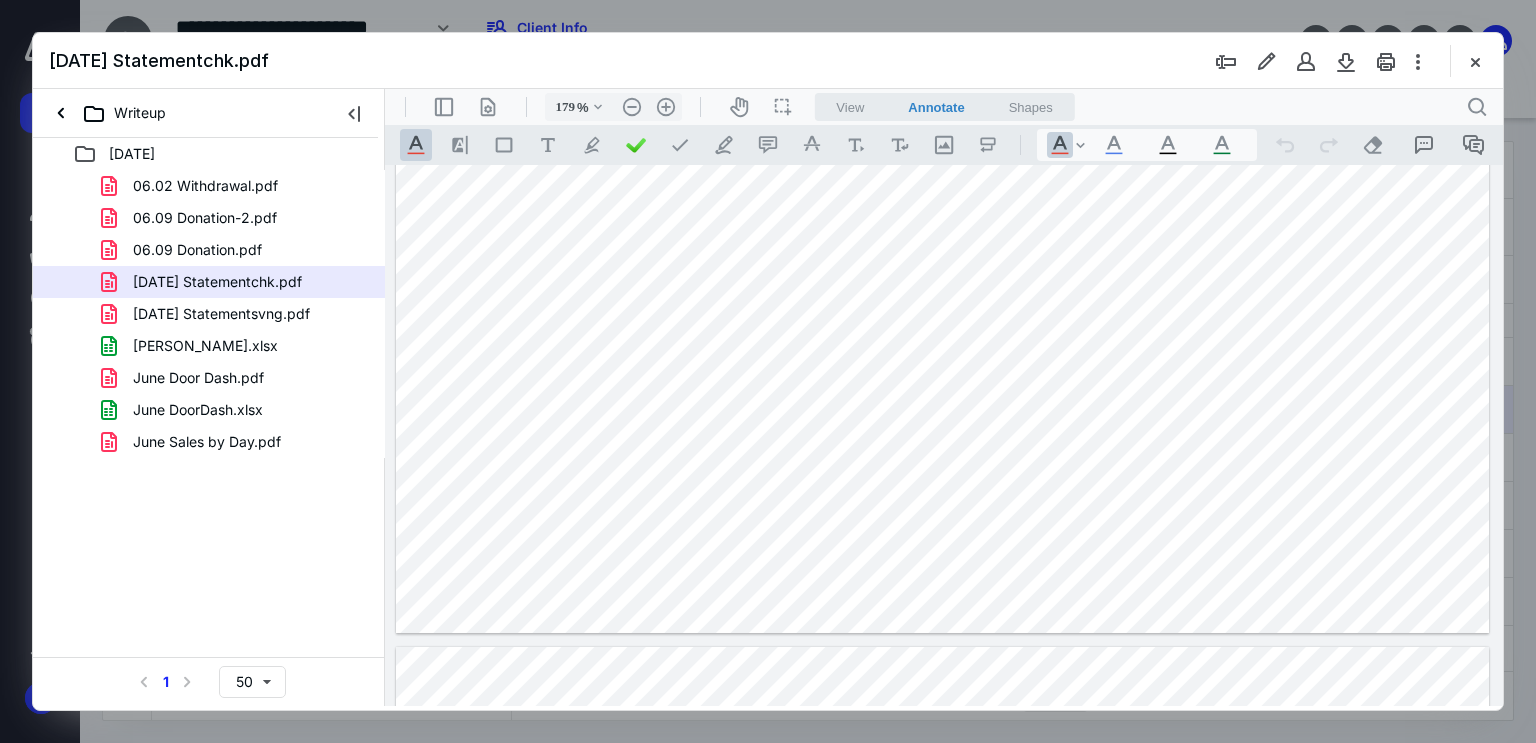 click at bounding box center (943, -74) 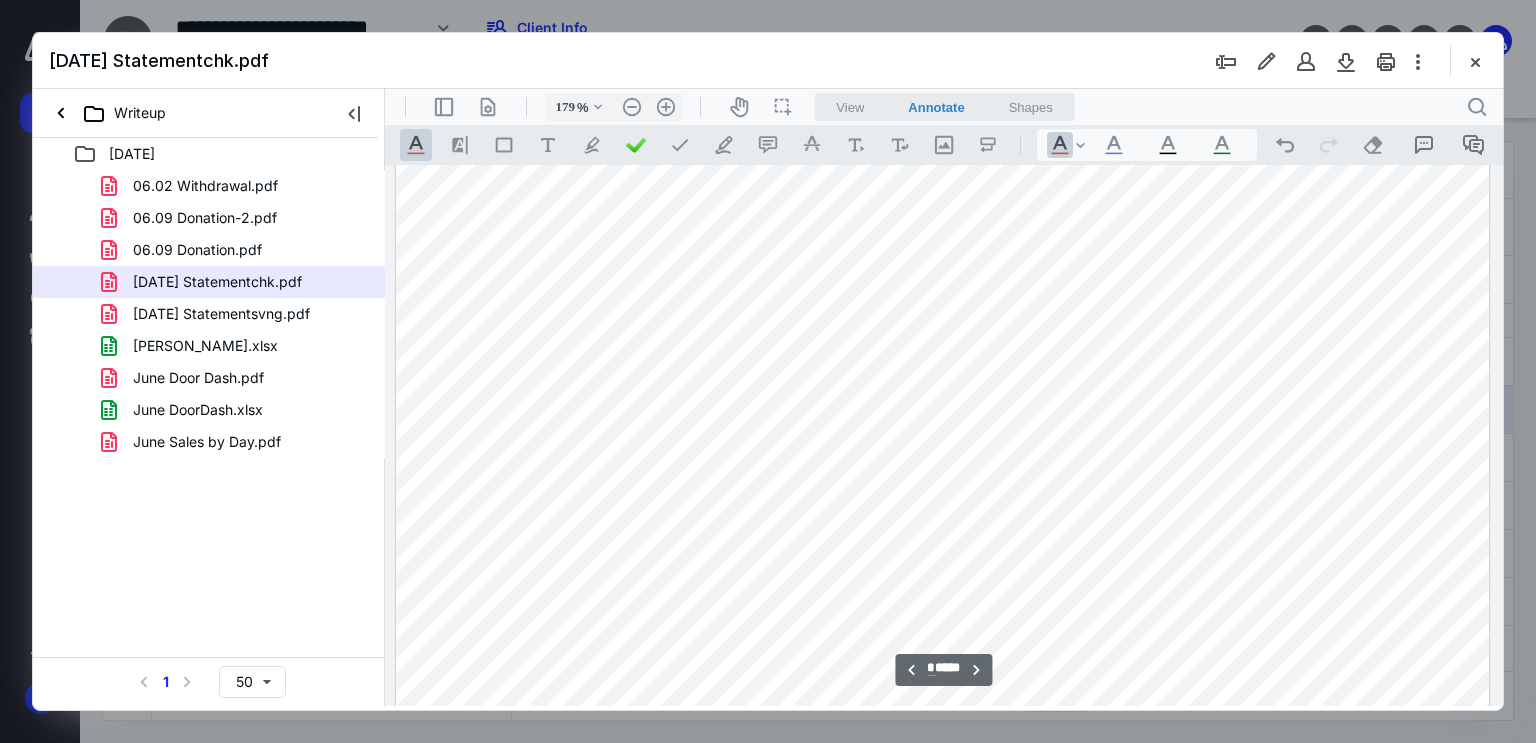 scroll, scrollTop: 3183, scrollLeft: 0, axis: vertical 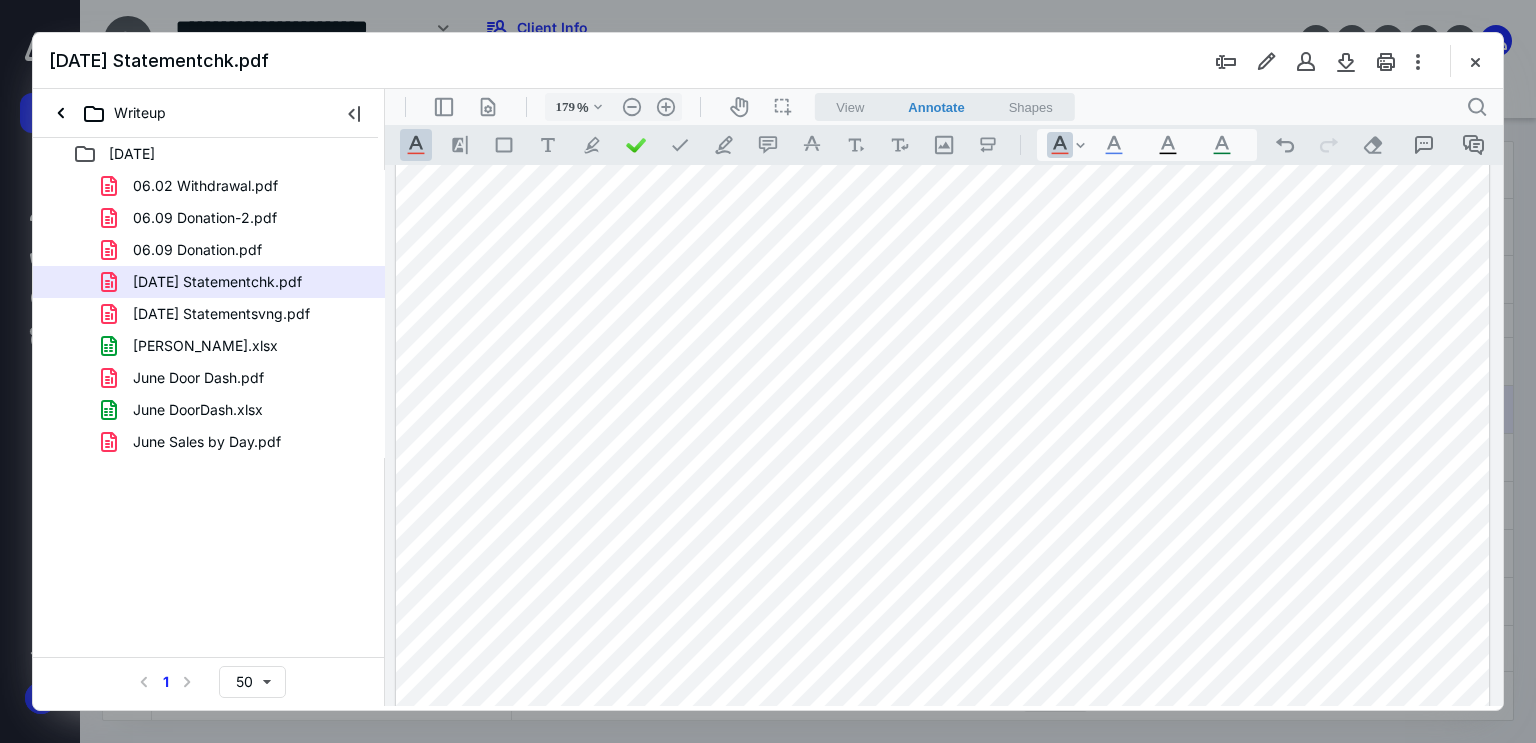 click at bounding box center (943, 555) 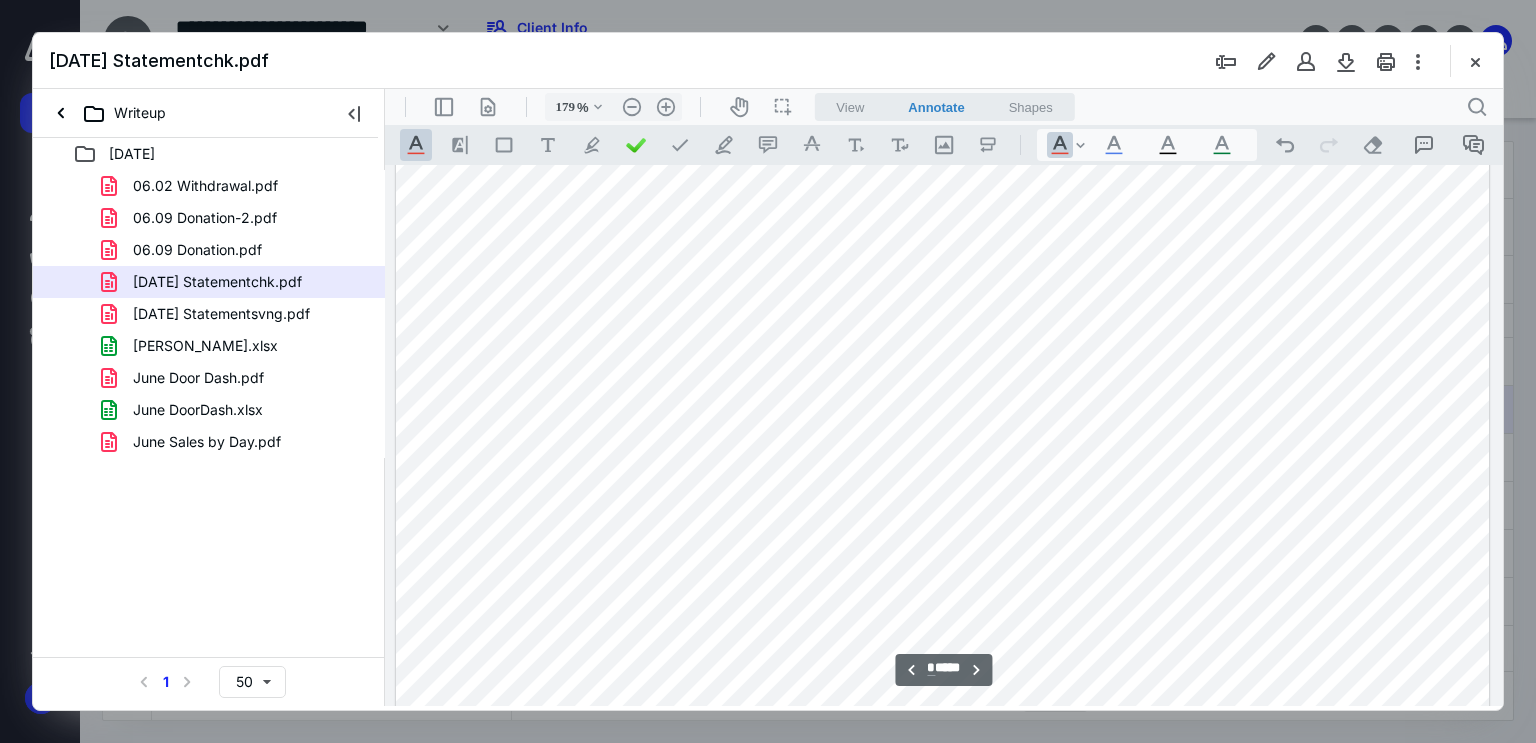 scroll, scrollTop: 3683, scrollLeft: 0, axis: vertical 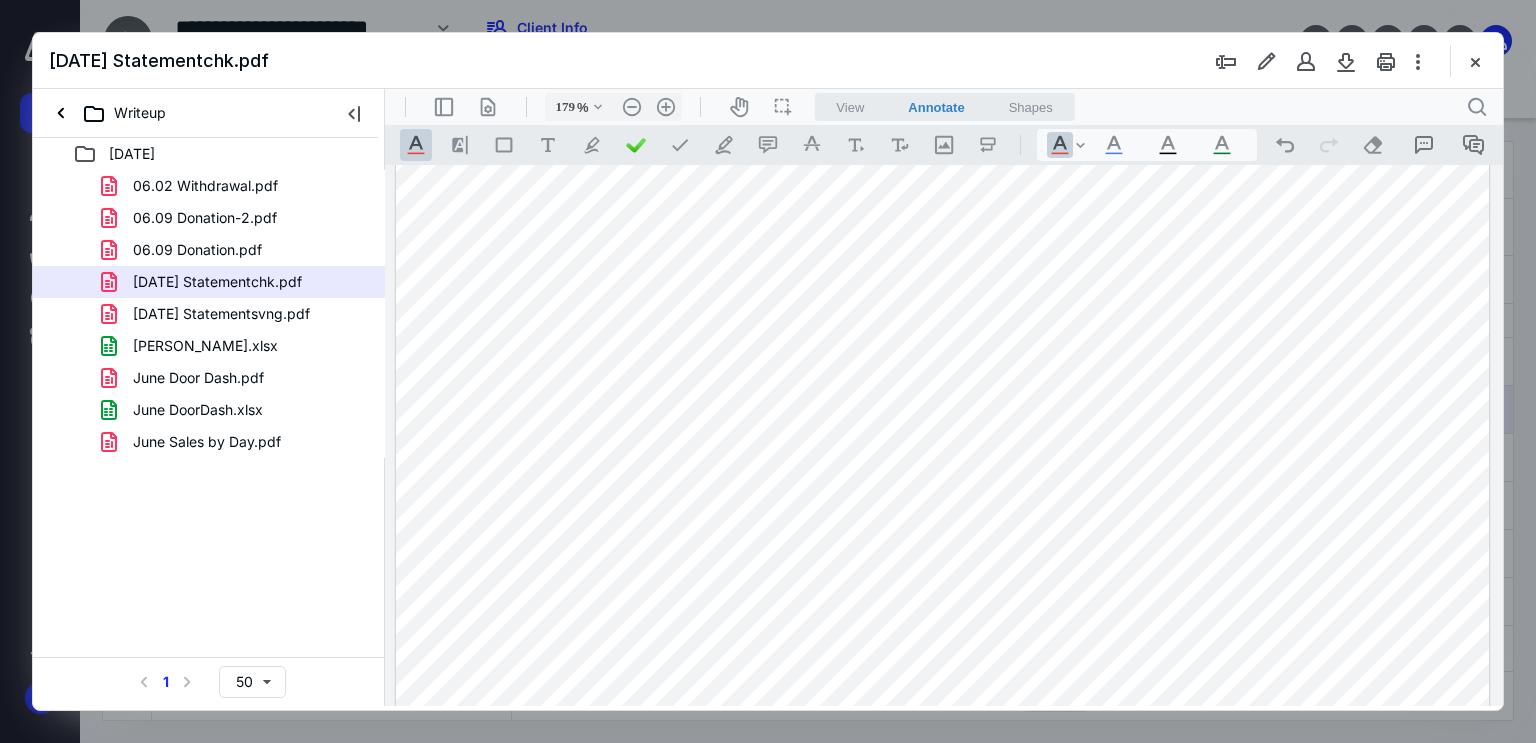 click at bounding box center [943, 55] 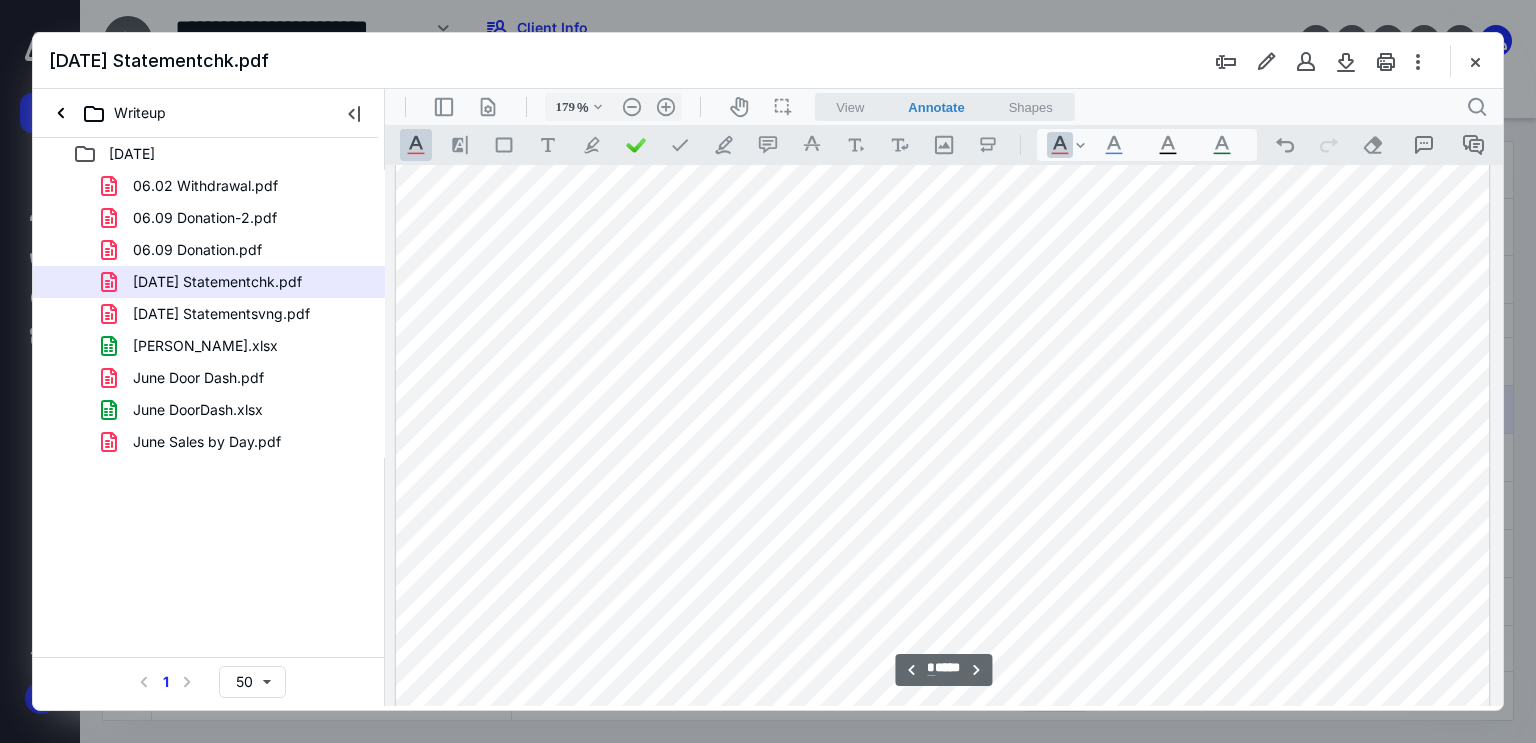 scroll, scrollTop: 3783, scrollLeft: 0, axis: vertical 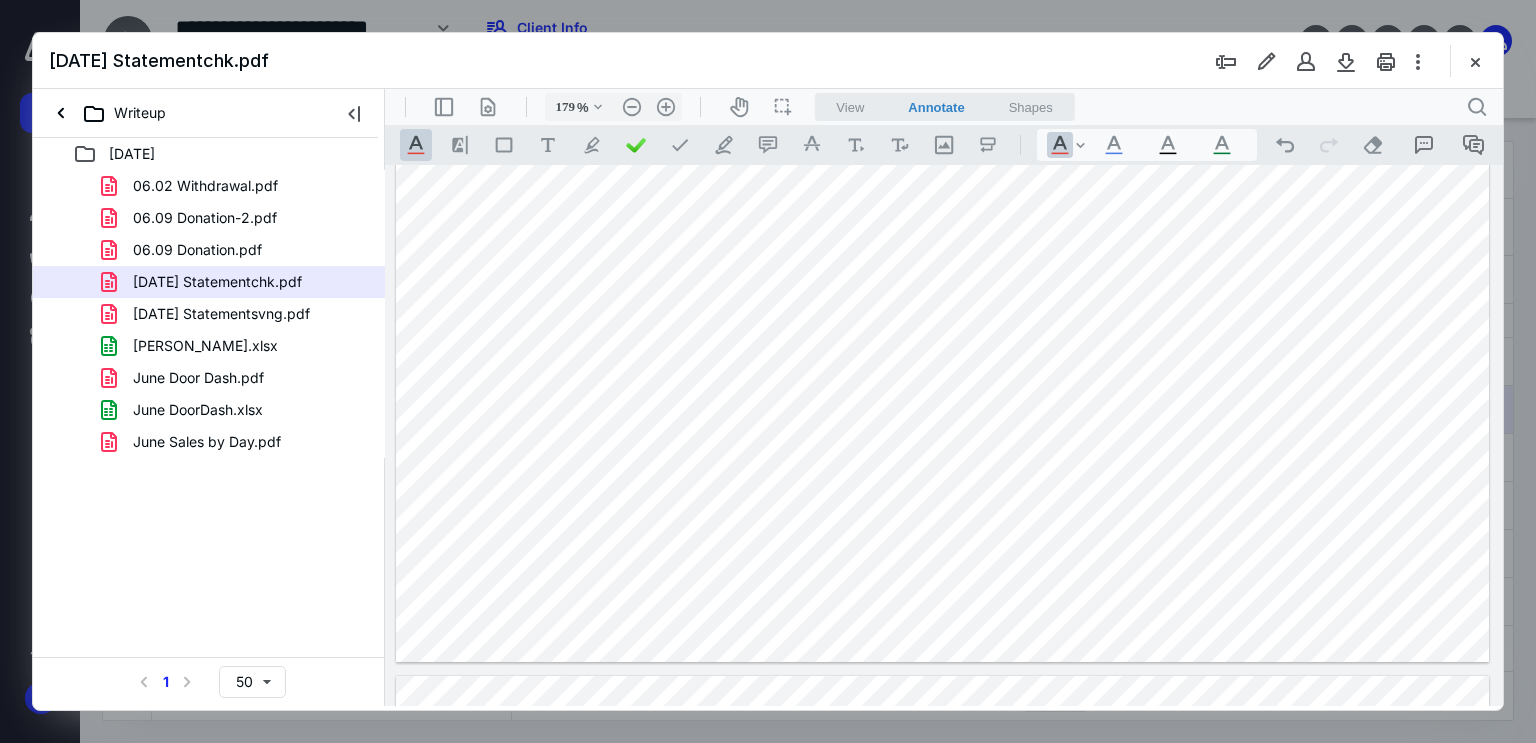 click at bounding box center [943, -45] 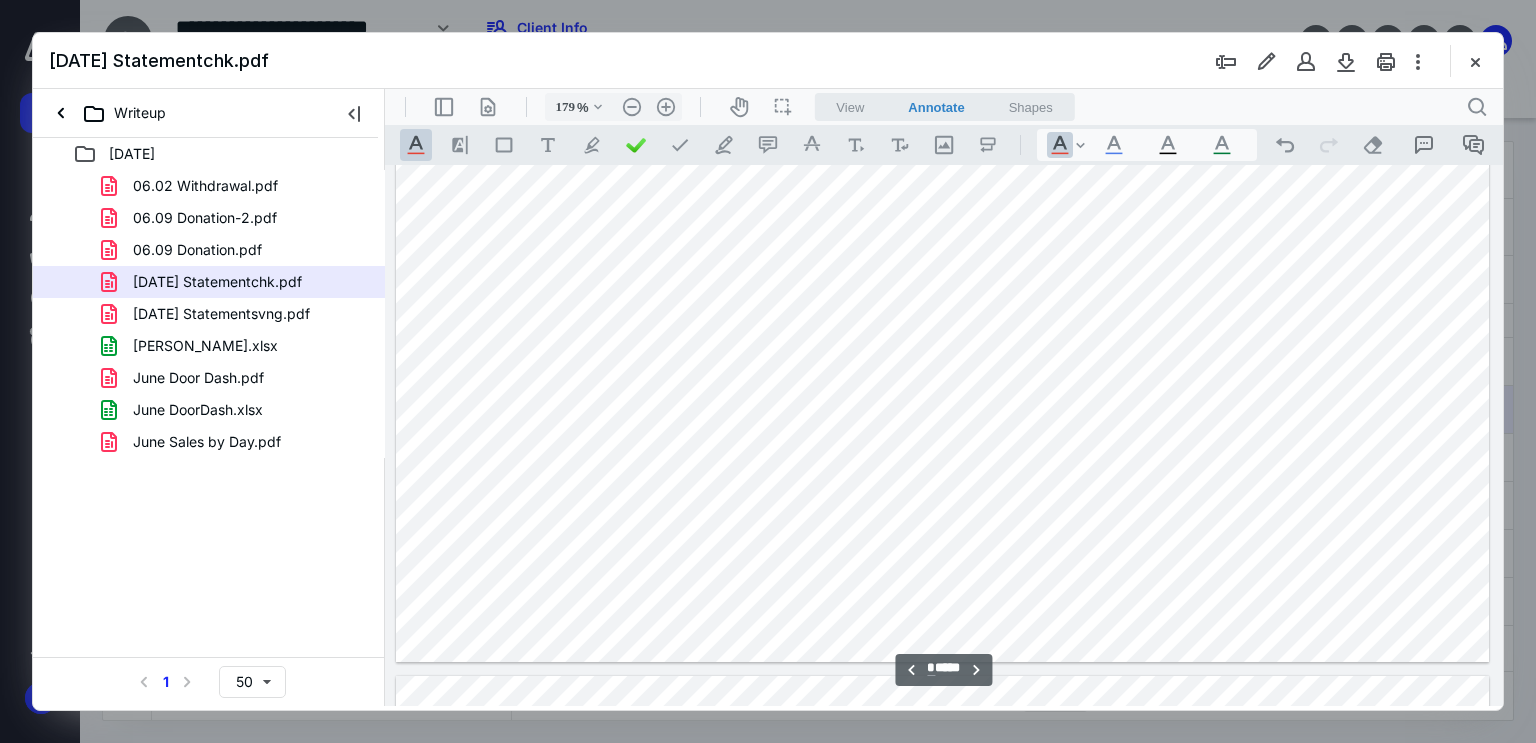 scroll, scrollTop: 3883, scrollLeft: 0, axis: vertical 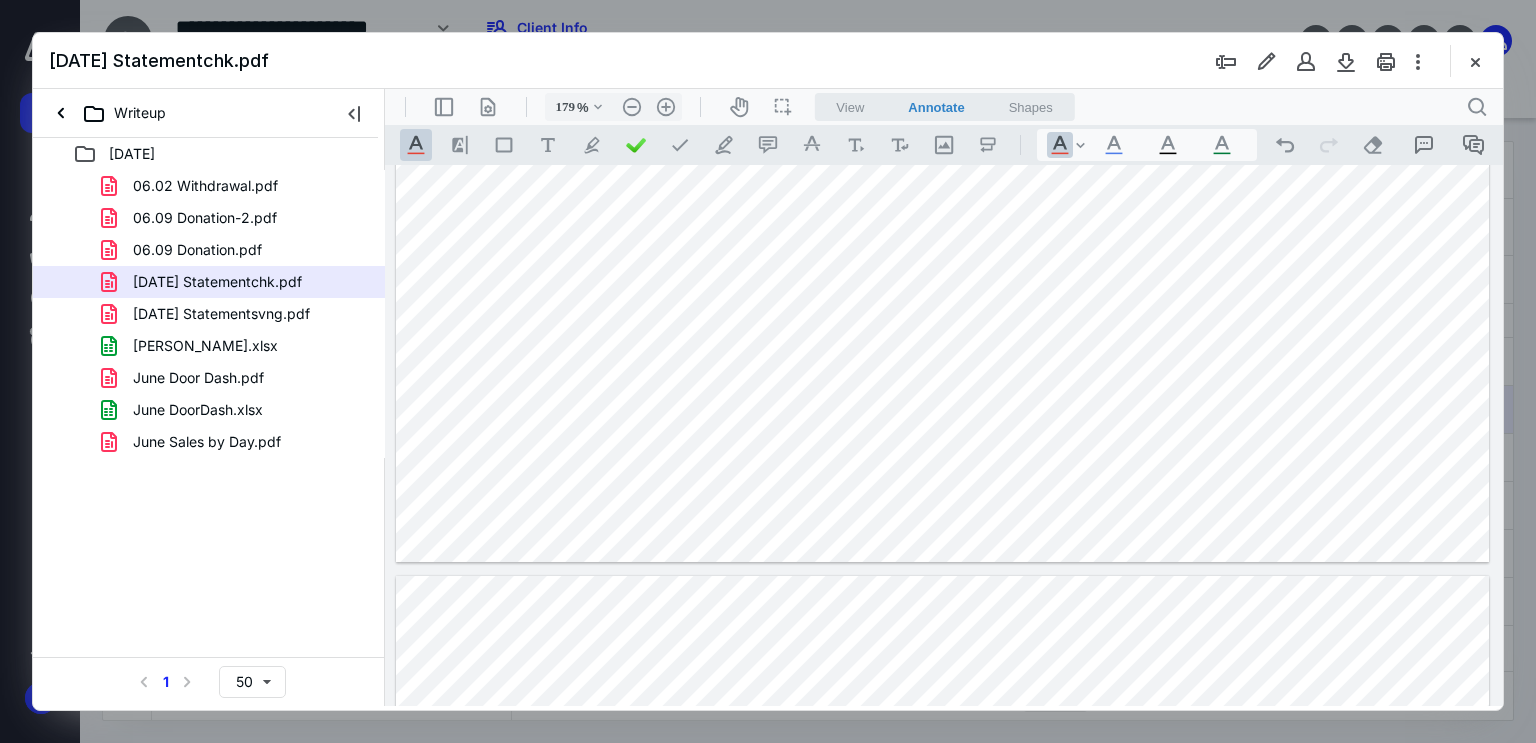 click at bounding box center [943, -145] 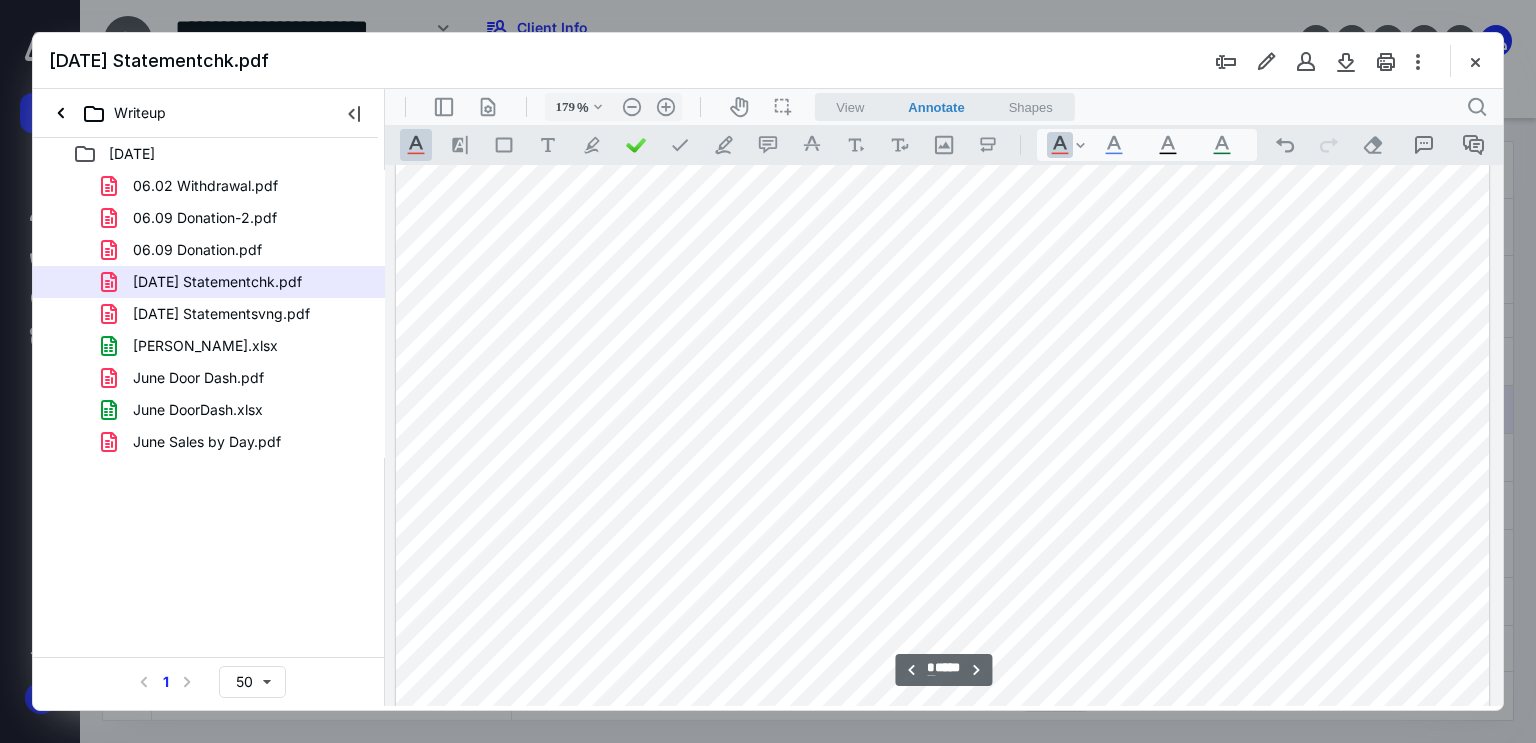 scroll, scrollTop: 4583, scrollLeft: 0, axis: vertical 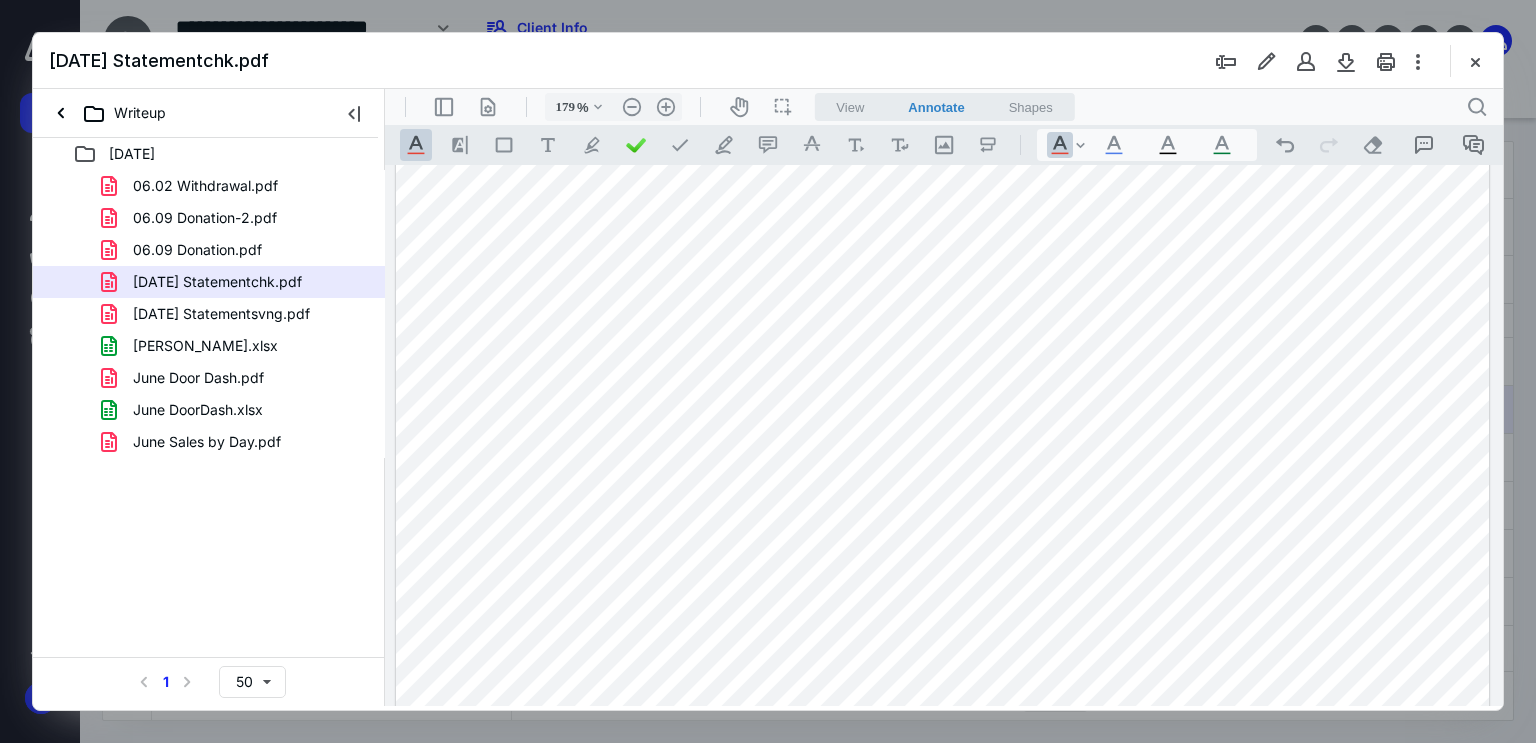 click at bounding box center (943, 584) 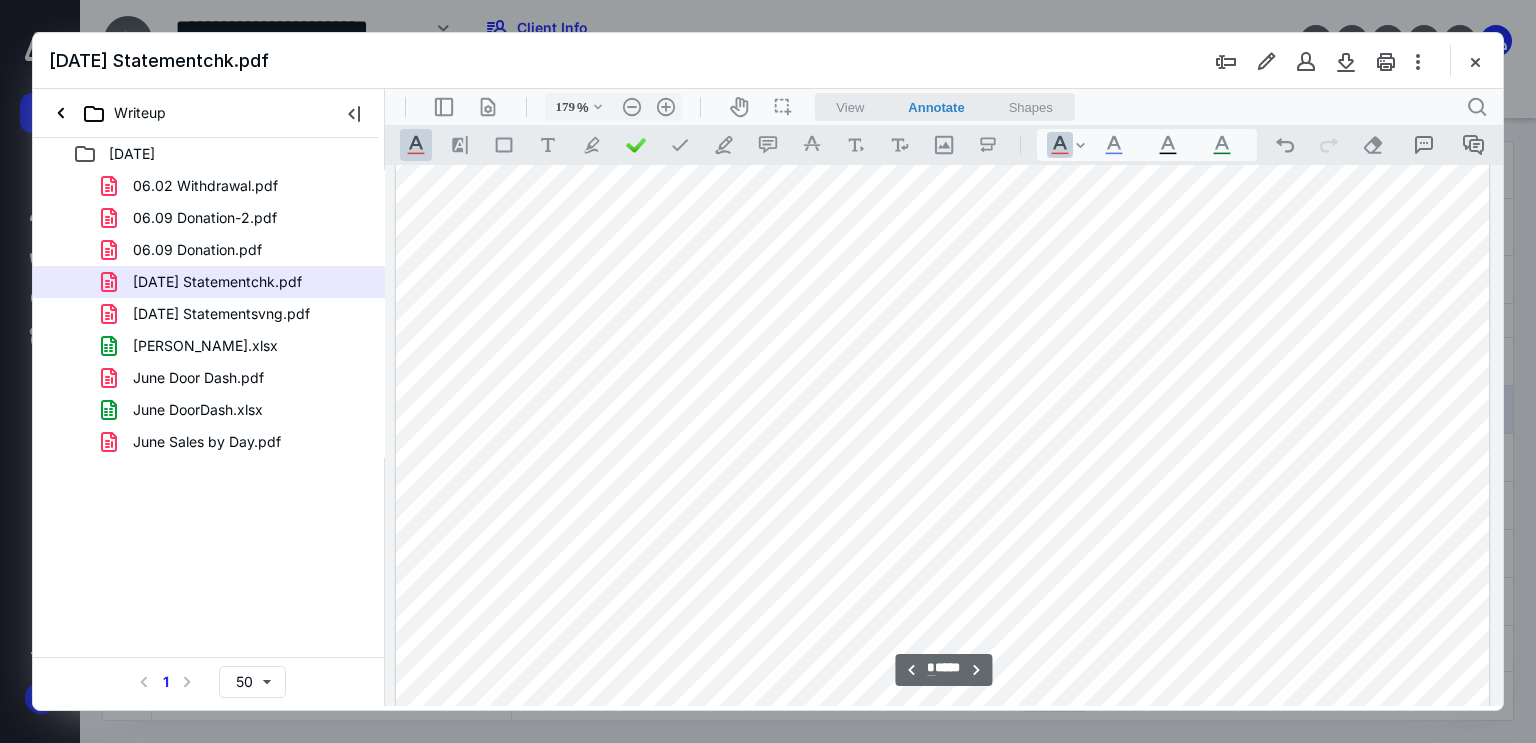 scroll, scrollTop: 4683, scrollLeft: 0, axis: vertical 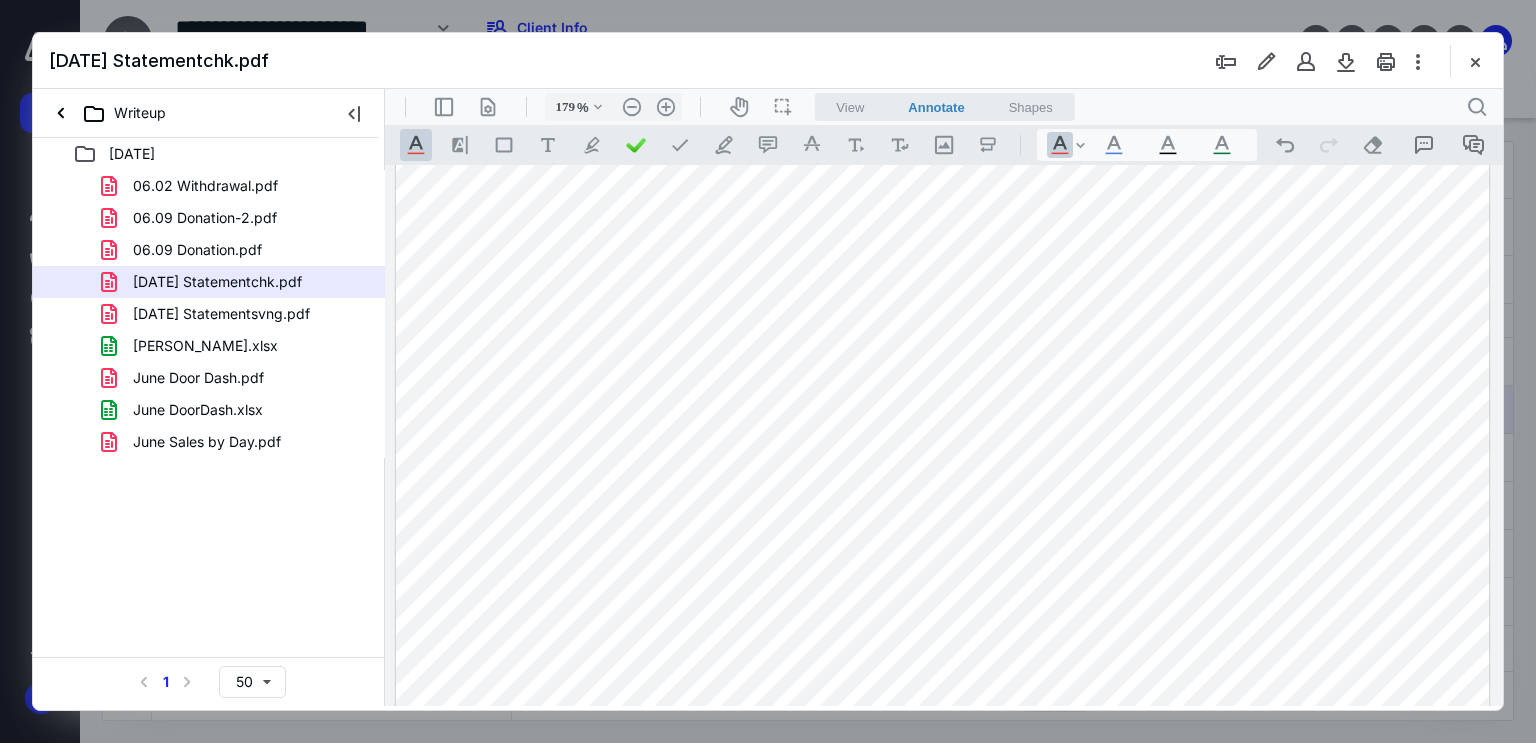 click at bounding box center (943, 484) 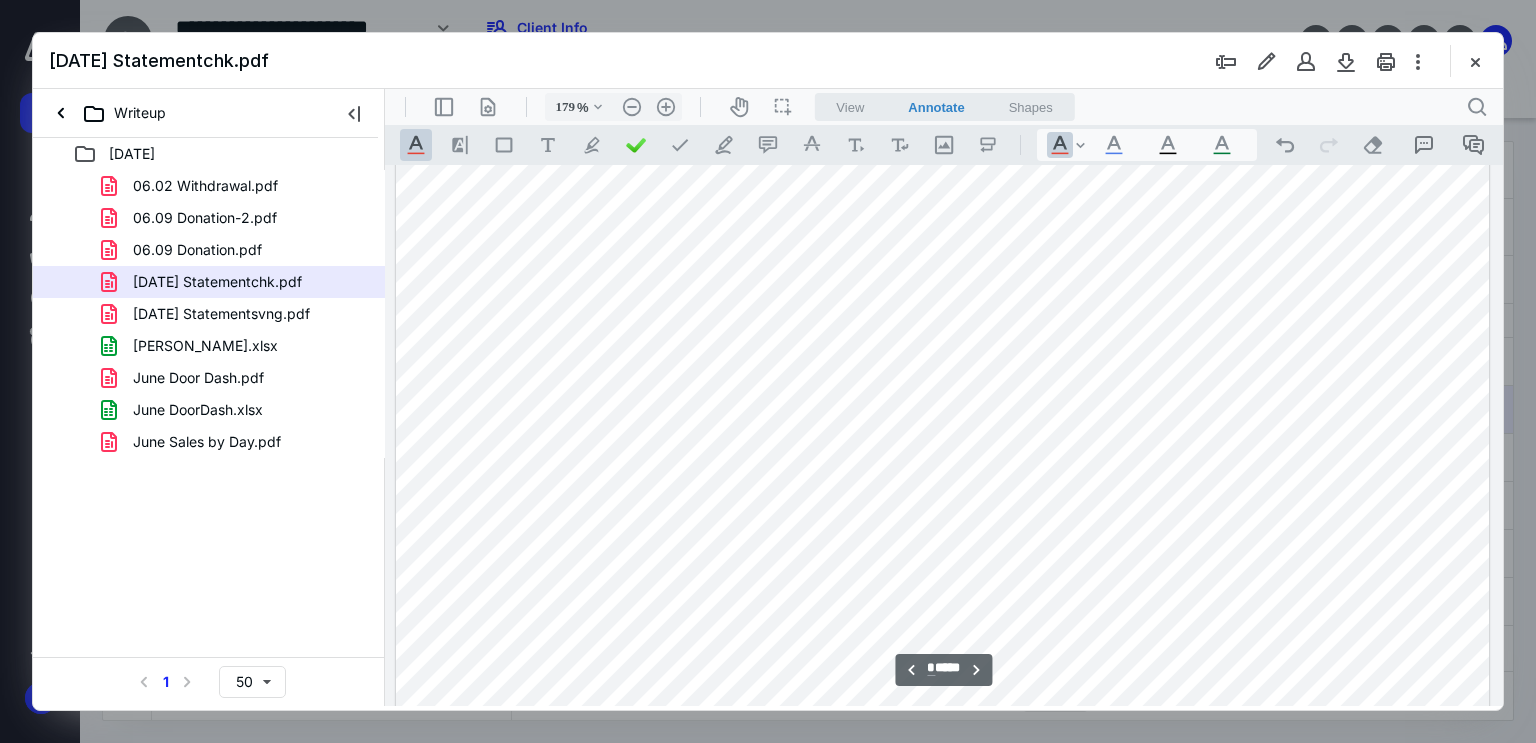 scroll, scrollTop: 4783, scrollLeft: 0, axis: vertical 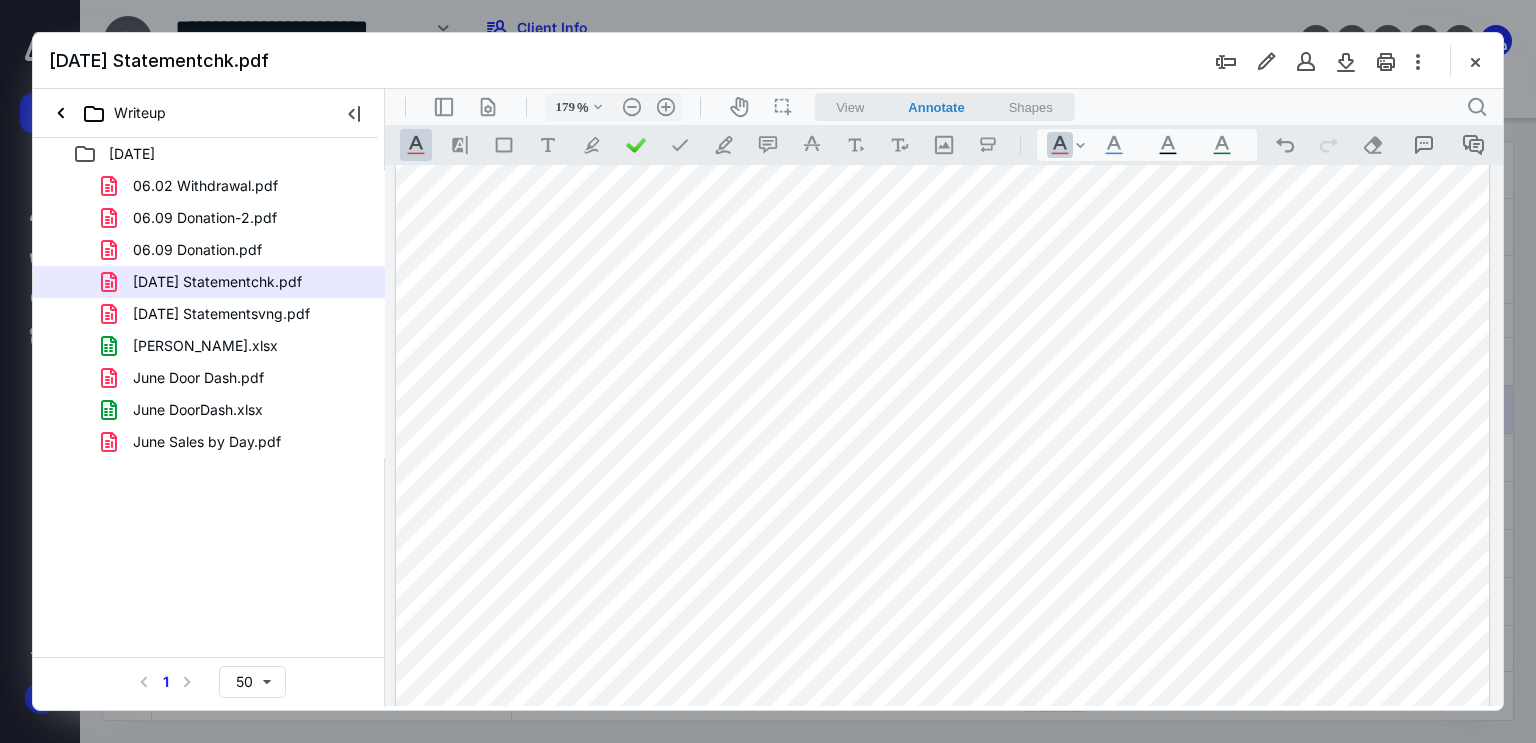 click at bounding box center [943, 384] 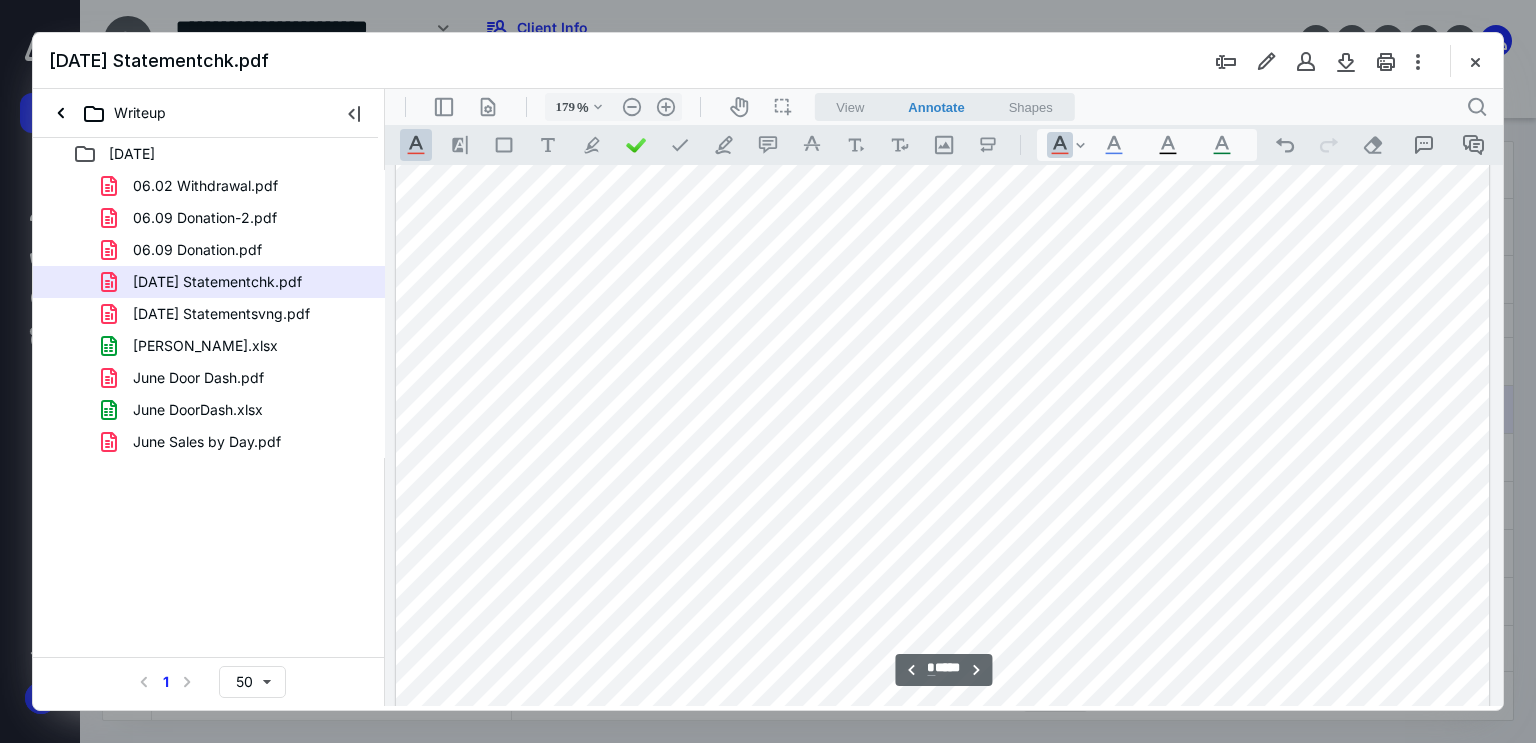 scroll, scrollTop: 4783, scrollLeft: 0, axis: vertical 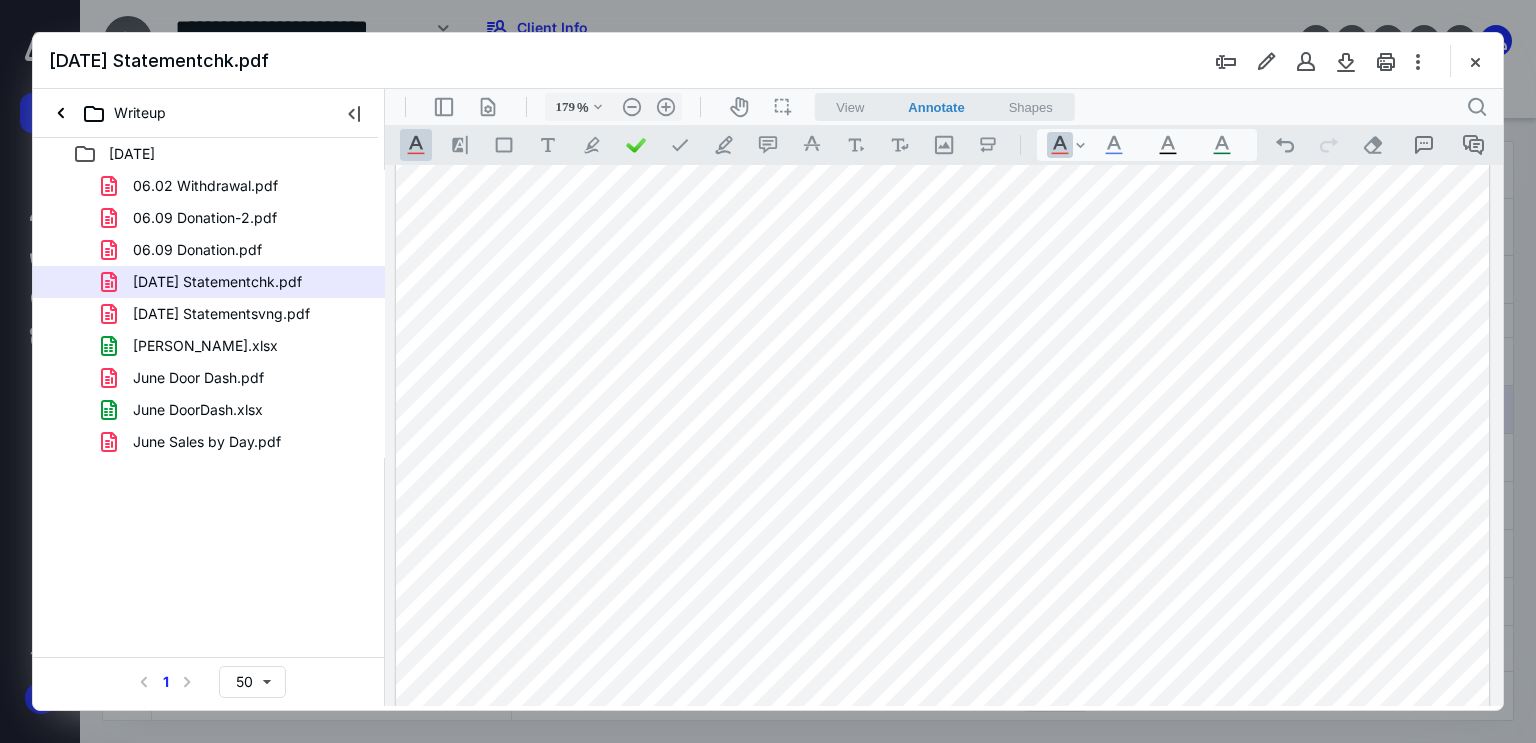 click at bounding box center [943, 384] 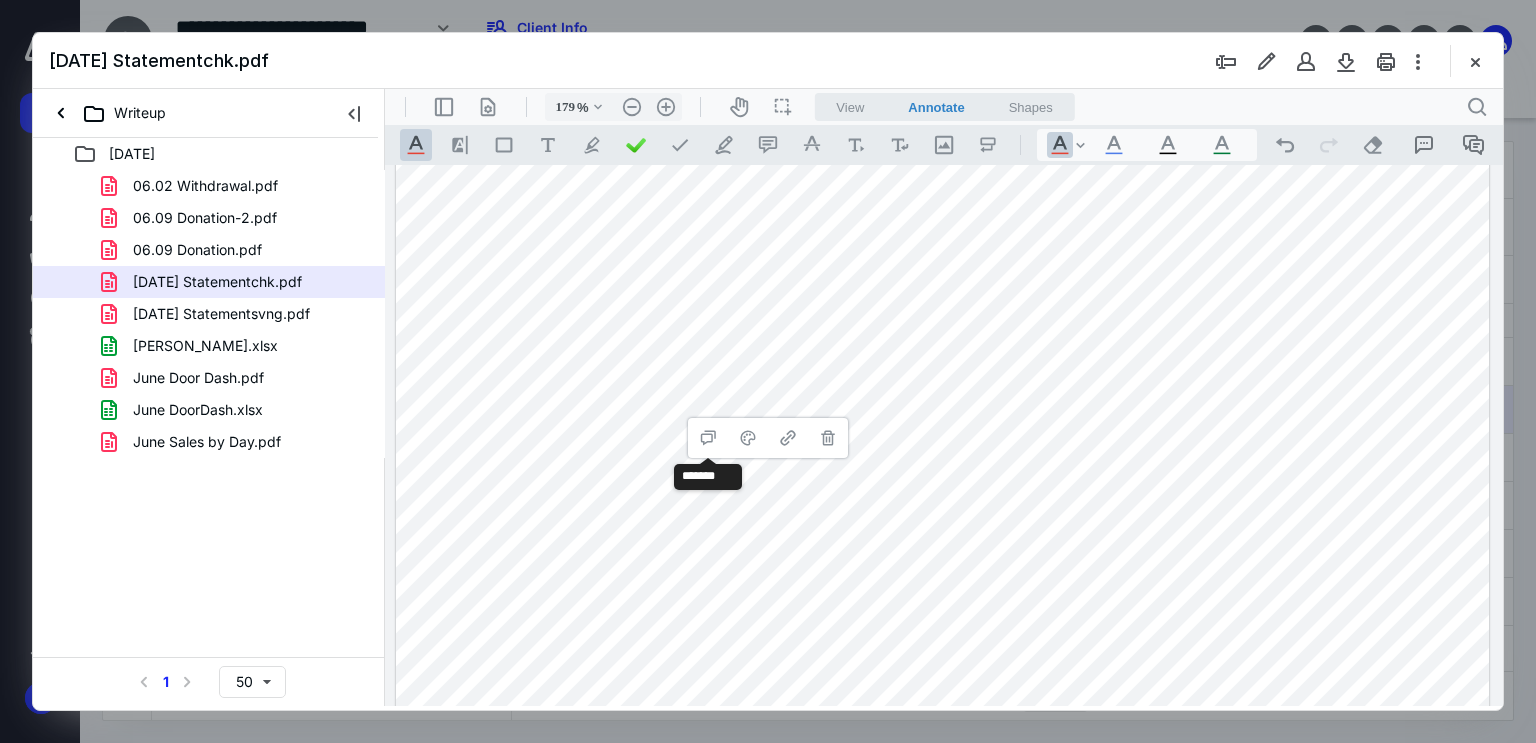click at bounding box center [943, 384] 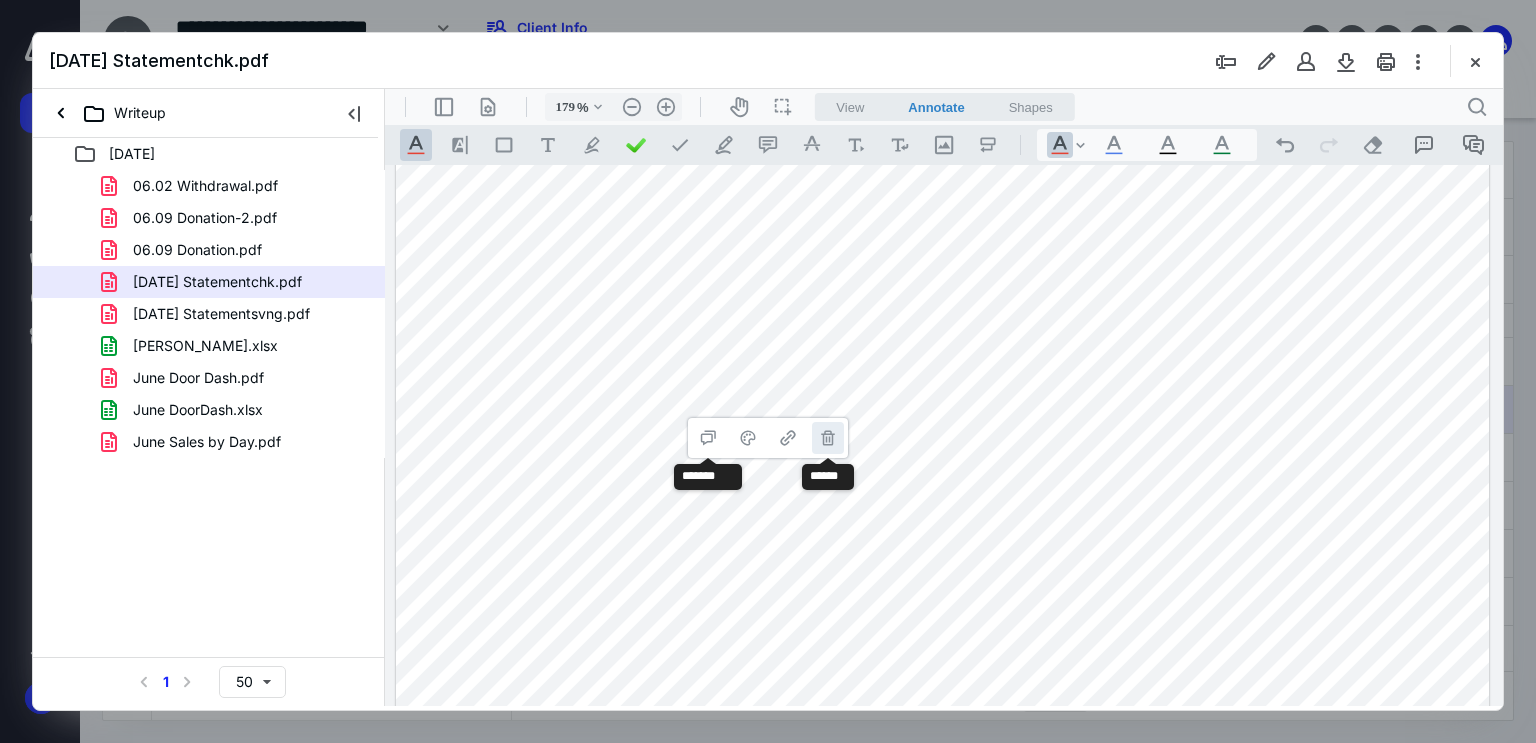 click on "**********" at bounding box center [828, 438] 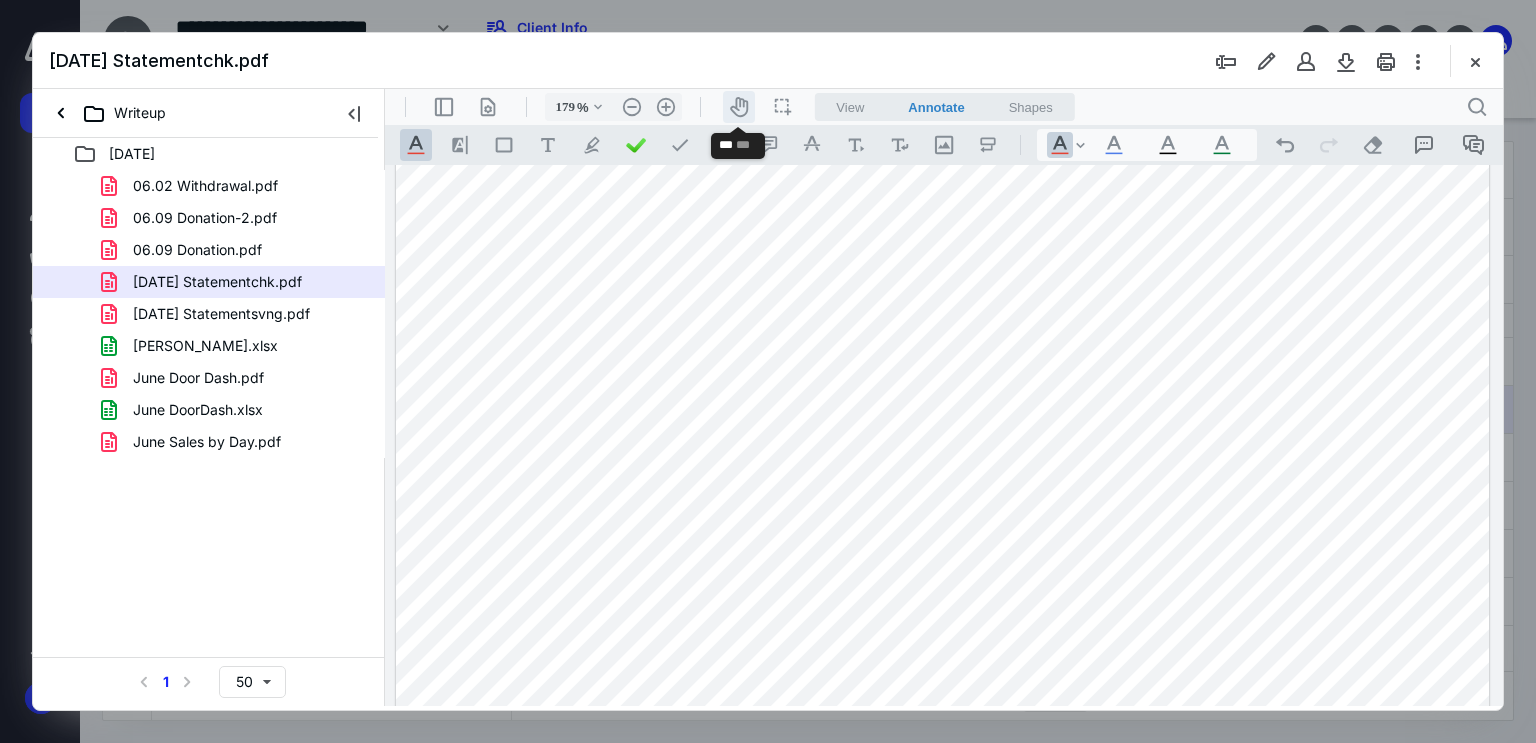 click on "icon-header-pan20" at bounding box center (739, 107) 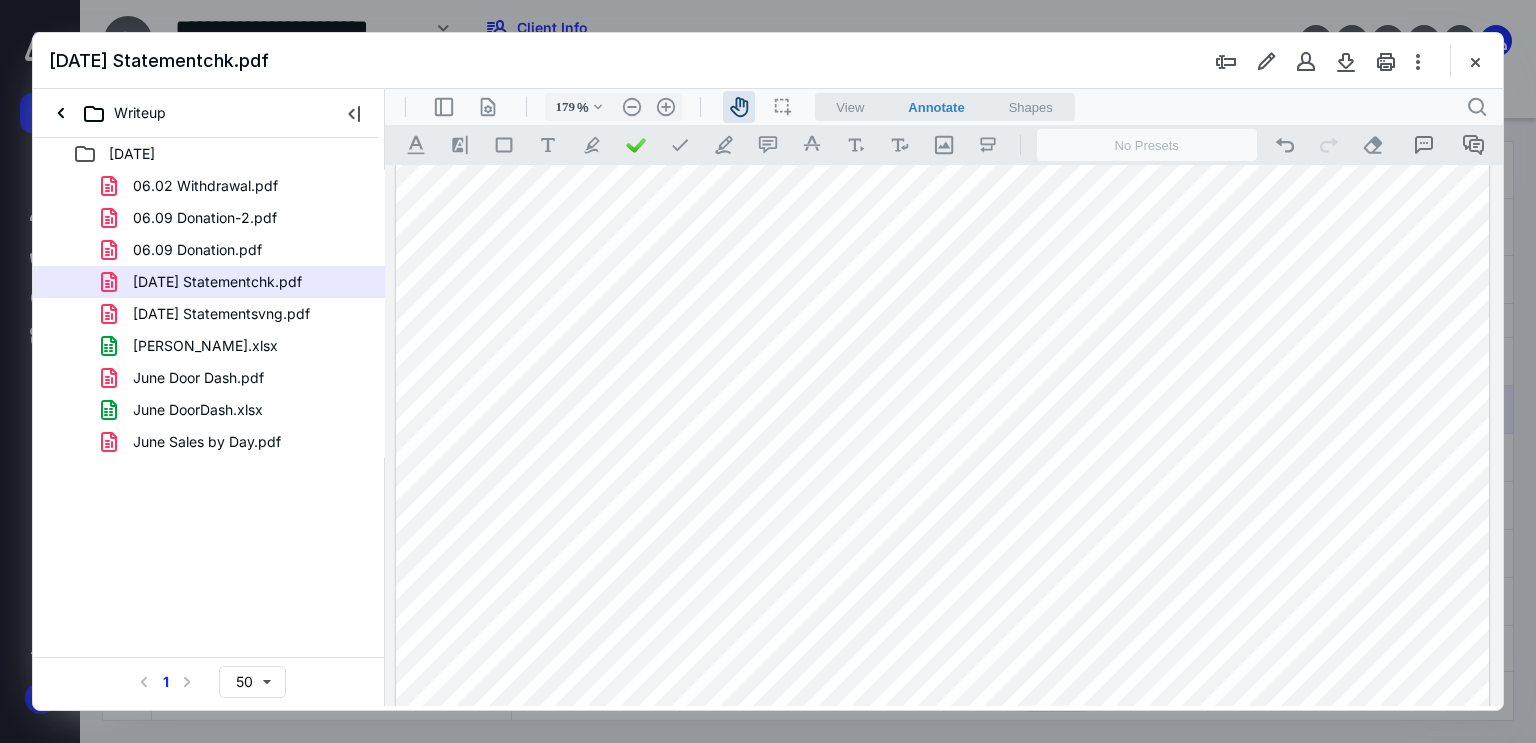 click at bounding box center (943, 384) 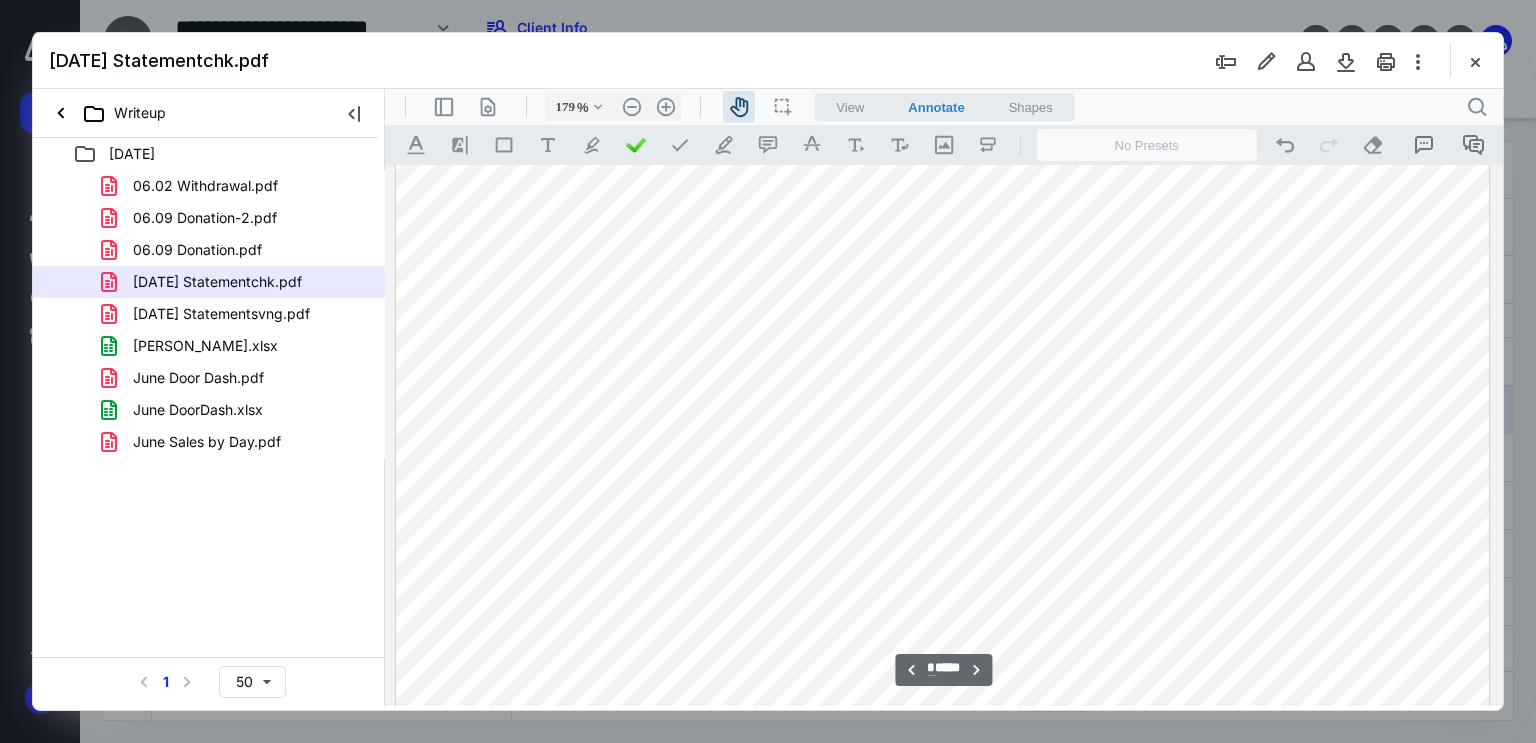 scroll, scrollTop: 4883, scrollLeft: 0, axis: vertical 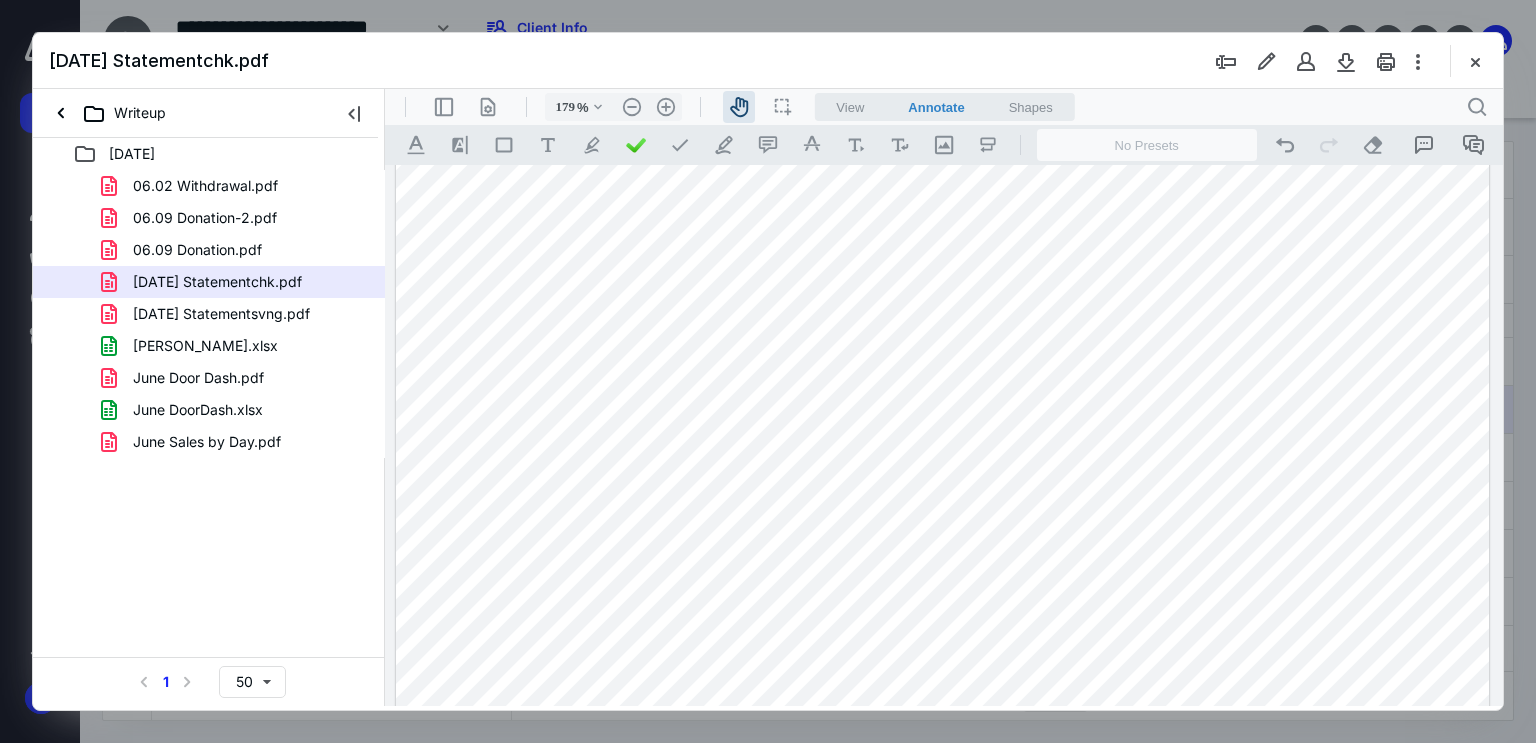 click at bounding box center (943, 284) 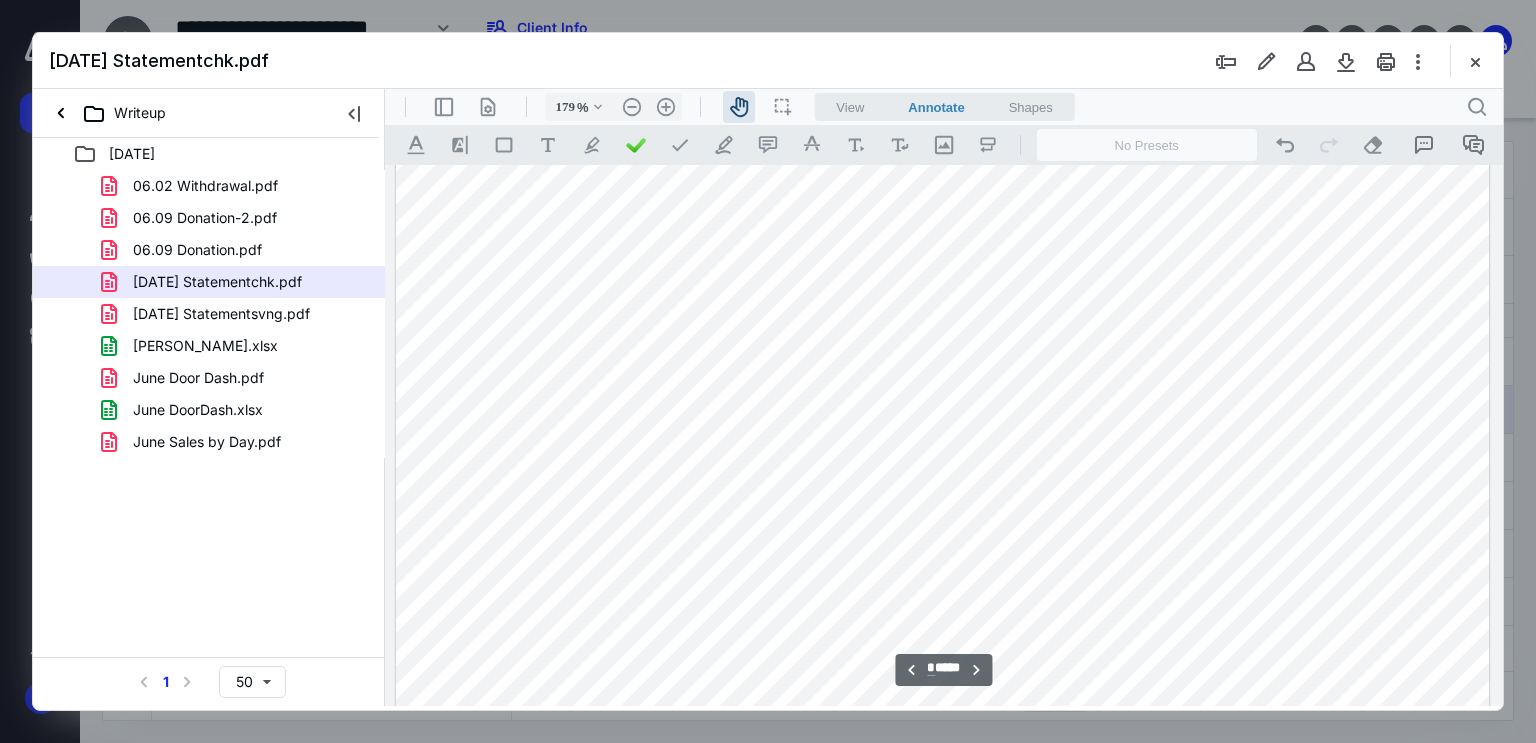 scroll, scrollTop: 5083, scrollLeft: 0, axis: vertical 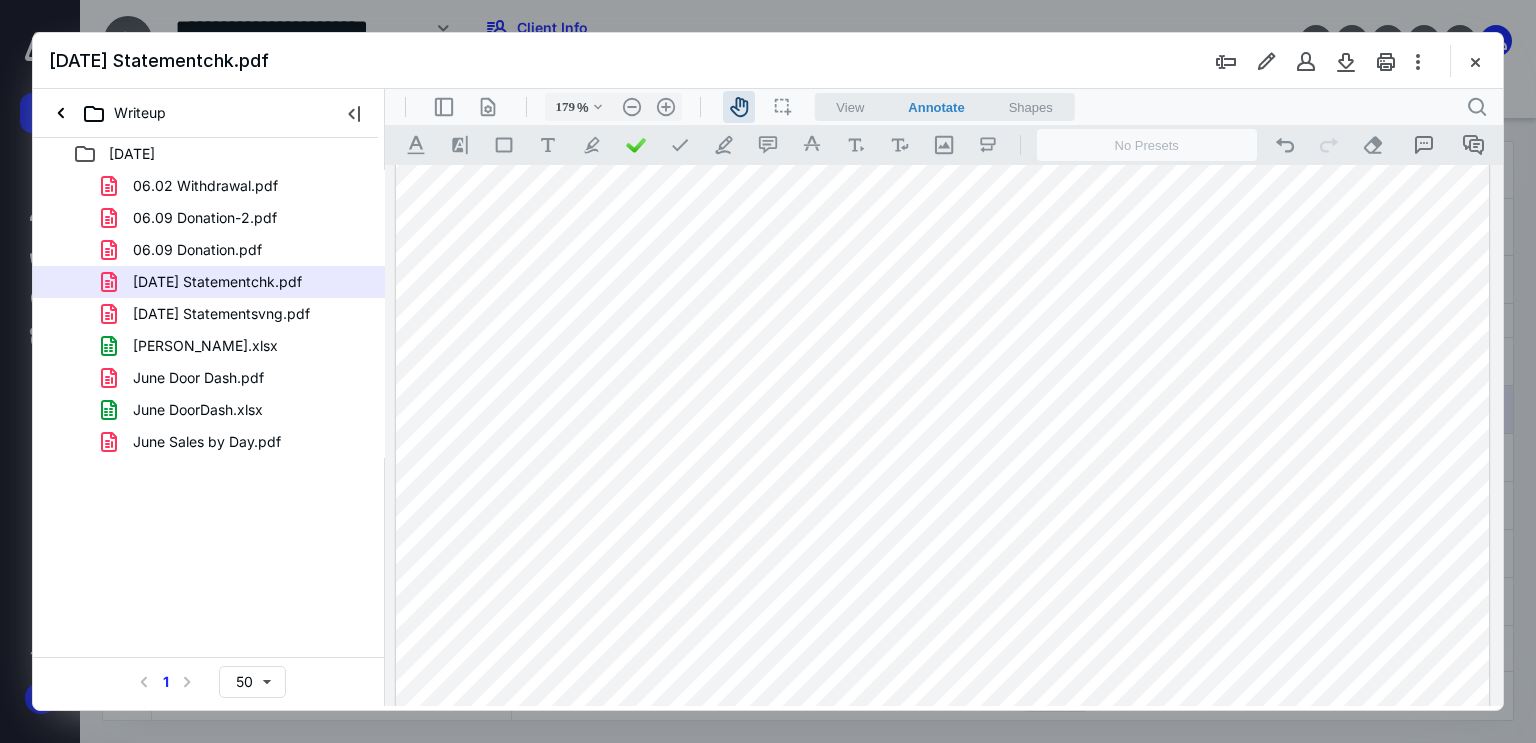 click at bounding box center [943, 84] 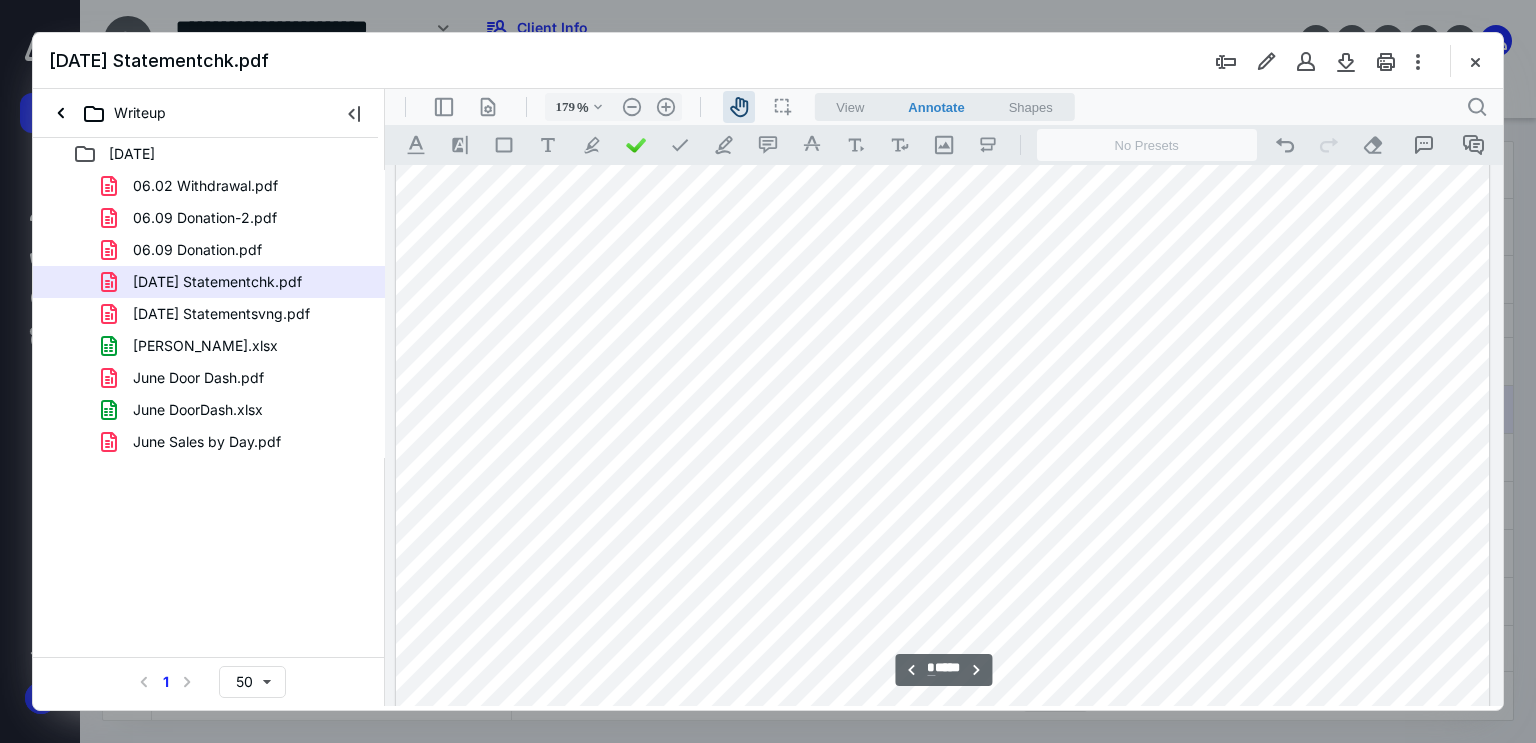 scroll, scrollTop: 5183, scrollLeft: 0, axis: vertical 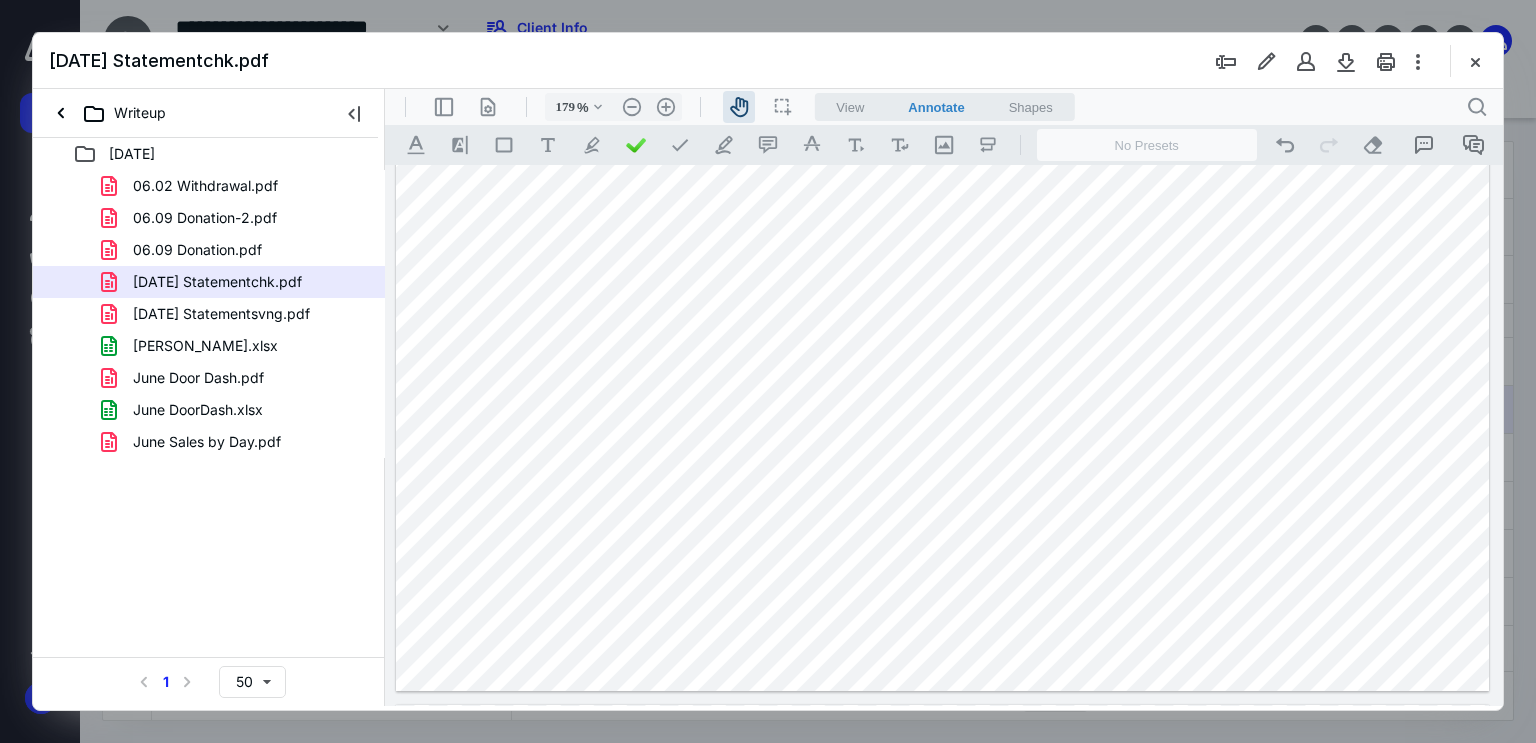click at bounding box center [943, -16] 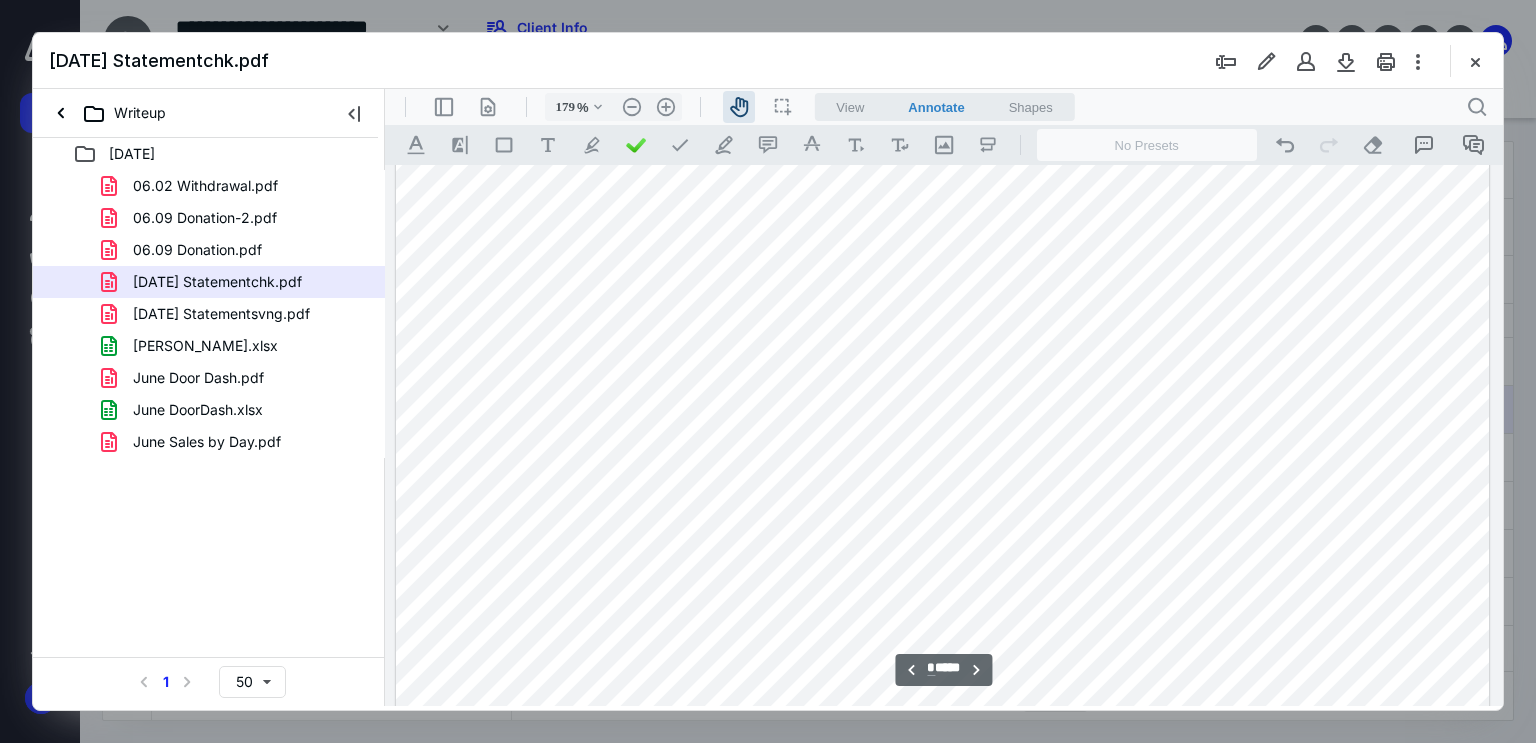 scroll, scrollTop: 5983, scrollLeft: 0, axis: vertical 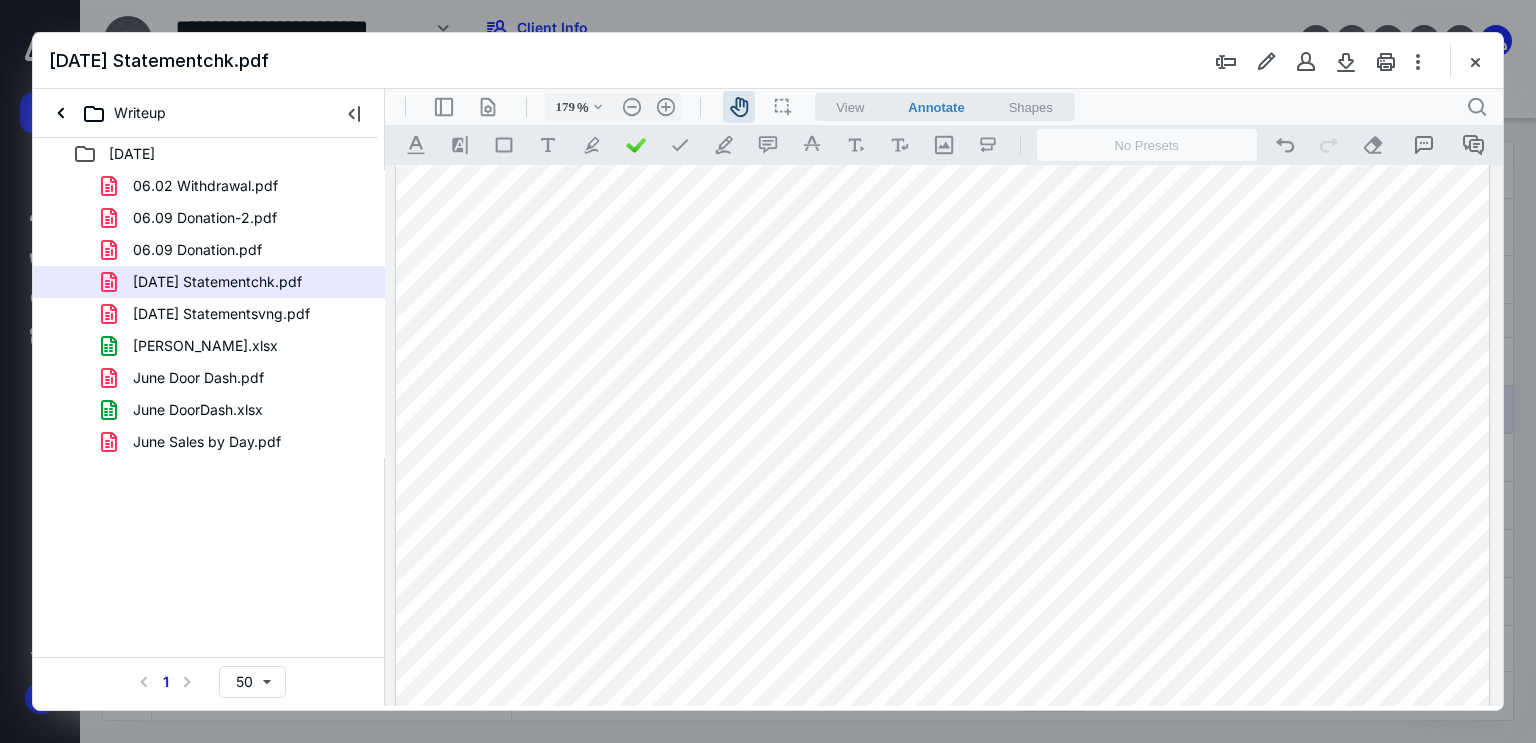 click at bounding box center [943, 613] 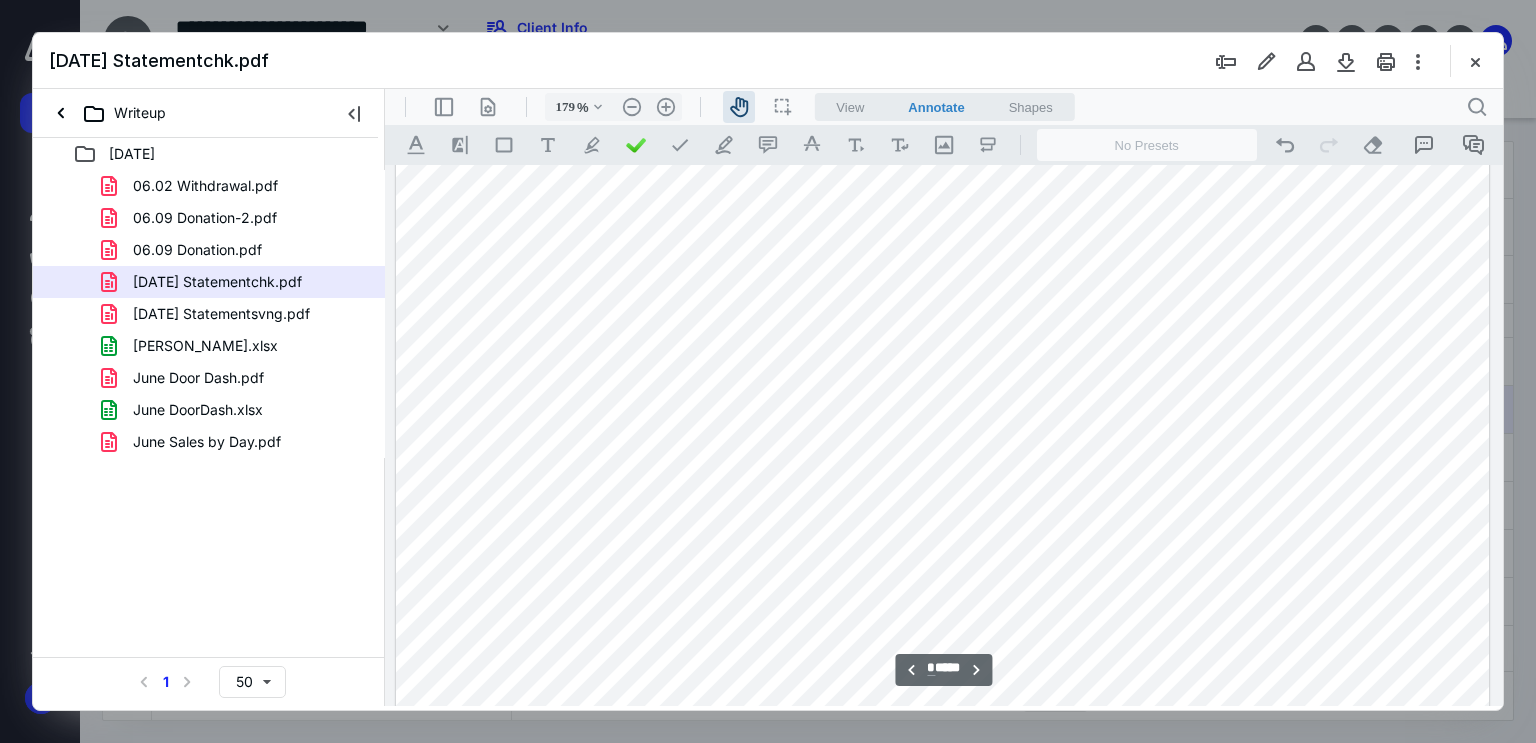 scroll, scrollTop: 6183, scrollLeft: 0, axis: vertical 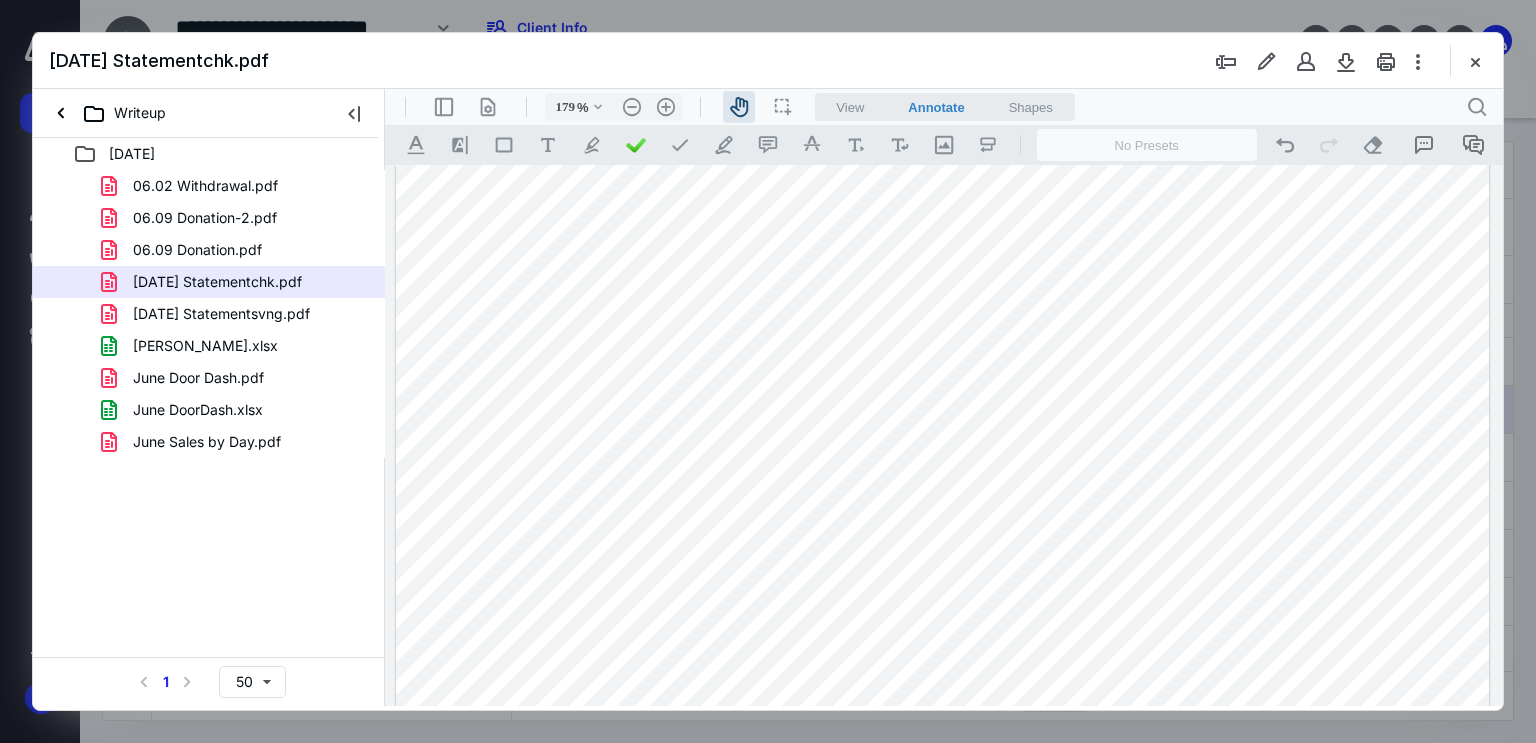 click at bounding box center (943, 413) 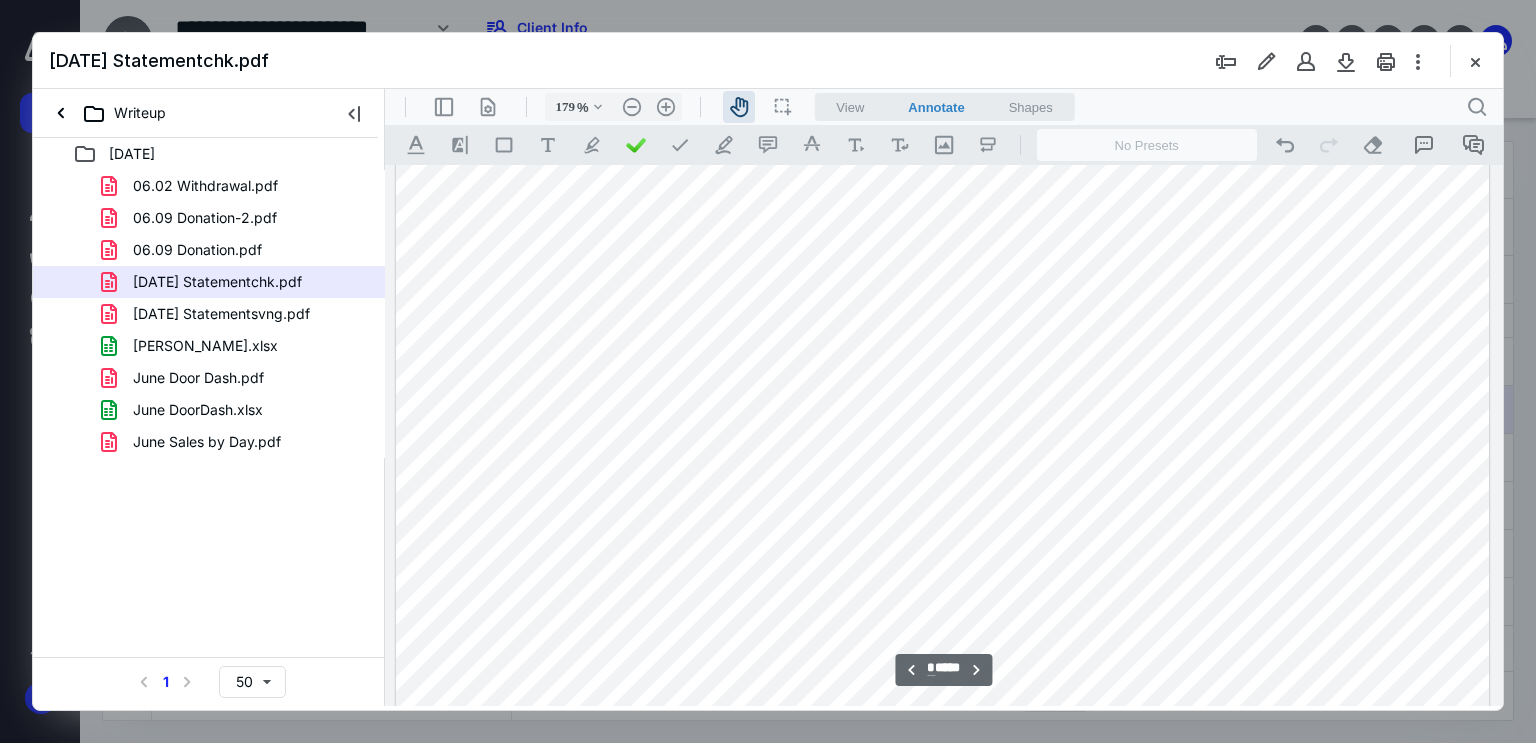 scroll, scrollTop: 6683, scrollLeft: 0, axis: vertical 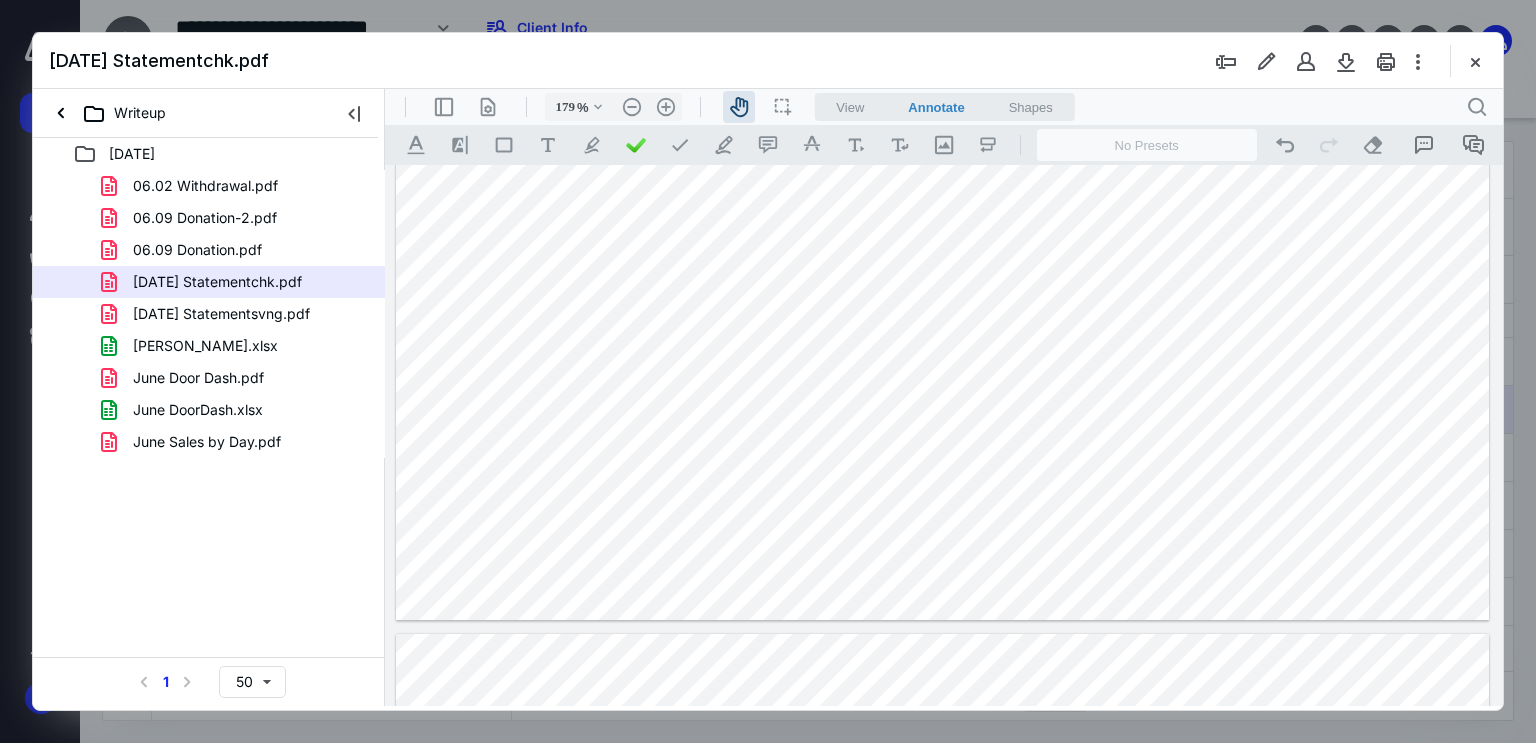 click at bounding box center [943, -87] 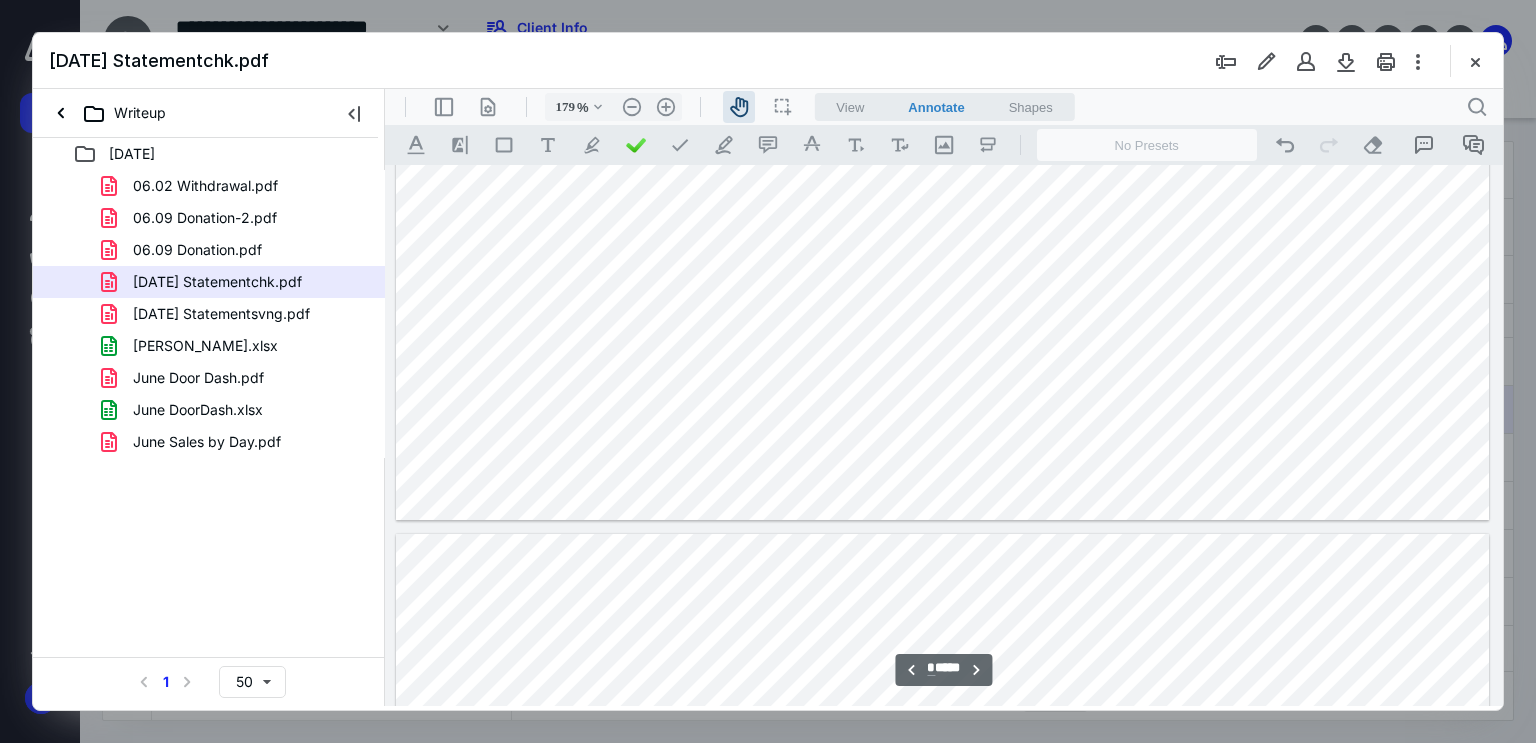 scroll, scrollTop: 6683, scrollLeft: 0, axis: vertical 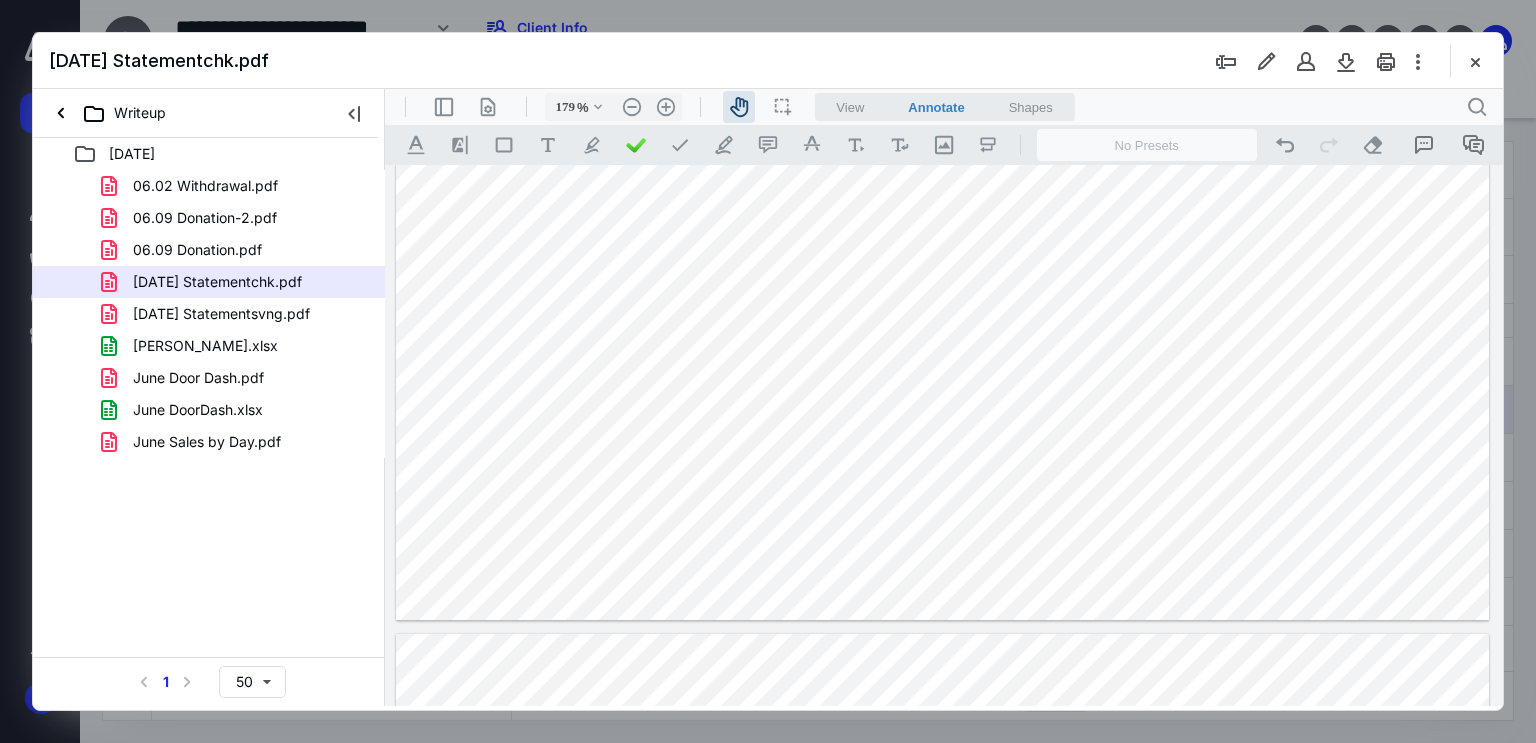 click at bounding box center [943, -87] 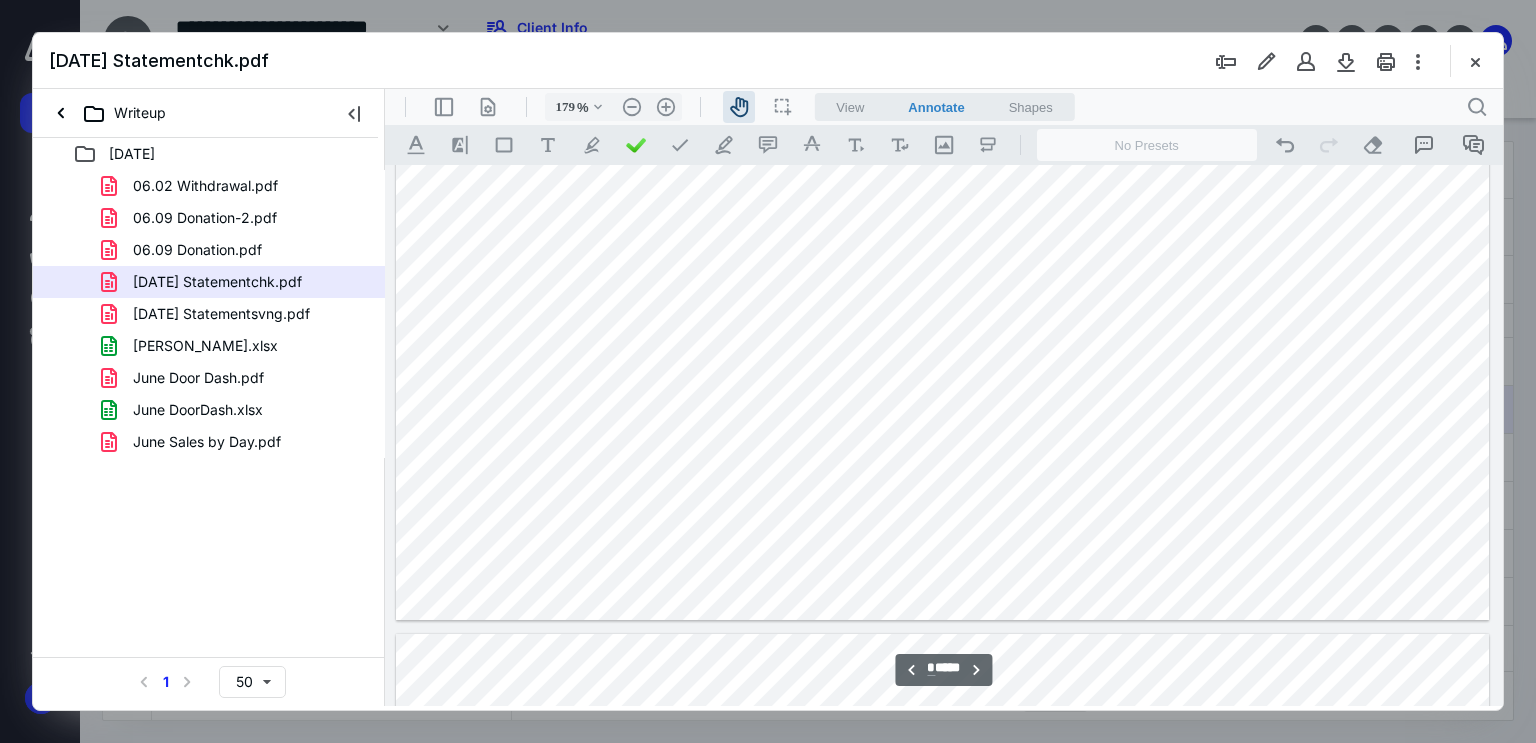 scroll, scrollTop: 6783, scrollLeft: 0, axis: vertical 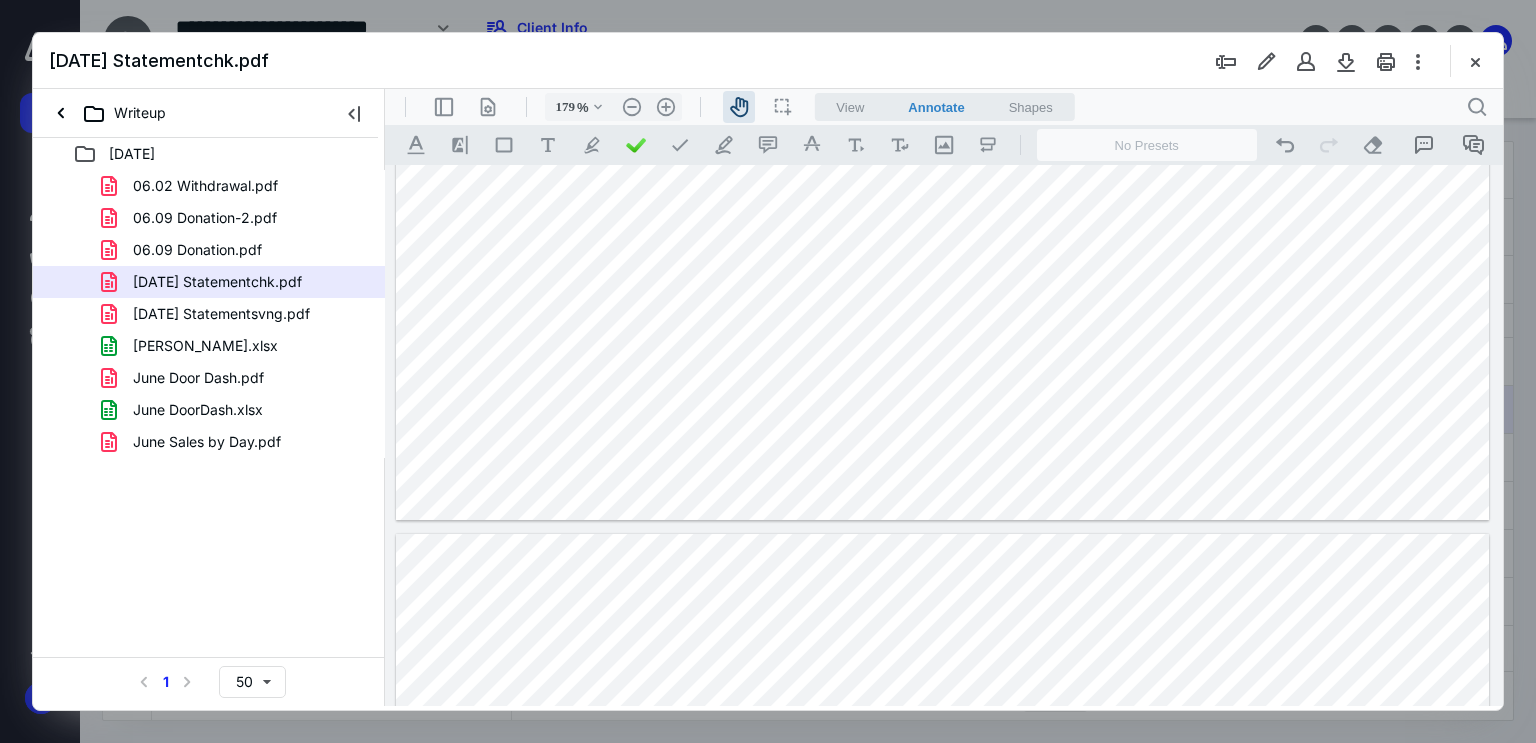 click at bounding box center [943, -187] 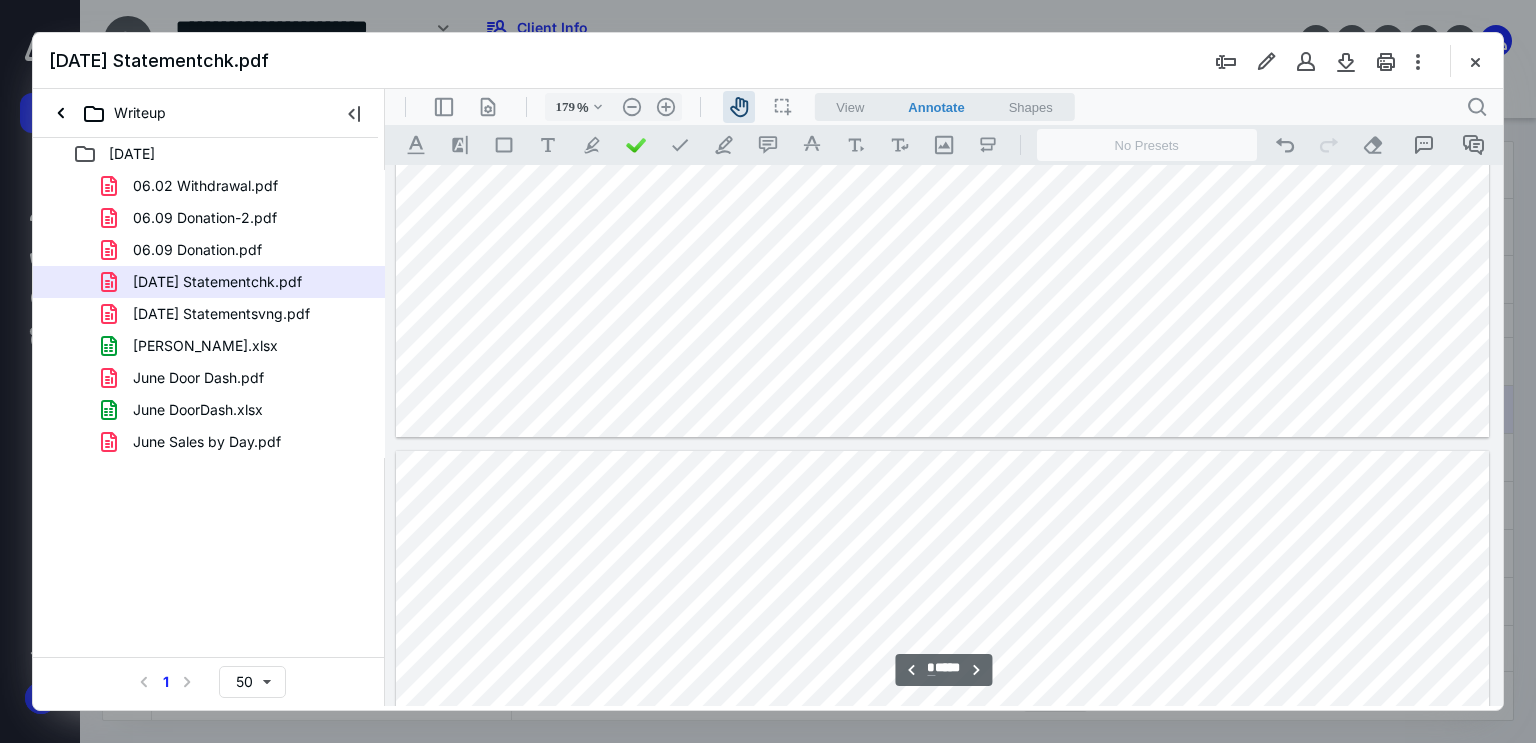 type on "*" 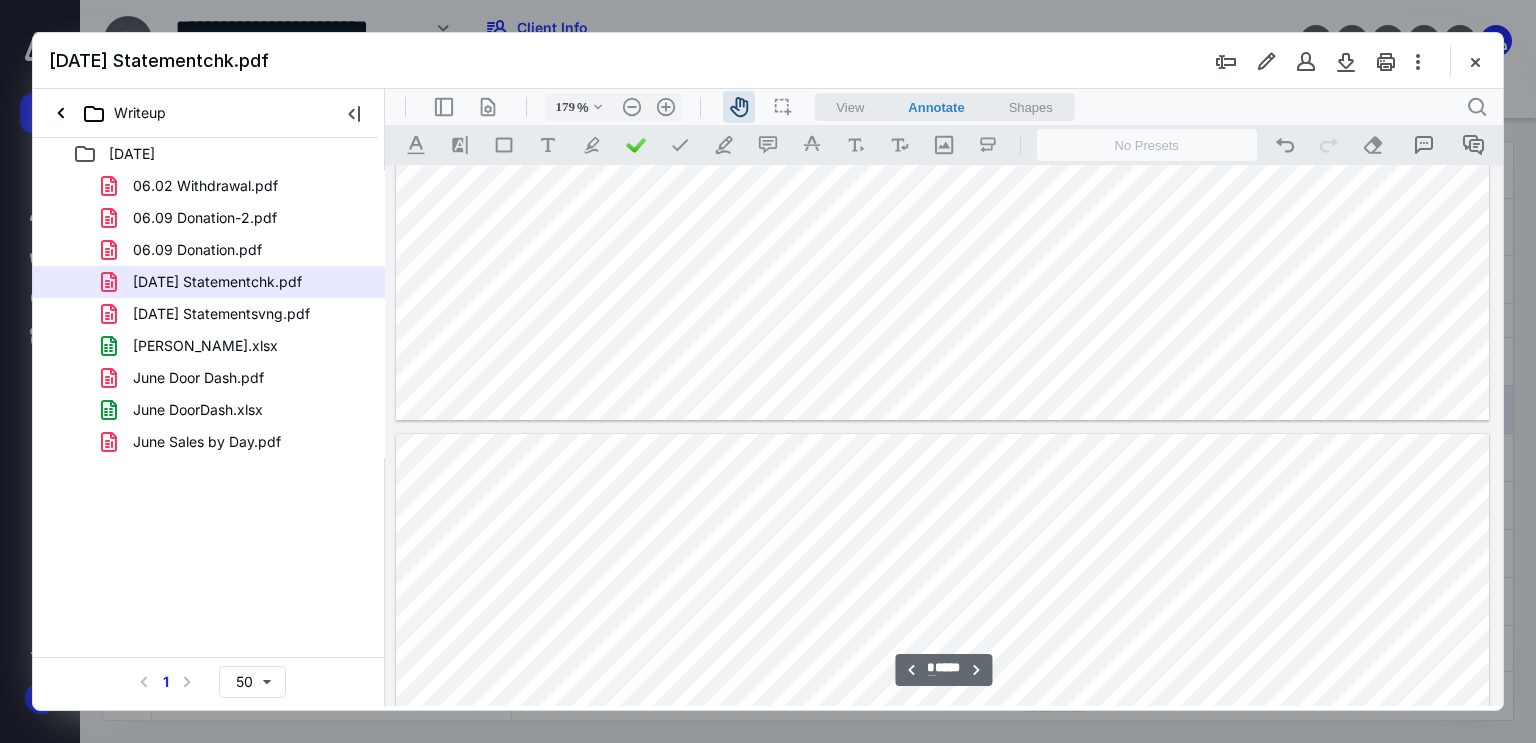 scroll, scrollTop: 6983, scrollLeft: 0, axis: vertical 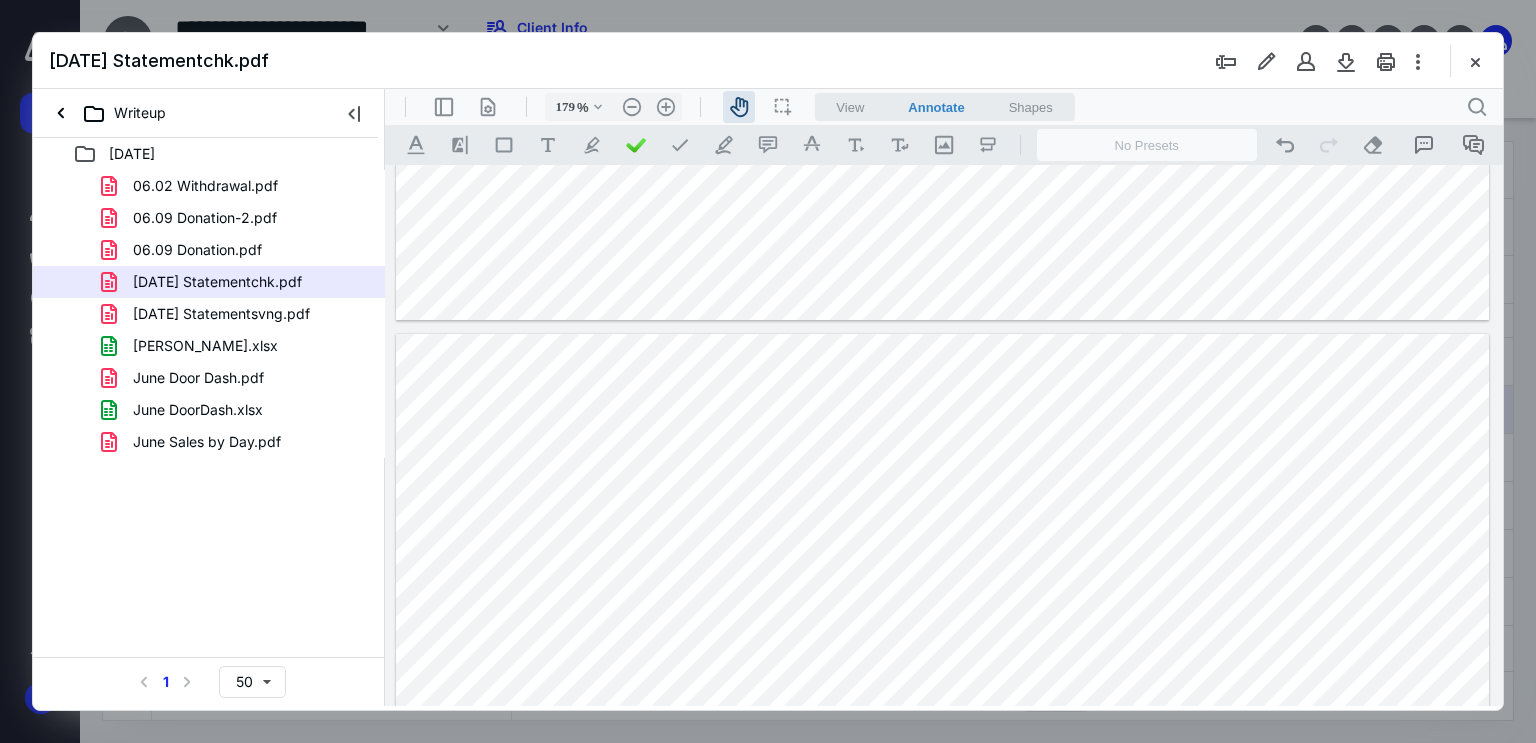 click at bounding box center (943, 1042) 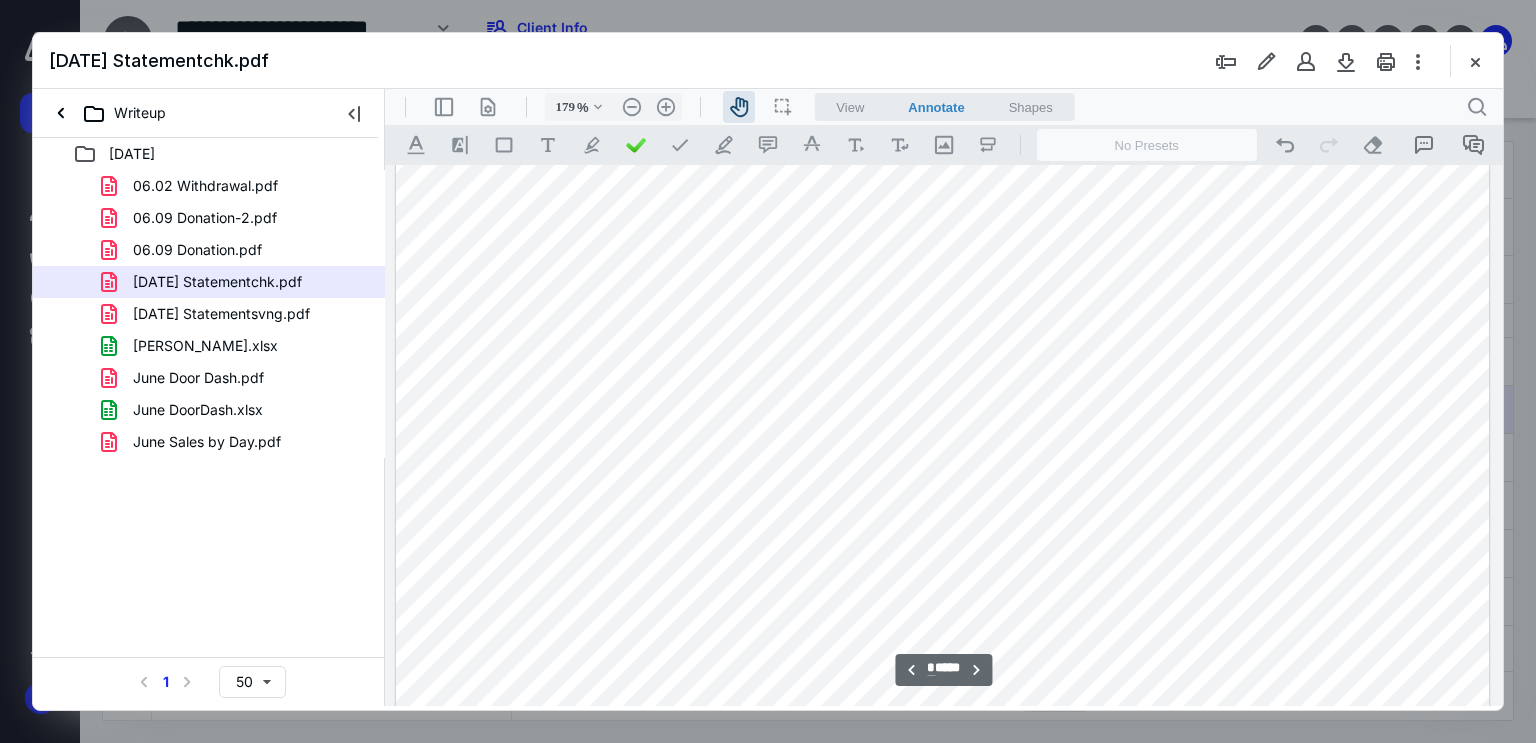 scroll, scrollTop: 7483, scrollLeft: 0, axis: vertical 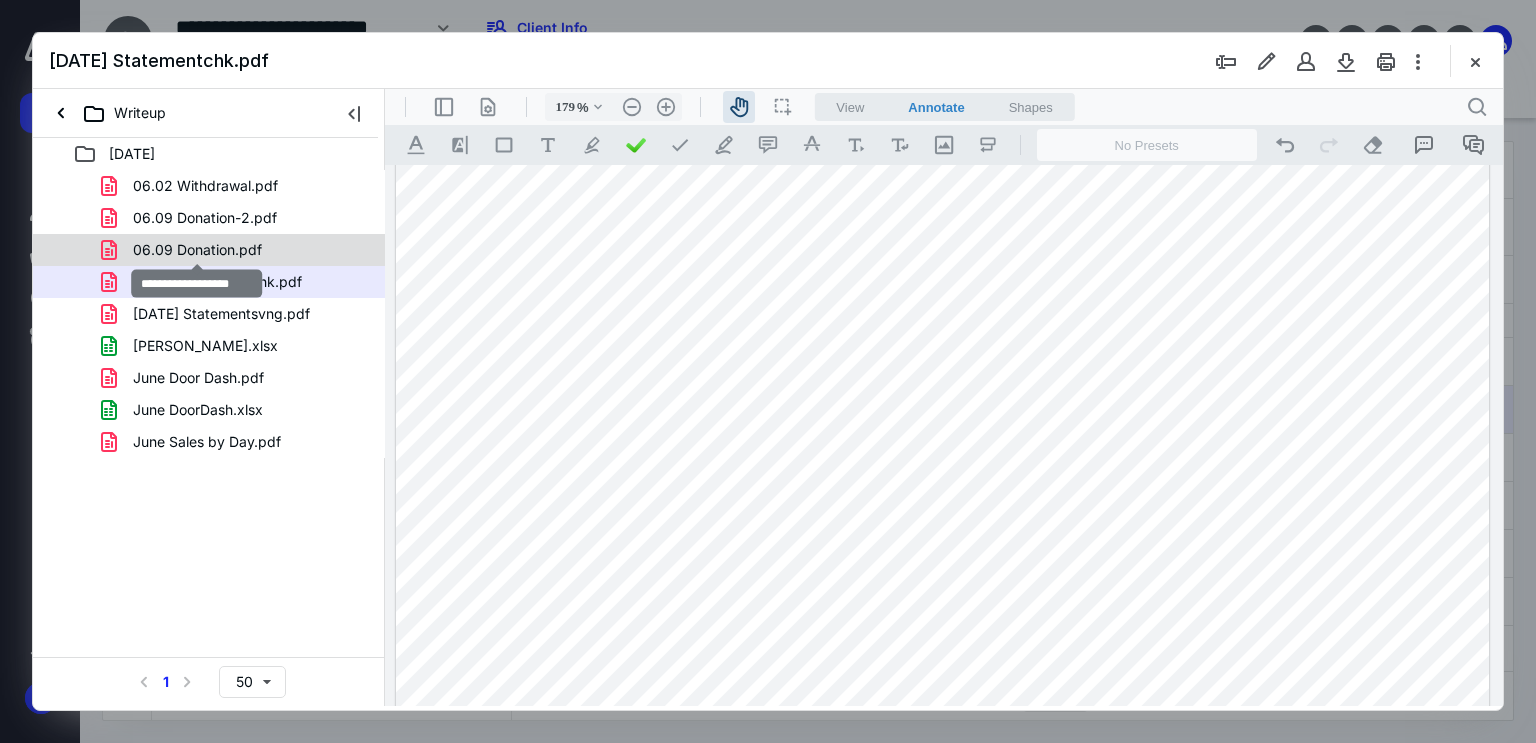 click on "06.09 Donation.pdf" at bounding box center (197, 250) 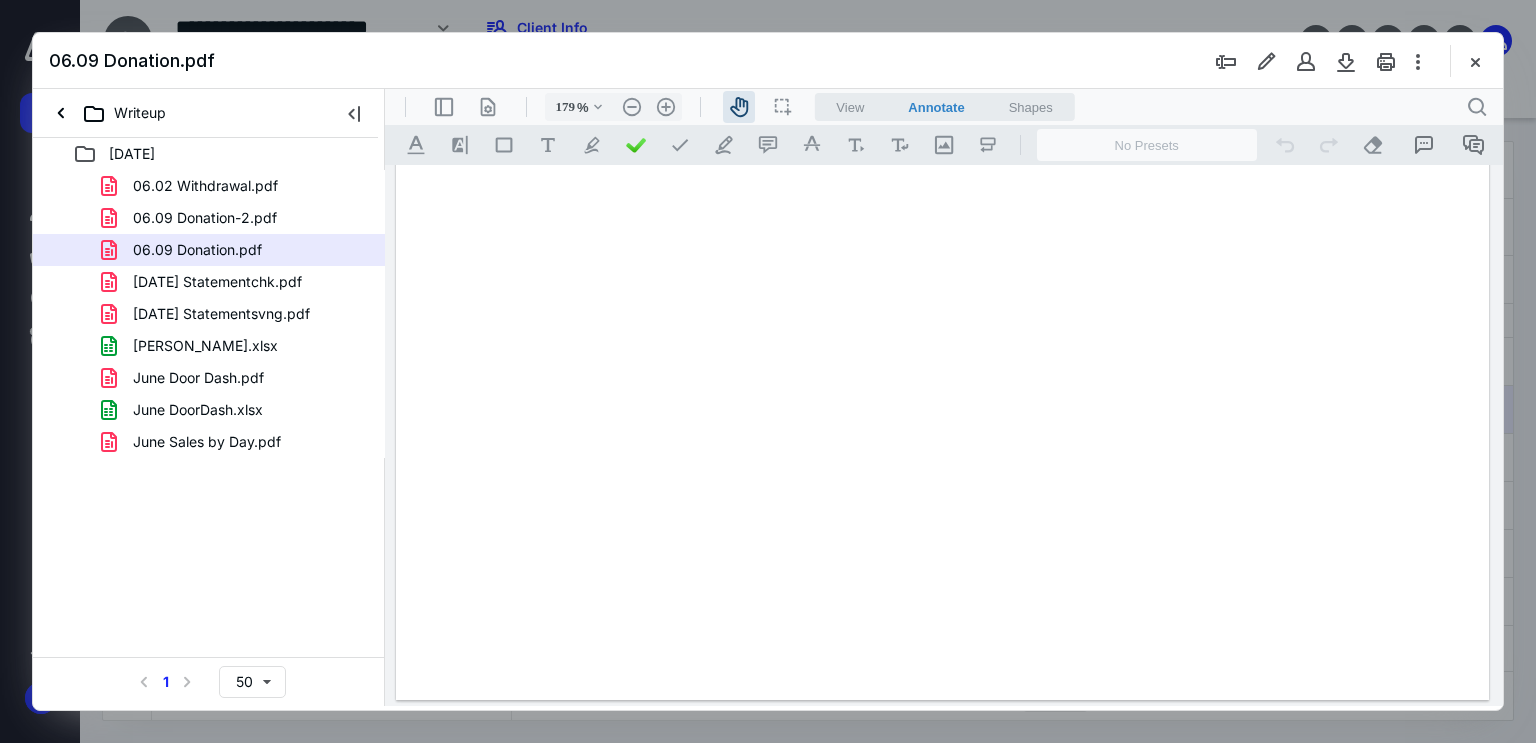 scroll, scrollTop: 0, scrollLeft: 0, axis: both 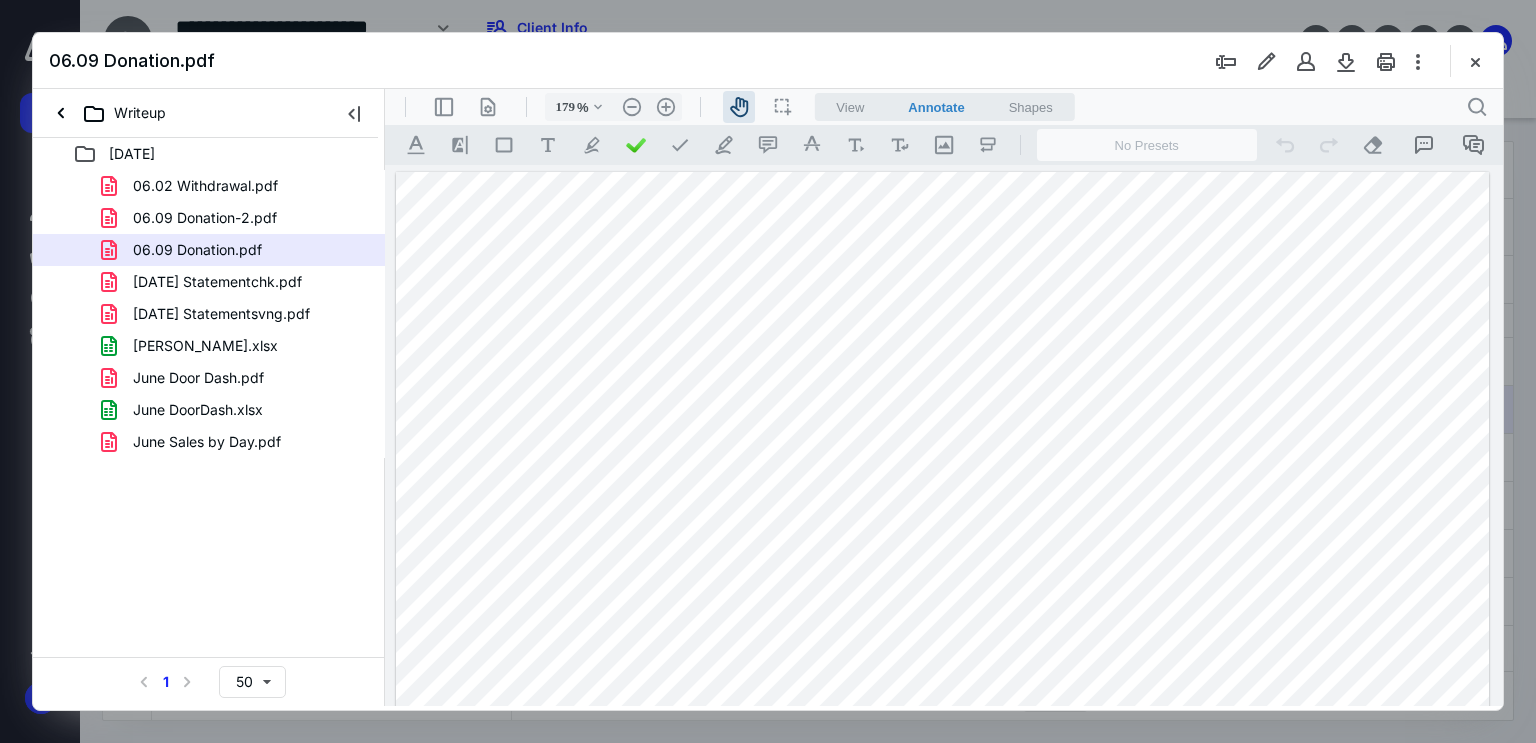 click at bounding box center [943, 880] 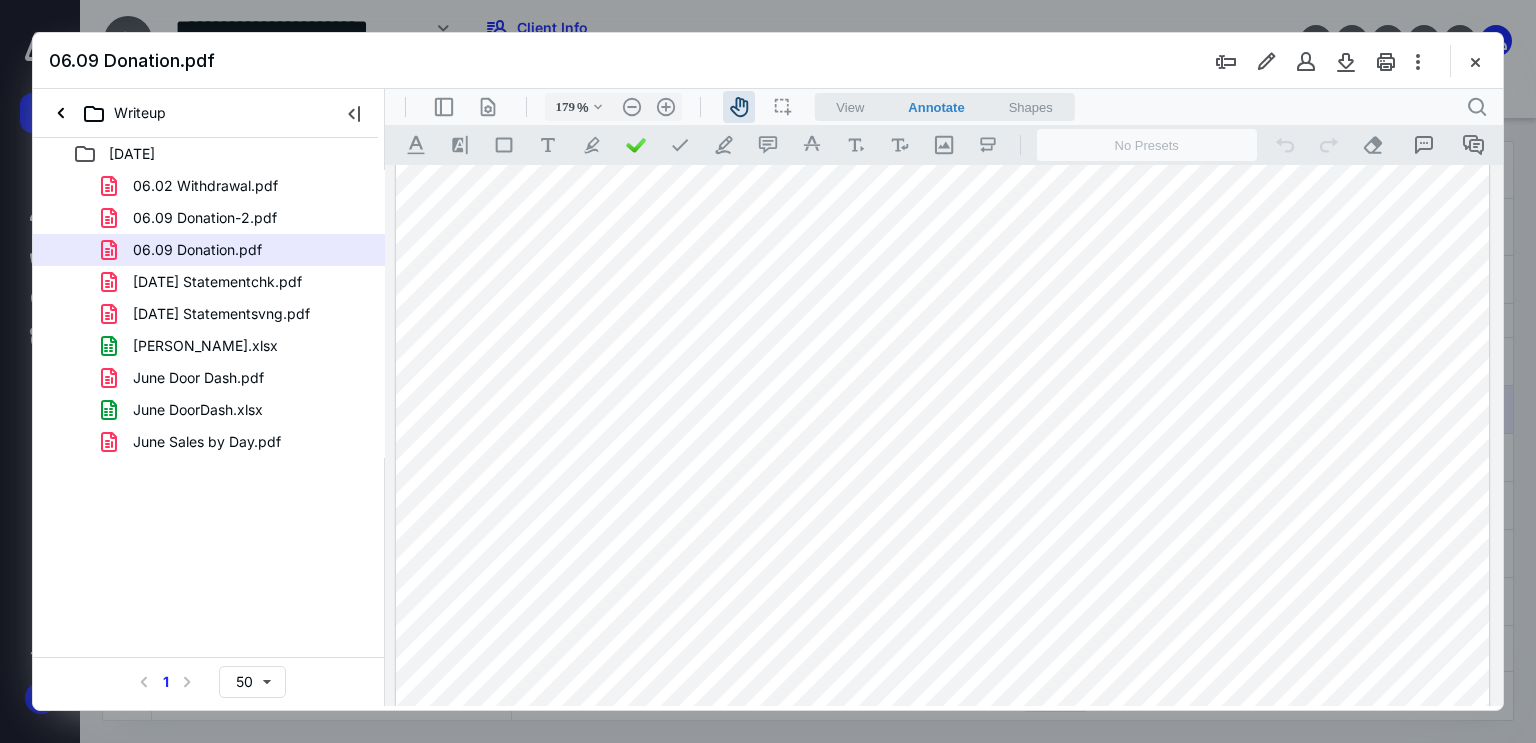 scroll, scrollTop: 587, scrollLeft: 0, axis: vertical 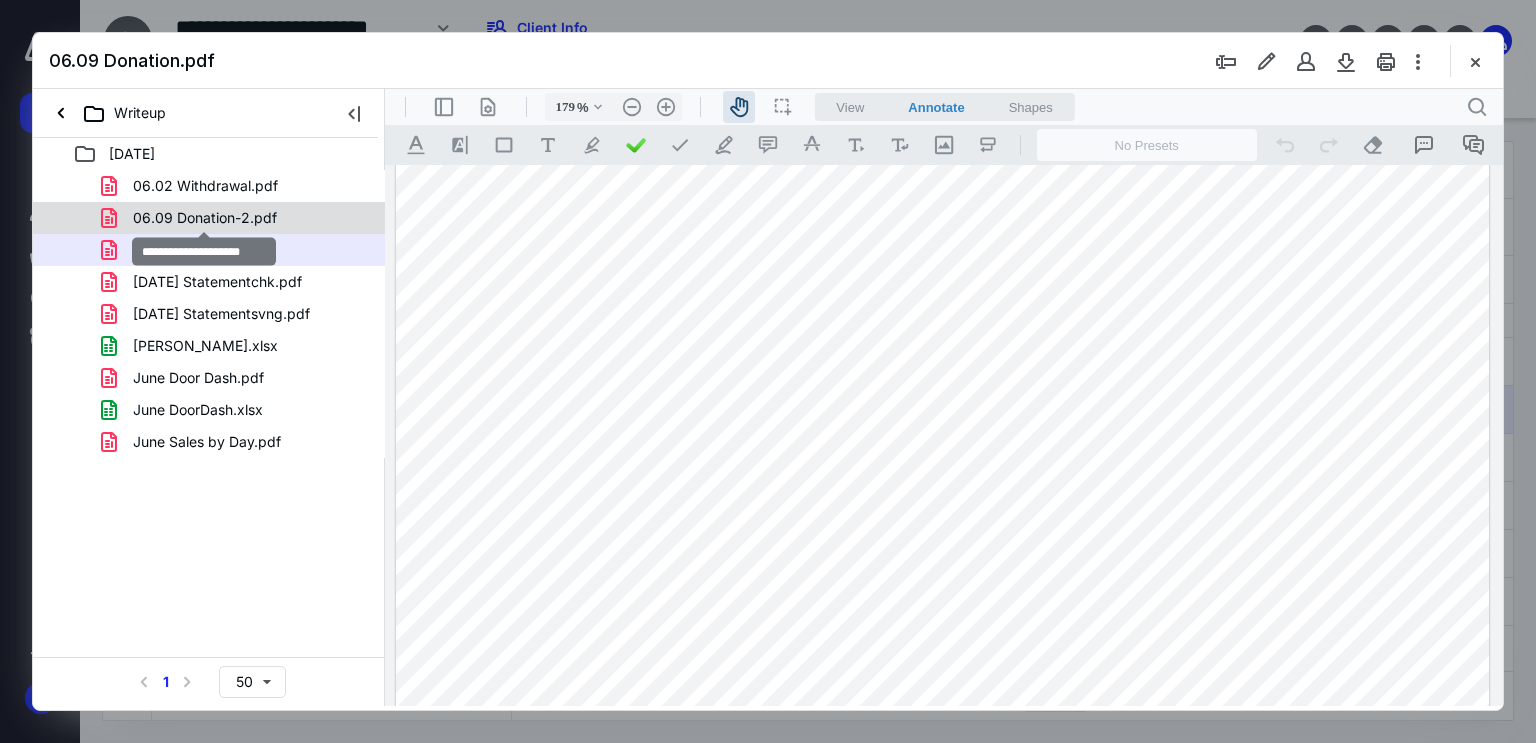 click on "06.09 Donation-2.pdf" at bounding box center [205, 218] 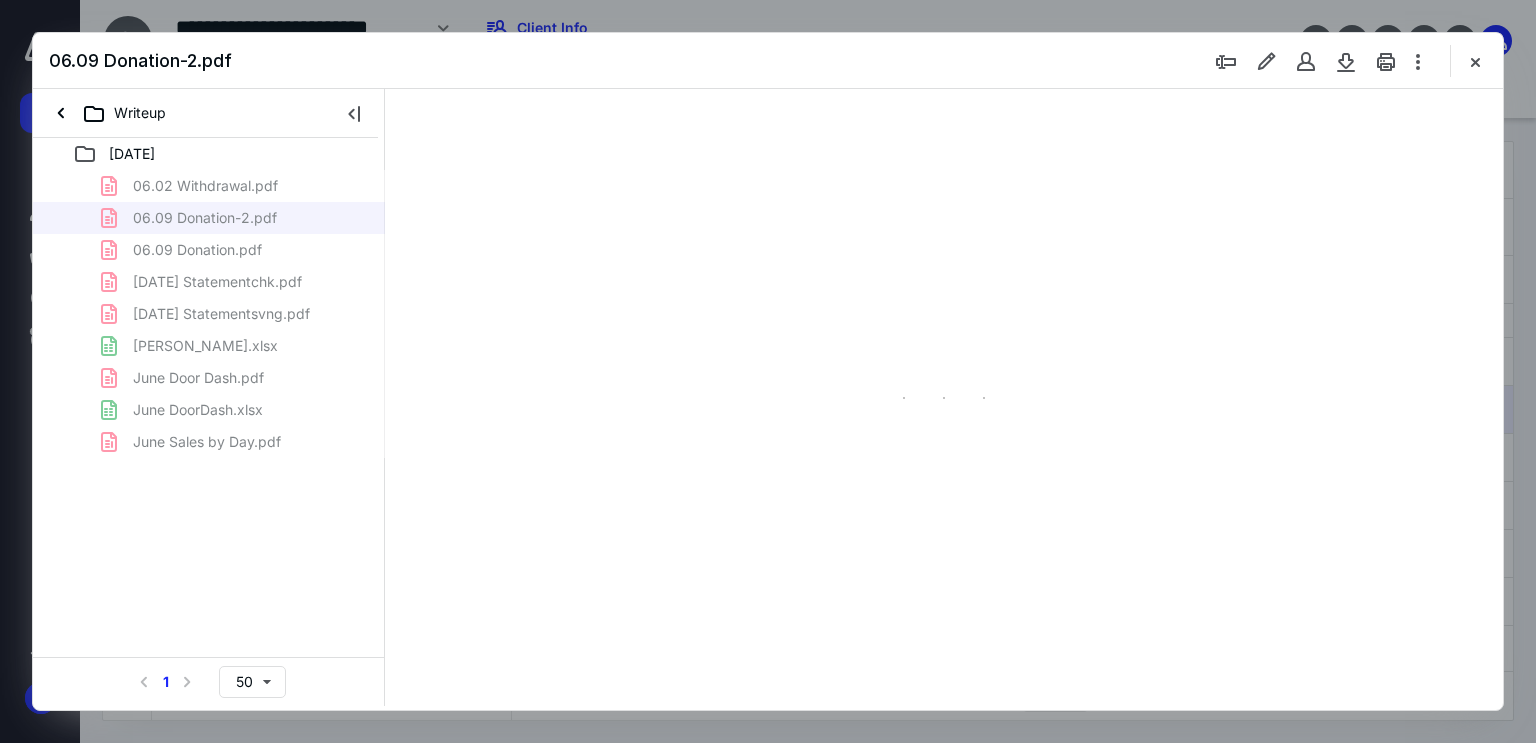 scroll, scrollTop: 0, scrollLeft: 0, axis: both 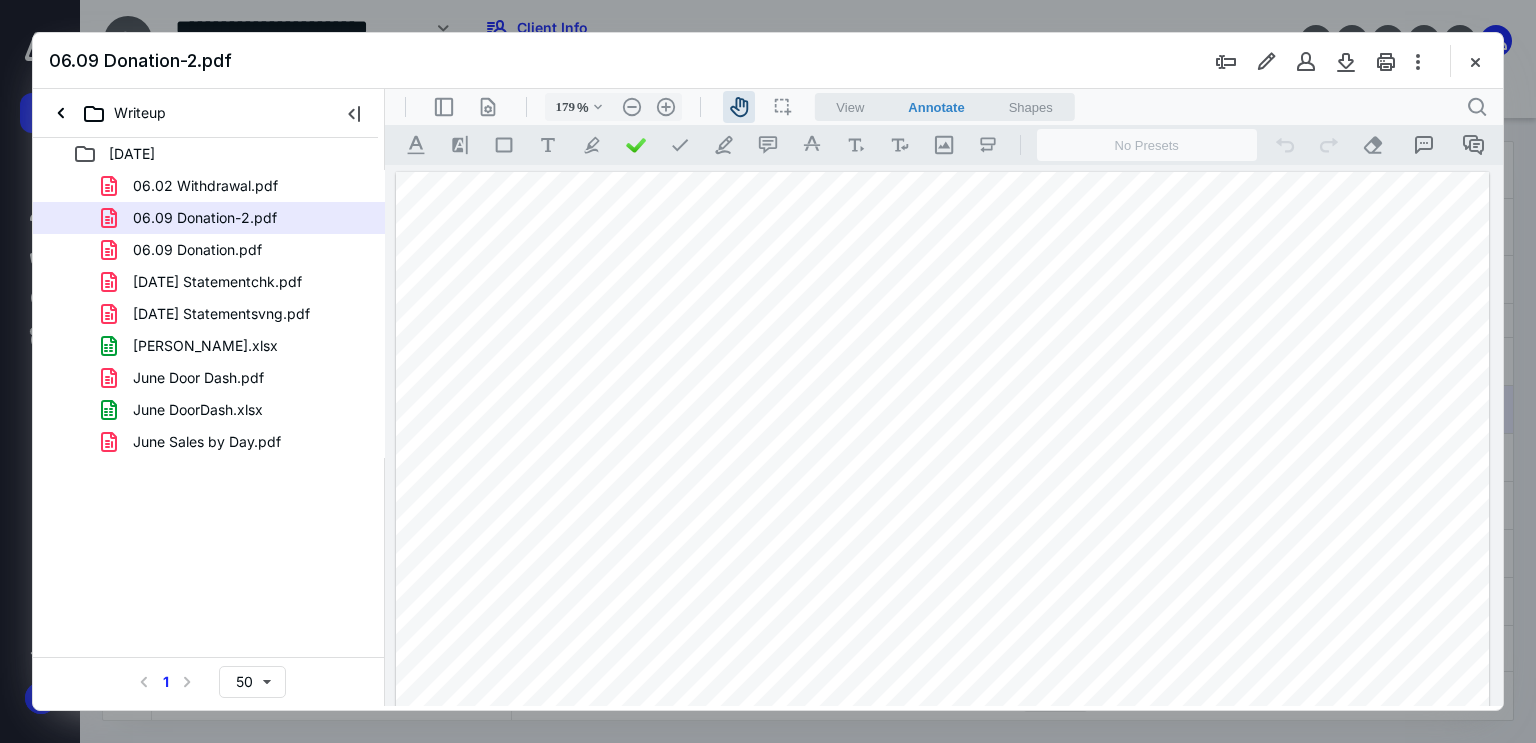 click at bounding box center (943, 880) 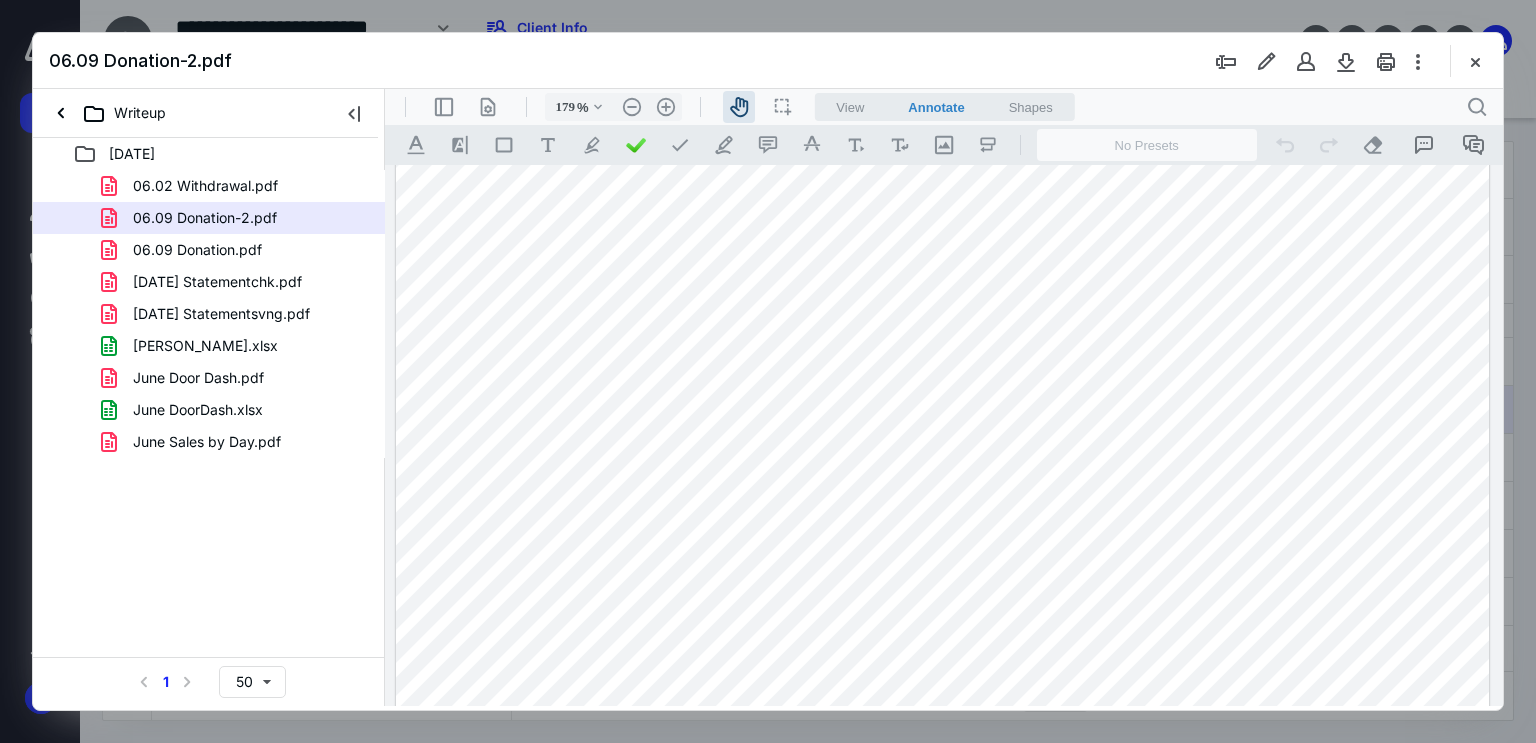 scroll, scrollTop: 187, scrollLeft: 0, axis: vertical 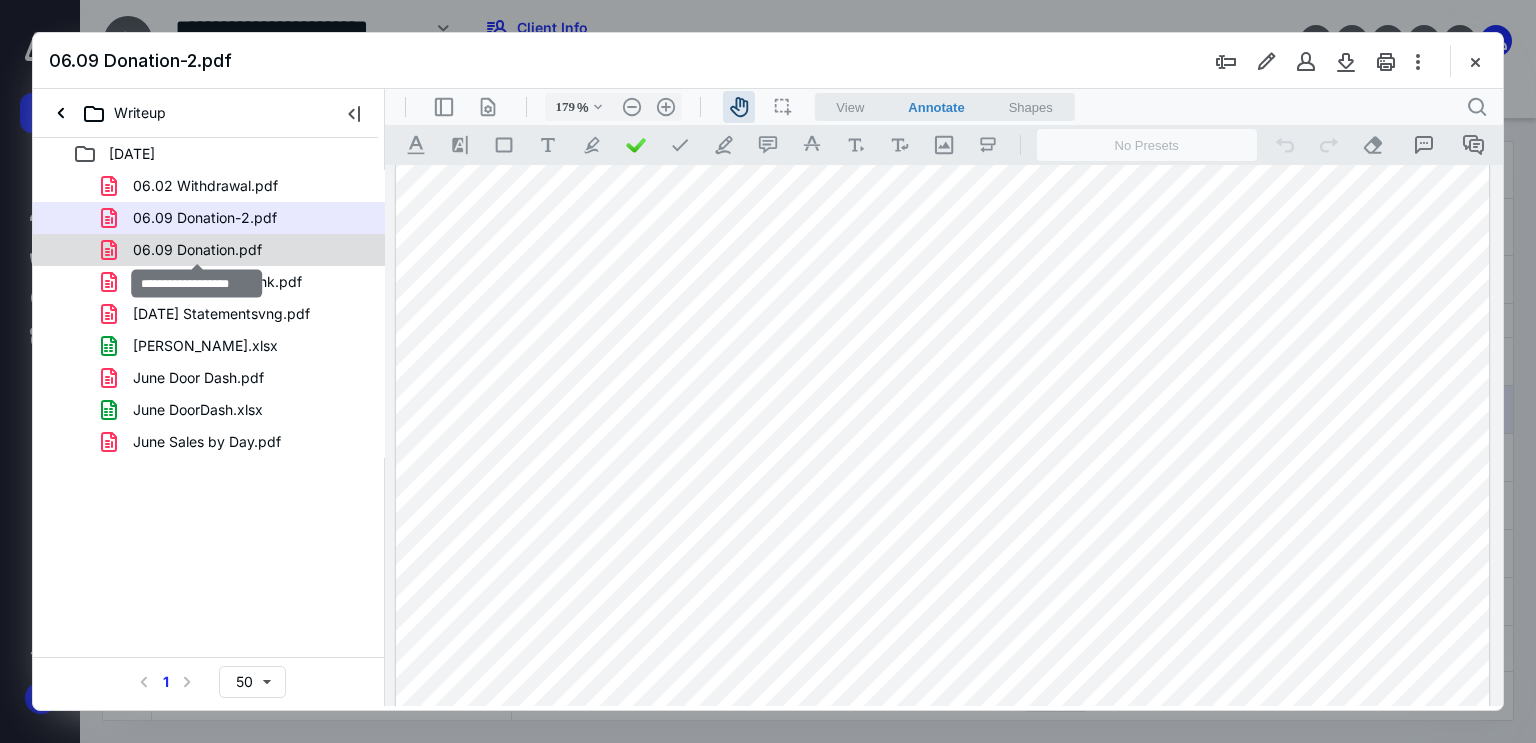 click on "06.09 Donation.pdf" at bounding box center [197, 250] 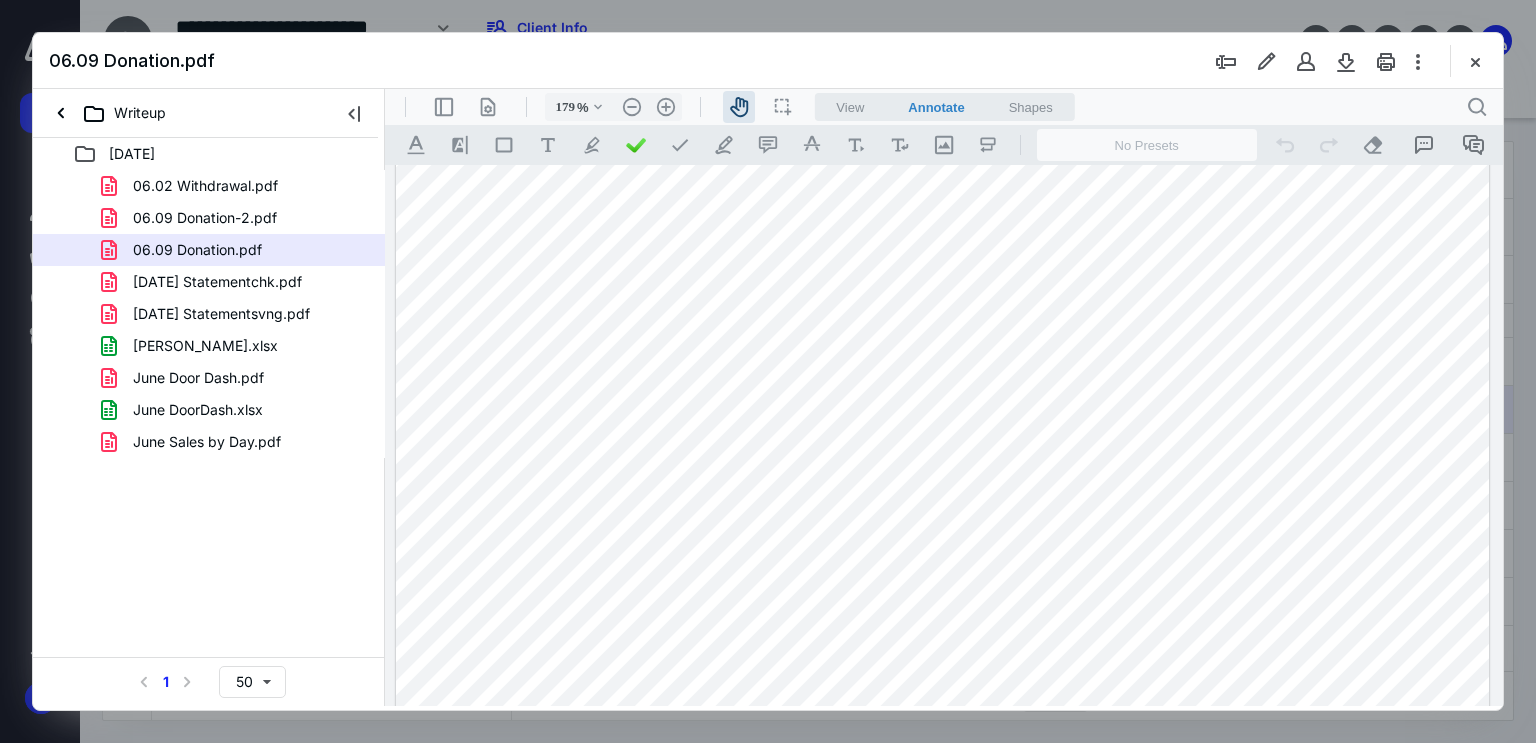 scroll, scrollTop: 0, scrollLeft: 0, axis: both 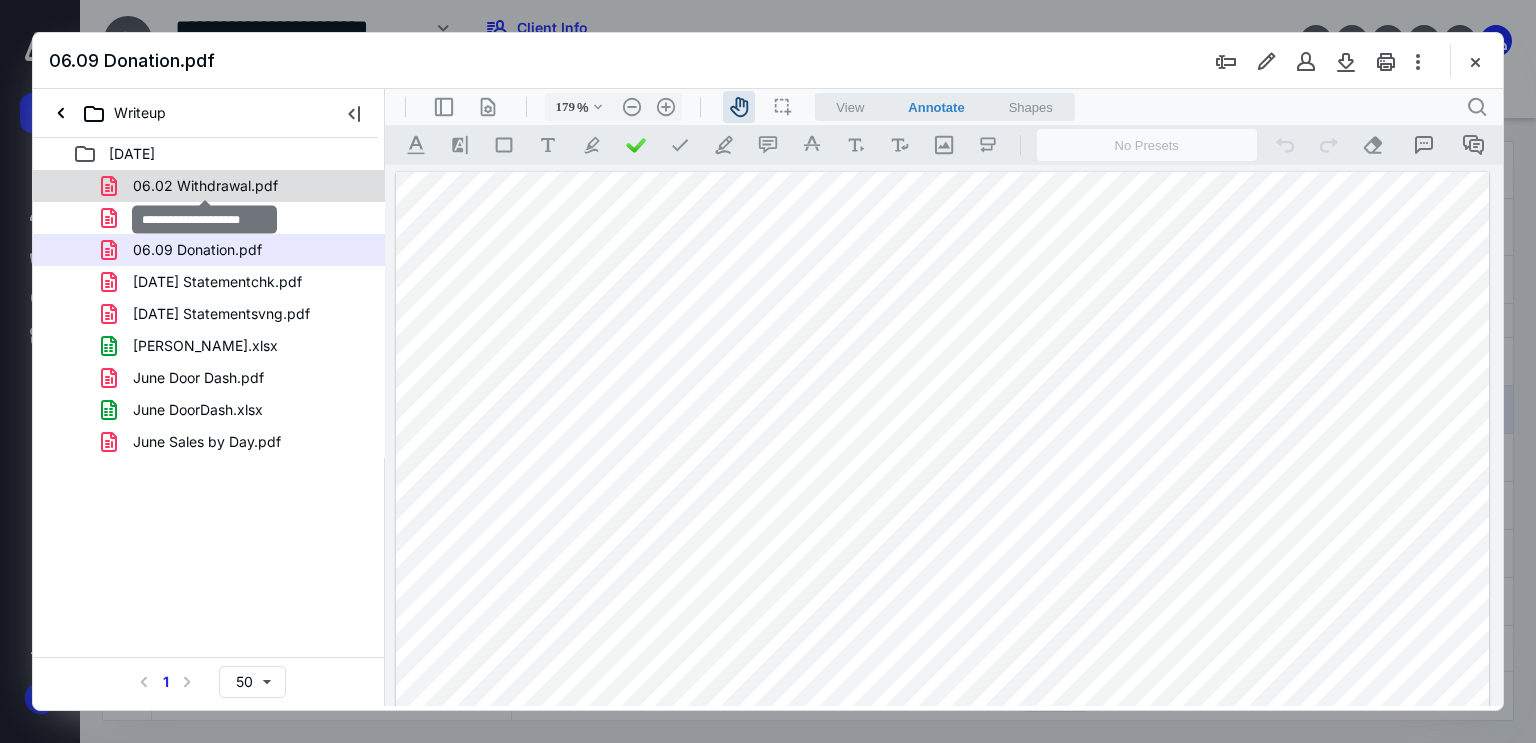 click on "06.02 Withdrawal.pdf" at bounding box center [205, 186] 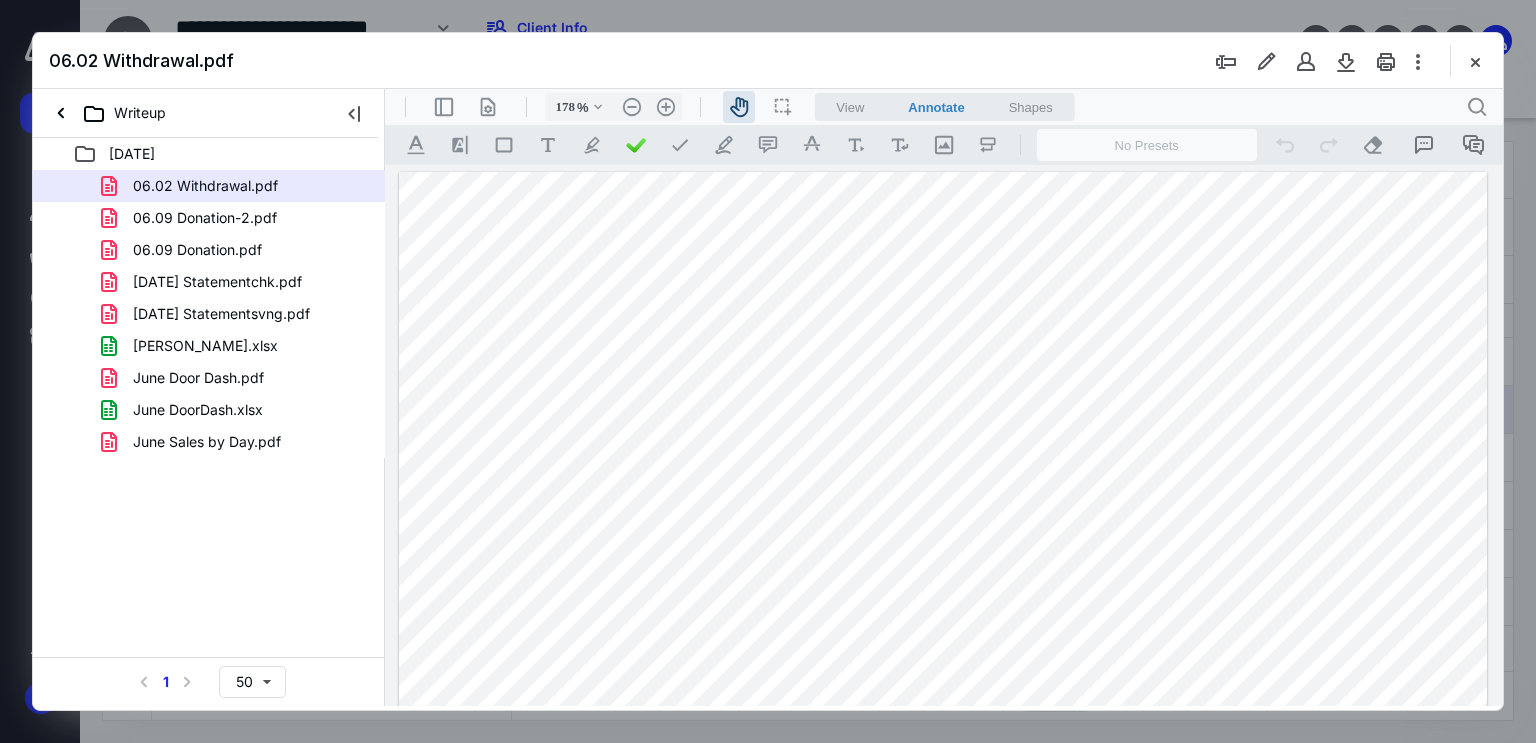 click at bounding box center [943, 876] 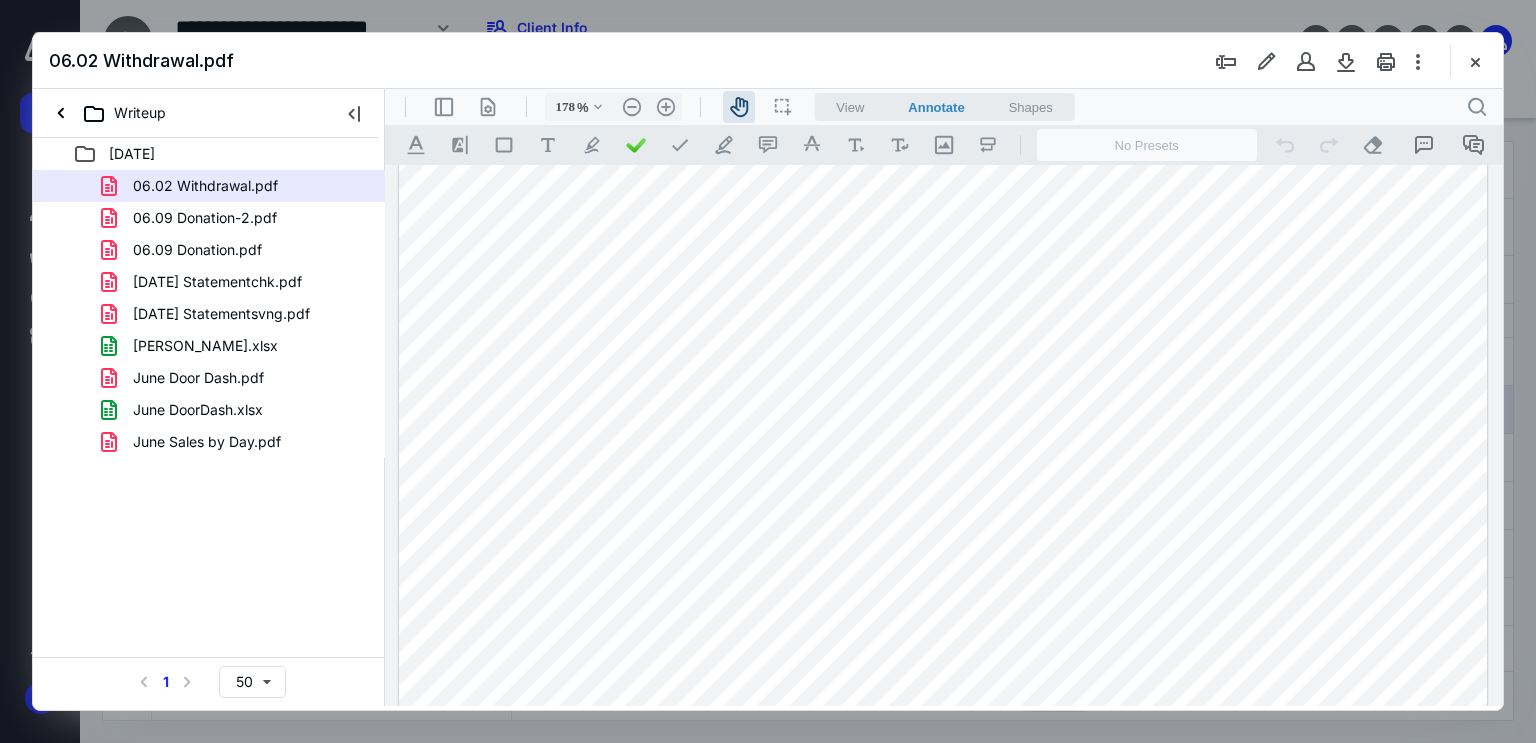 scroll, scrollTop: 100, scrollLeft: 0, axis: vertical 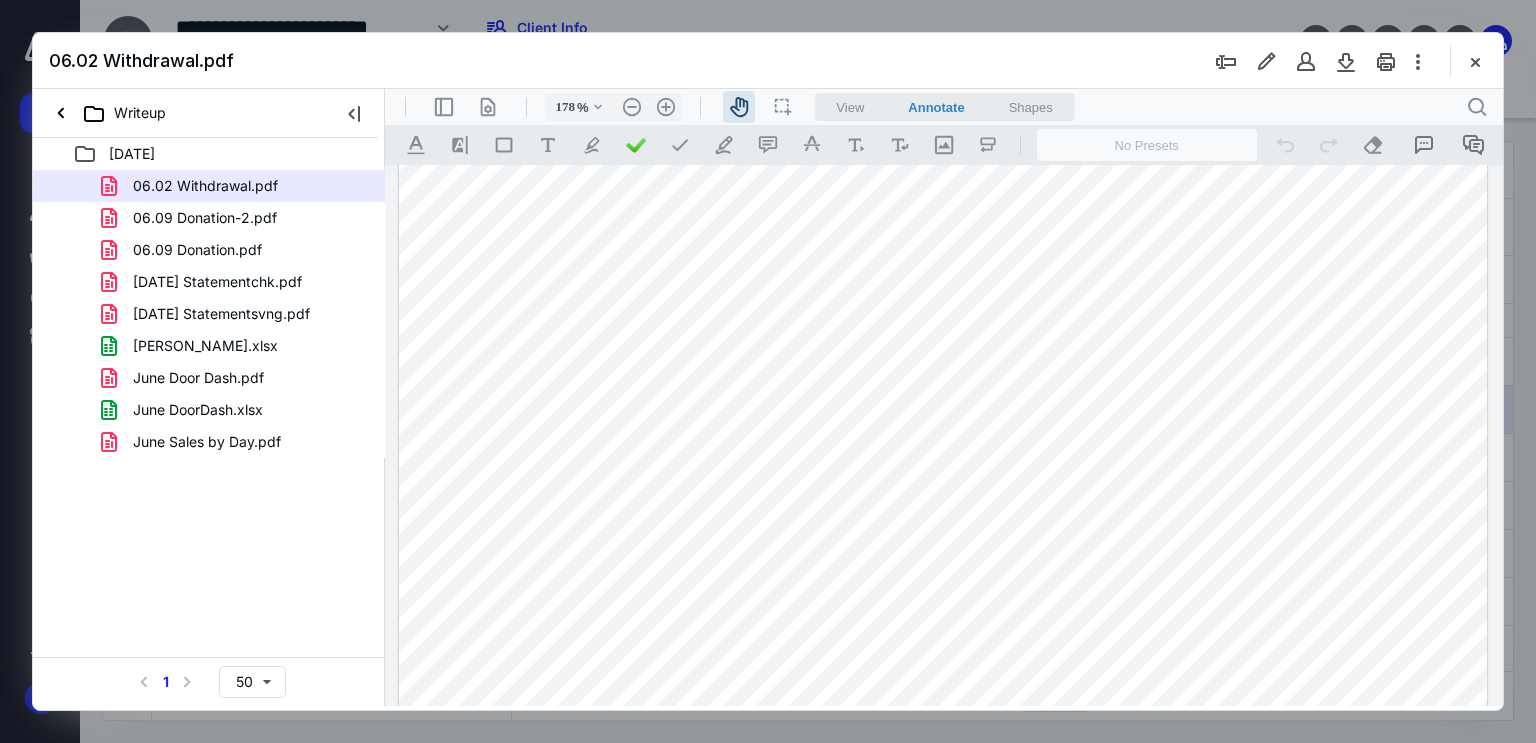 click at bounding box center [943, 776] 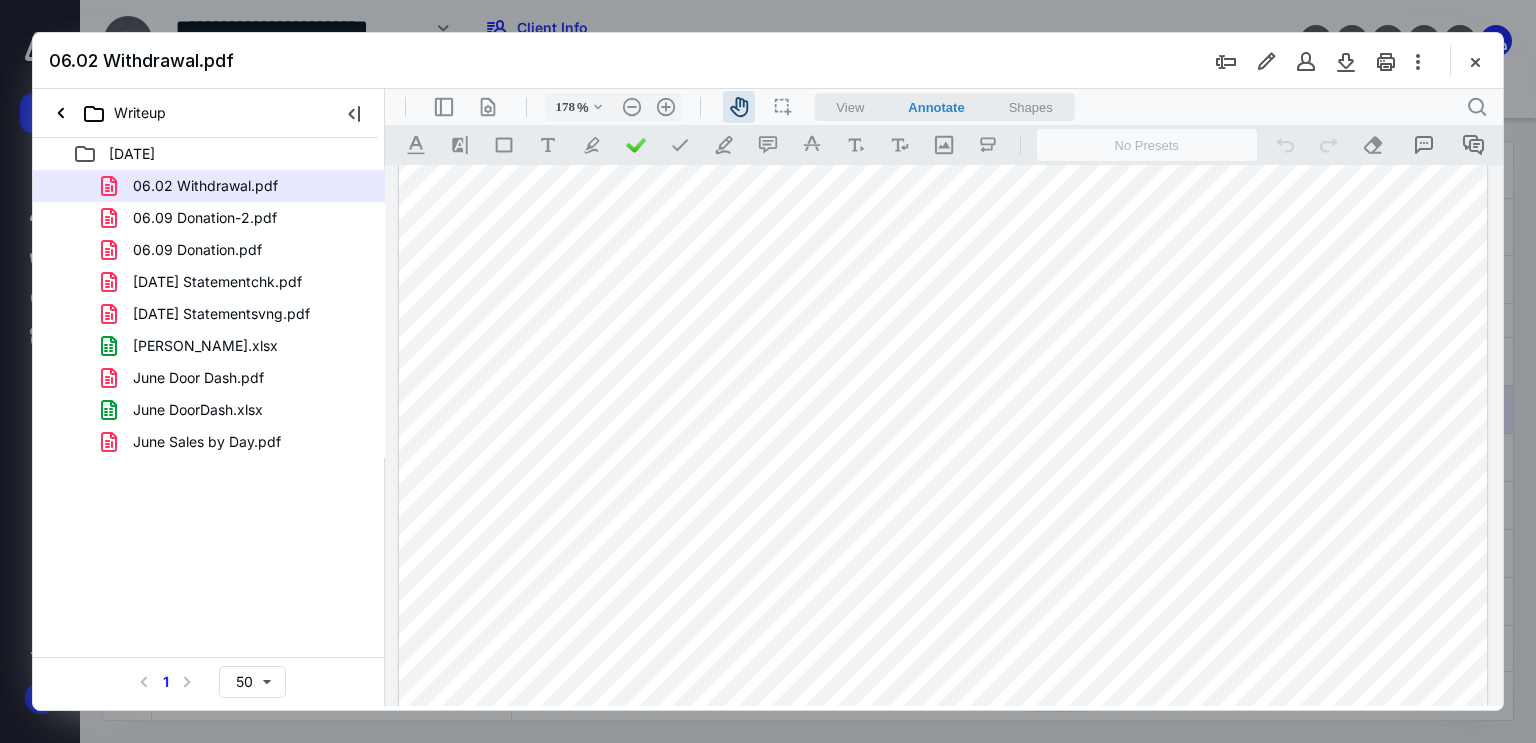 scroll, scrollTop: 180, scrollLeft: 0, axis: vertical 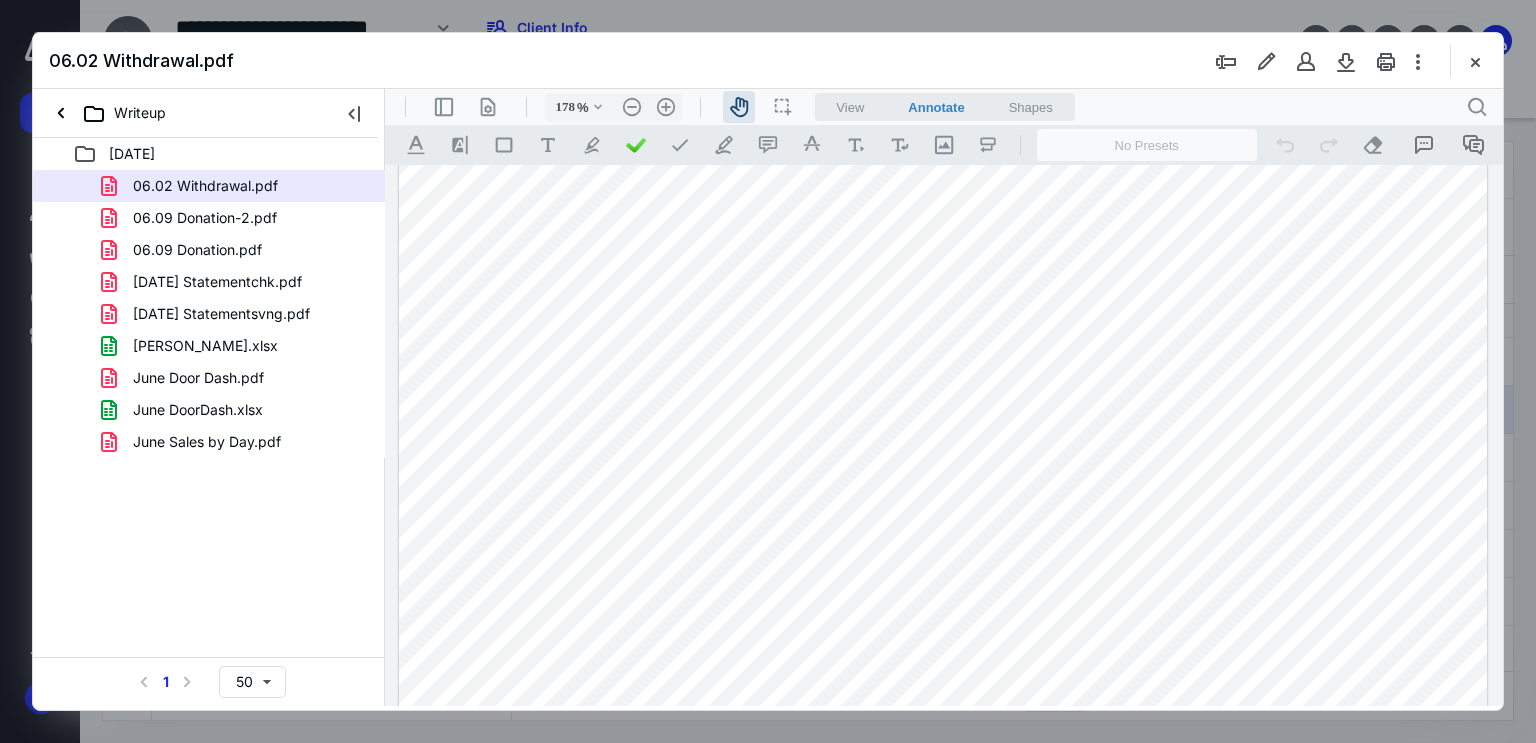 click at bounding box center (943, 696) 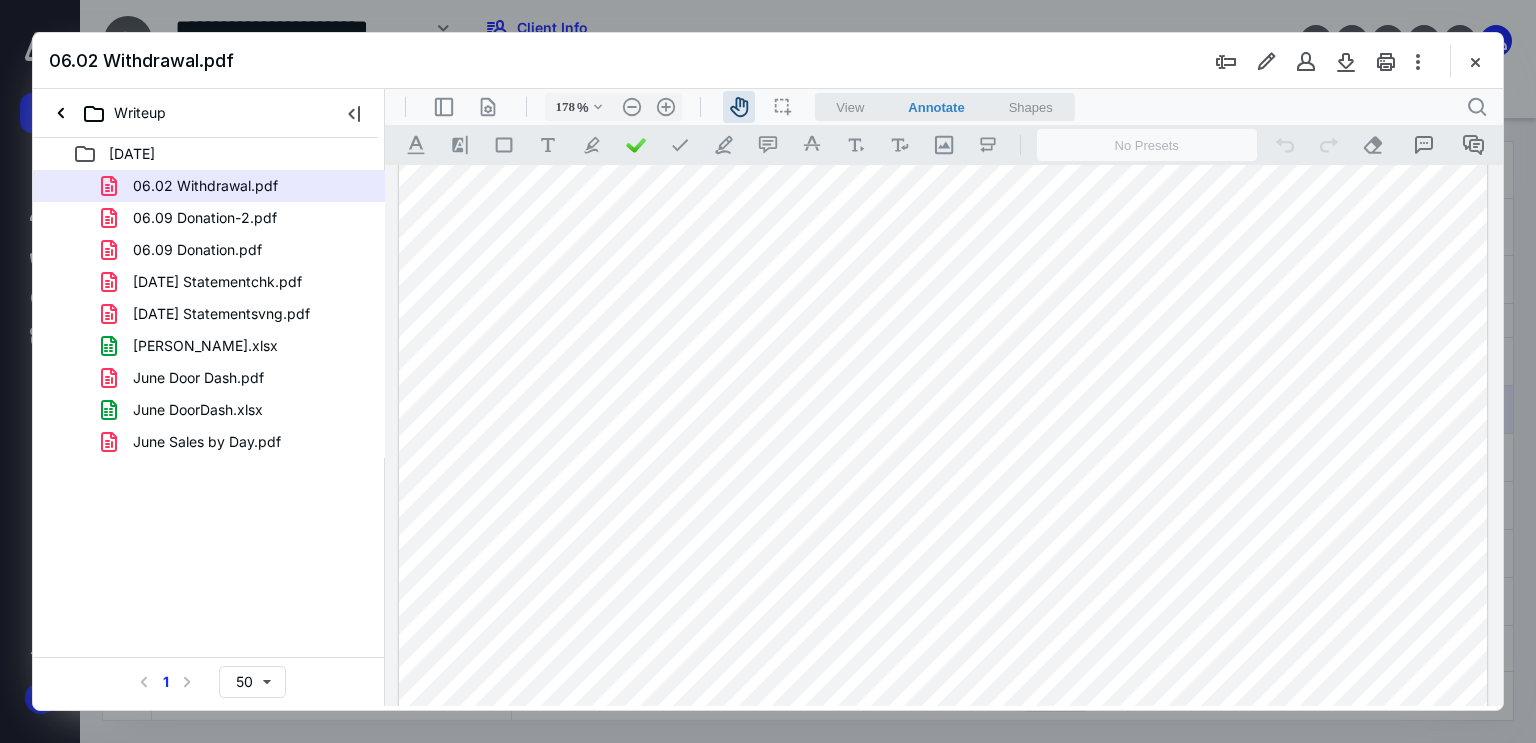 scroll, scrollTop: 880, scrollLeft: 0, axis: vertical 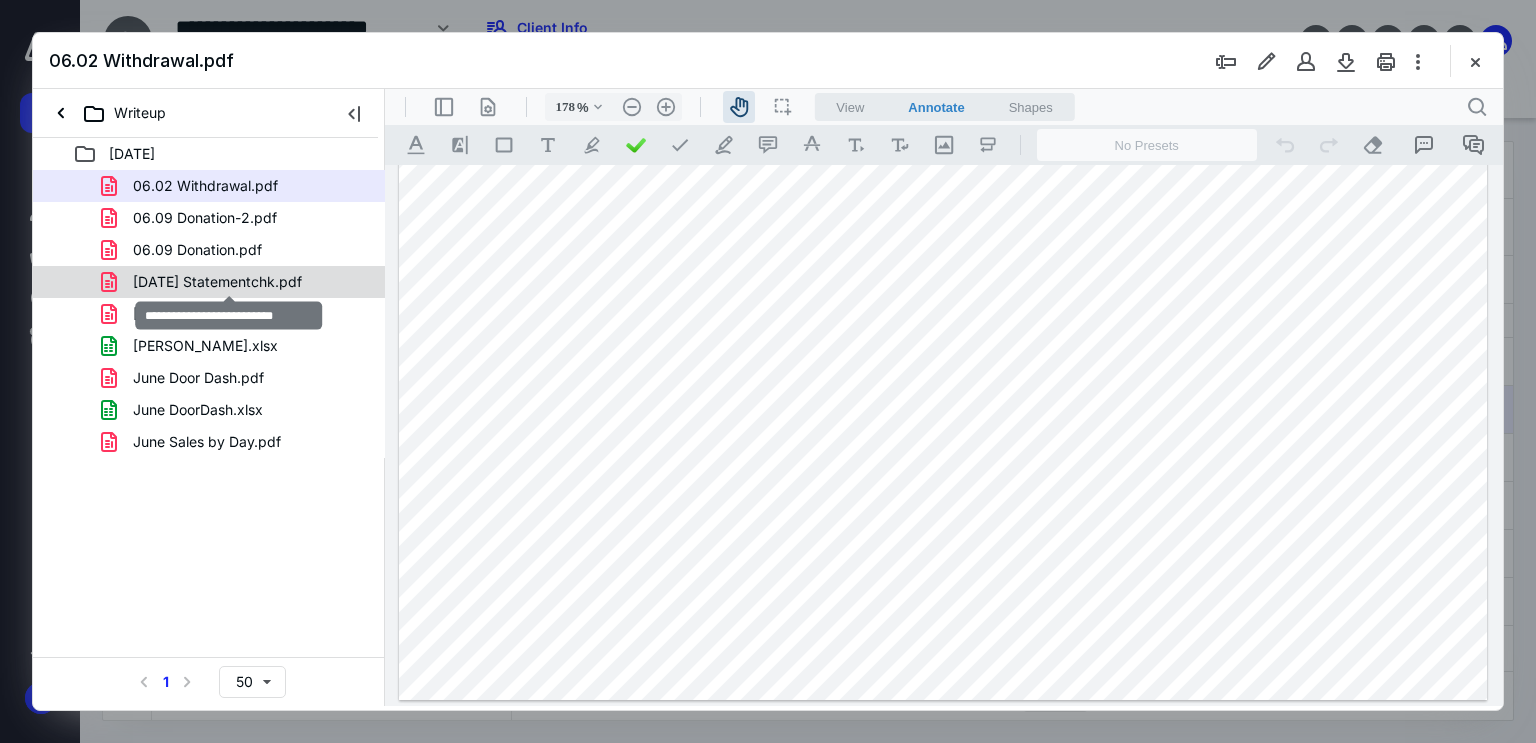 click on "[DATE] Statementchk.pdf" at bounding box center [217, 282] 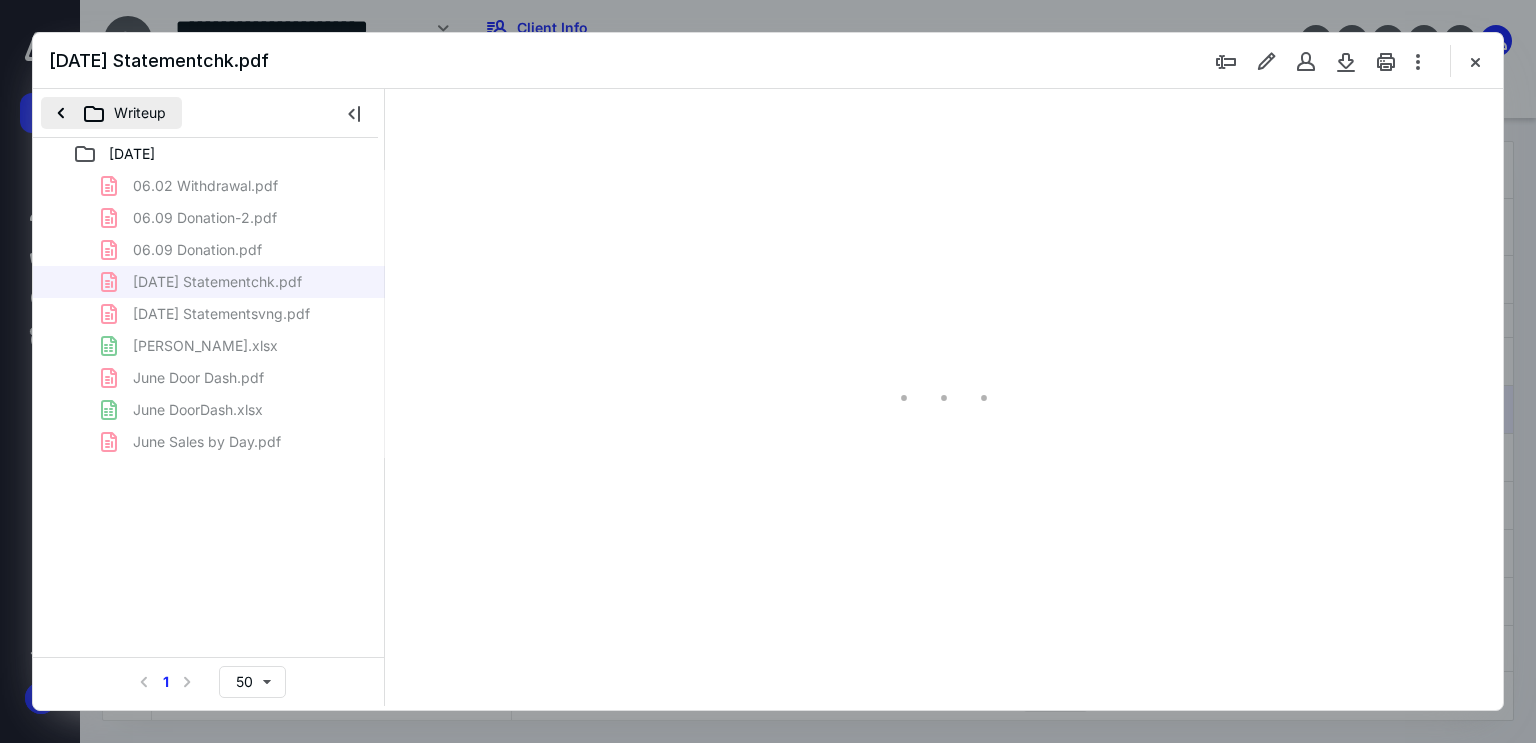 type on "179" 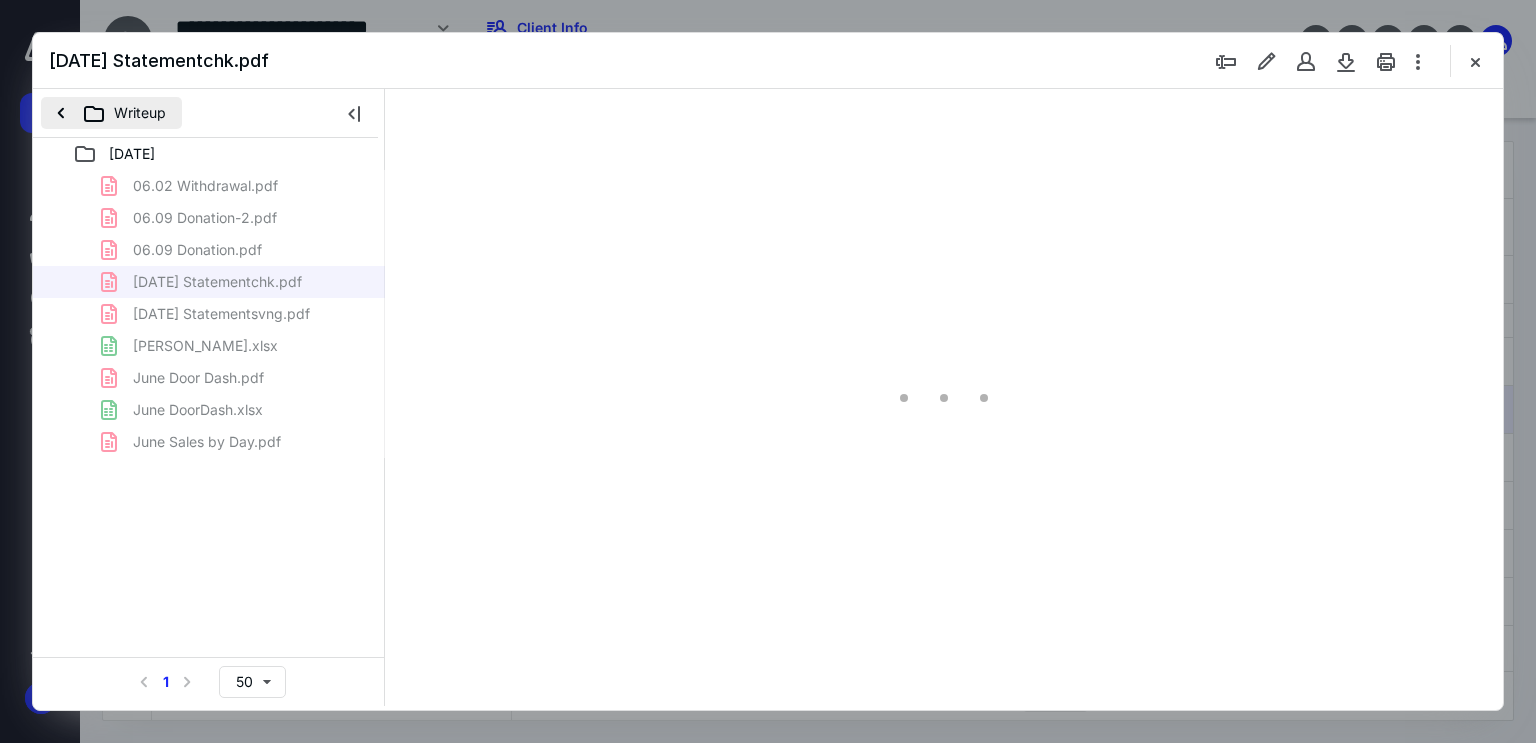 scroll, scrollTop: 83, scrollLeft: 0, axis: vertical 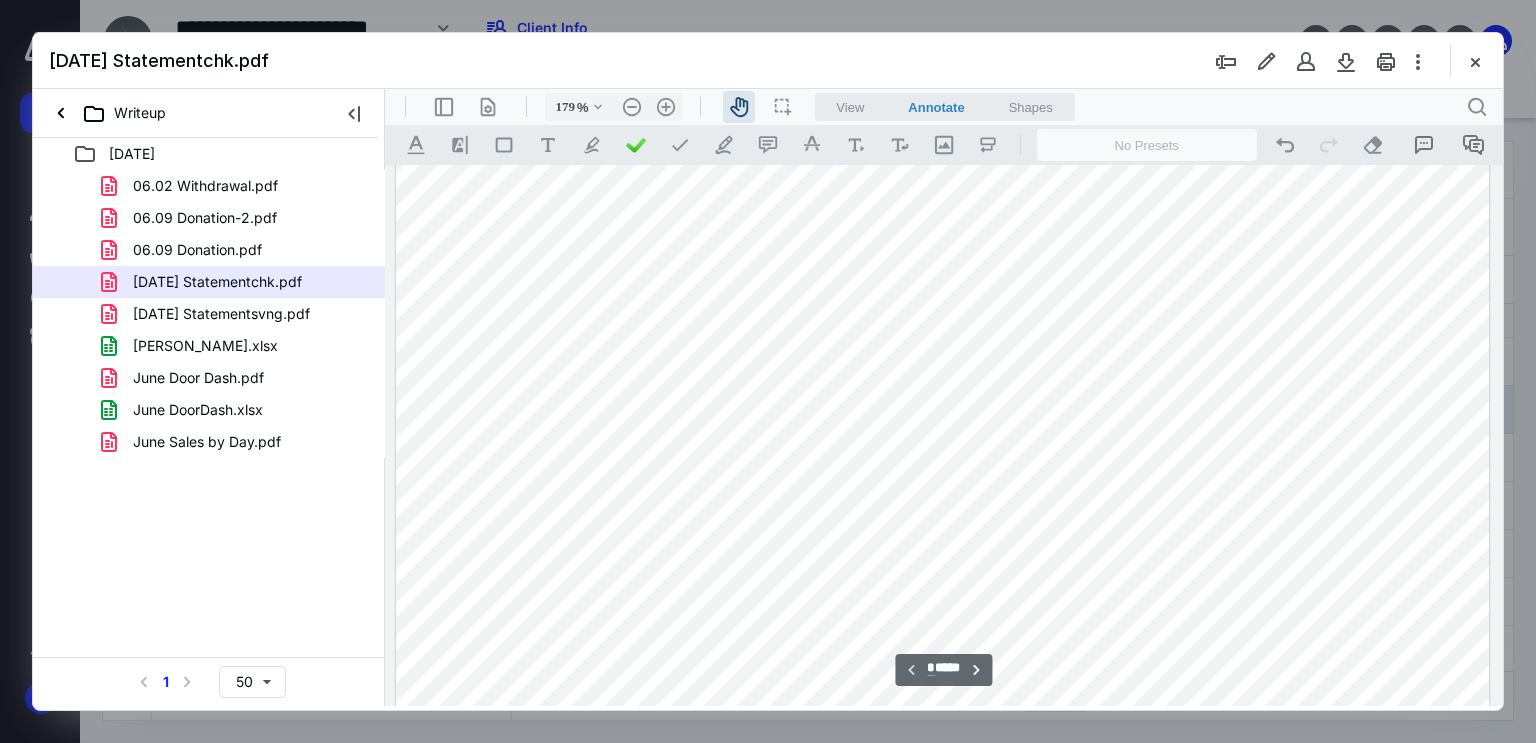 click at bounding box center [943, 797] 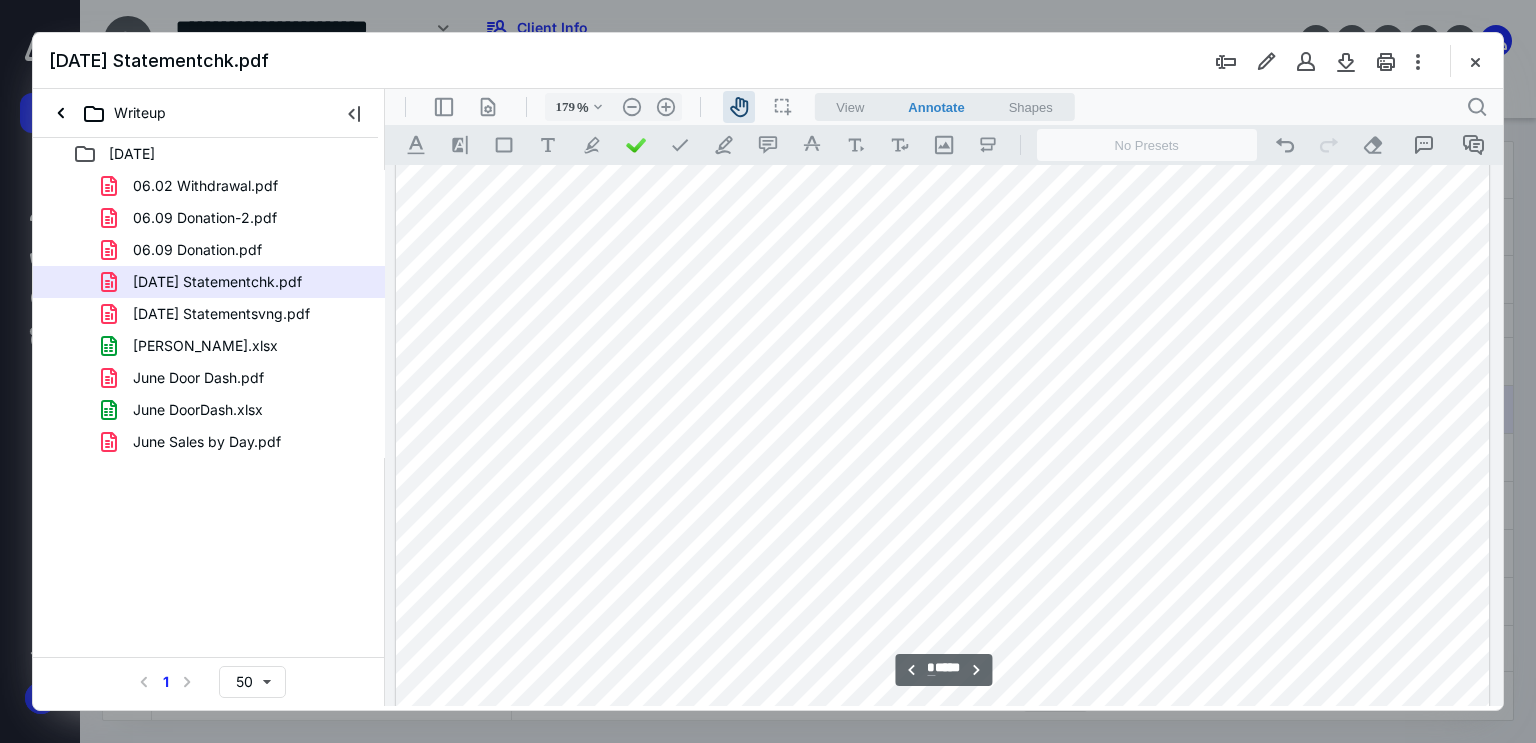 scroll, scrollTop: 10287, scrollLeft: 0, axis: vertical 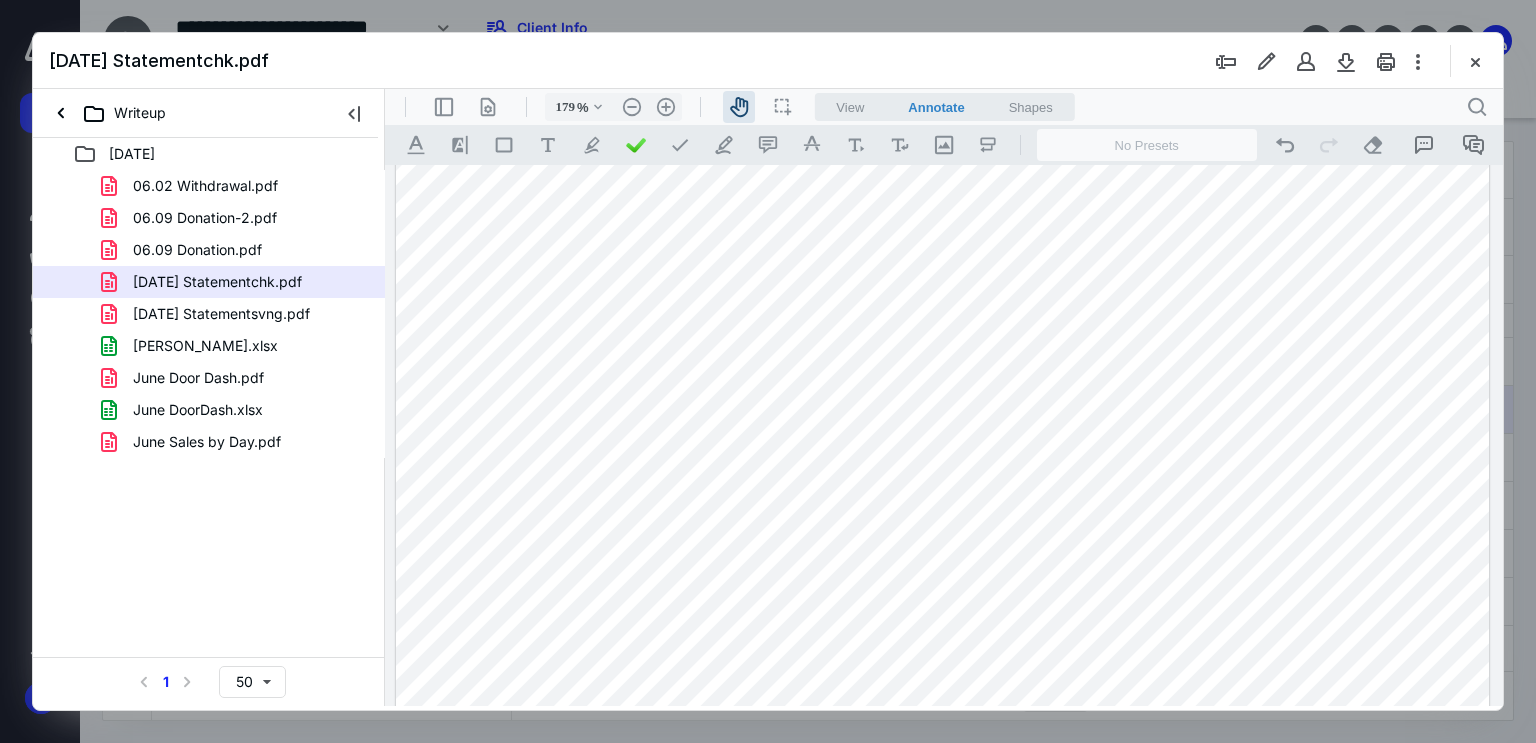 click at bounding box center (943, 596) 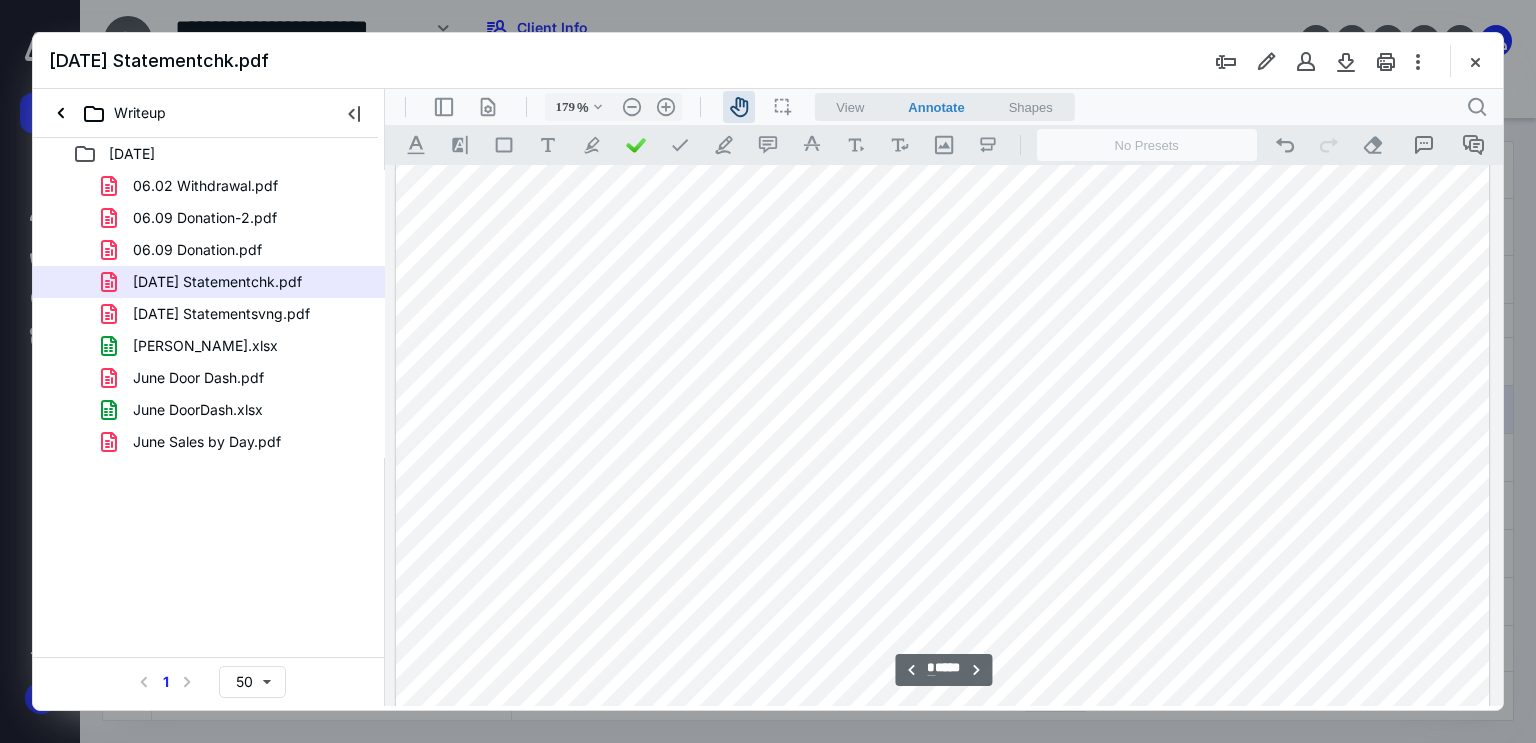 scroll, scrollTop: 10587, scrollLeft: 0, axis: vertical 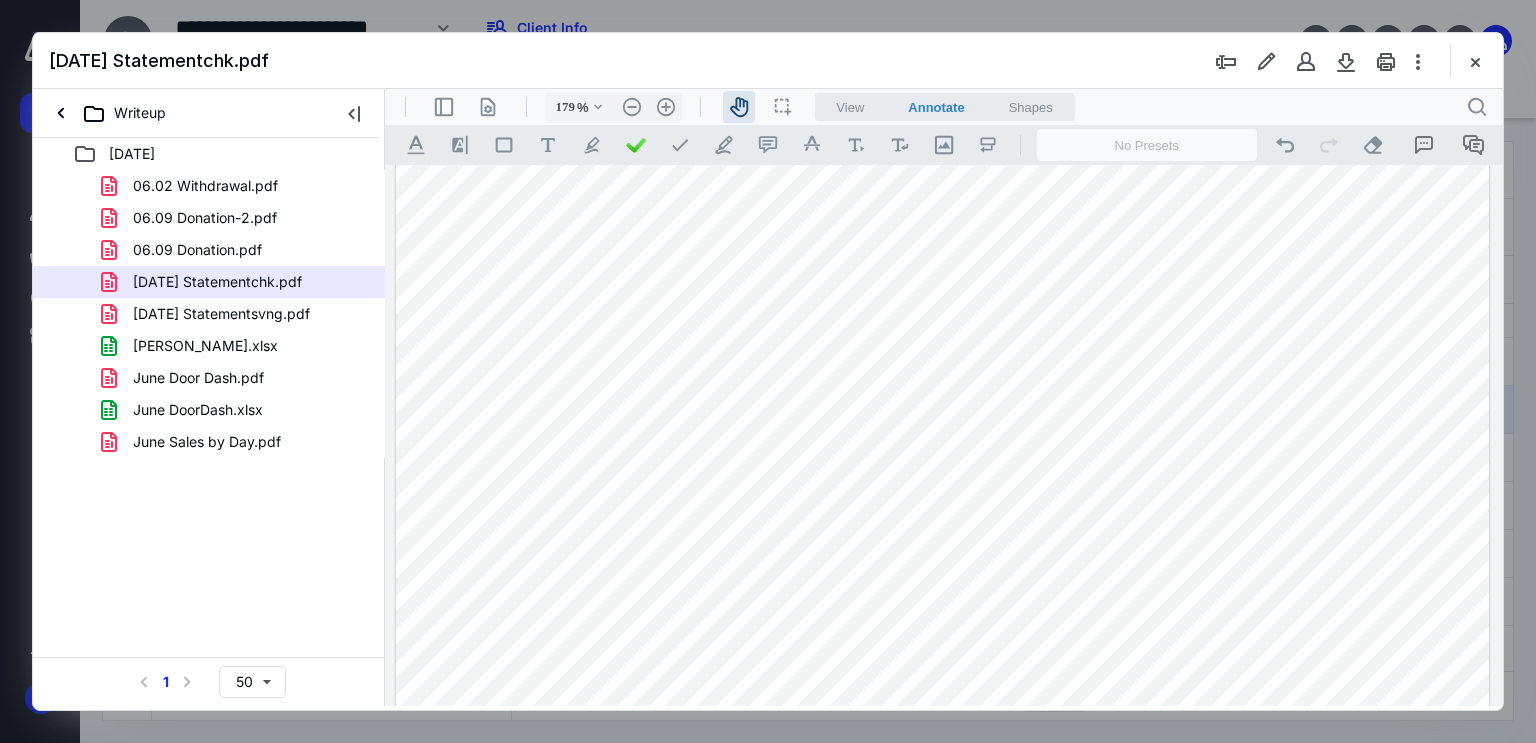 click at bounding box center [943, 296] 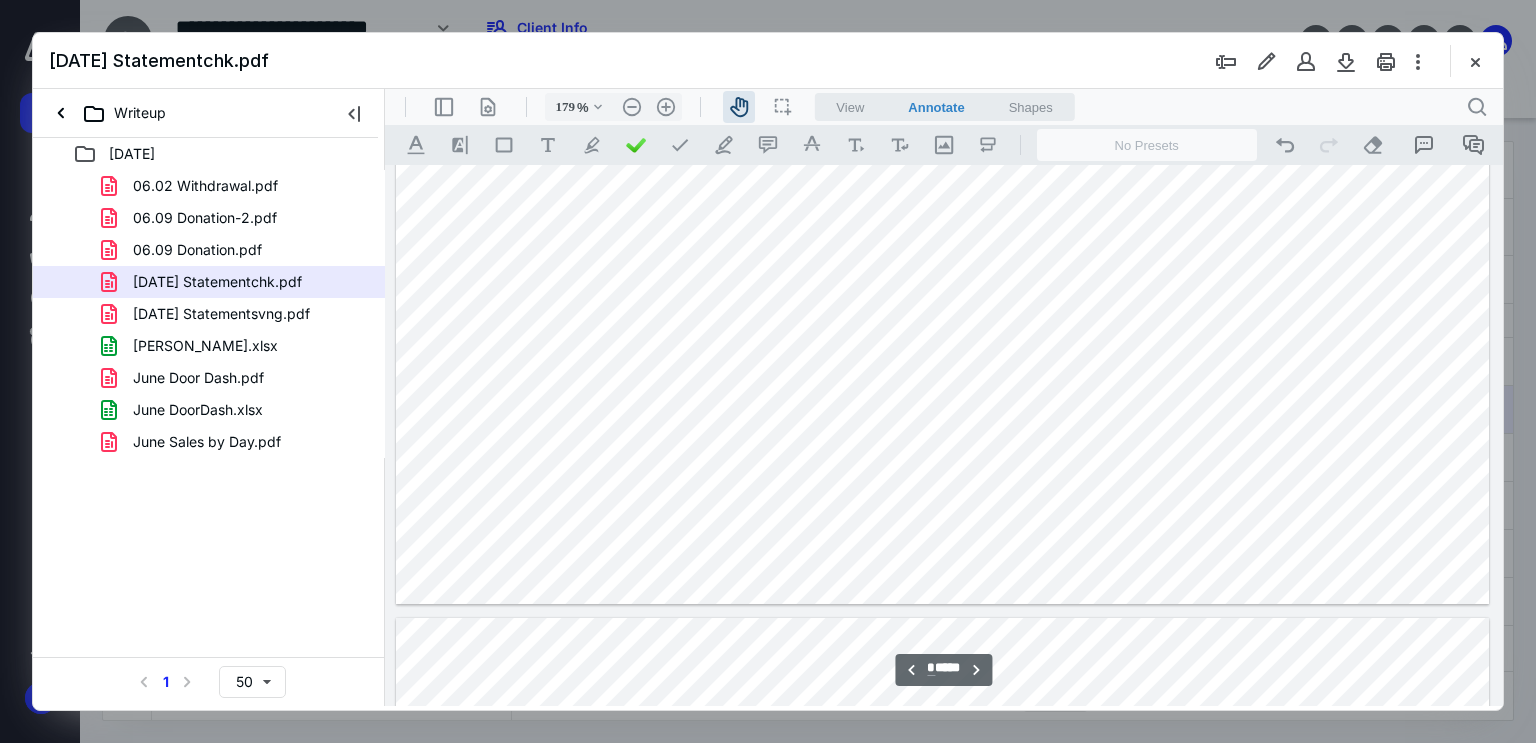scroll, scrollTop: 10987, scrollLeft: 0, axis: vertical 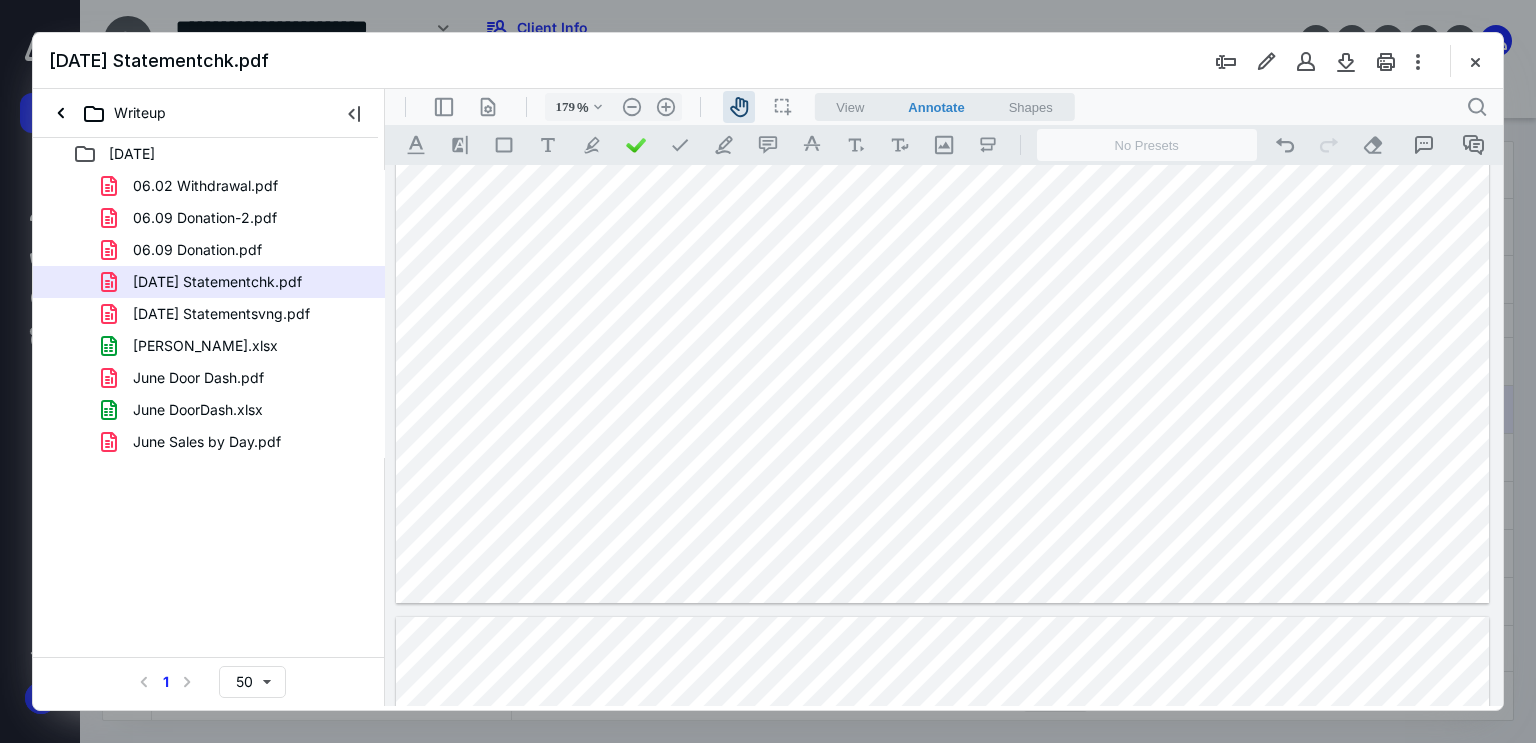 click at bounding box center (943, -104) 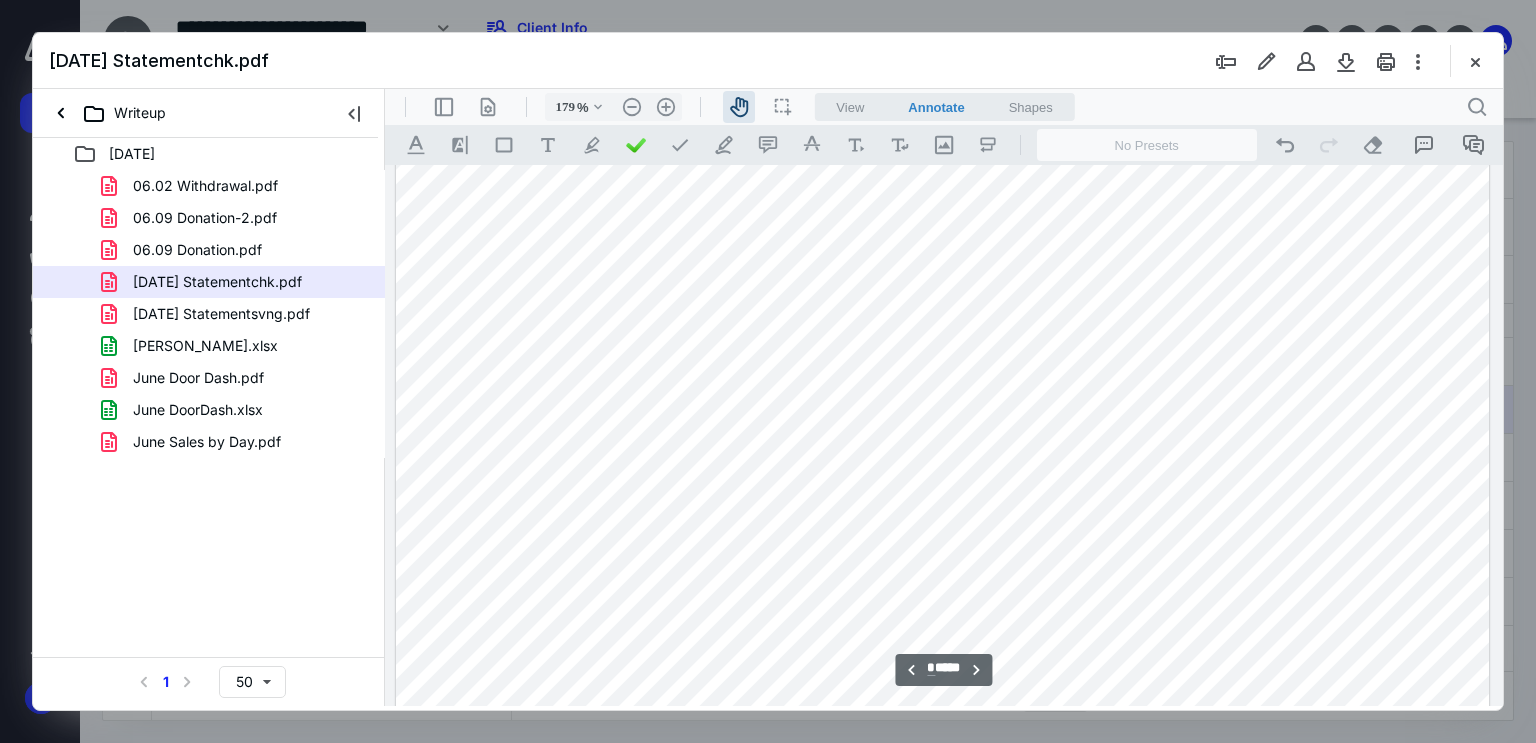 scroll, scrollTop: 11687, scrollLeft: 0, axis: vertical 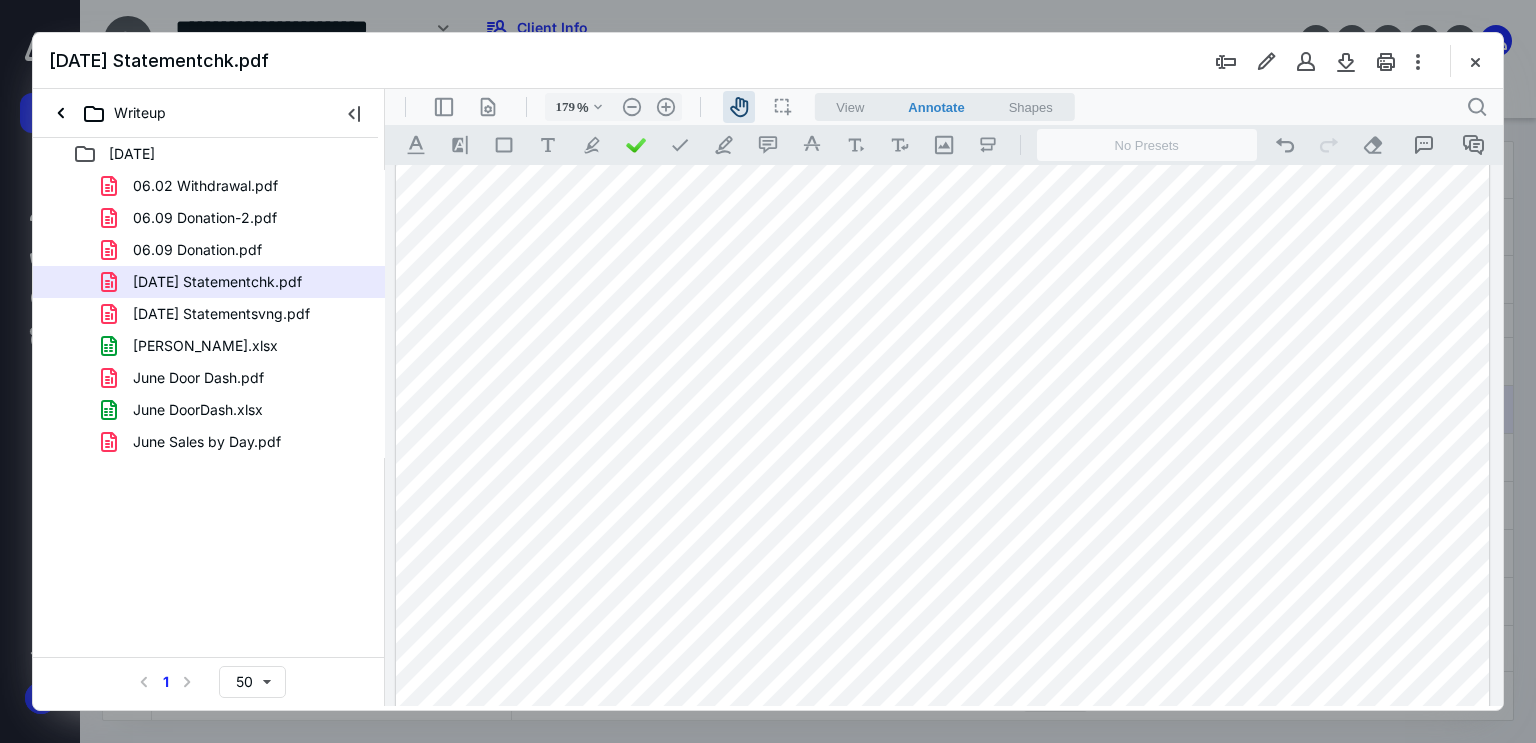 click at bounding box center (943, 625) 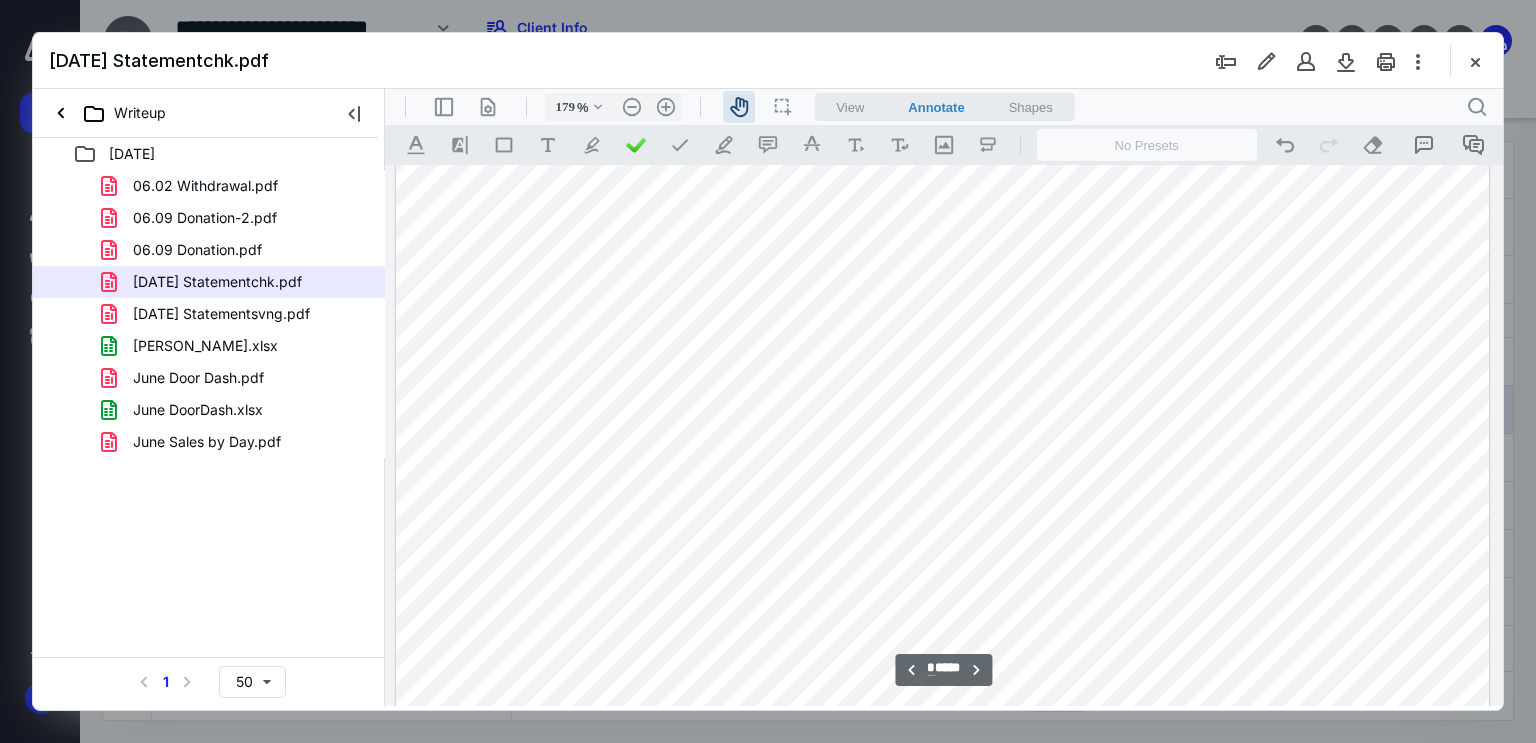 scroll, scrollTop: 11987, scrollLeft: 0, axis: vertical 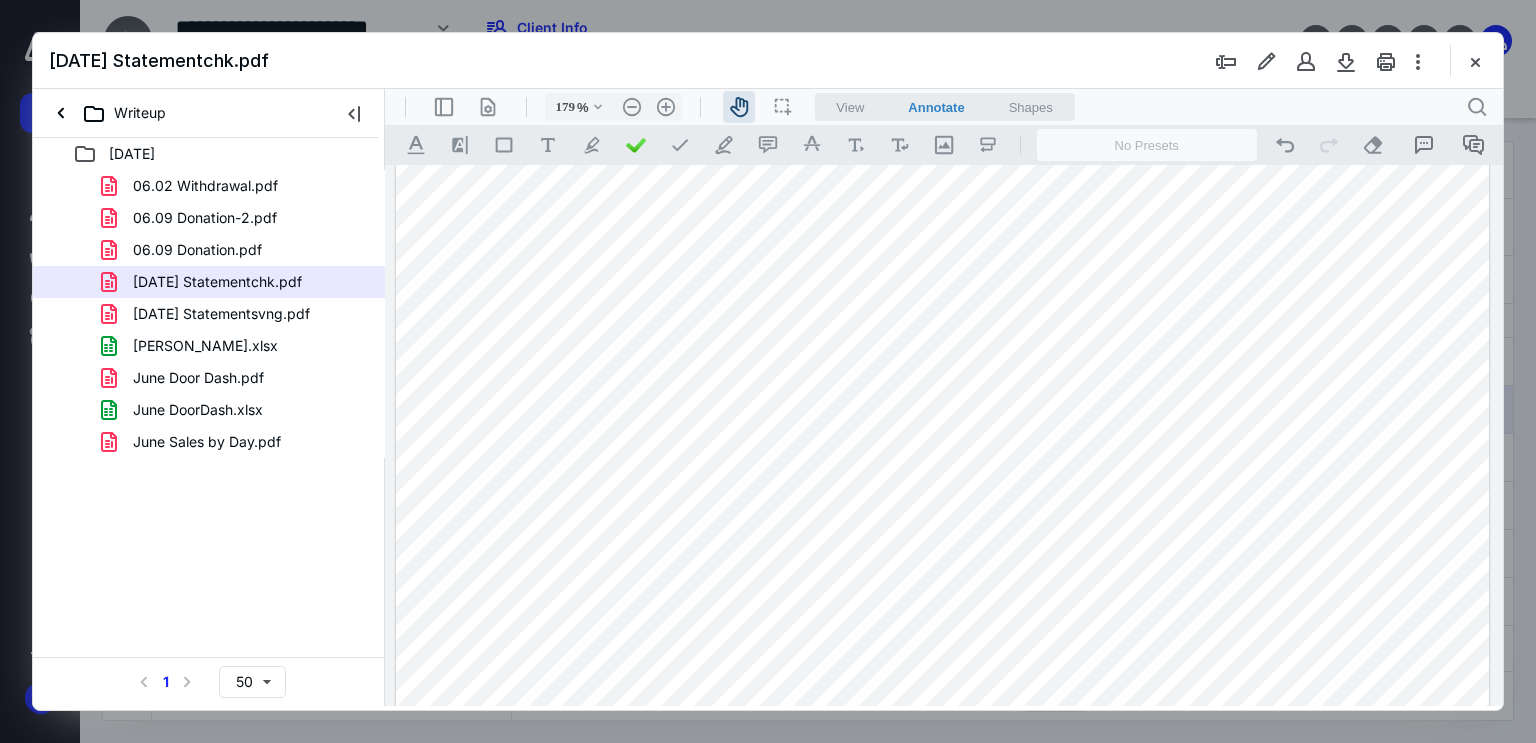 click at bounding box center (943, 325) 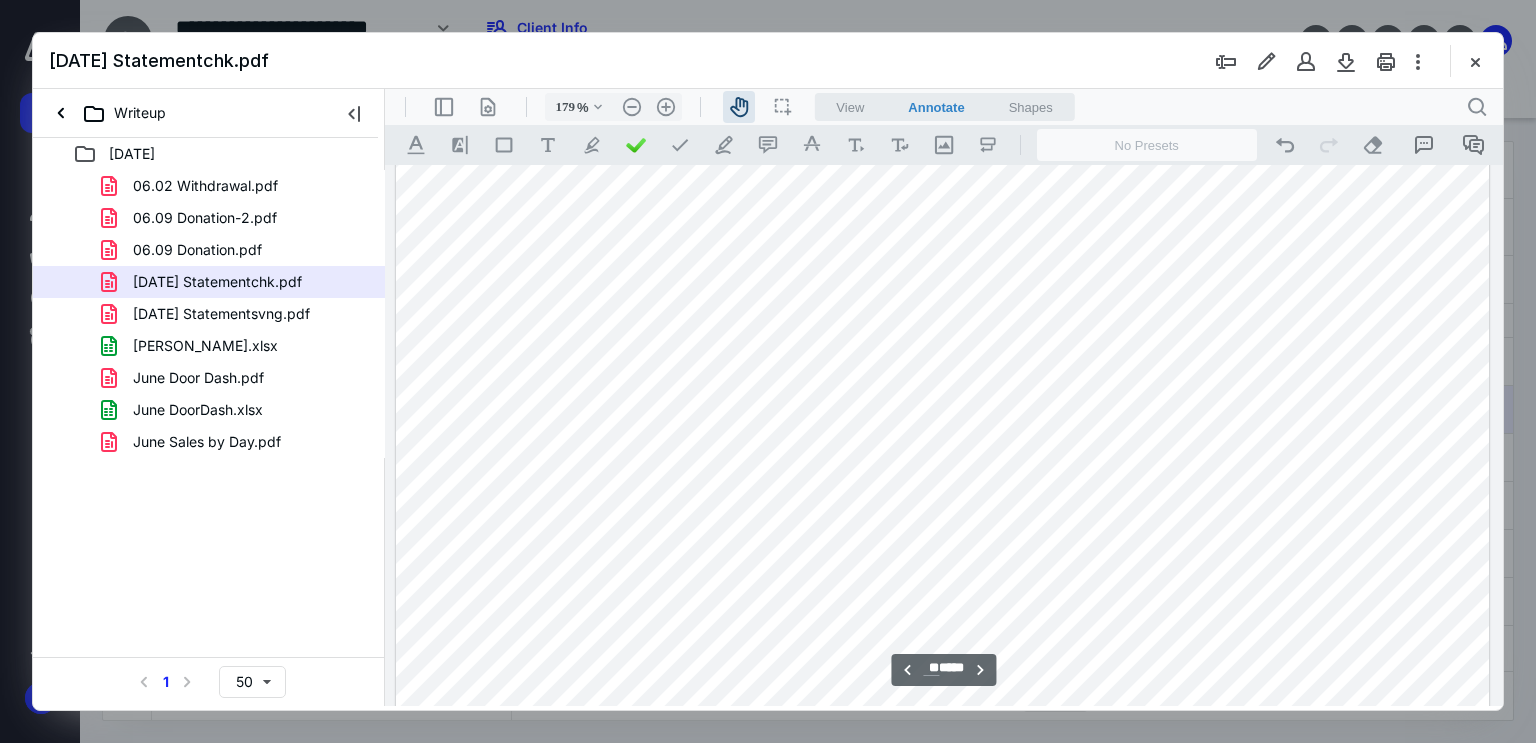 scroll, scrollTop: 17187, scrollLeft: 0, axis: vertical 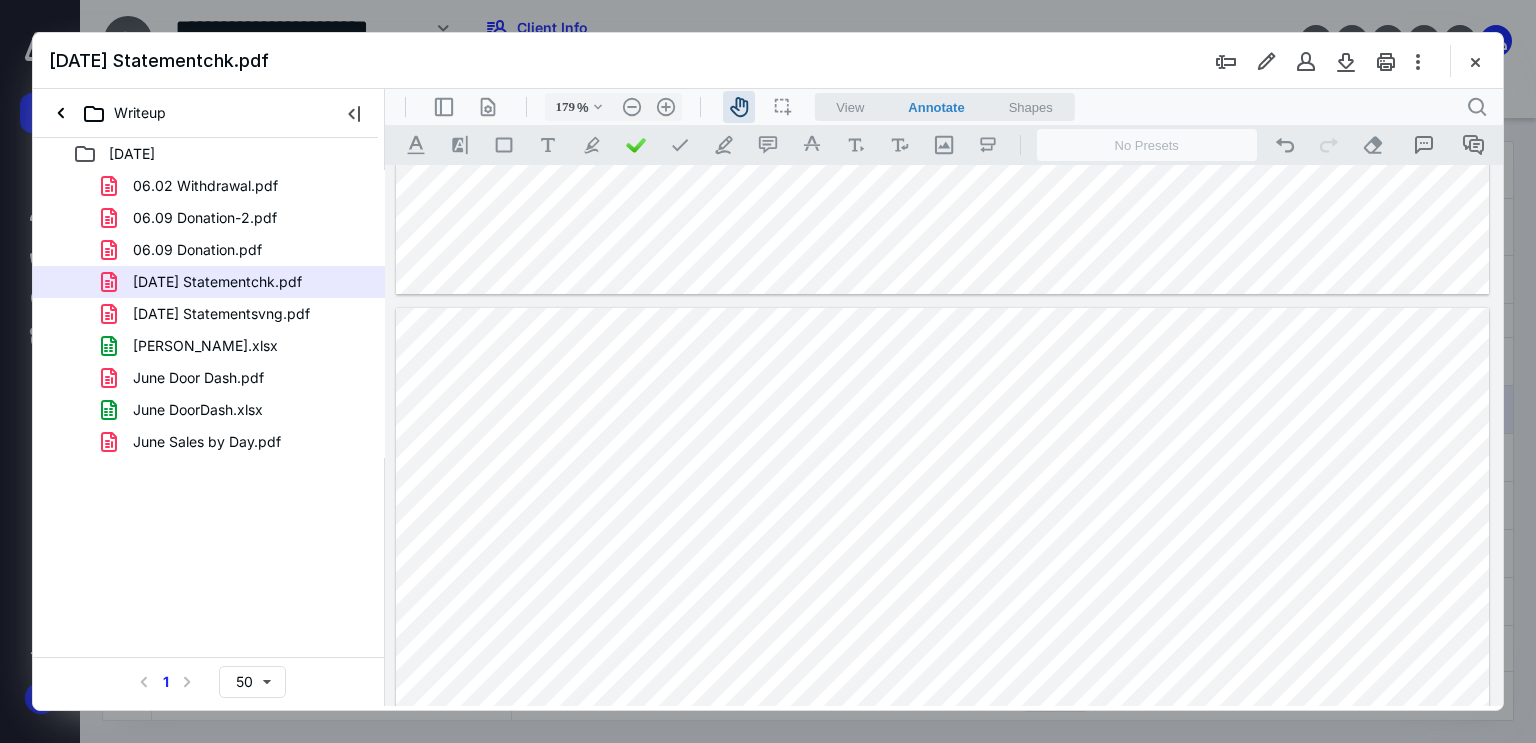 type on "**" 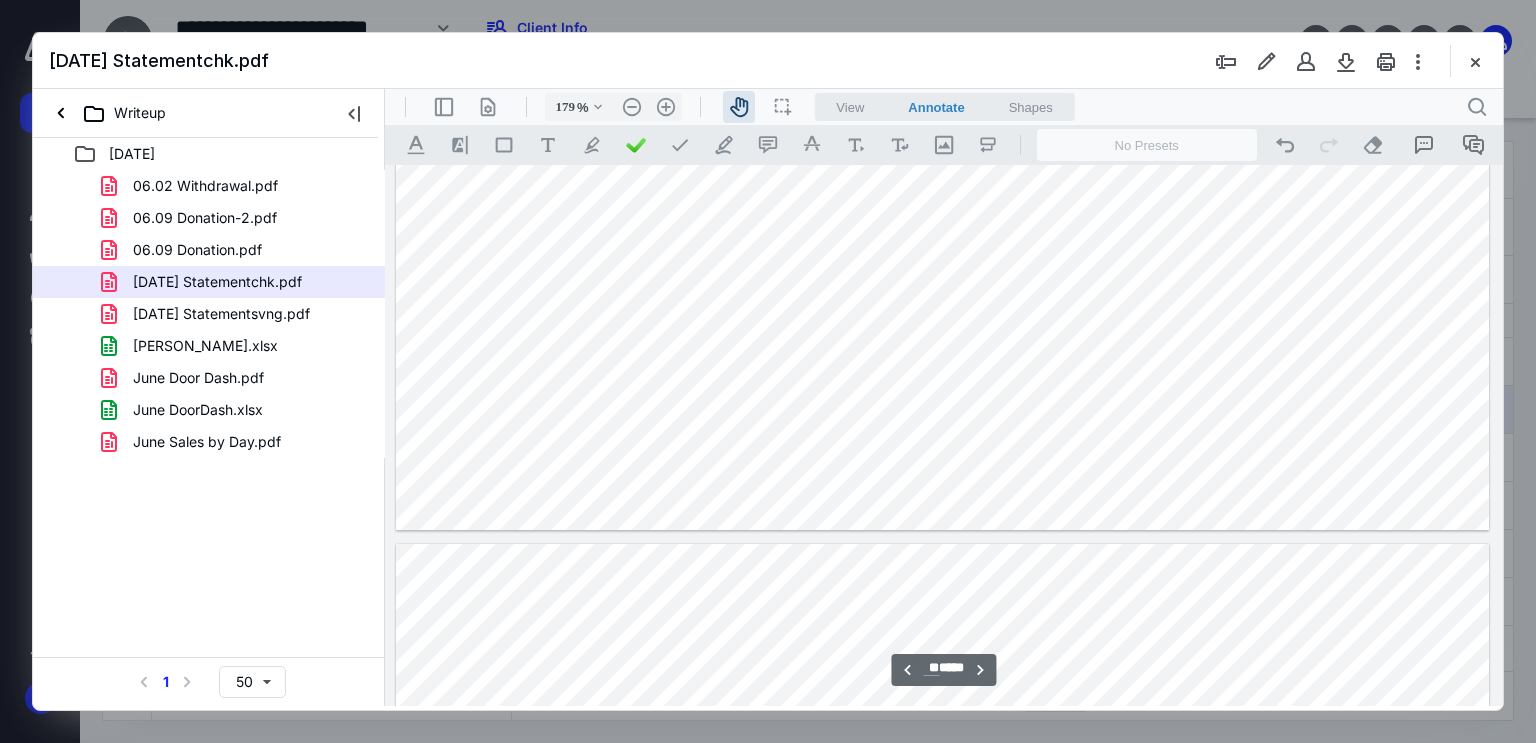 scroll, scrollTop: 16687, scrollLeft: 0, axis: vertical 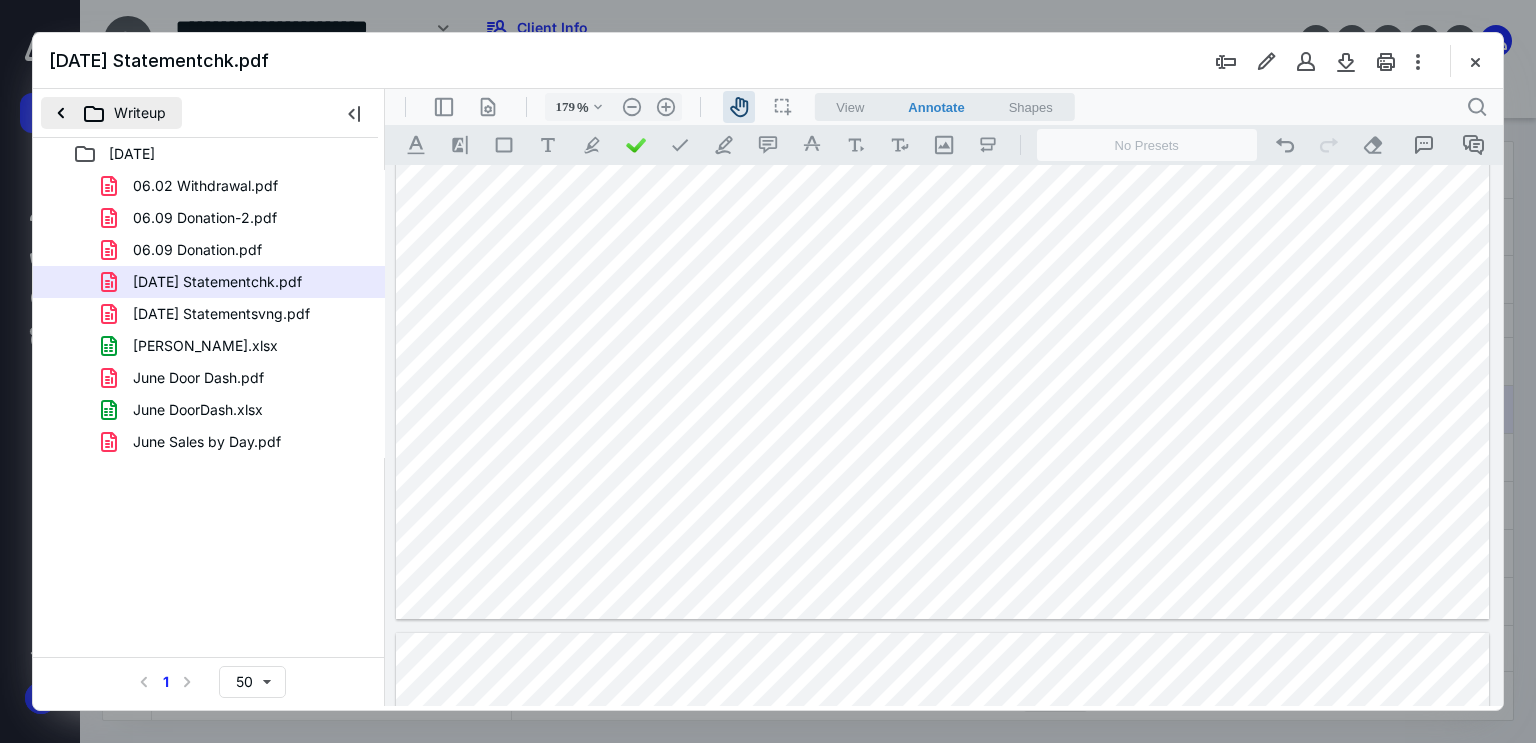 click on "Writeup" at bounding box center (111, 113) 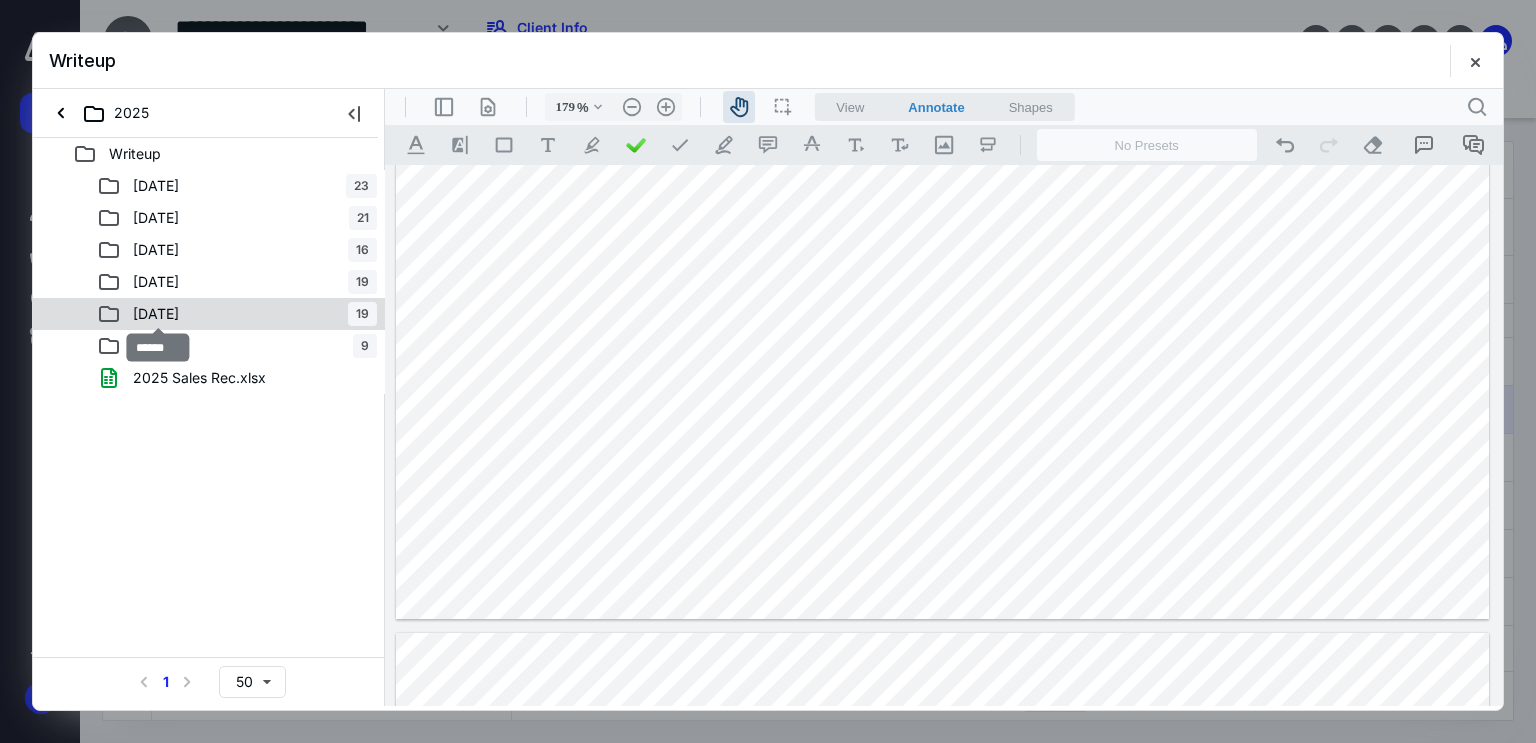 click on "[DATE]" at bounding box center (156, 314) 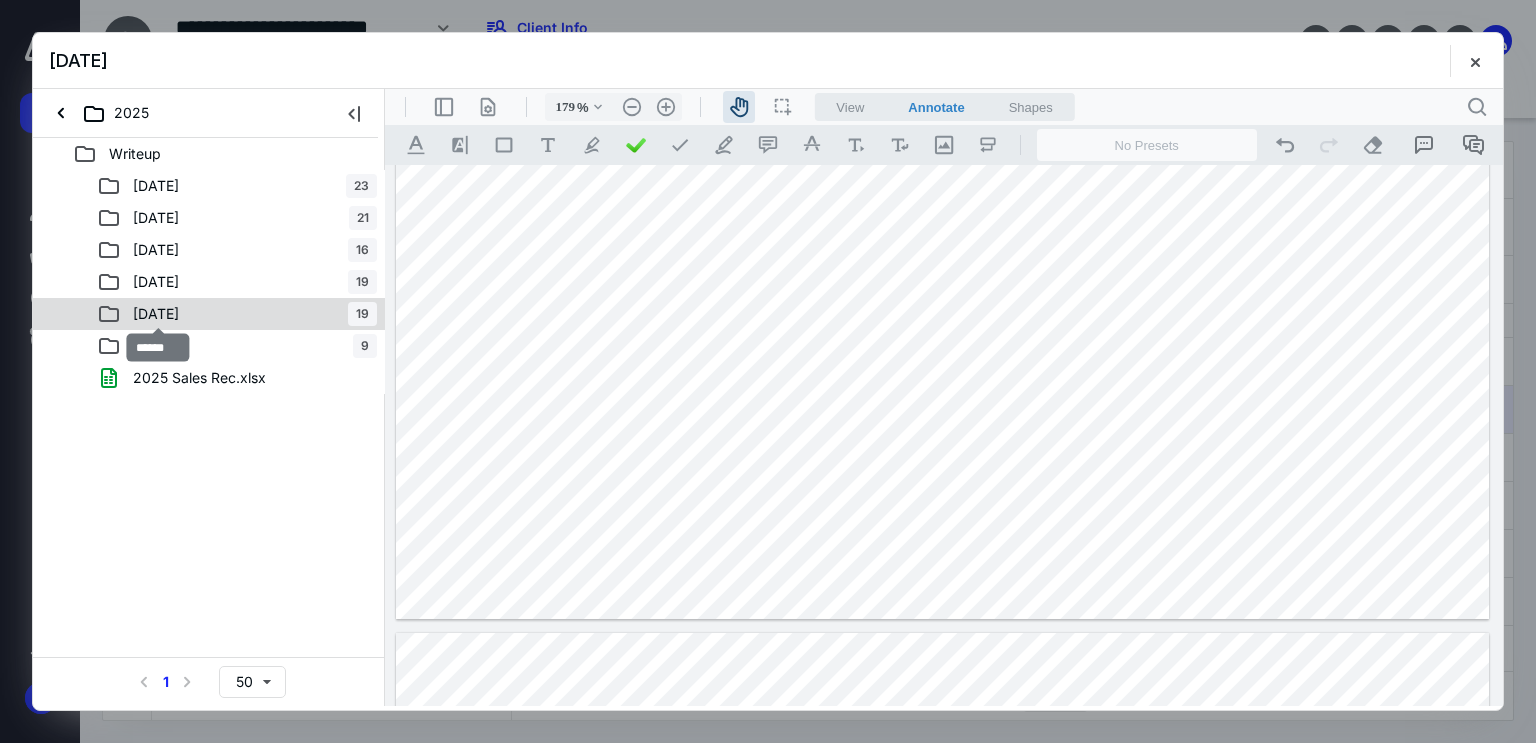 click on "[DATE]" at bounding box center (156, 314) 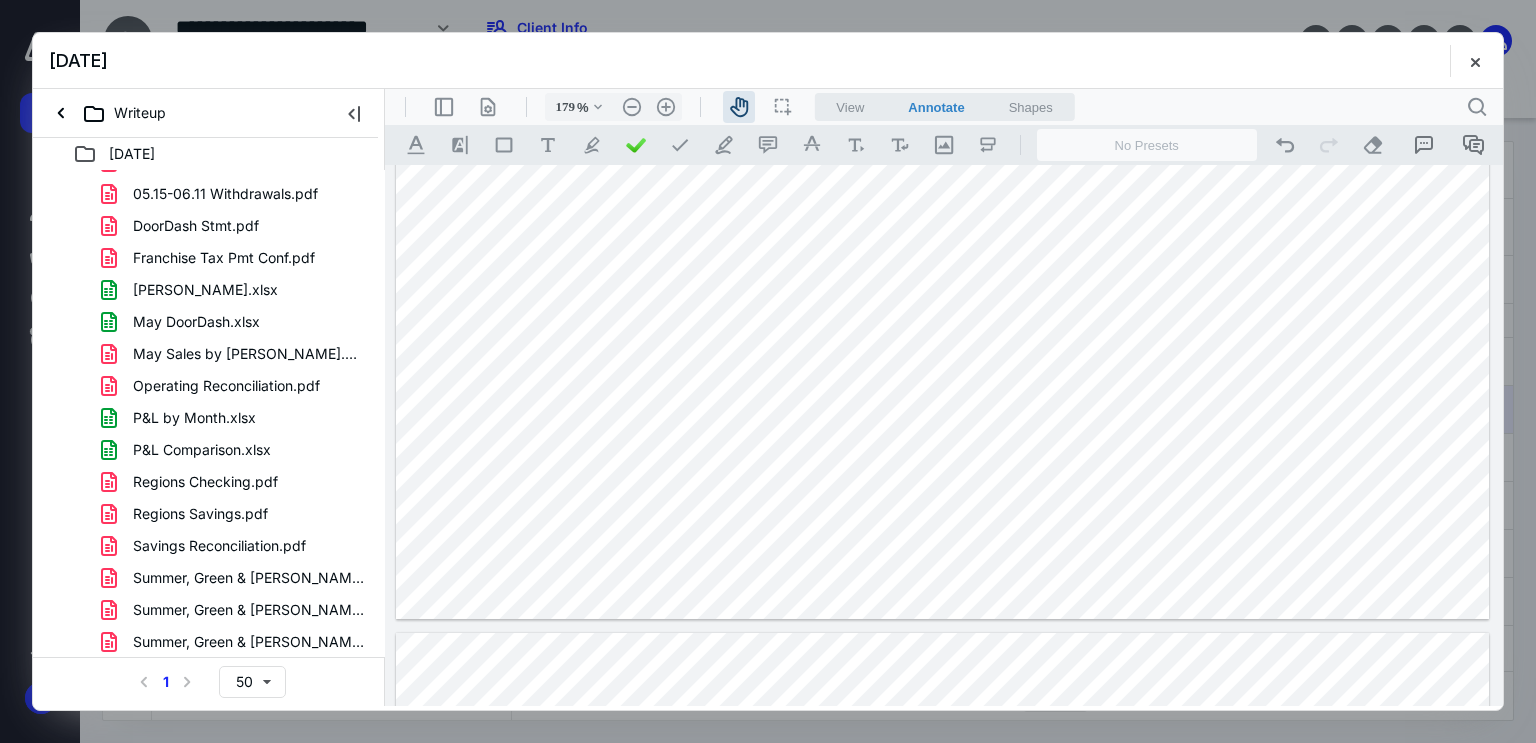 scroll, scrollTop: 20, scrollLeft: 0, axis: vertical 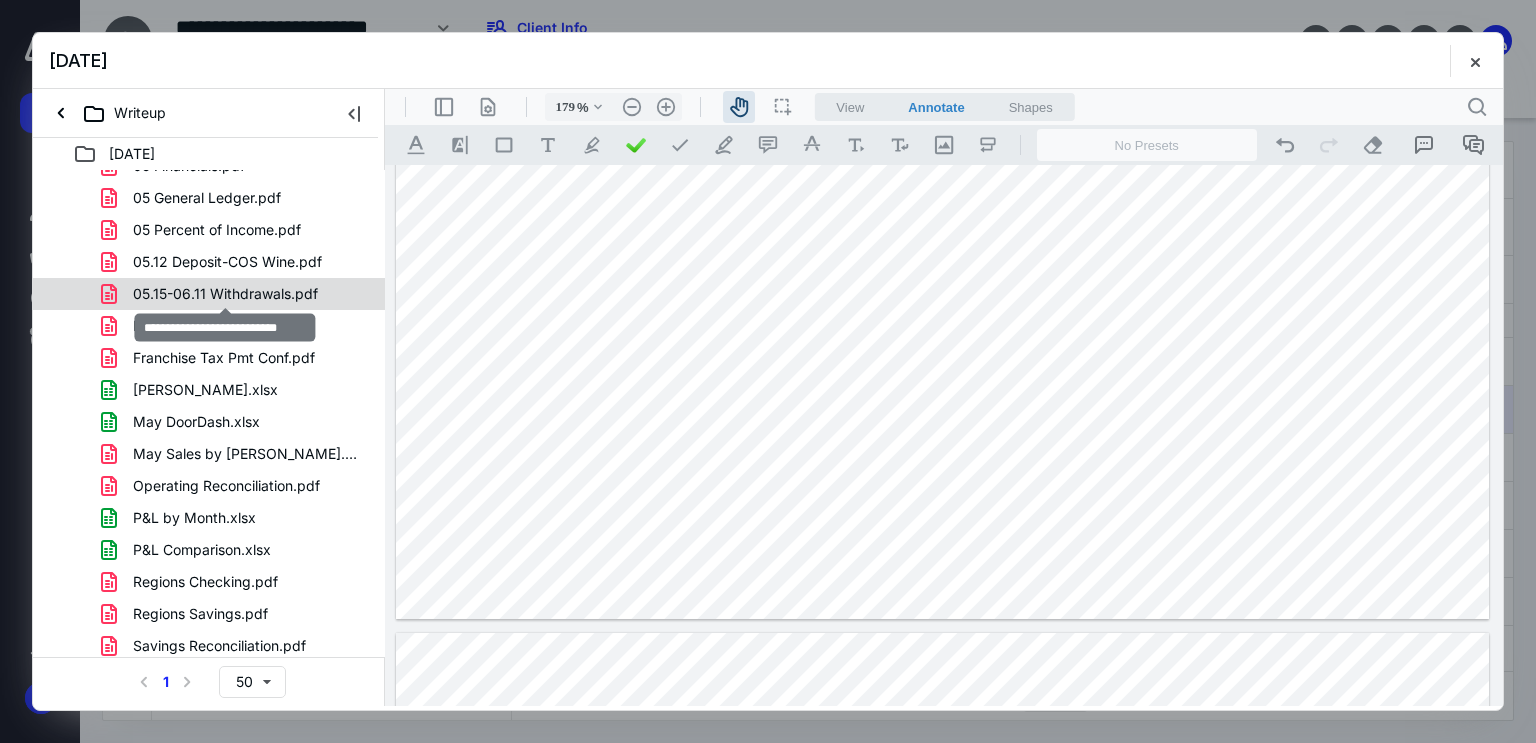 click on "05.15-06.11 Withdrawals.pdf" at bounding box center (225, 294) 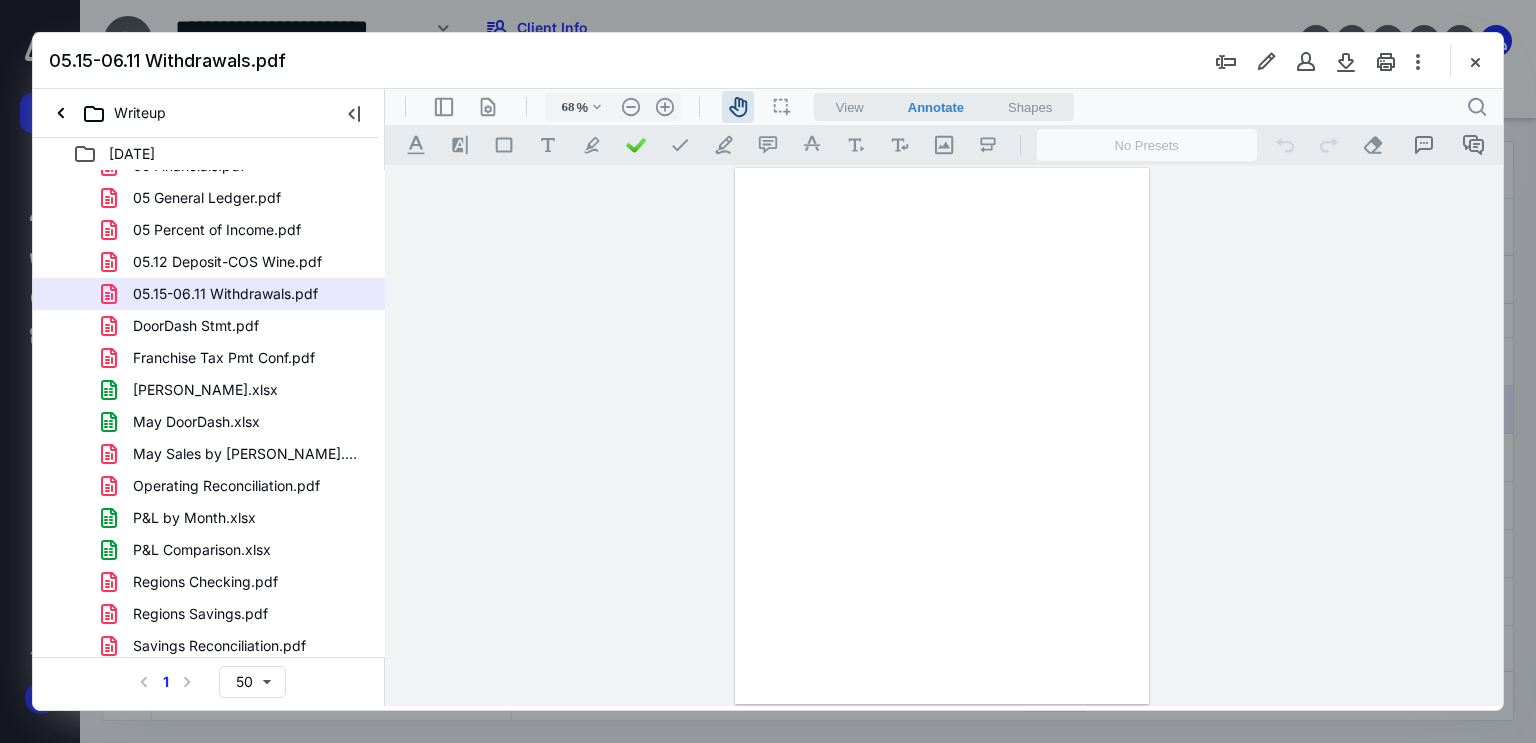 scroll, scrollTop: 0, scrollLeft: 0, axis: both 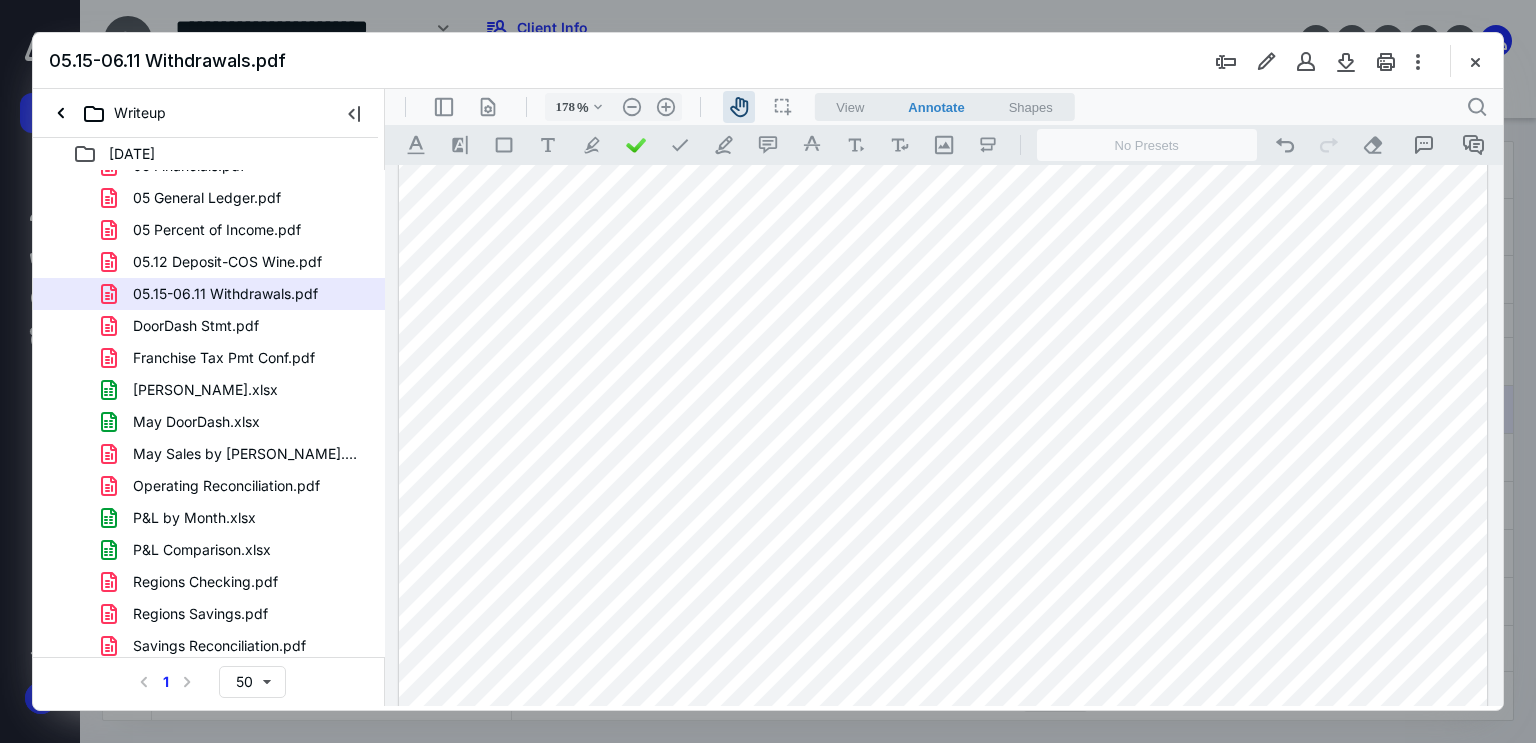 click at bounding box center [943, 576] 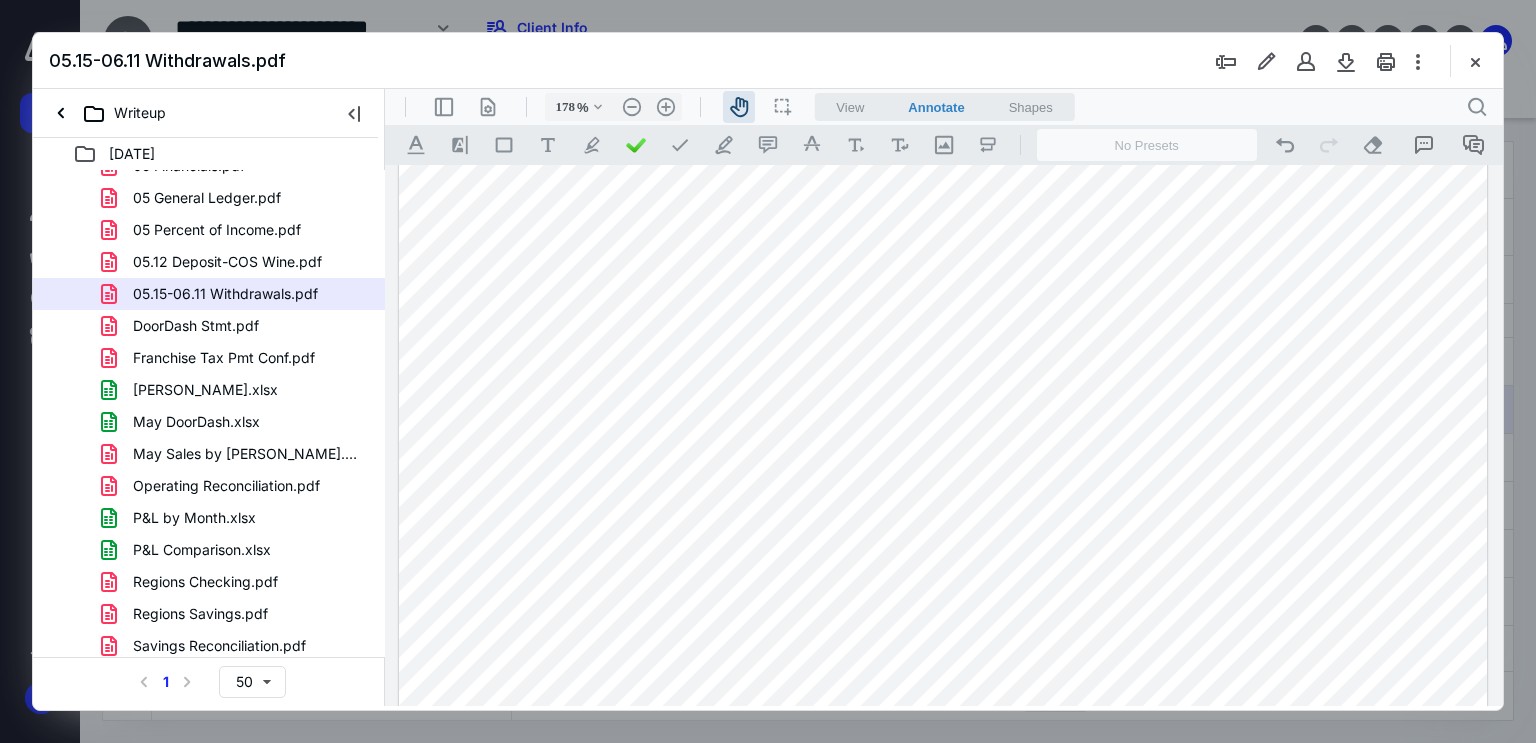 scroll, scrollTop: 600, scrollLeft: 0, axis: vertical 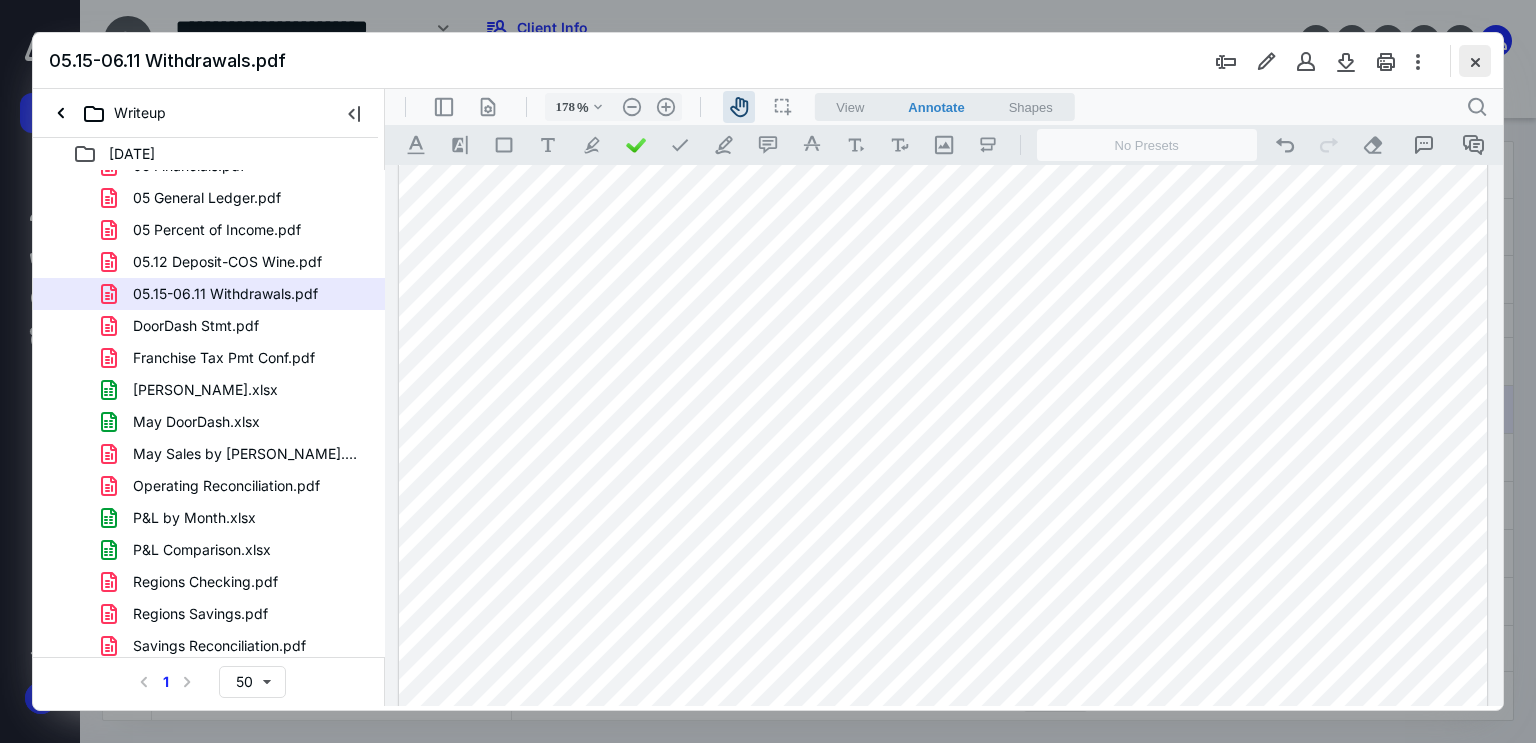 click at bounding box center [1475, 61] 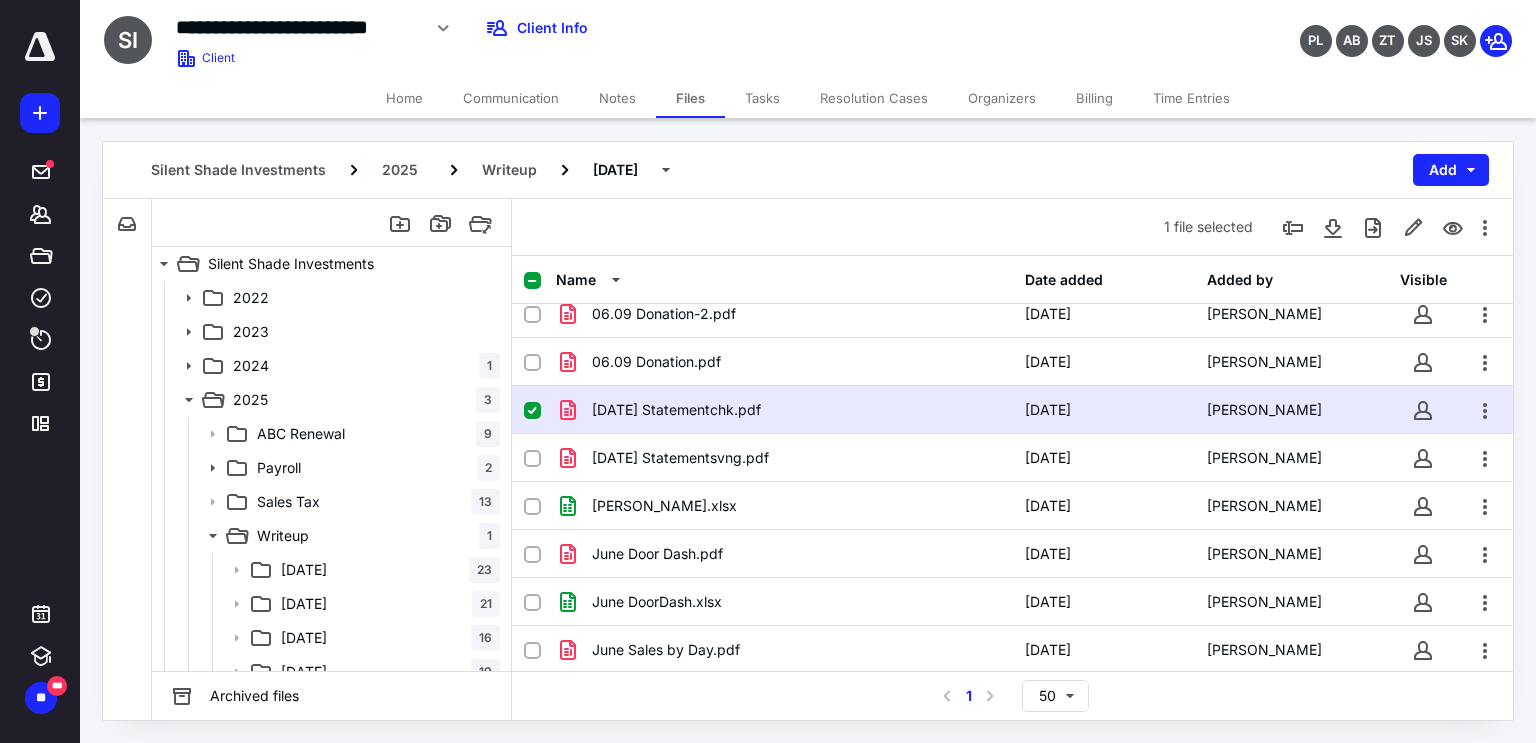 click on "Time Entries" at bounding box center (1191, 98) 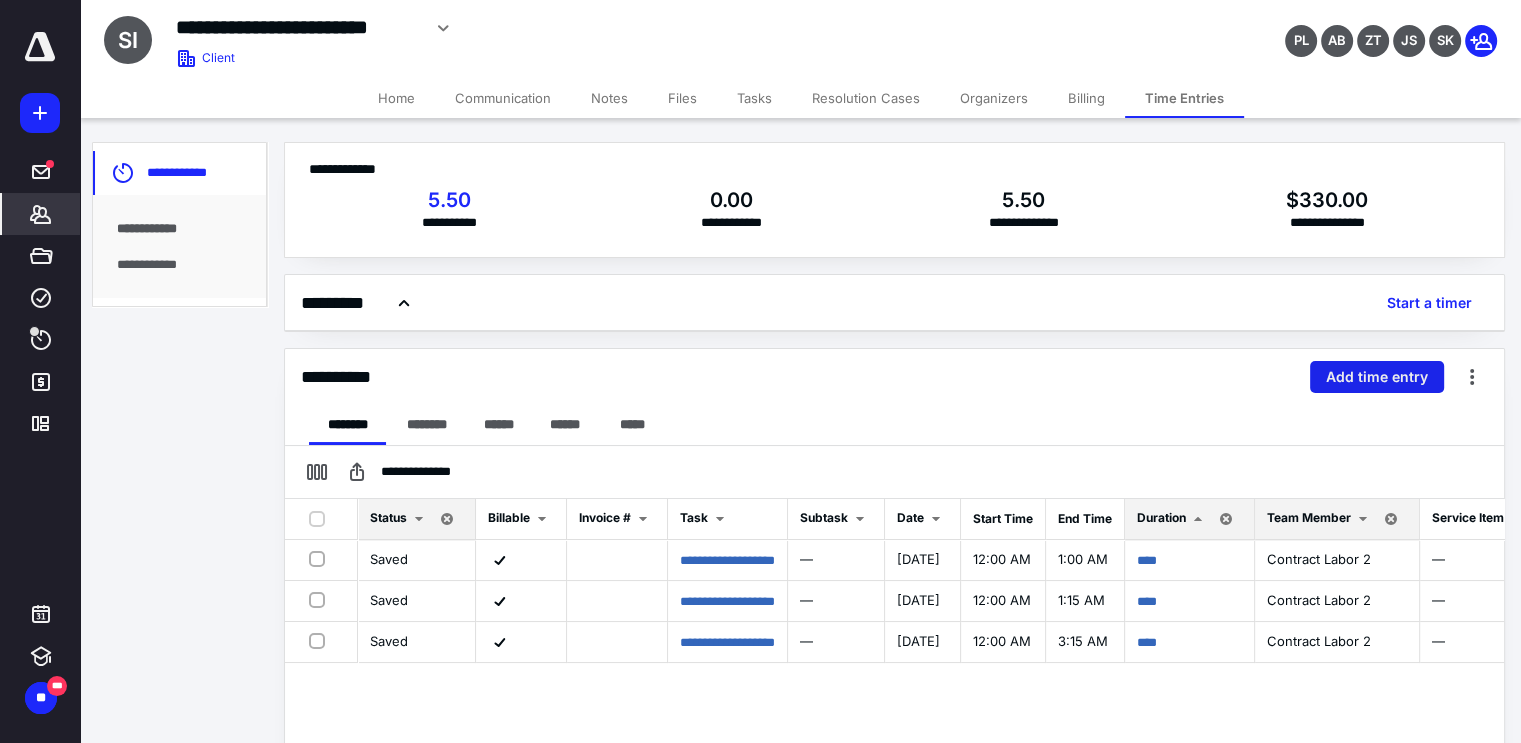click on "Add time entry" at bounding box center [1377, 377] 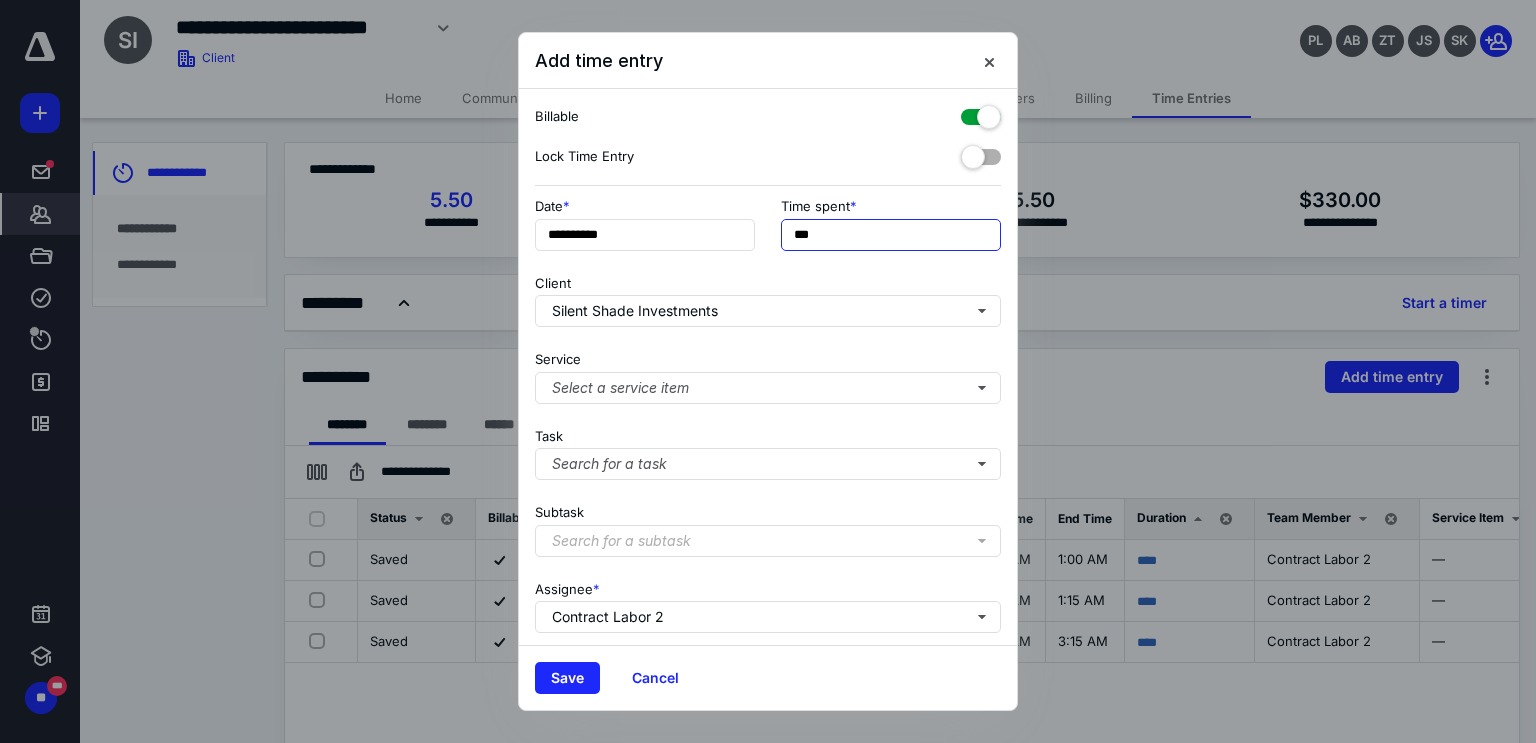 click on "***" at bounding box center [891, 235] 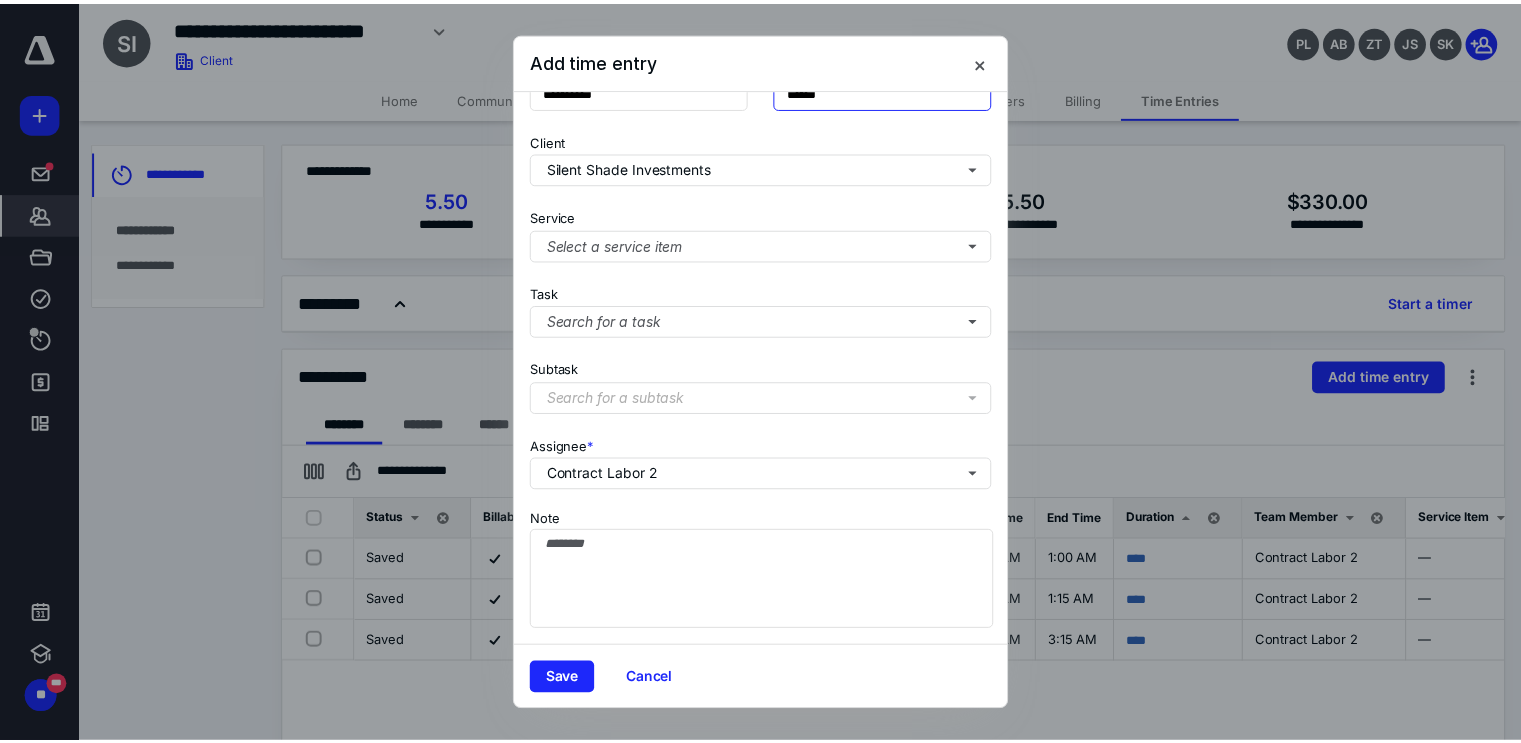 scroll, scrollTop: 157, scrollLeft: 0, axis: vertical 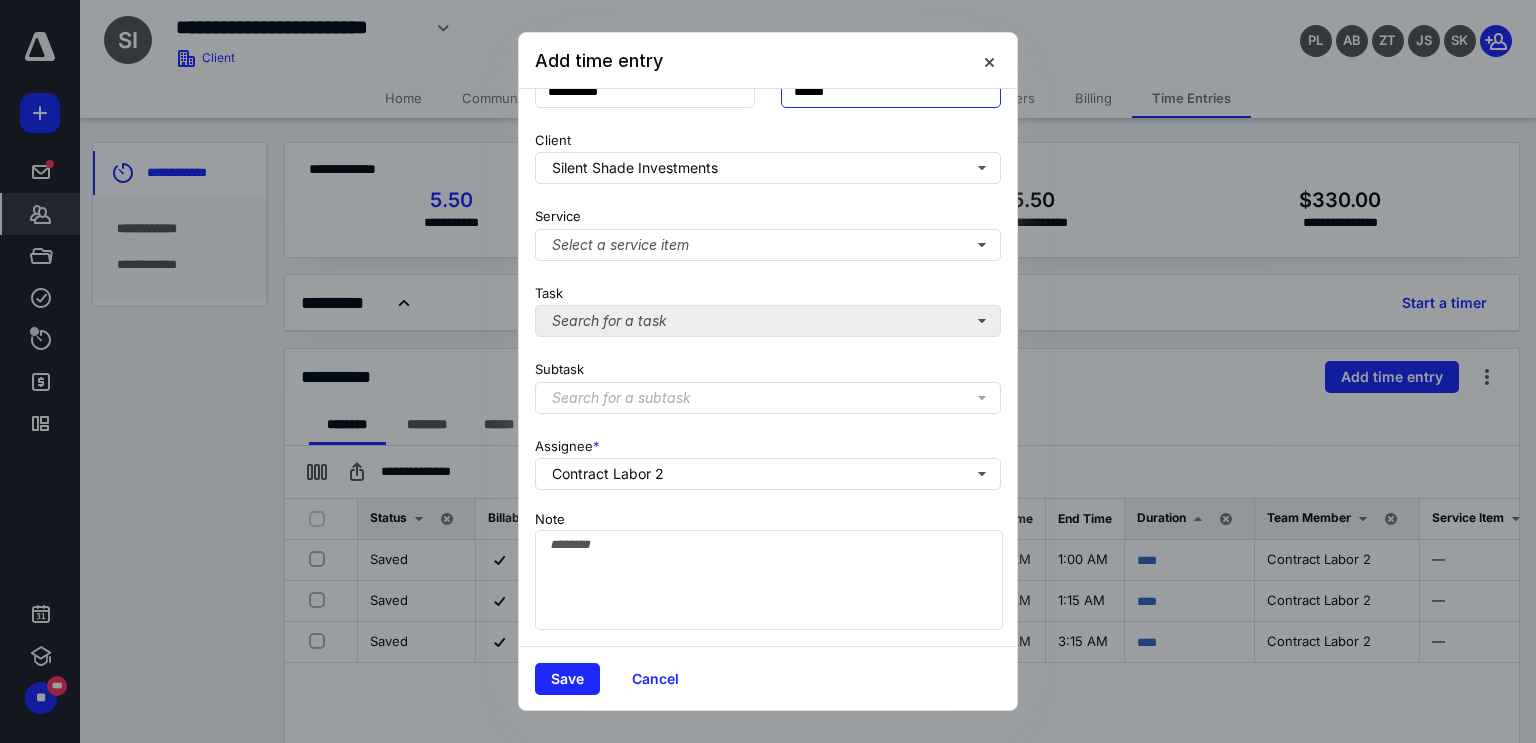 type on "******" 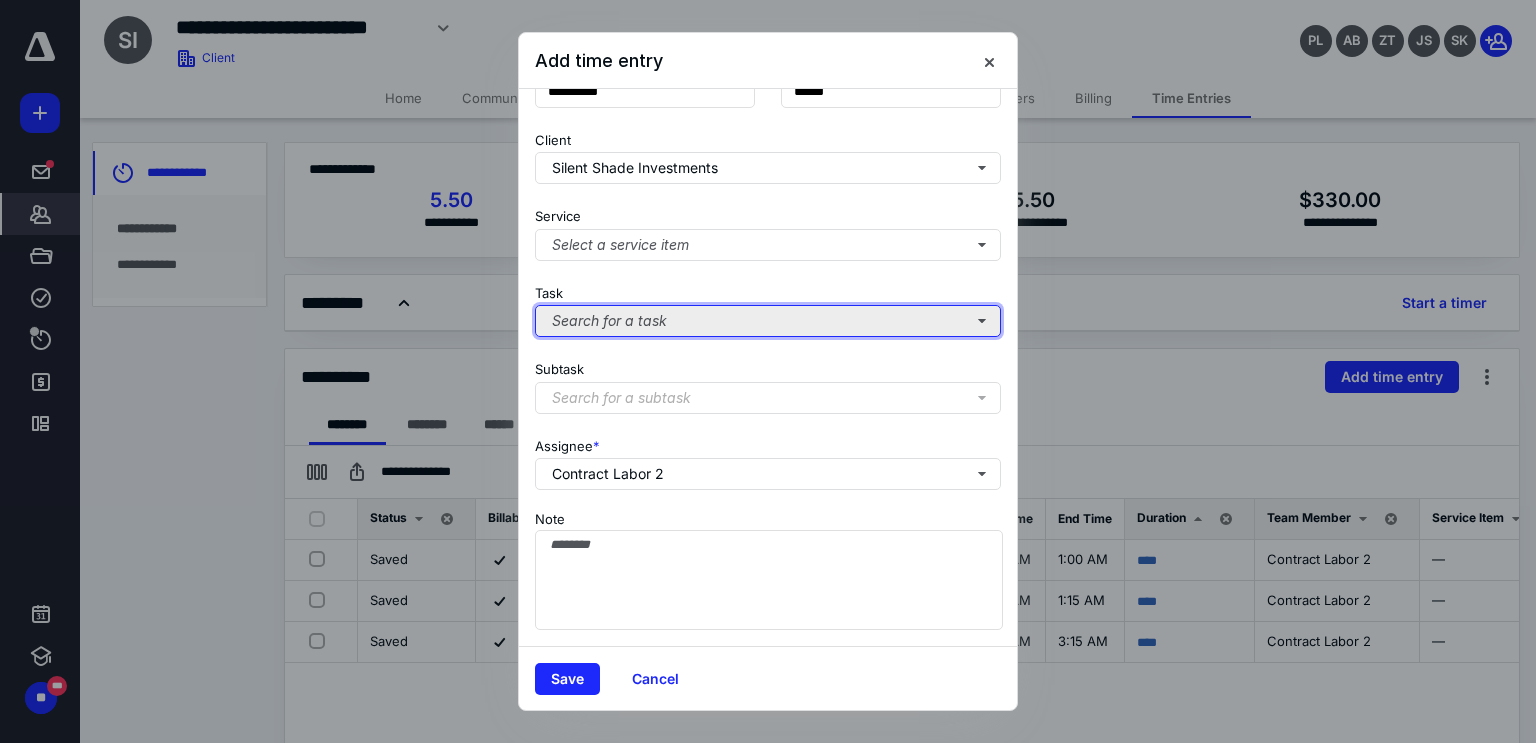 click on "Search for a task" at bounding box center (768, 321) 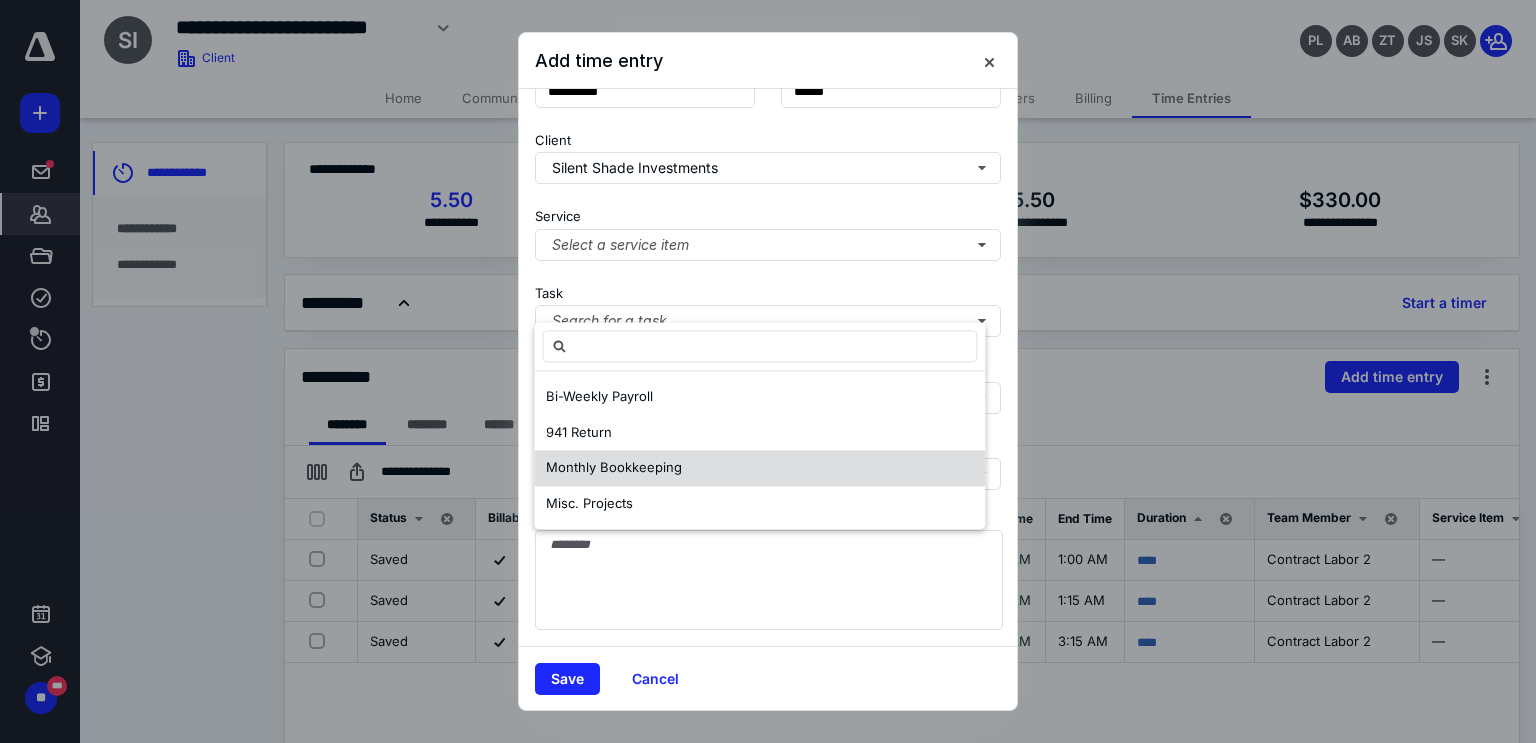 click on "Monthly Bookkeeping" at bounding box center (614, 467) 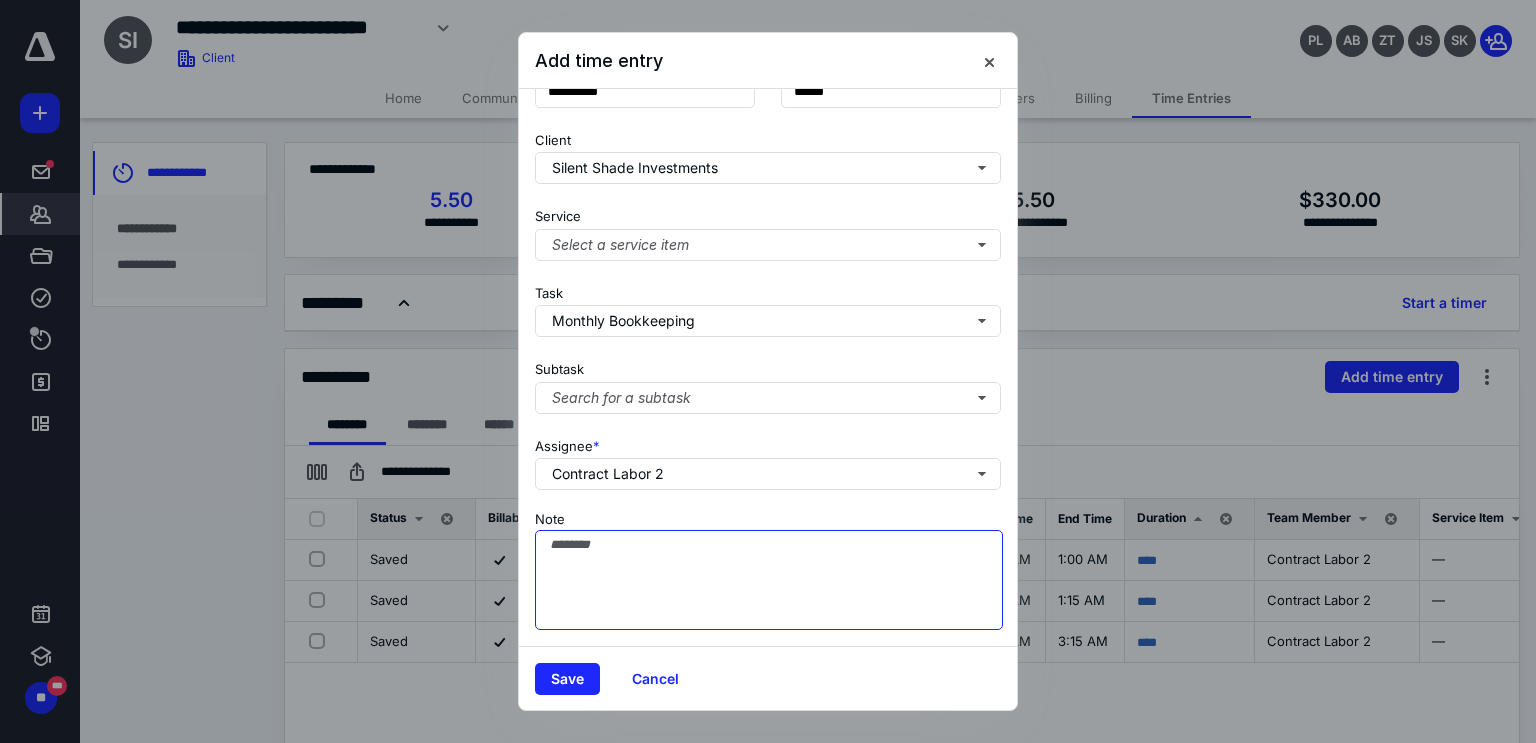 click on "Note" at bounding box center [769, 580] 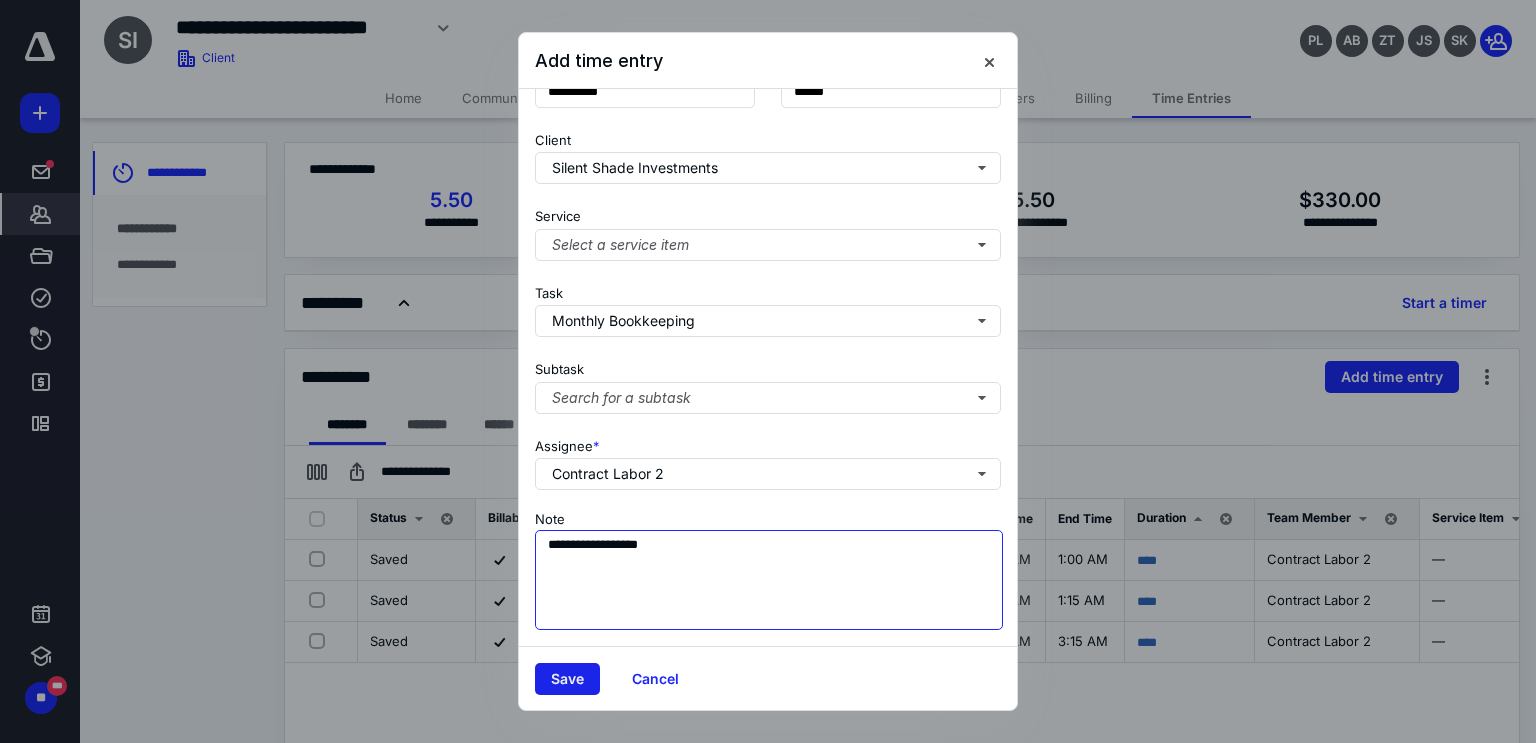 type on "**********" 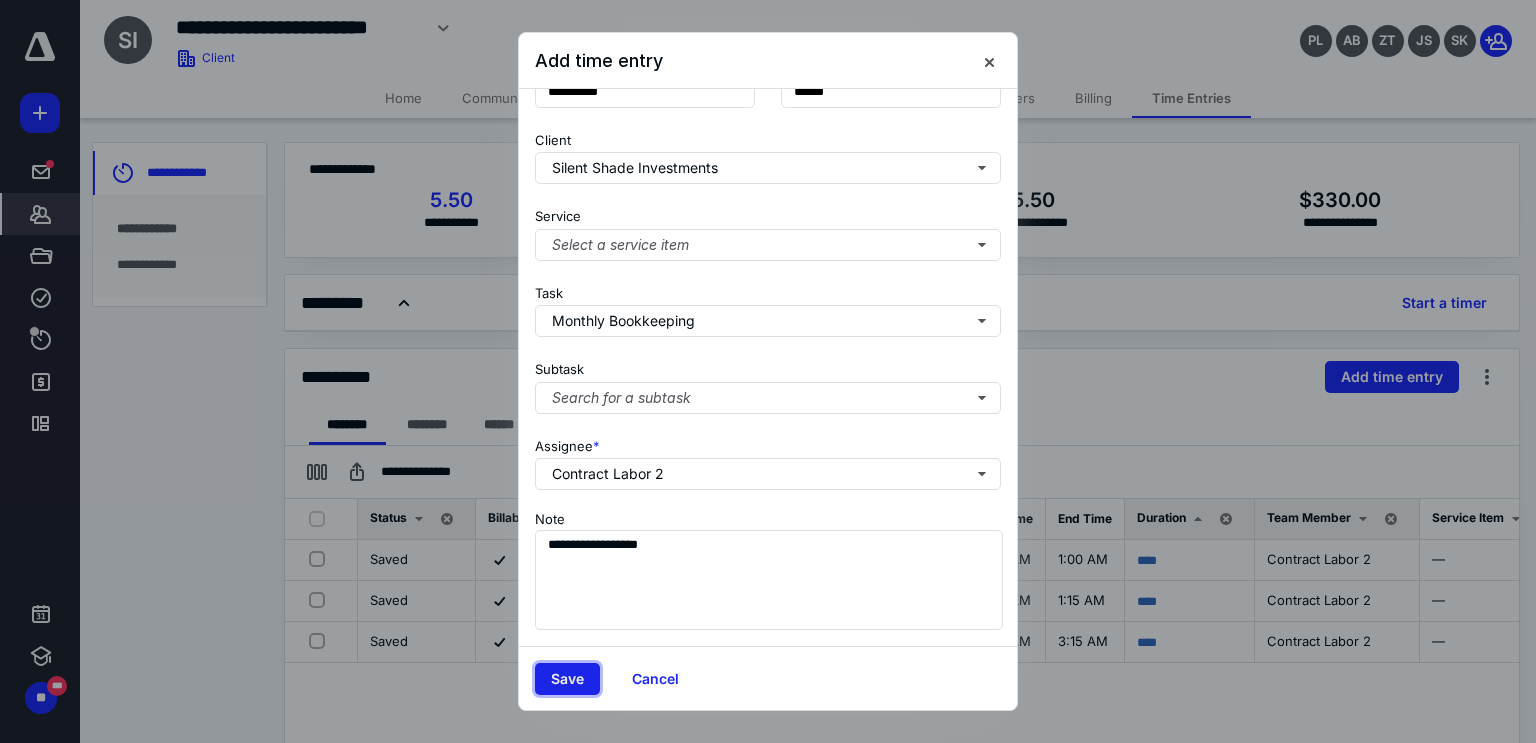 click on "Save" at bounding box center (567, 679) 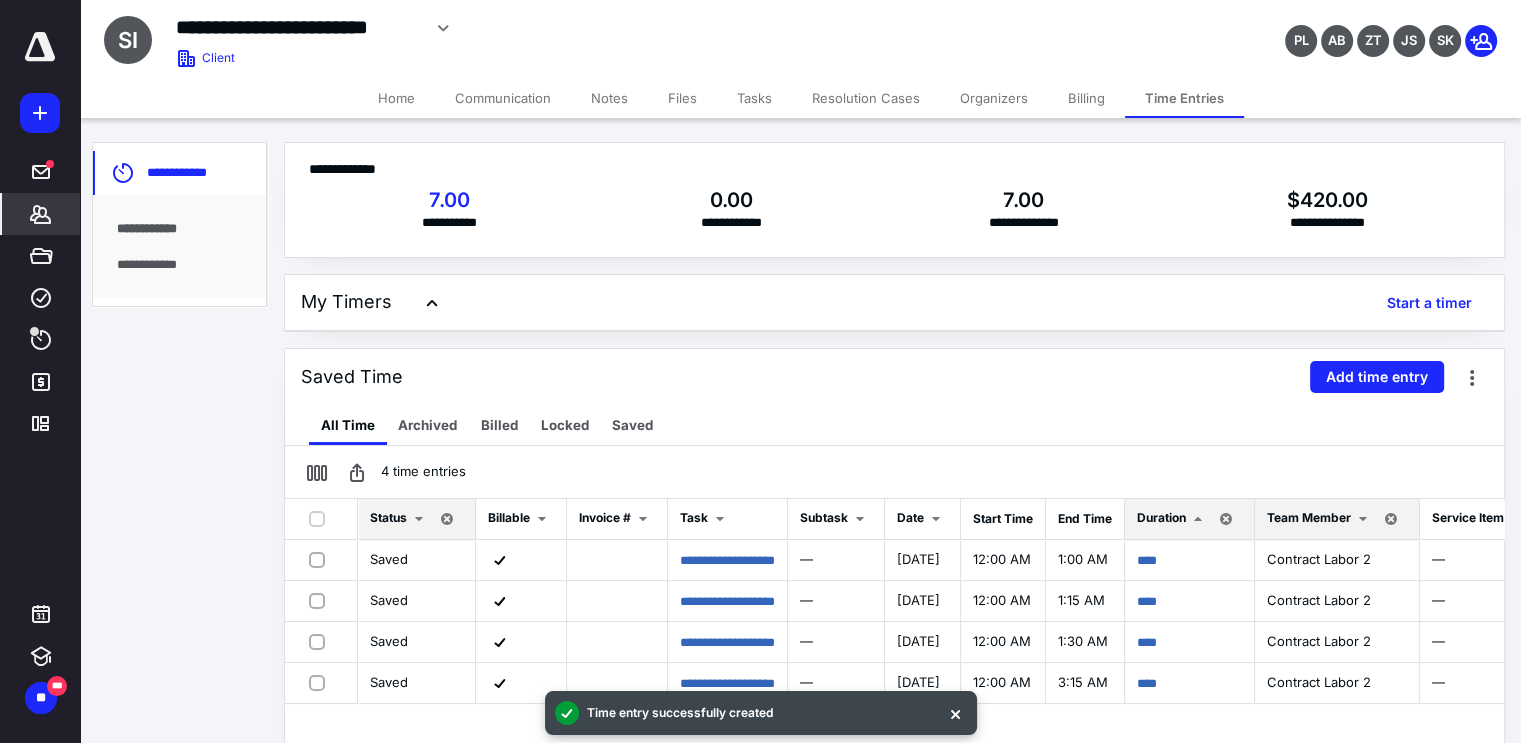 click on "Tasks" at bounding box center (754, 98) 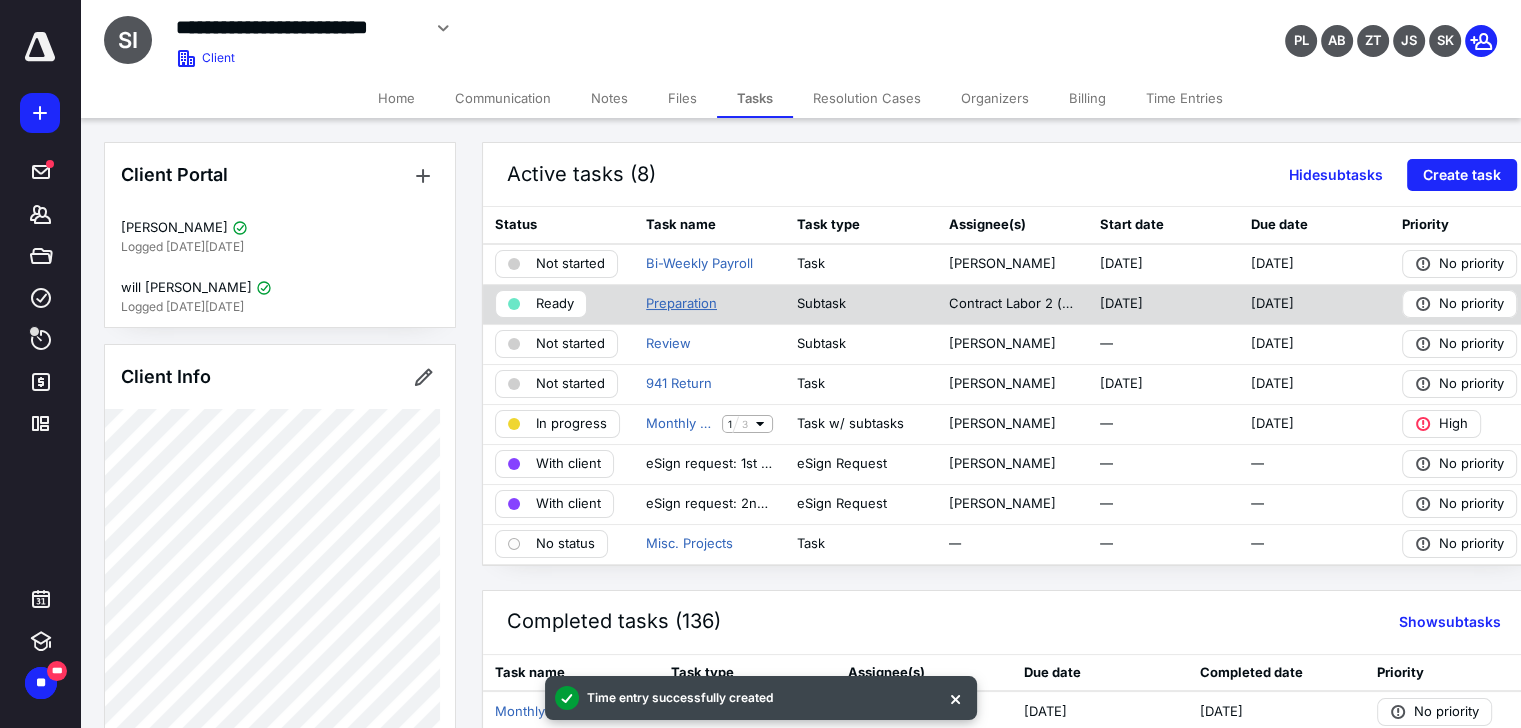click on "Preparation" at bounding box center (681, 304) 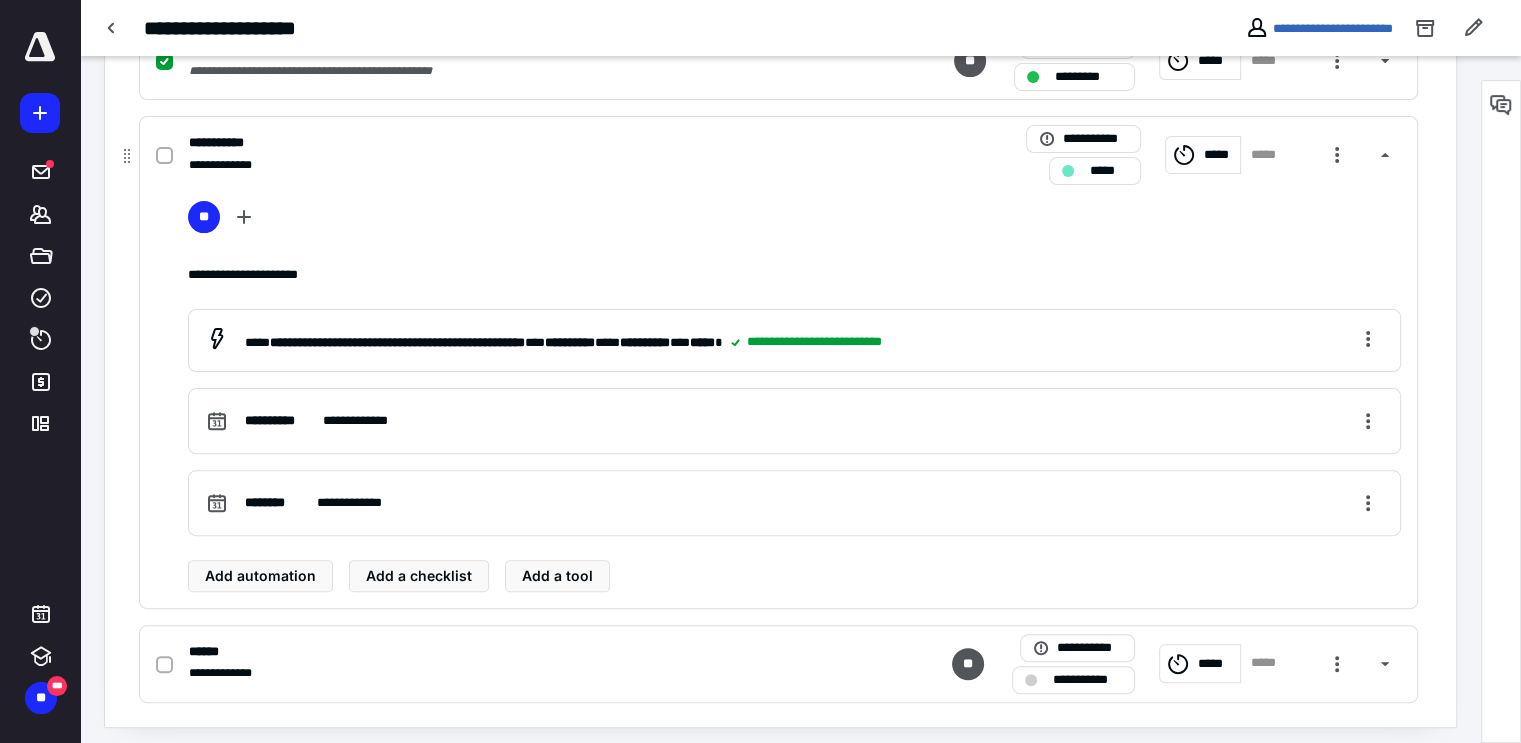 scroll, scrollTop: 562, scrollLeft: 0, axis: vertical 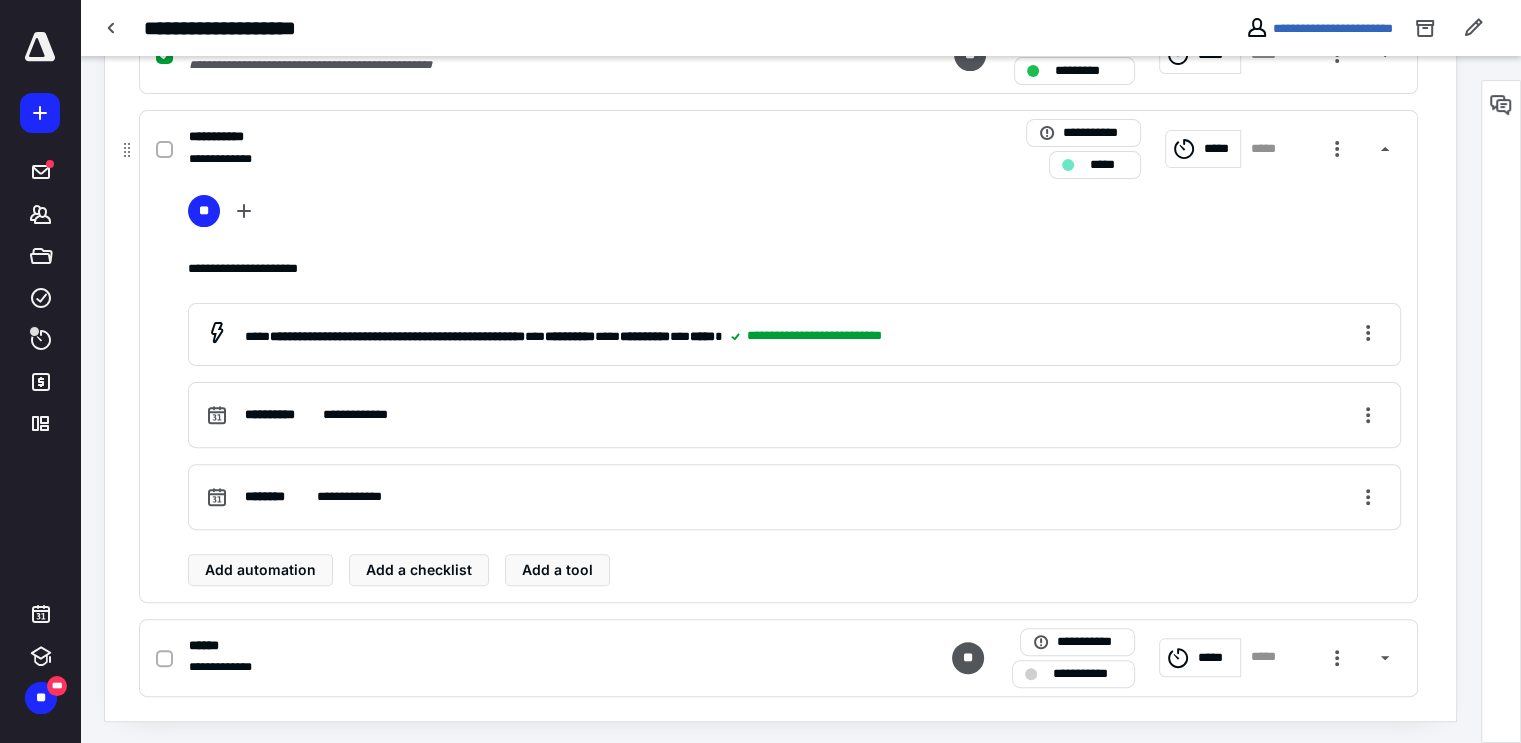 click 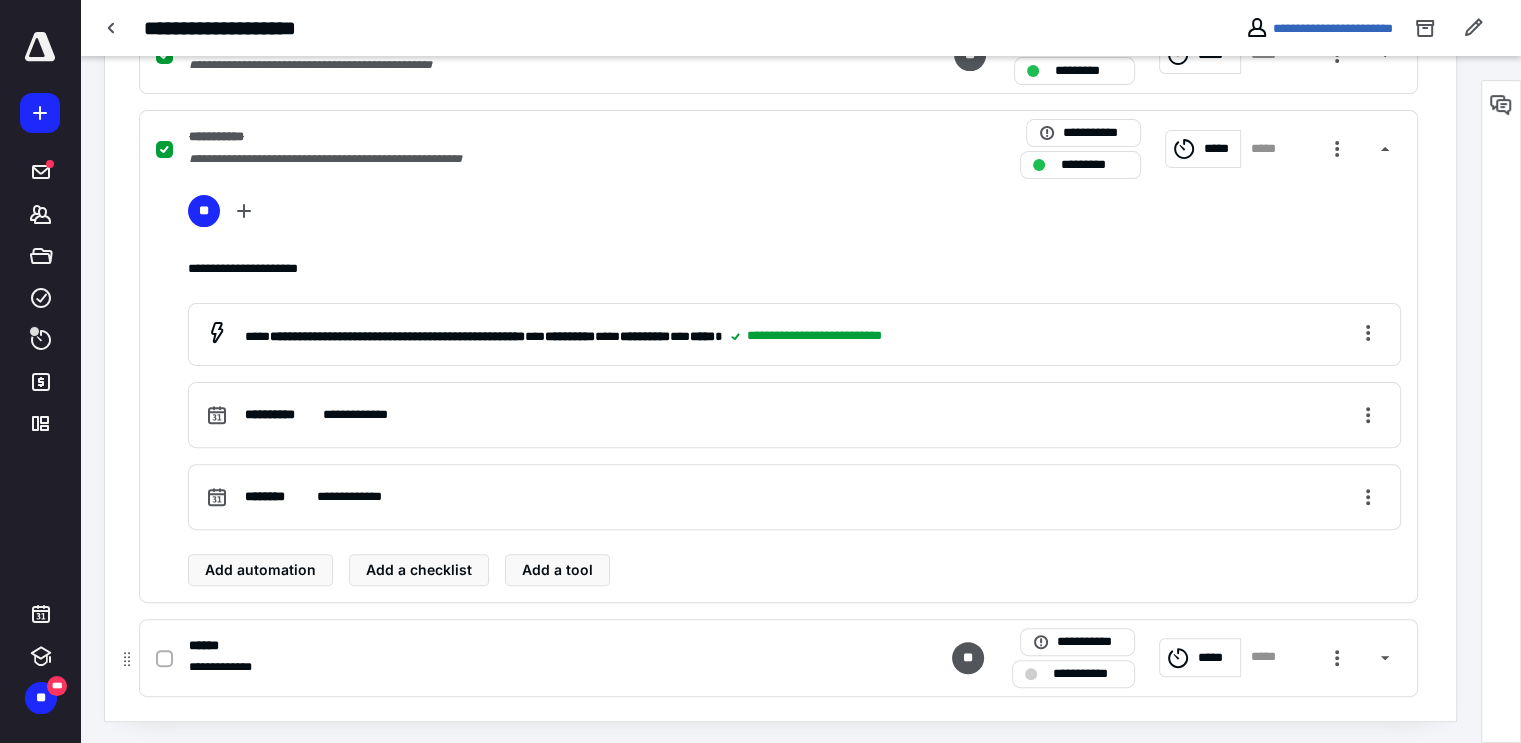 click at bounding box center [1031, 674] 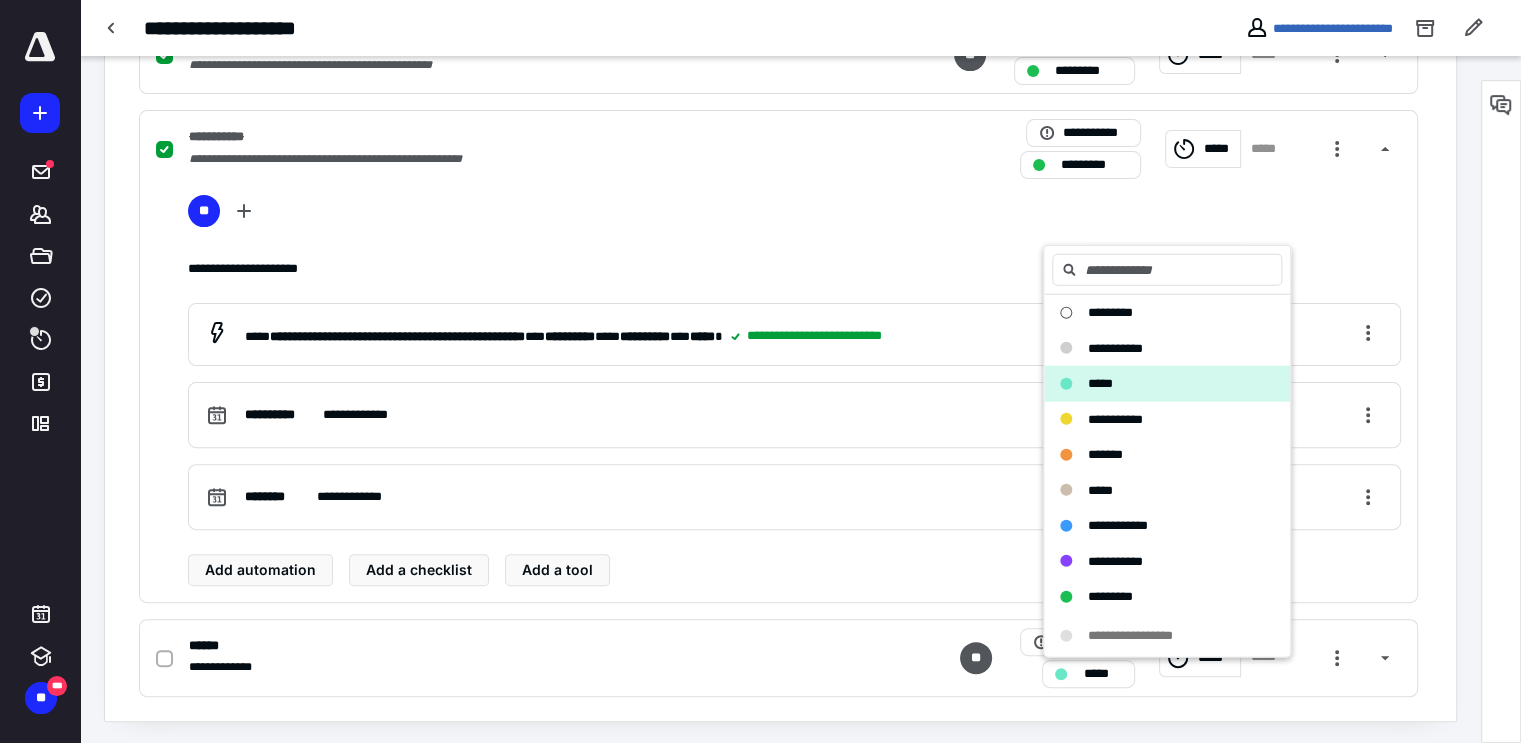 click on "*****" at bounding box center [1100, 383] 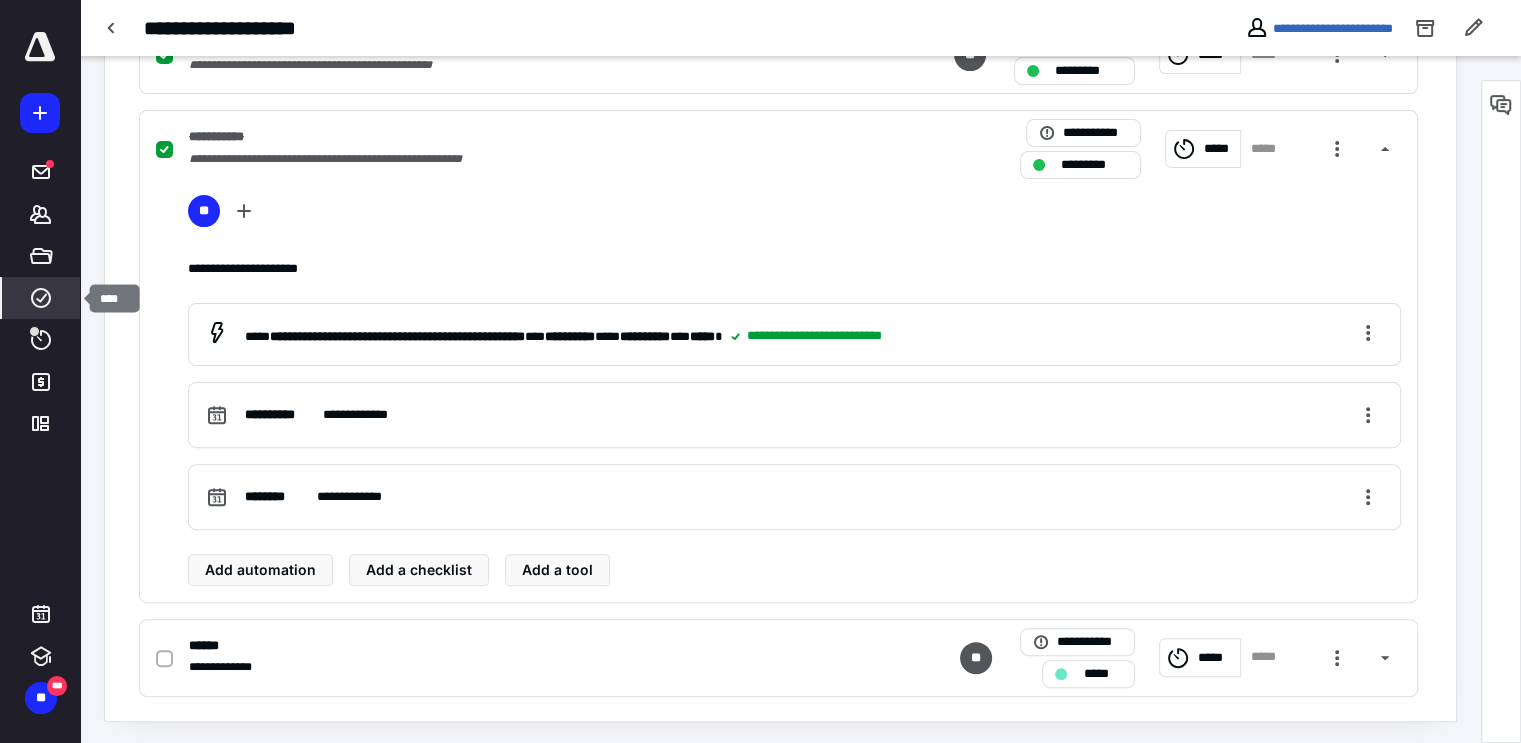 click 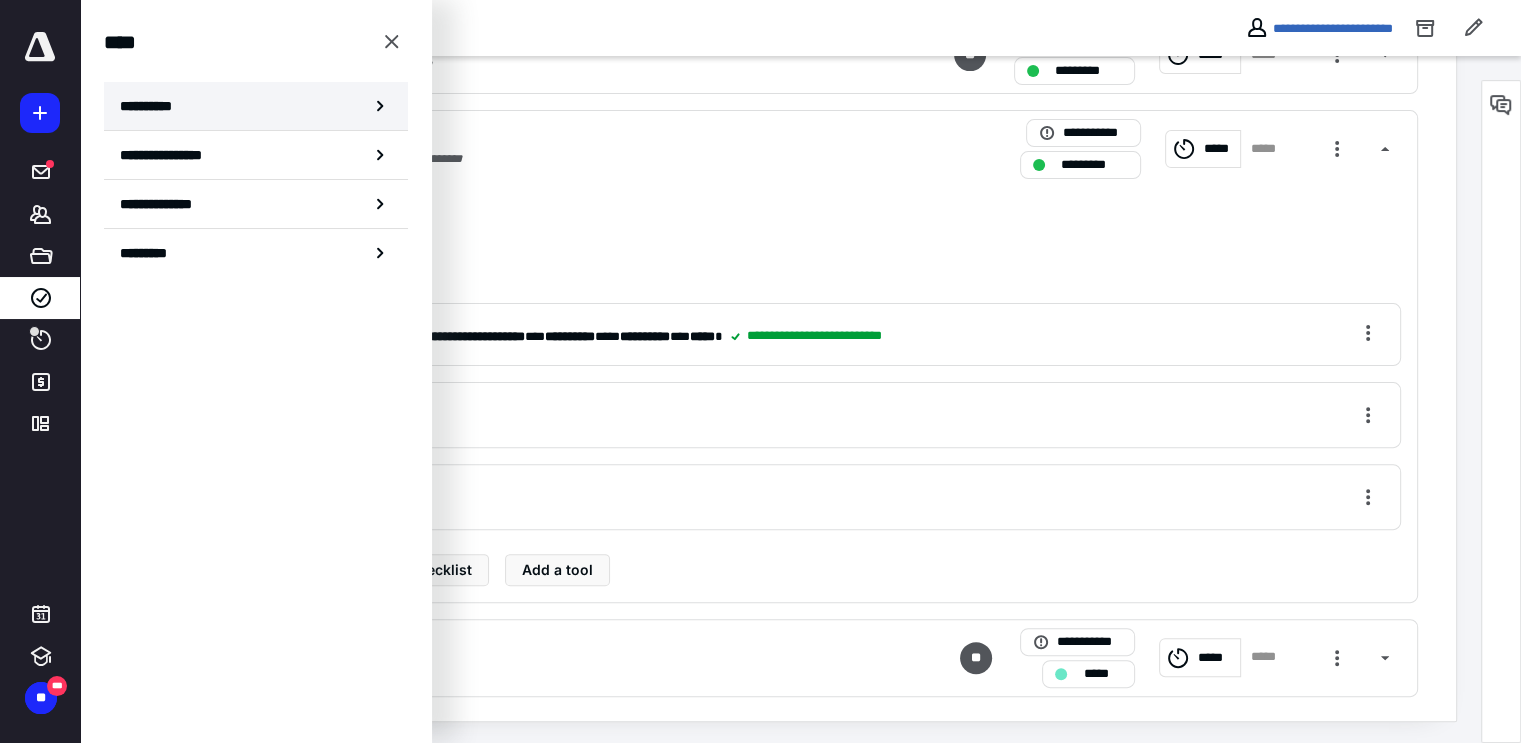 click on "**********" at bounding box center (256, 106) 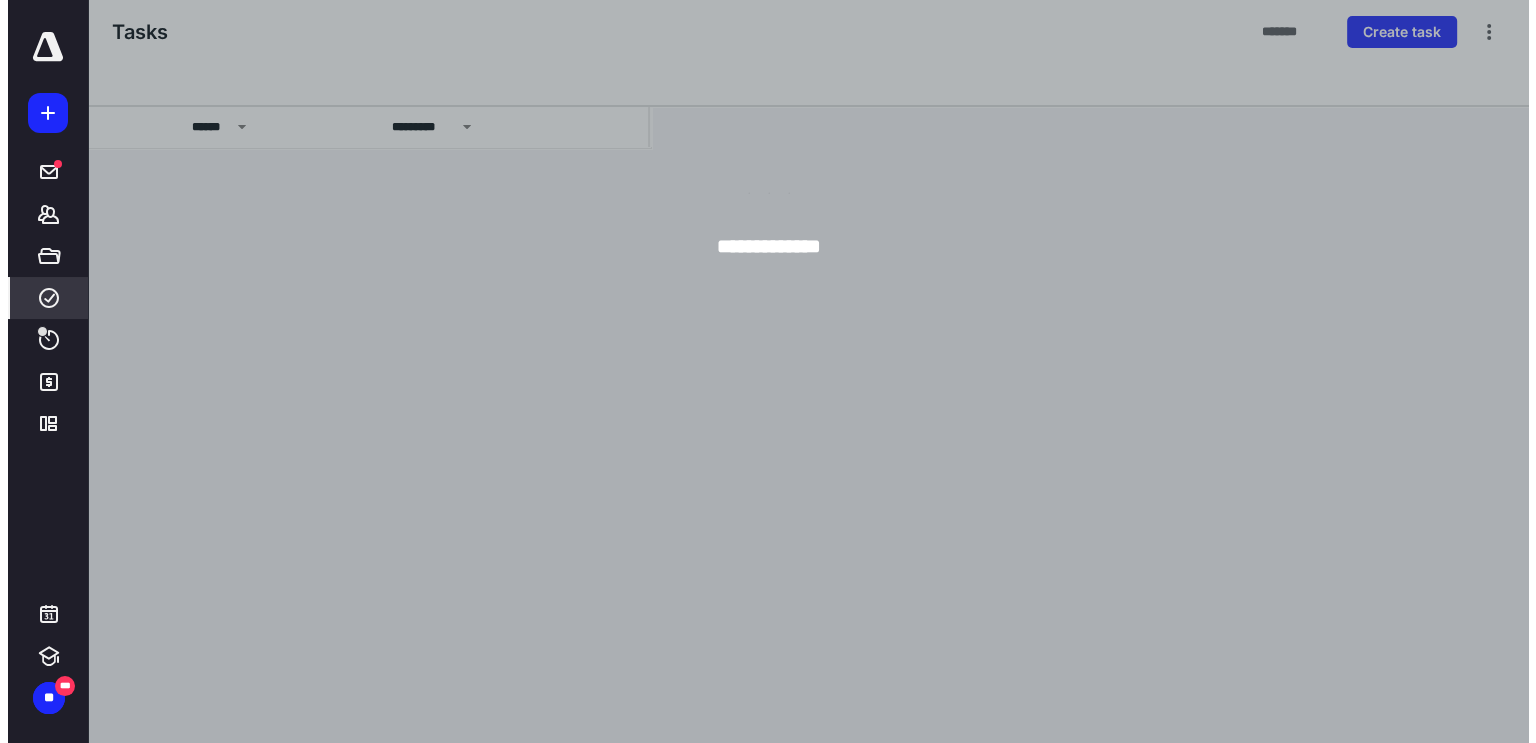 scroll, scrollTop: 0, scrollLeft: 0, axis: both 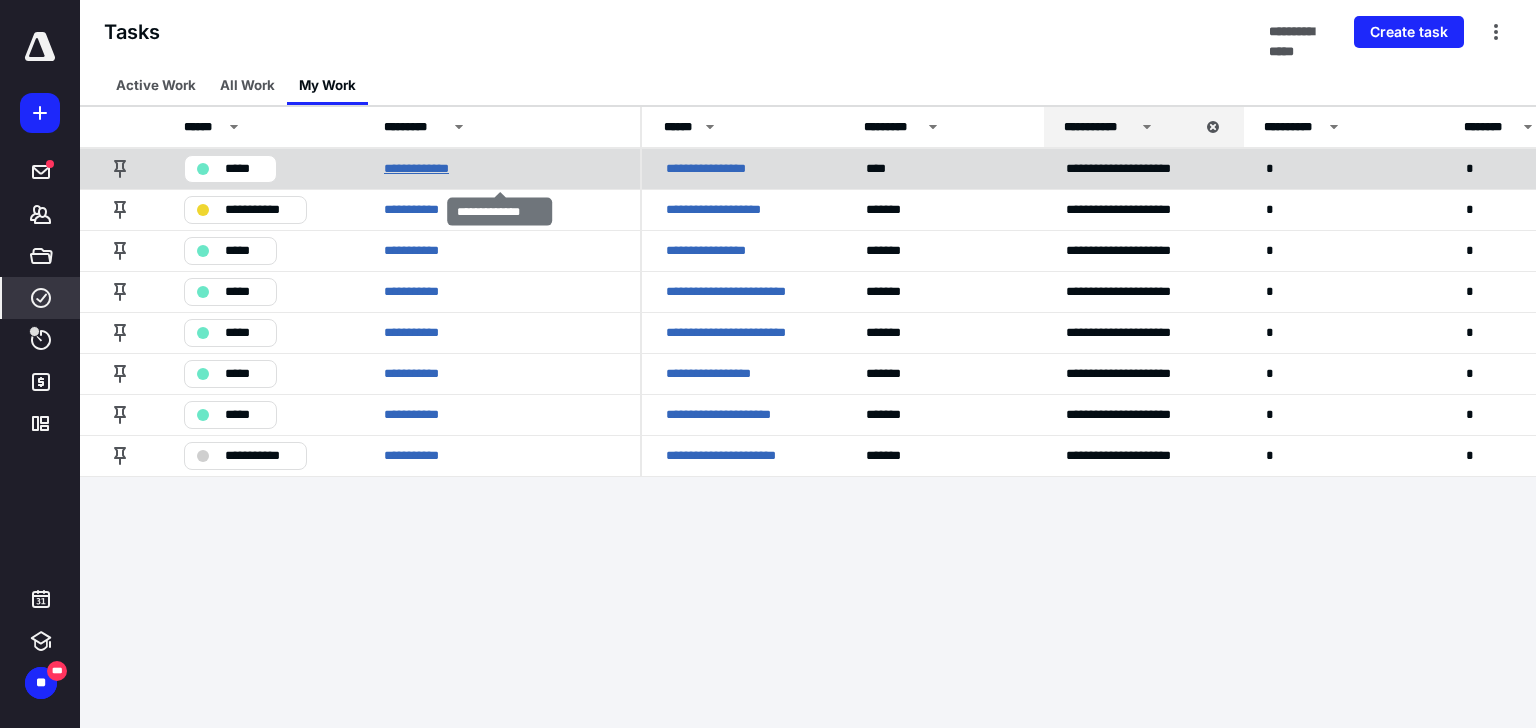 click on "**********" at bounding box center [429, 169] 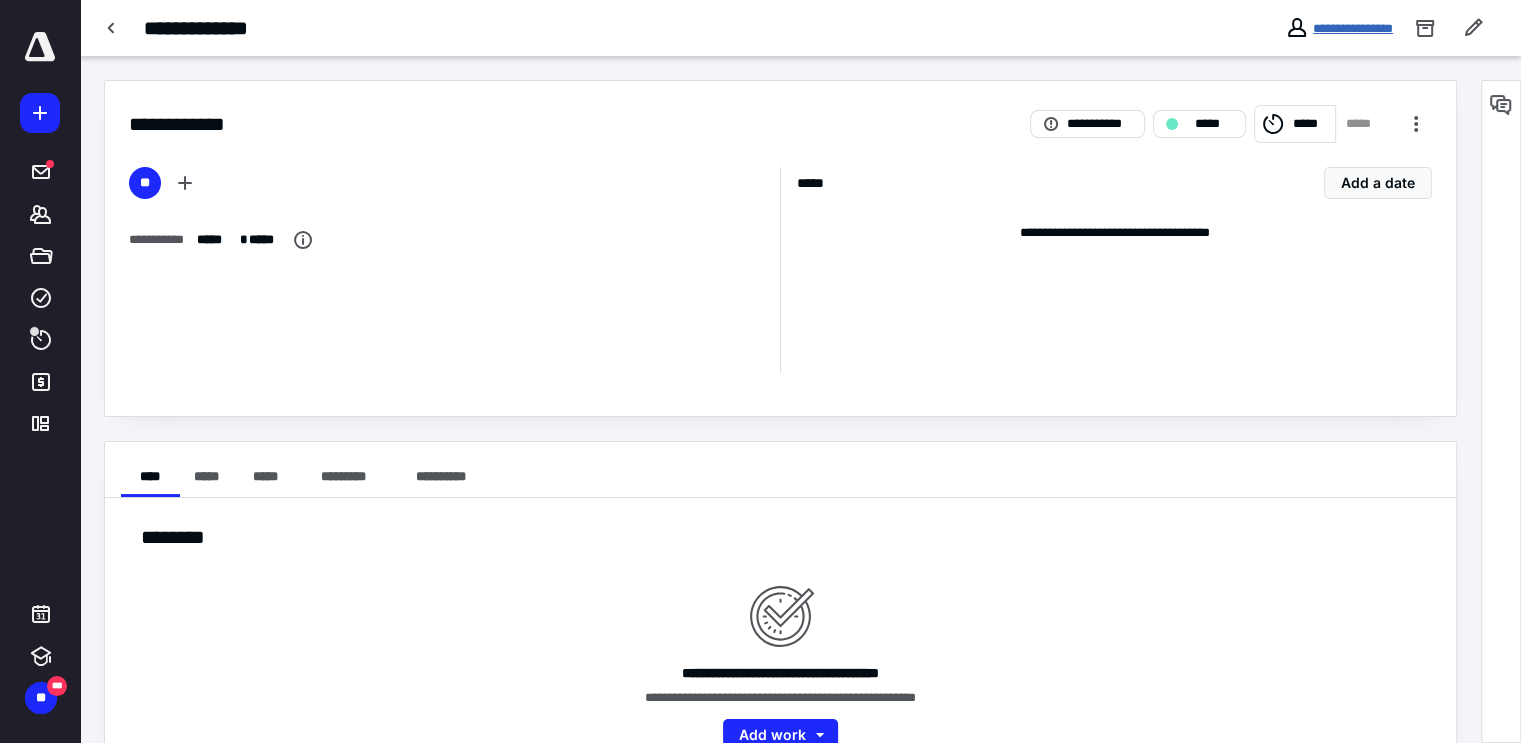 click on "**********" at bounding box center (1353, 28) 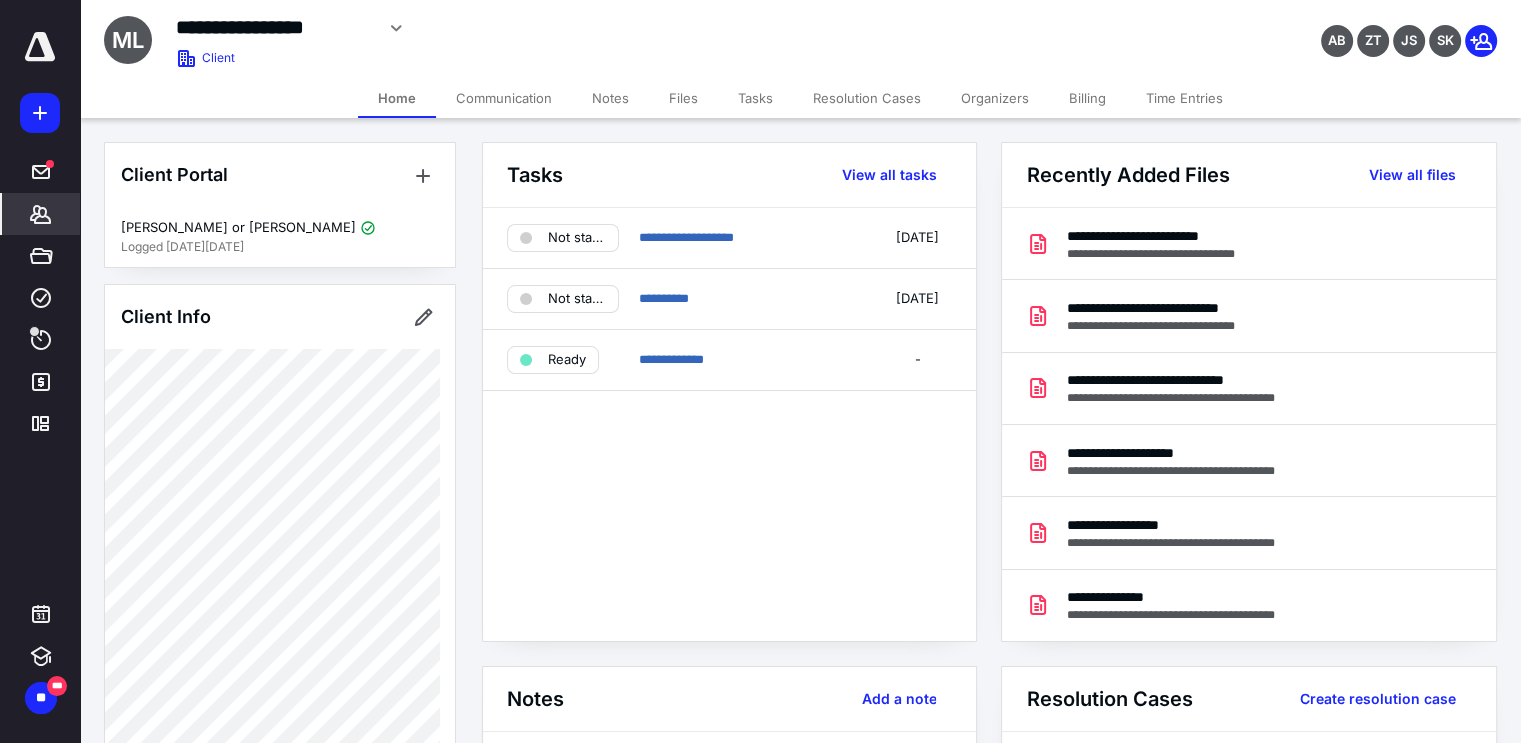 click on "Files" at bounding box center (683, 98) 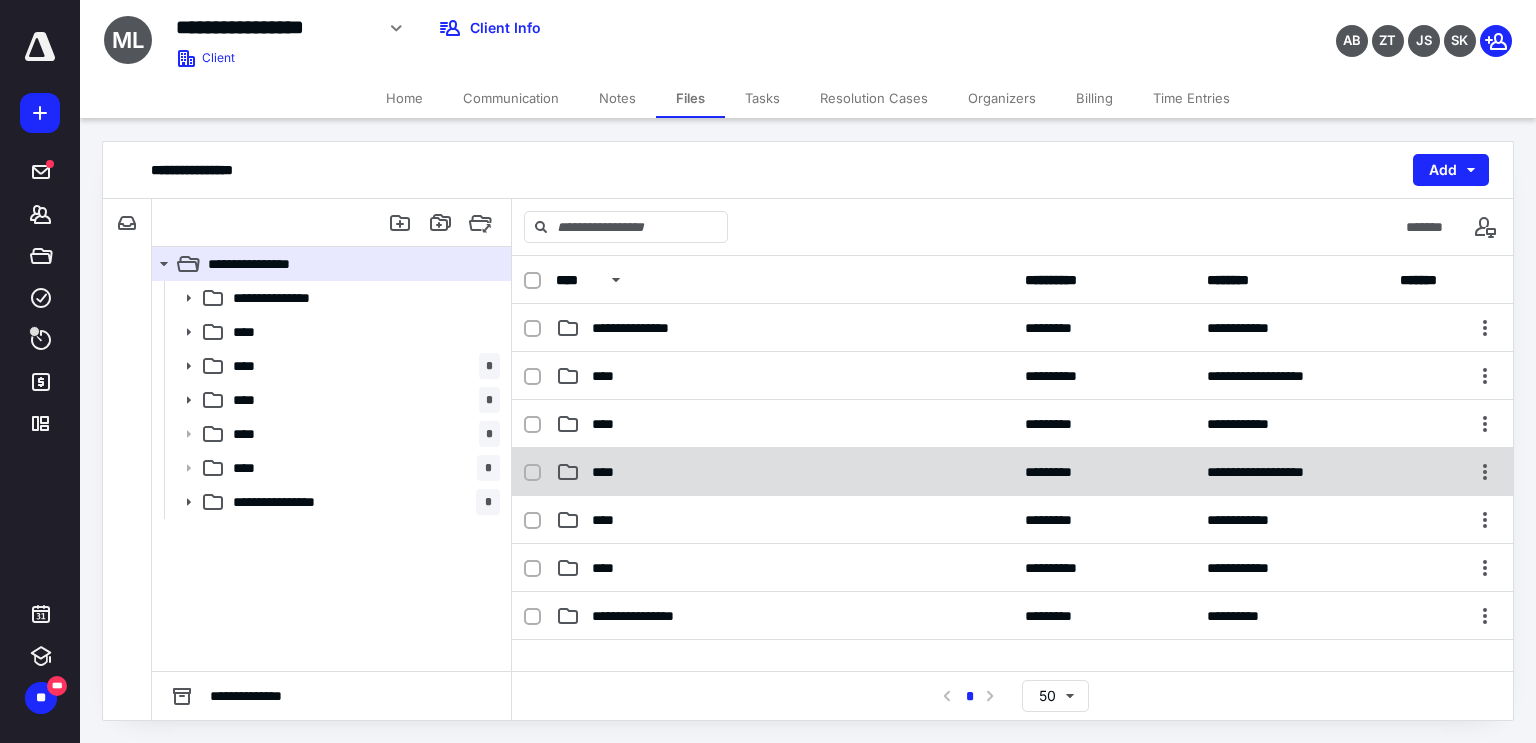 click on "****" at bounding box center [784, 472] 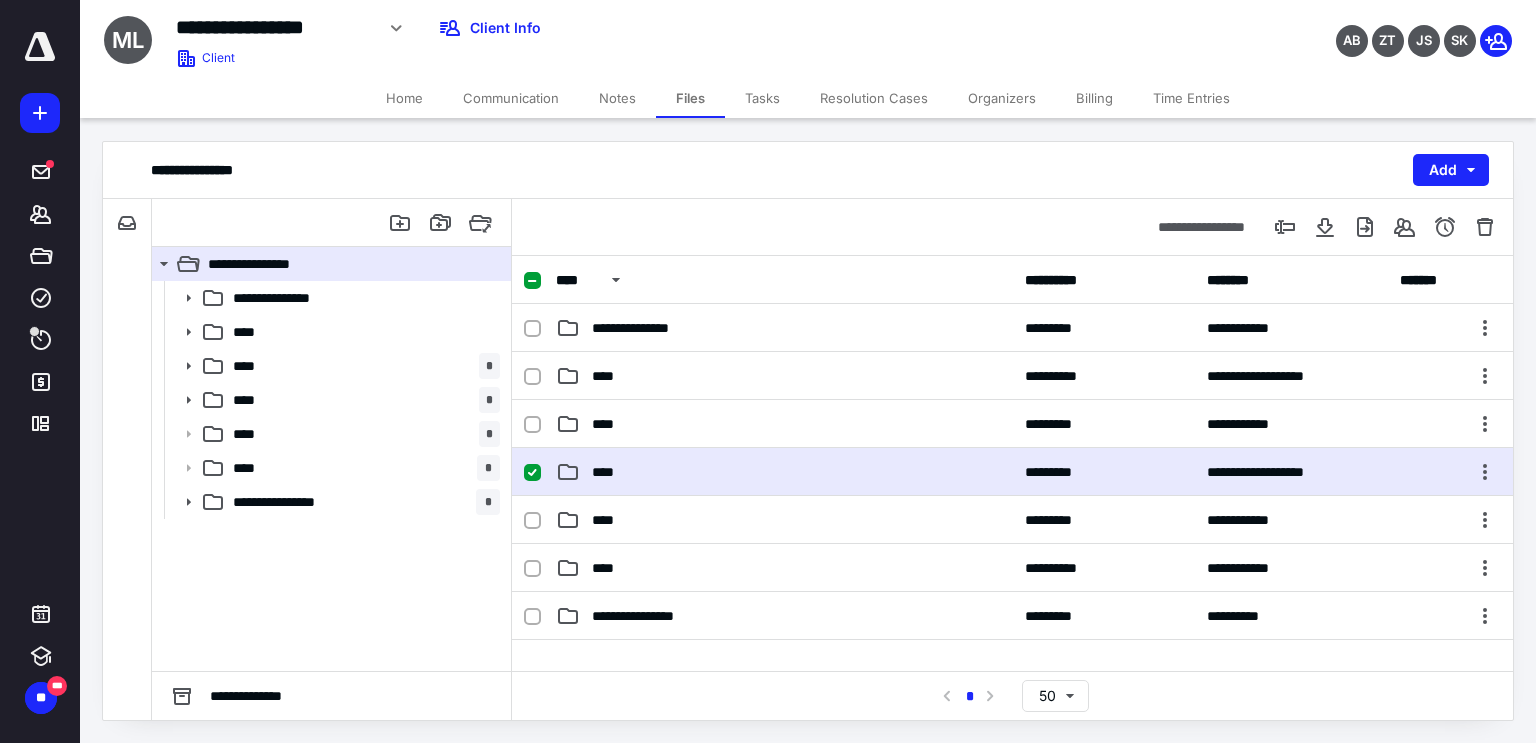 click on "****" at bounding box center (784, 472) 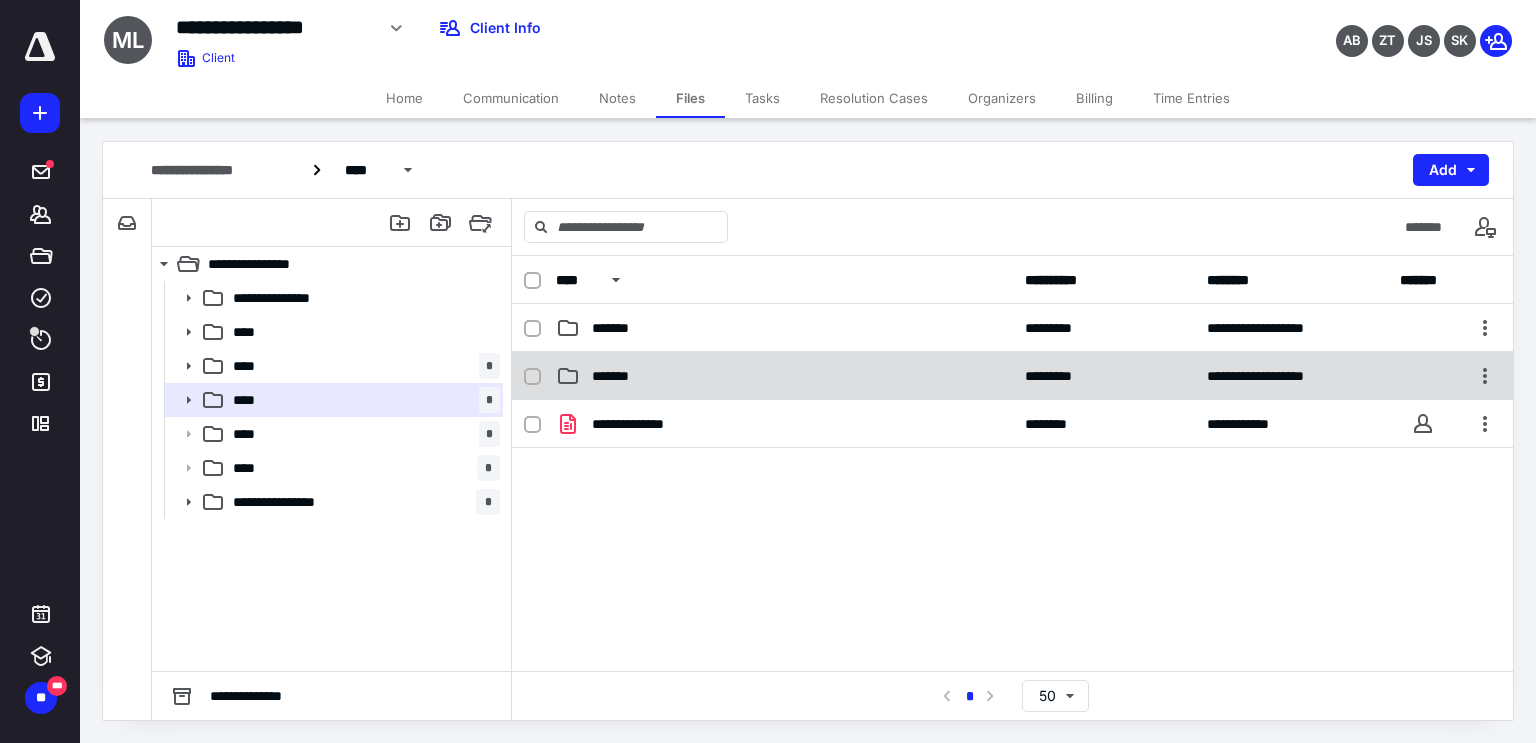 click on "*******" at bounding box center [784, 376] 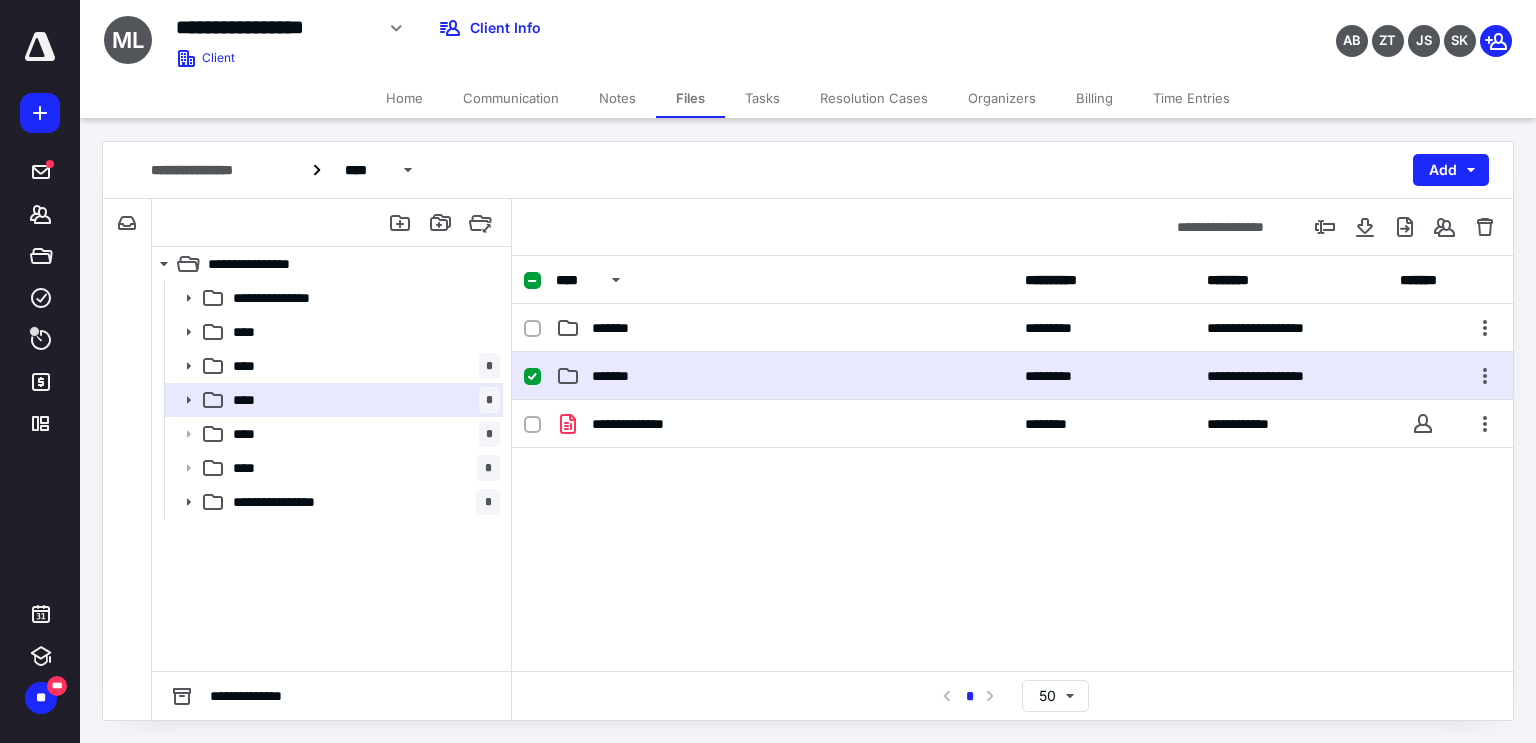 click on "*******" at bounding box center (784, 376) 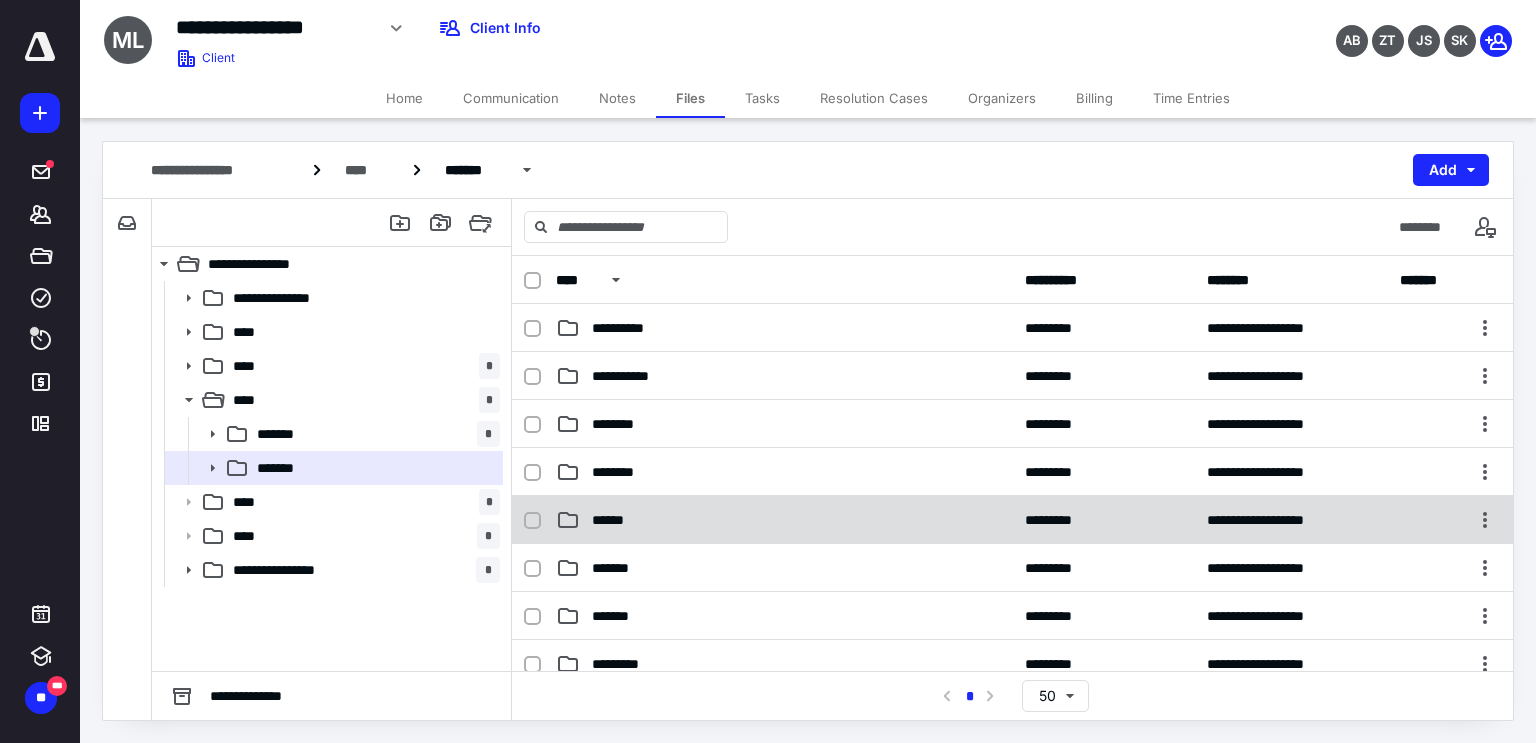 click on "******" at bounding box center (784, 520) 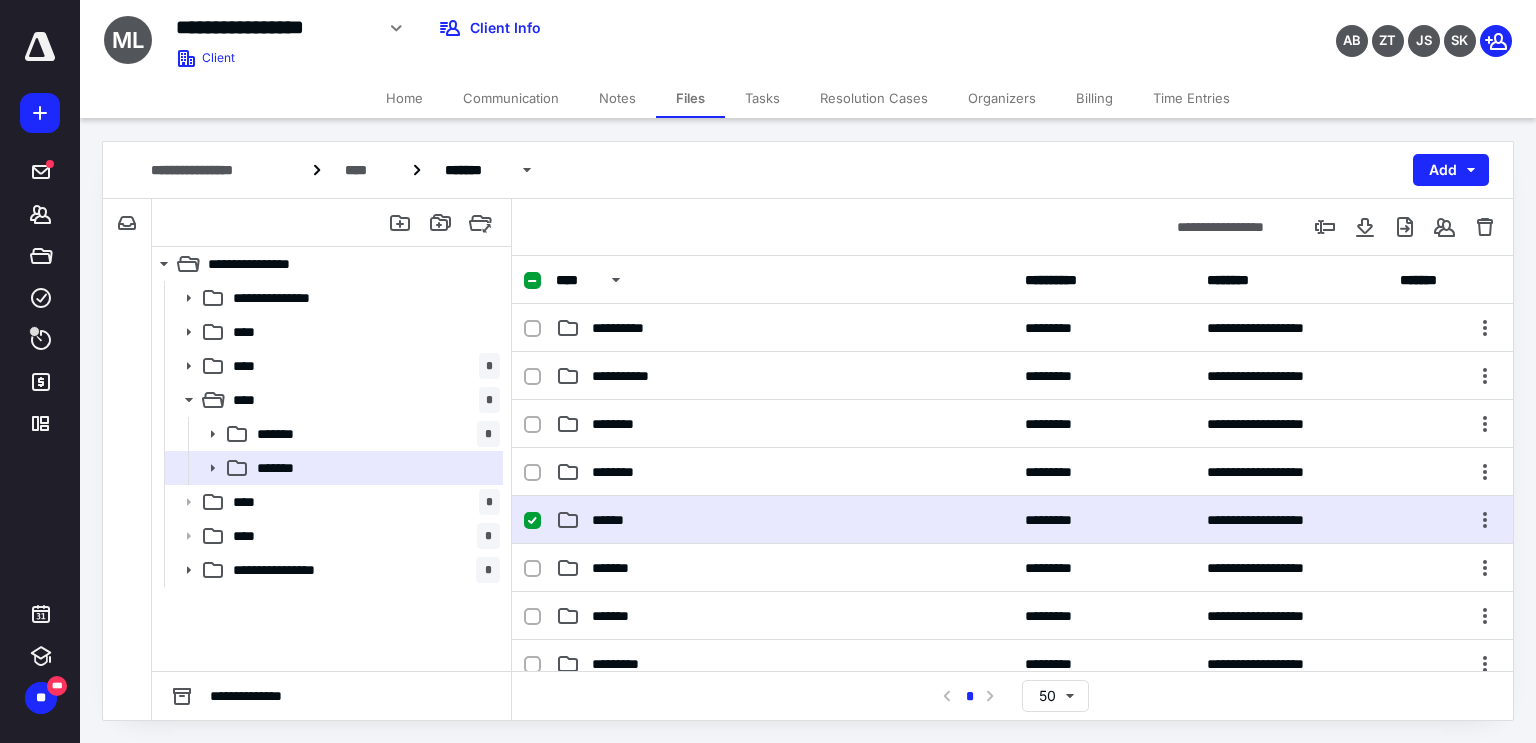 click on "******" at bounding box center [784, 520] 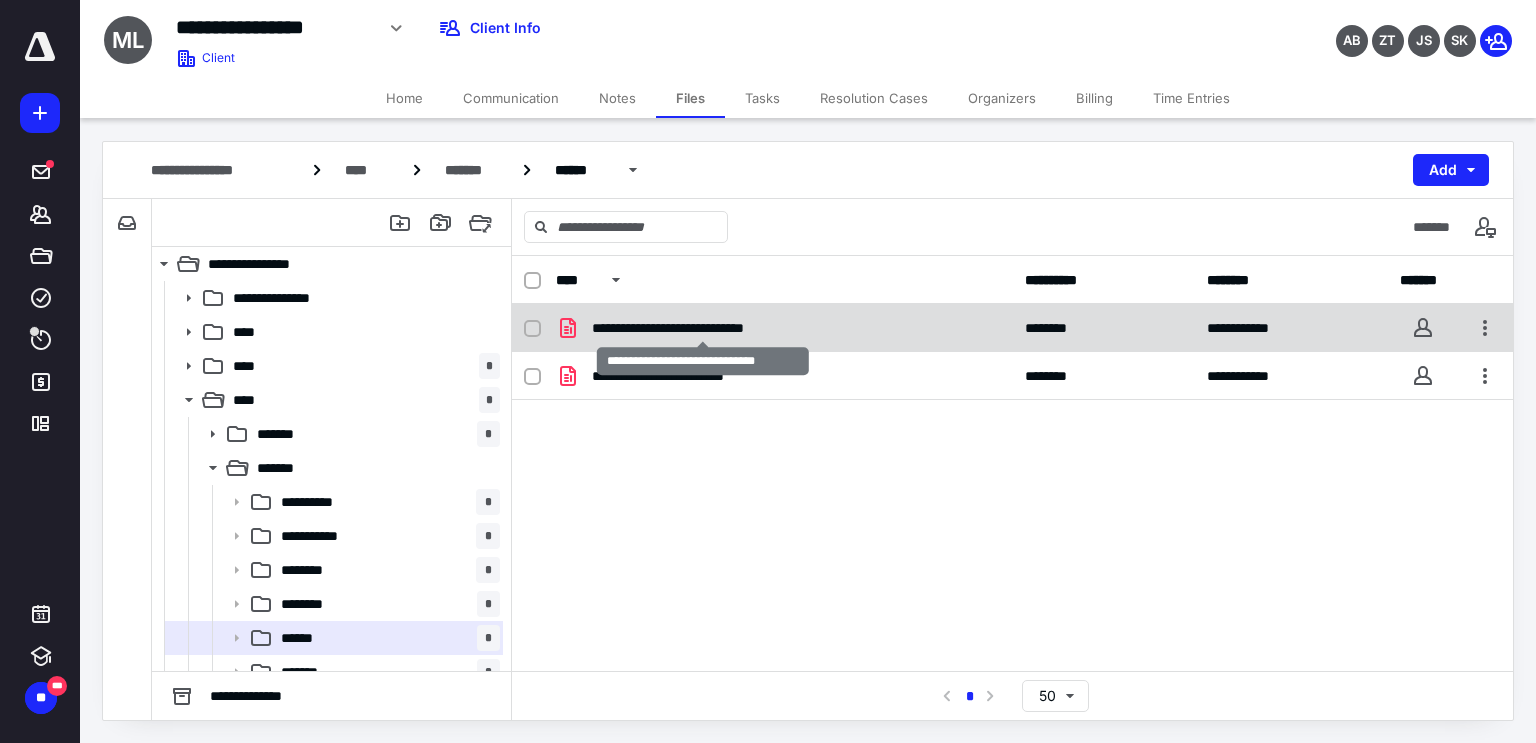 click on "**********" at bounding box center [703, 328] 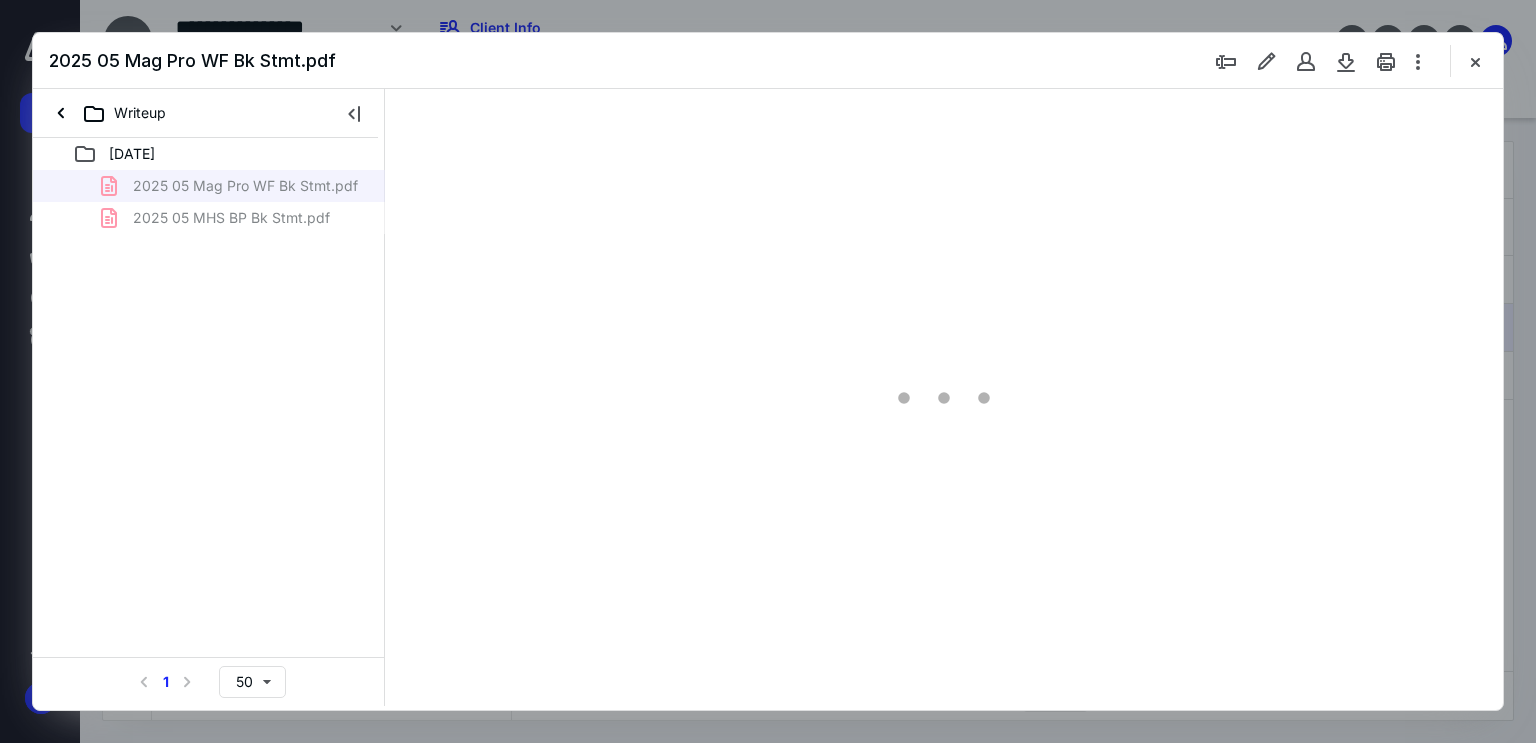 scroll, scrollTop: 0, scrollLeft: 0, axis: both 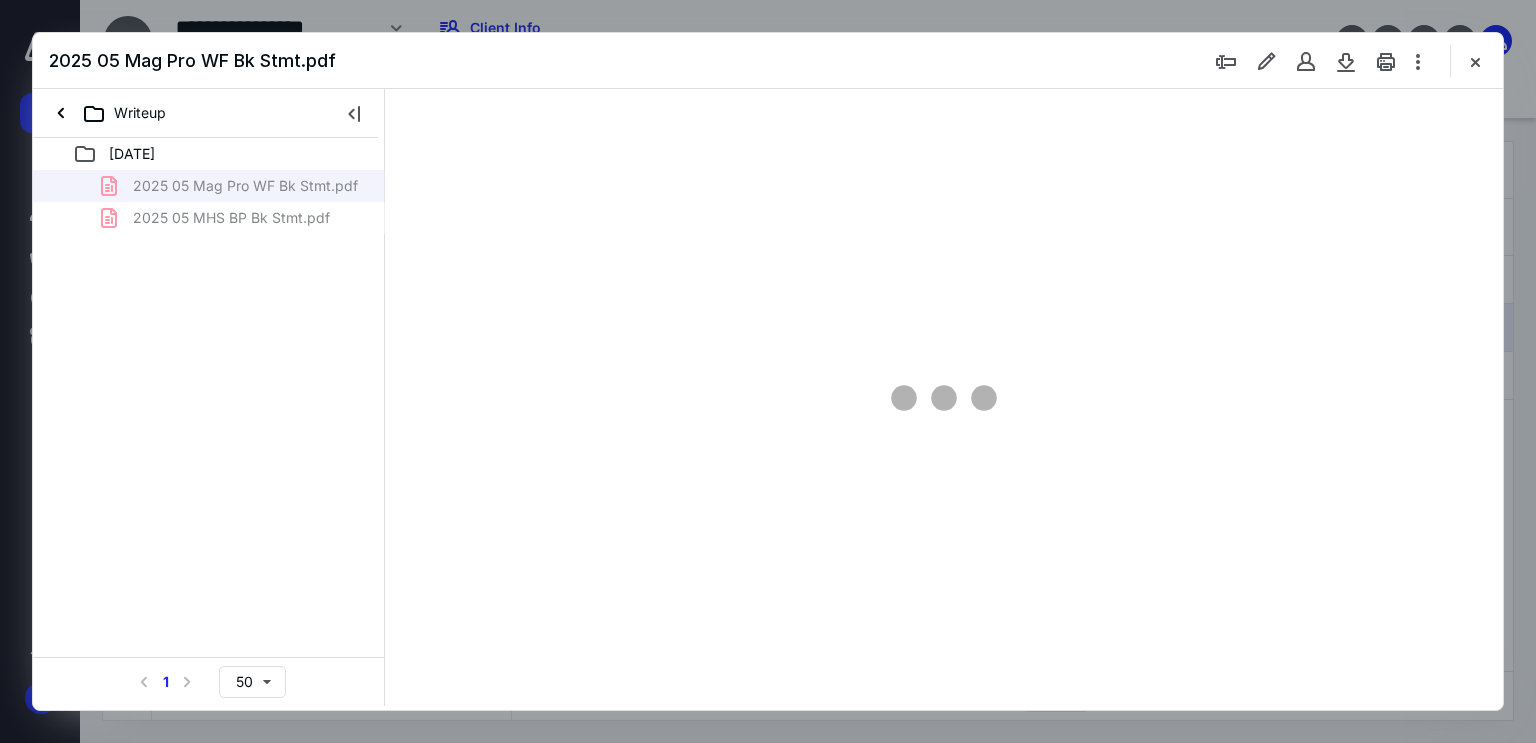 type on "179" 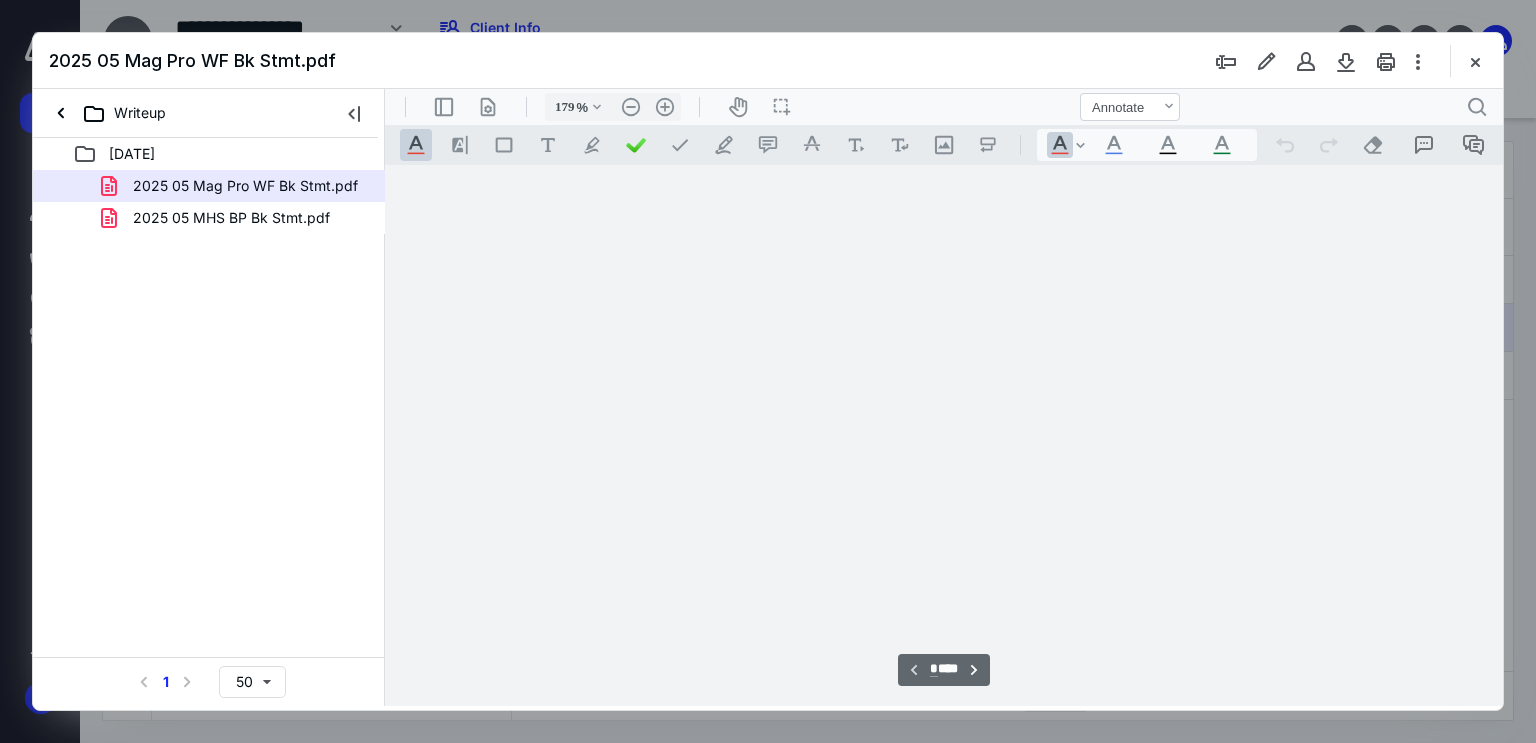 scroll, scrollTop: 83, scrollLeft: 0, axis: vertical 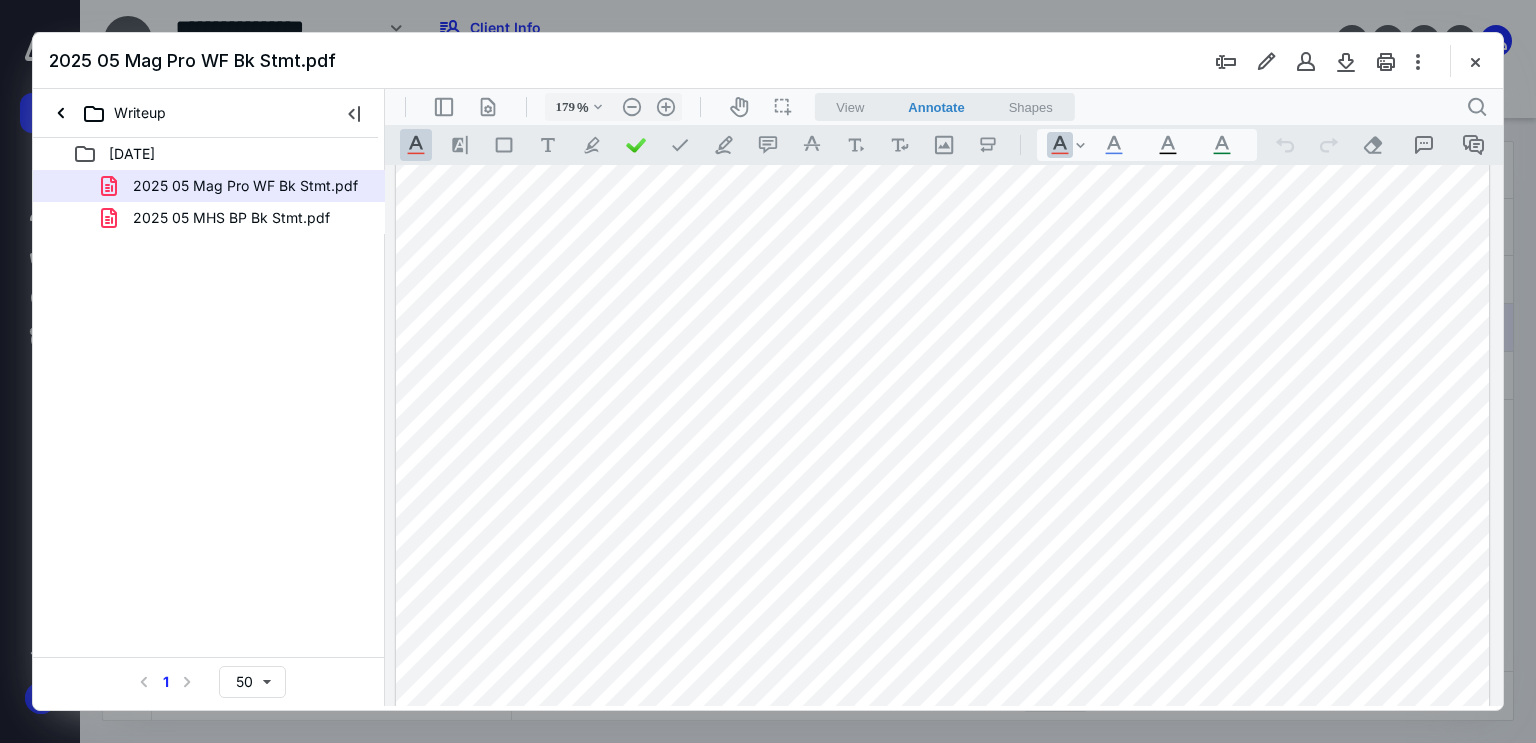 click at bounding box center (943, 797) 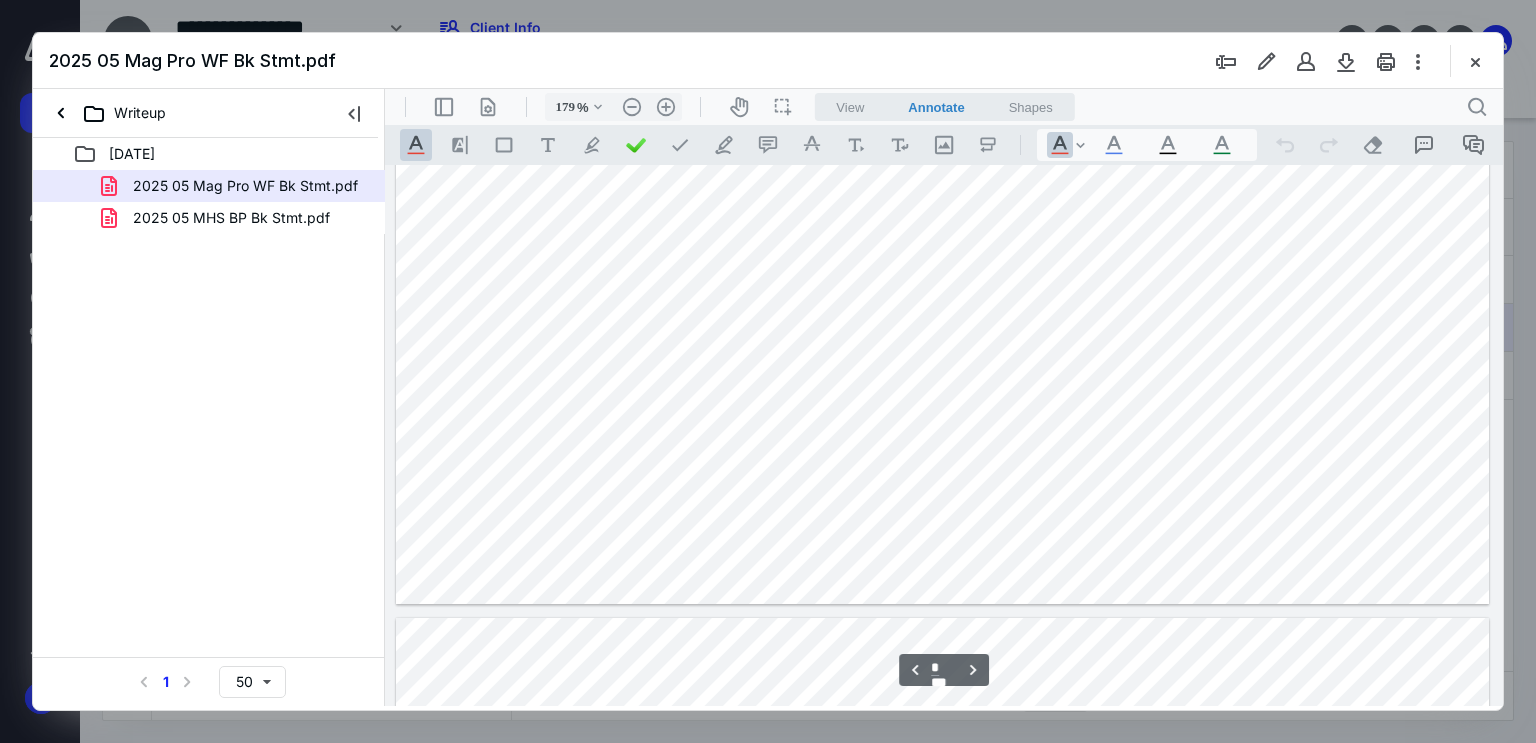 type on "*" 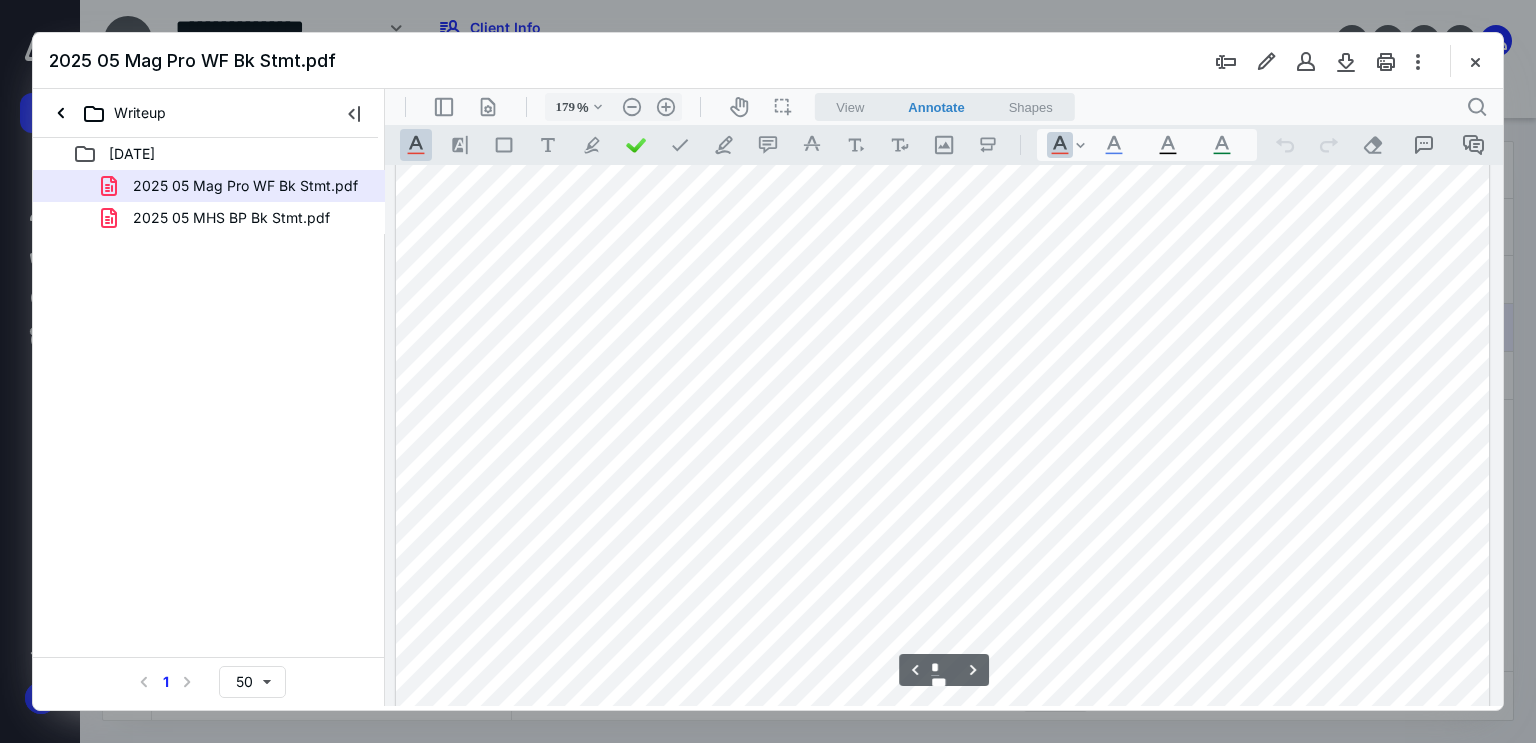 scroll, scrollTop: 1583, scrollLeft: 0, axis: vertical 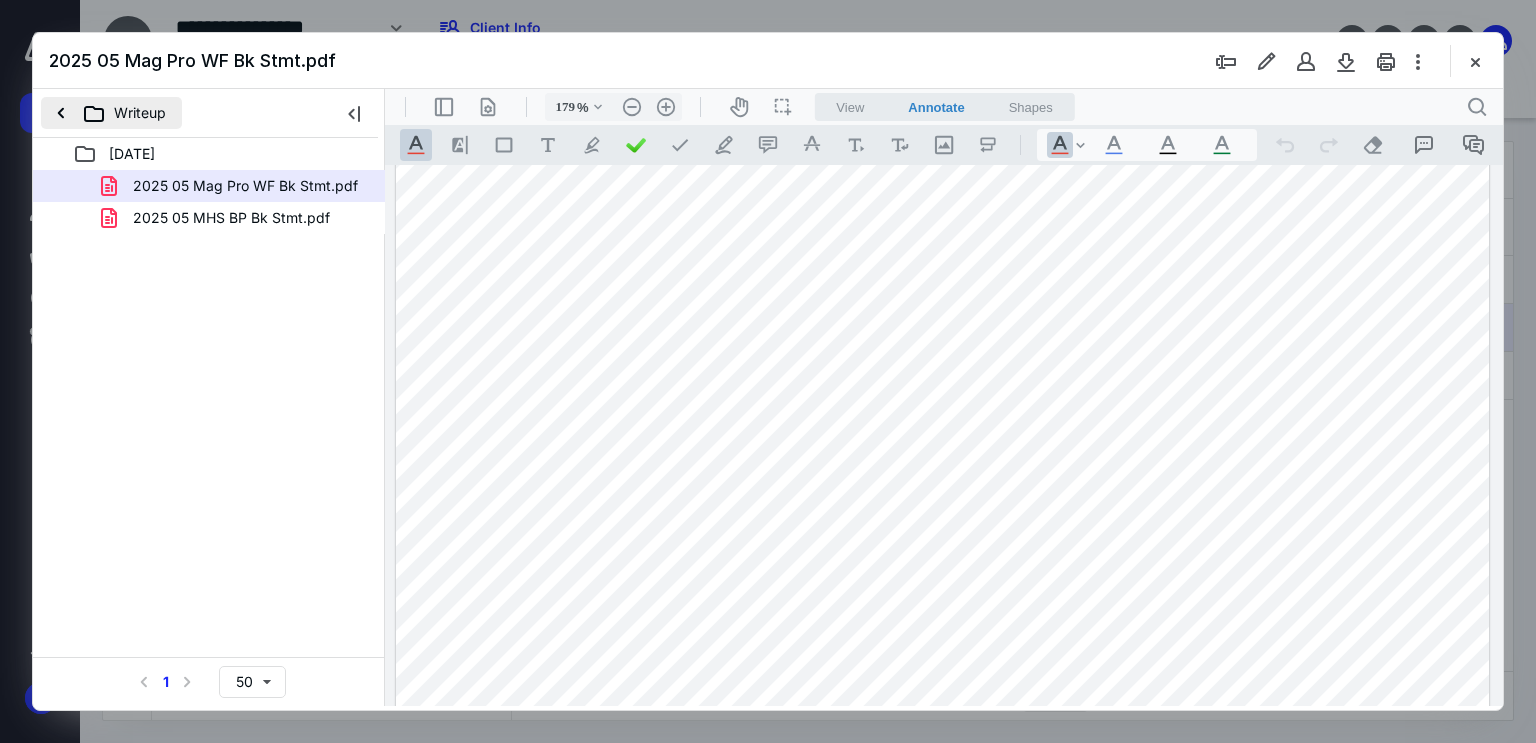 click on "Writeup" at bounding box center [111, 113] 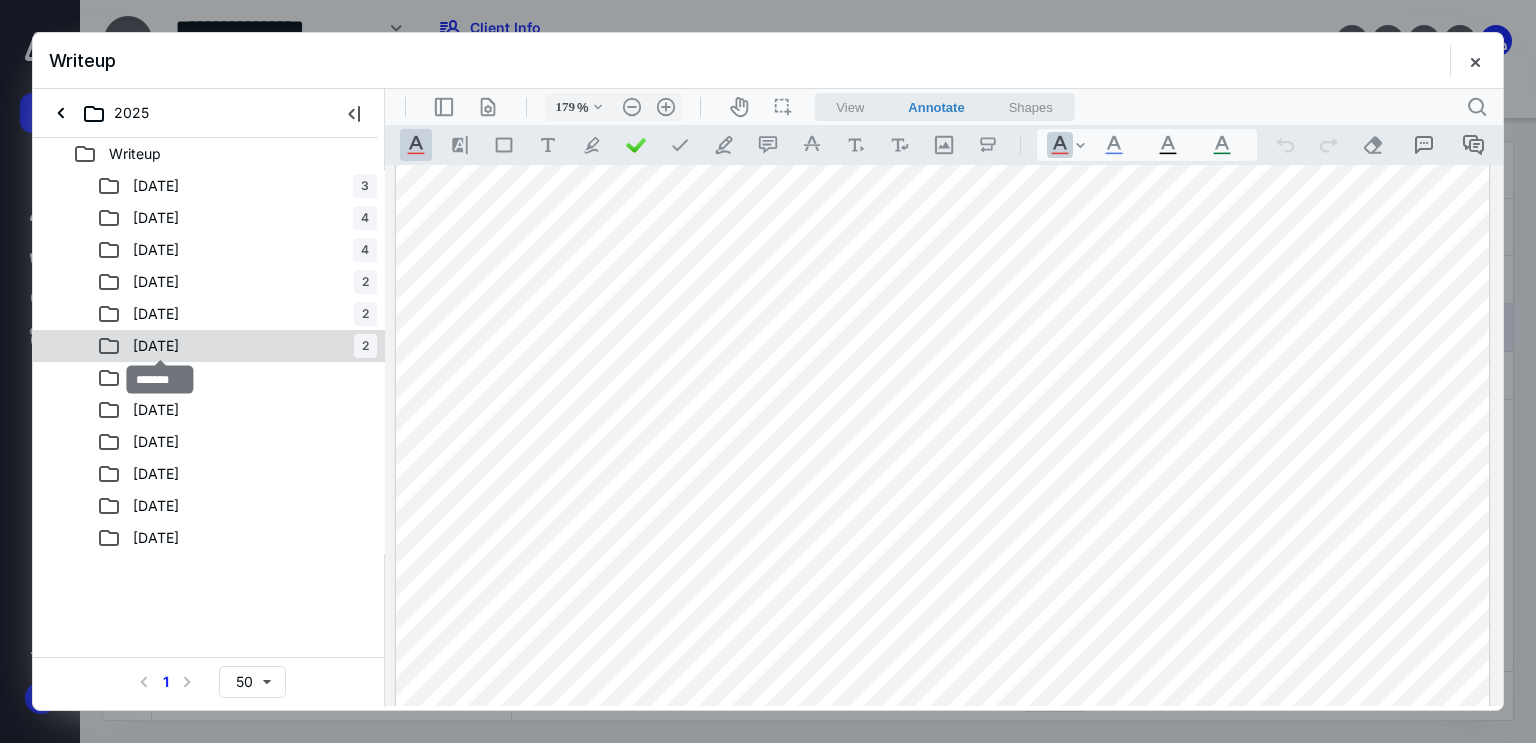 click on "[DATE]" at bounding box center [156, 346] 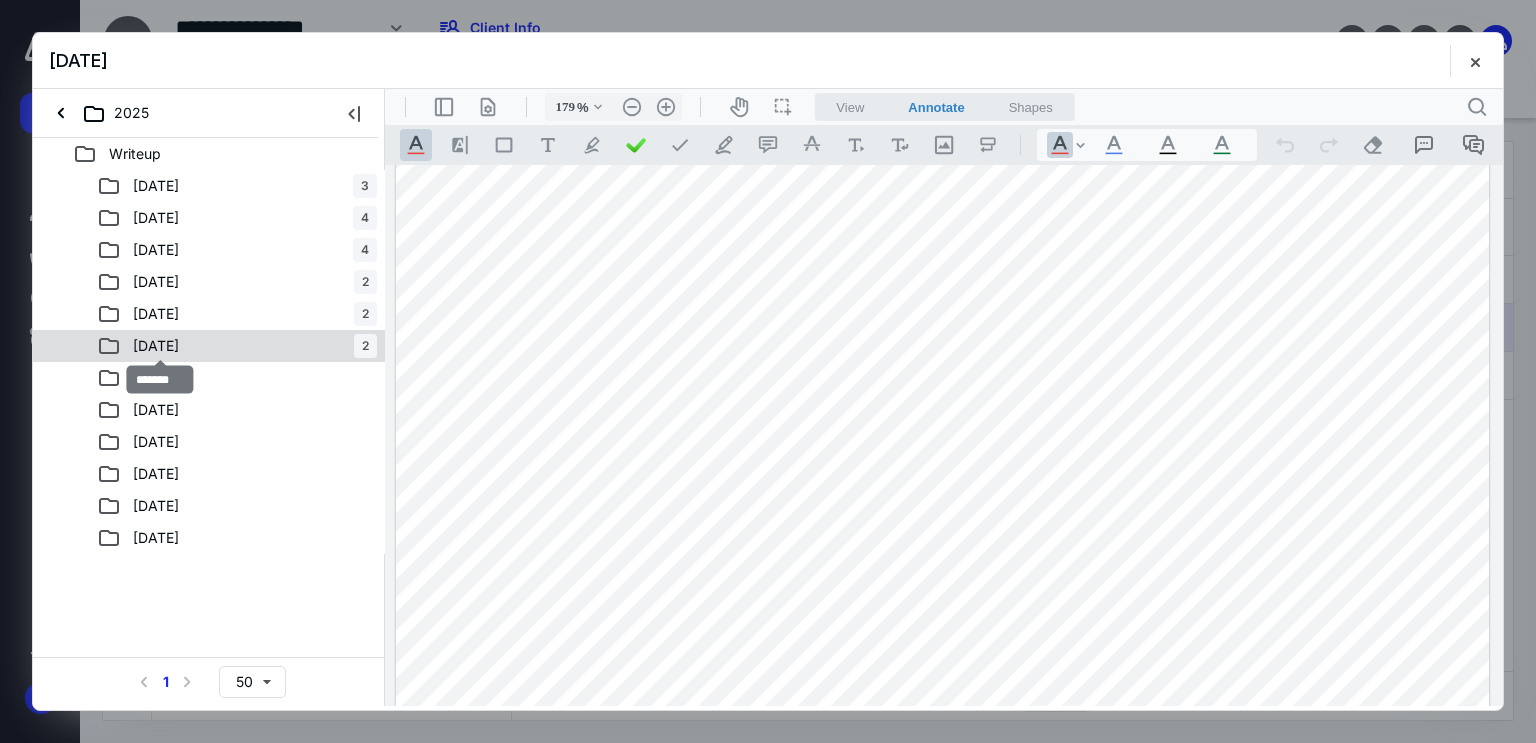 click on "[DATE]" at bounding box center (156, 346) 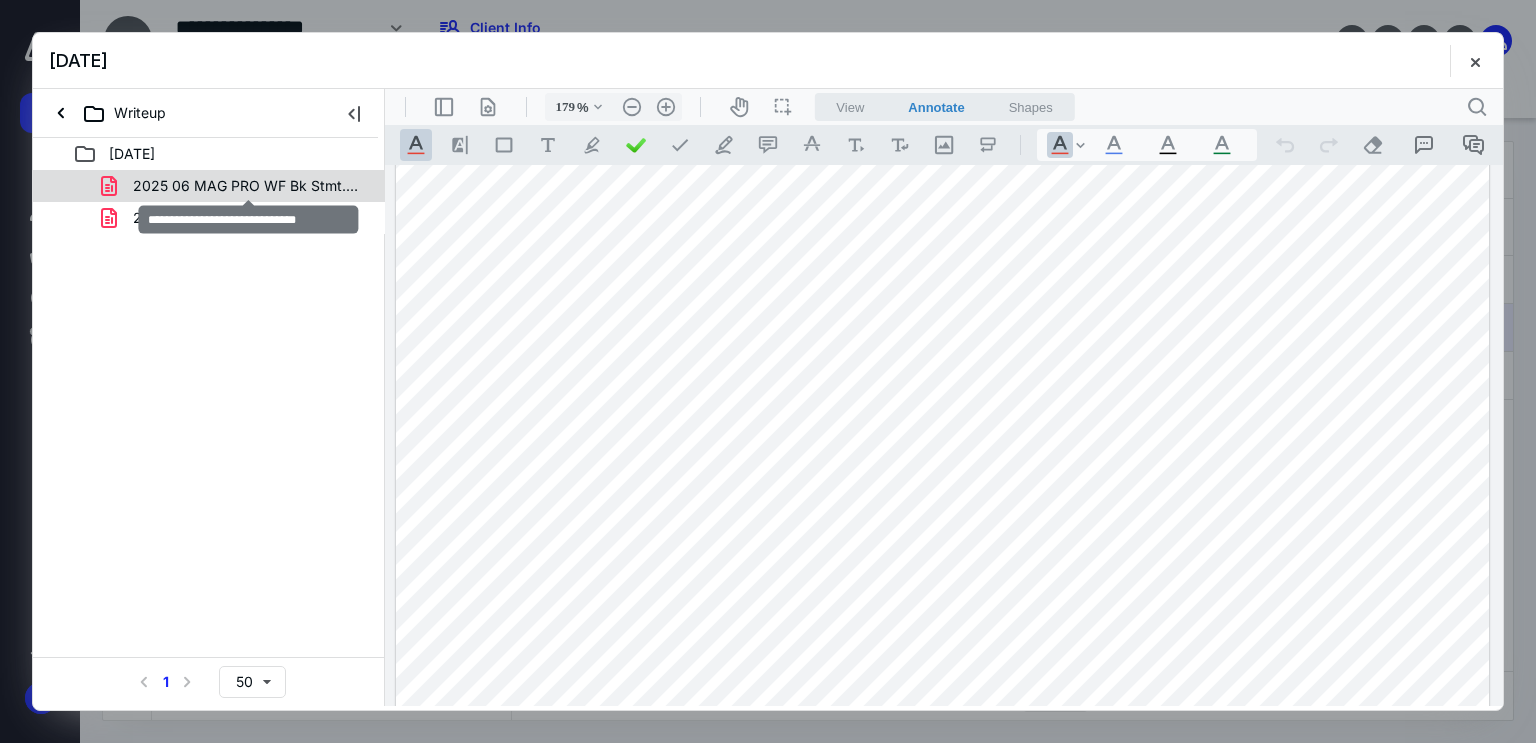 click on "2025 06 MAG PRO WF Bk Stmt.pdf" at bounding box center [249, 186] 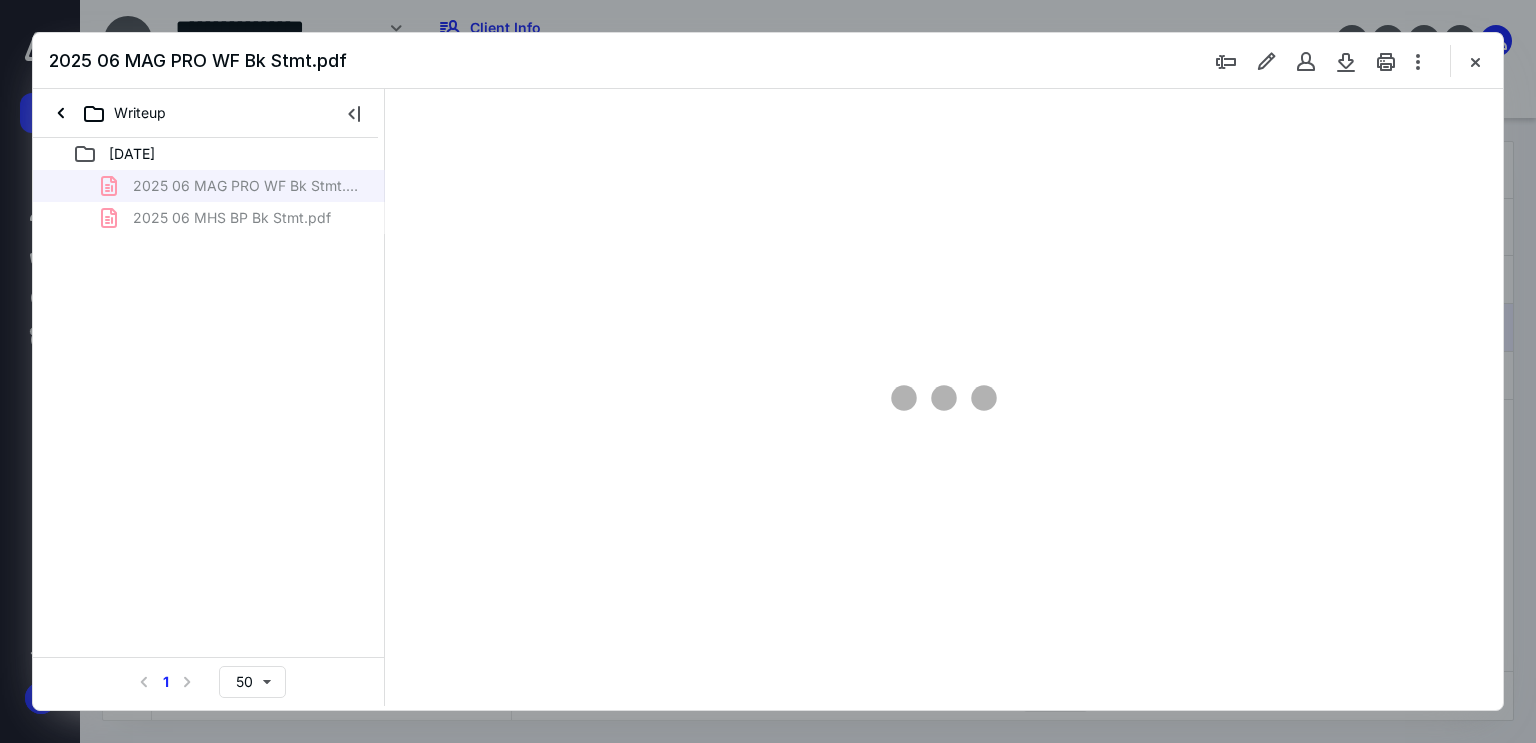 click at bounding box center [944, 397] 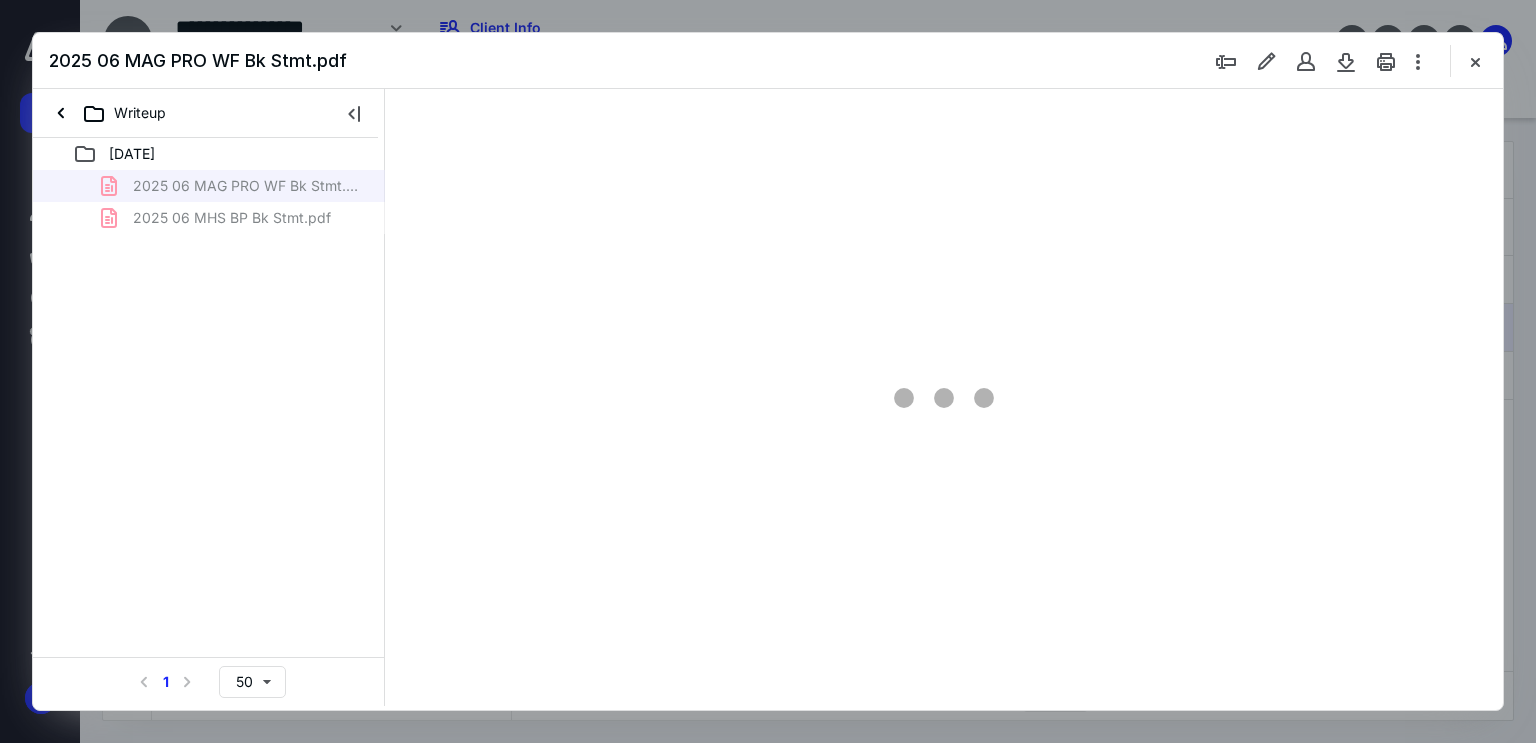 type on "179" 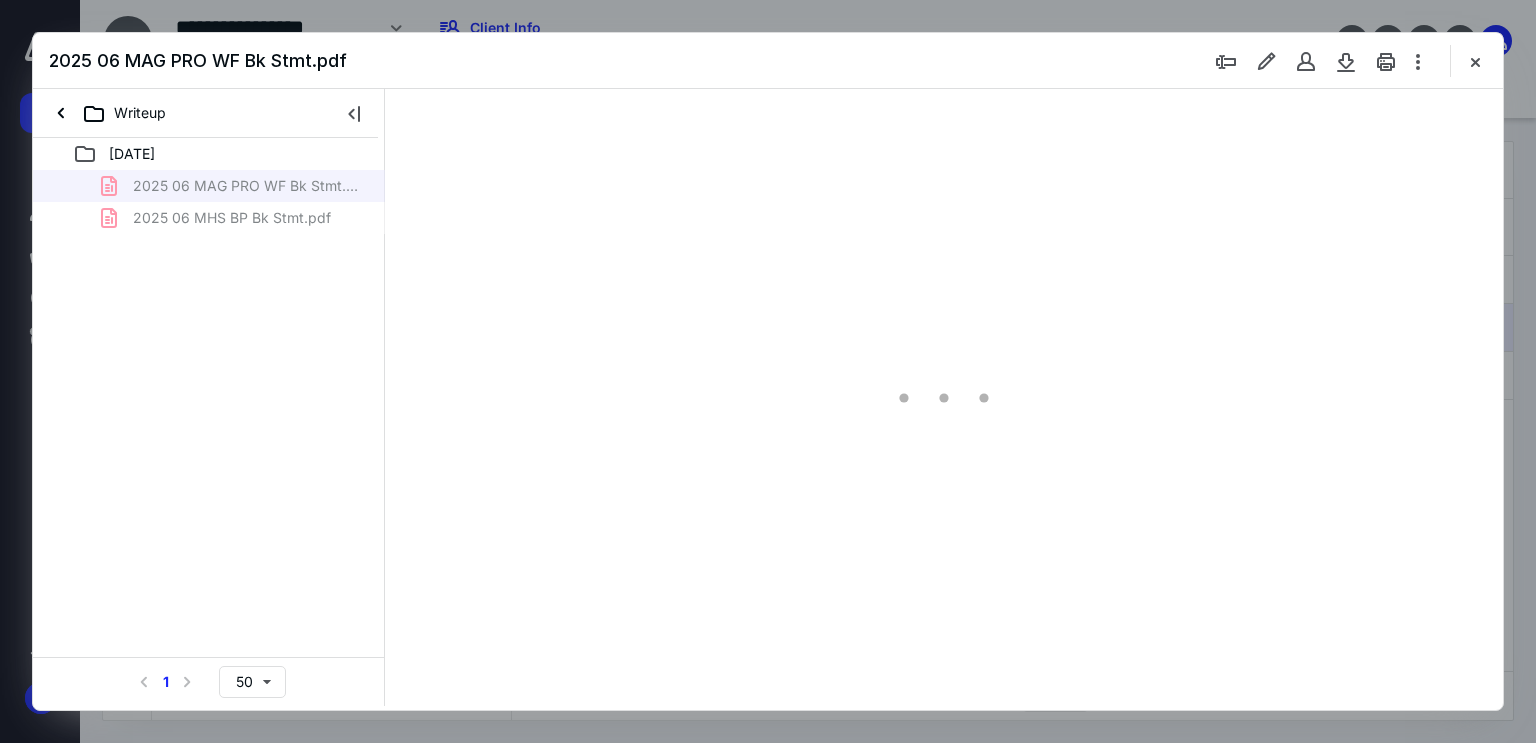 scroll, scrollTop: 83, scrollLeft: 0, axis: vertical 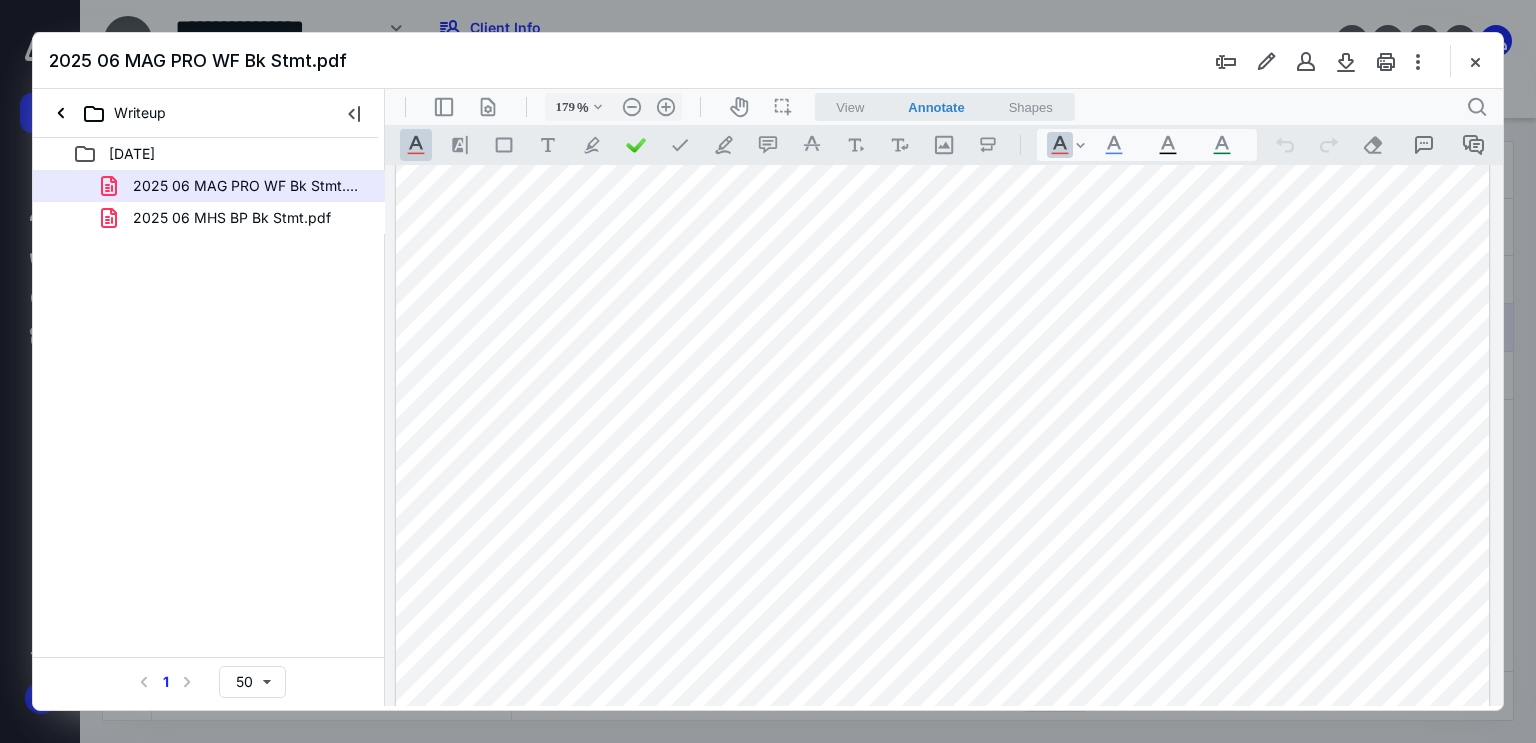 click at bounding box center (943, 797) 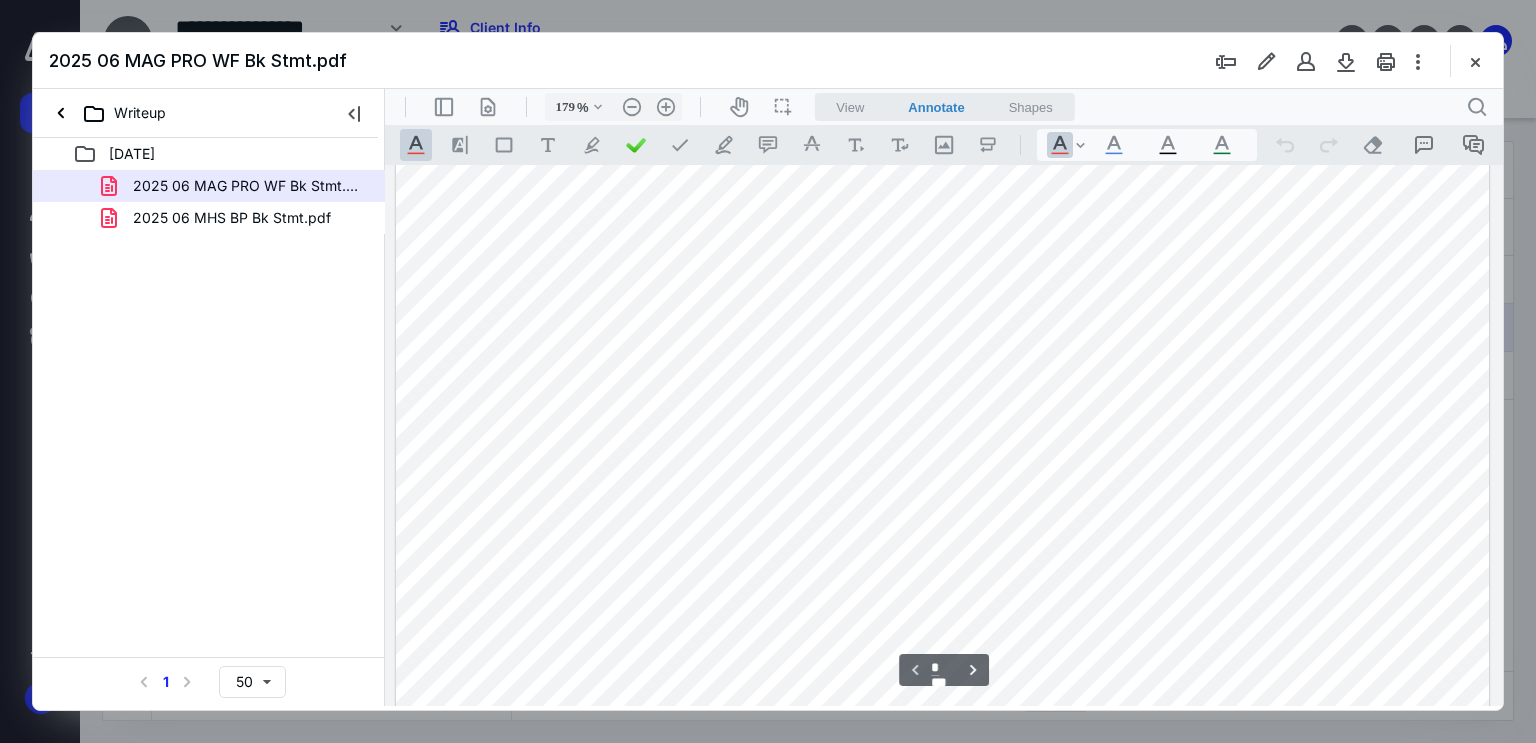 scroll, scrollTop: 883, scrollLeft: 0, axis: vertical 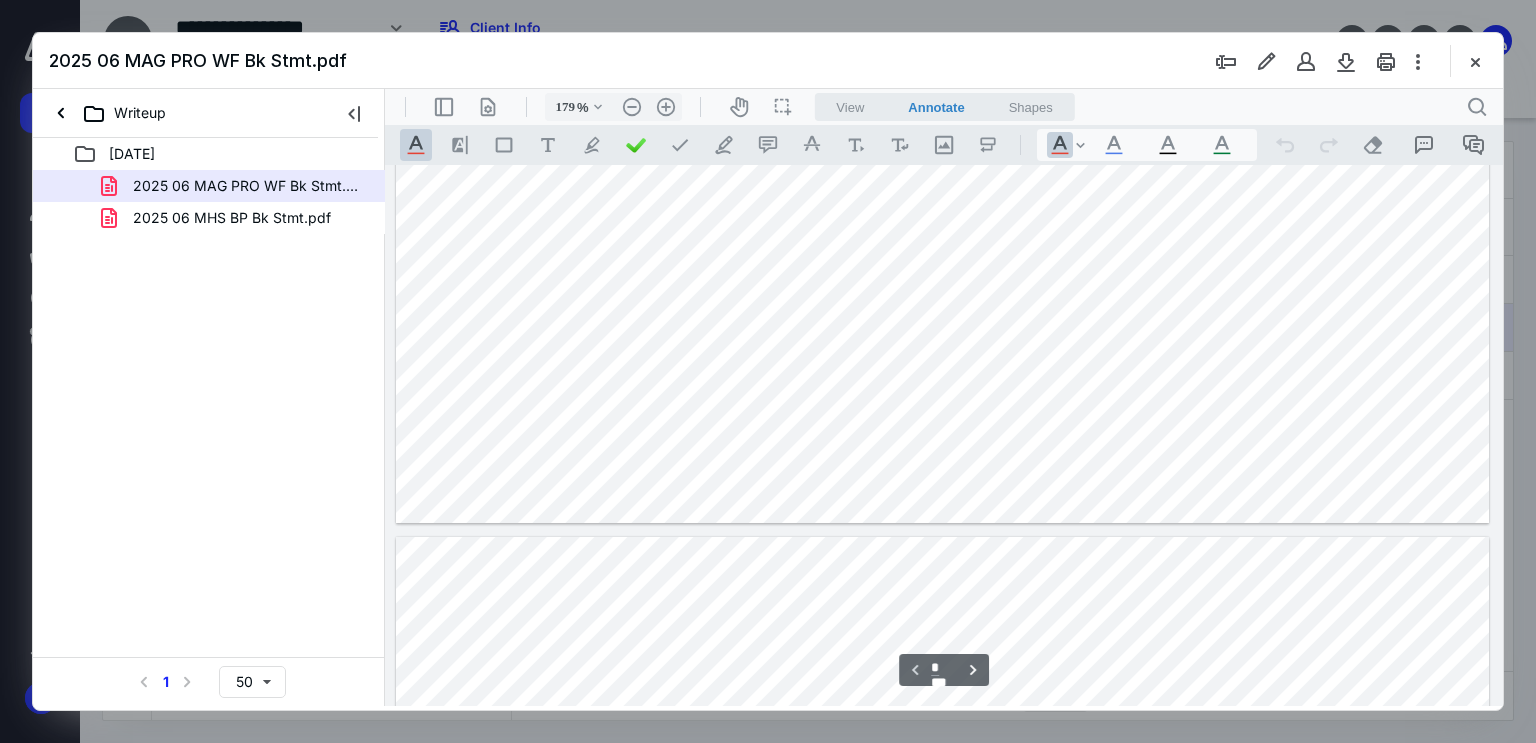 type on "*" 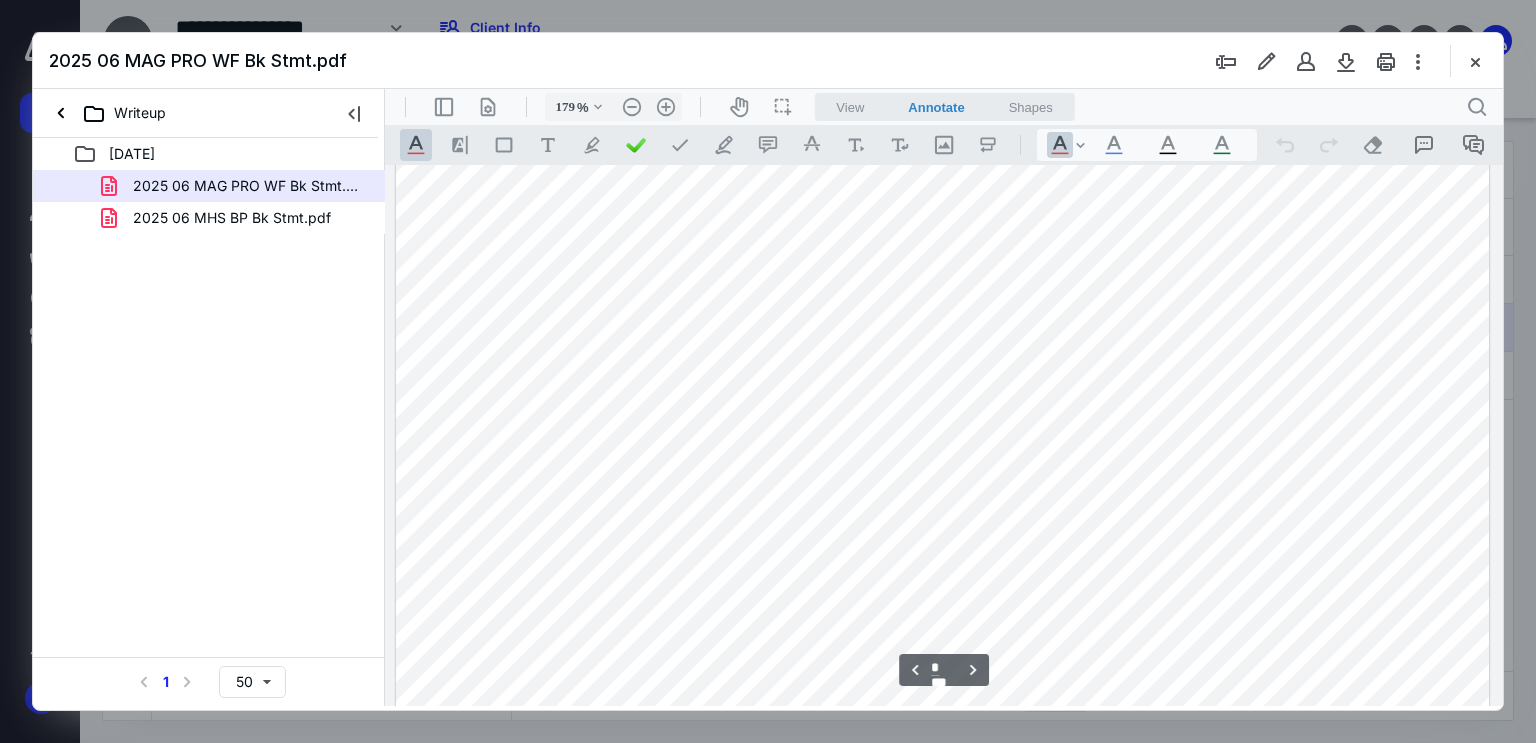 scroll, scrollTop: 1483, scrollLeft: 0, axis: vertical 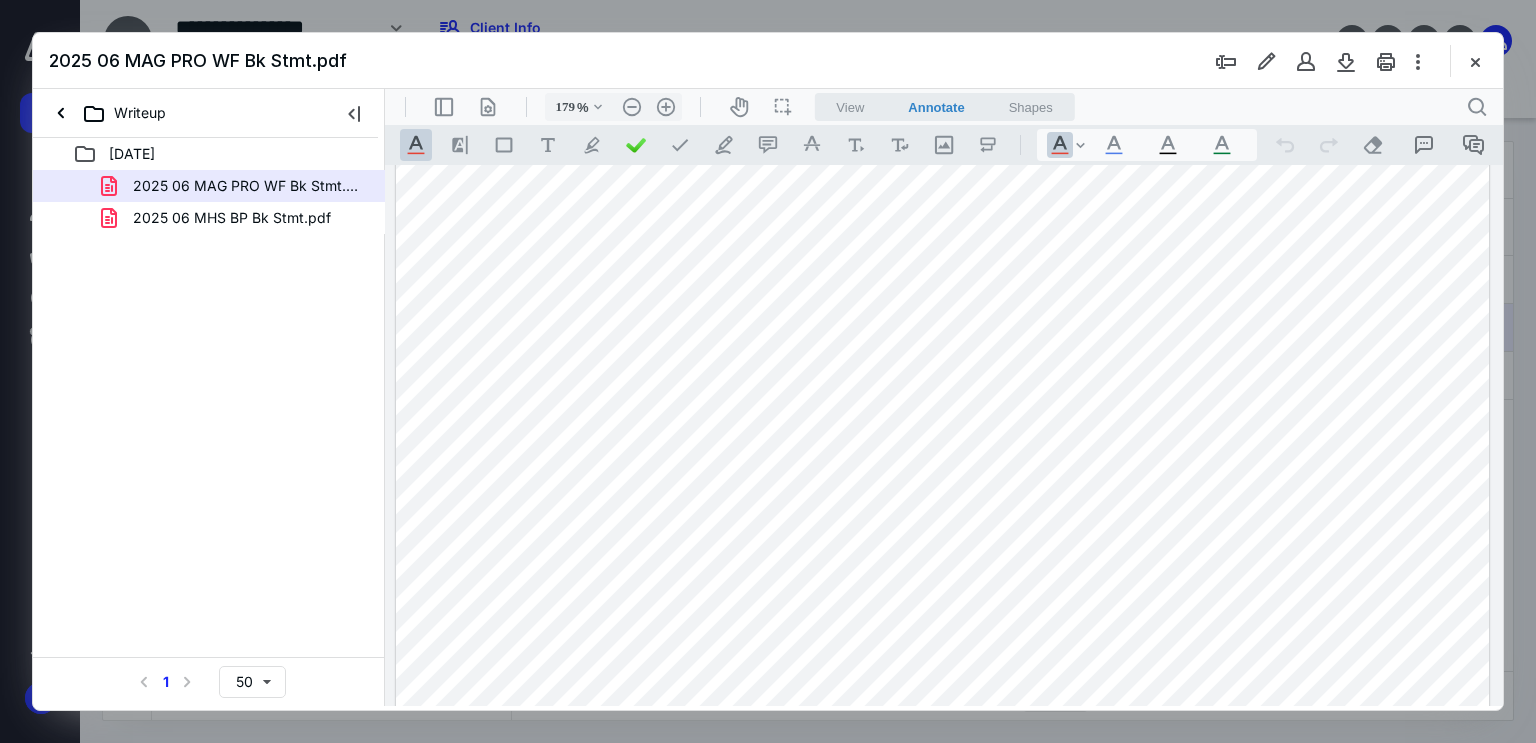 click at bounding box center (943, 826) 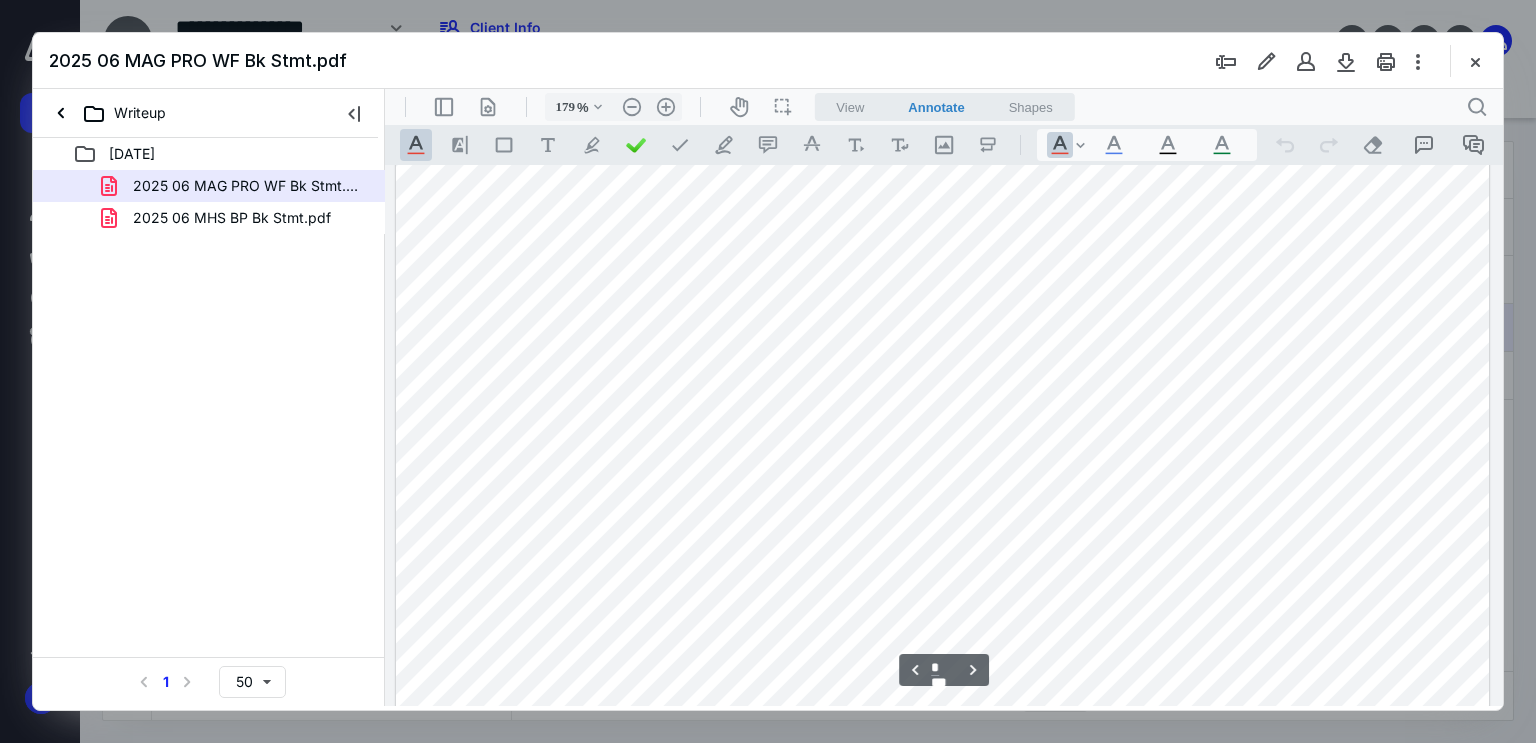 scroll, scrollTop: 1883, scrollLeft: 0, axis: vertical 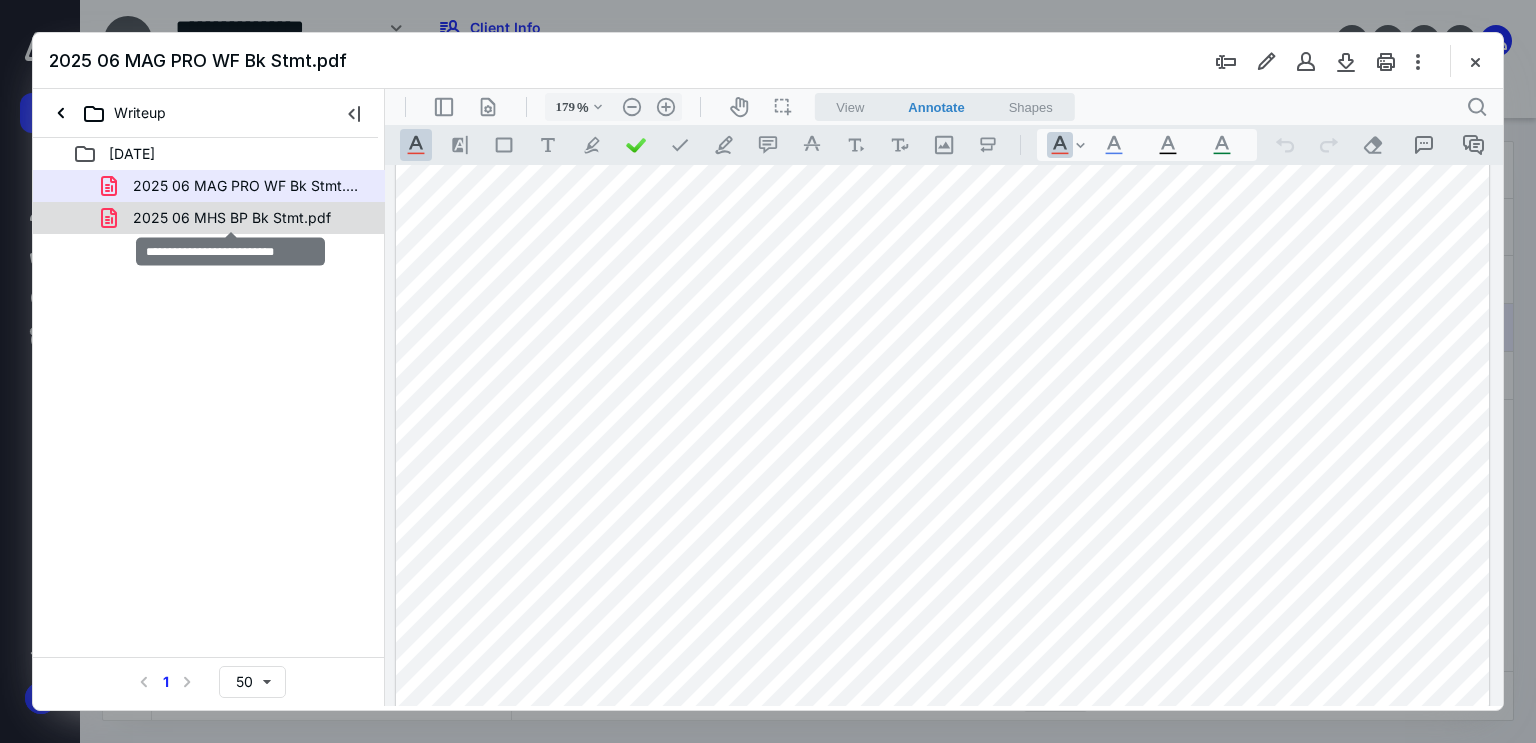 click on "2025 06 MHS BP Bk Stmt.pdf" at bounding box center (232, 218) 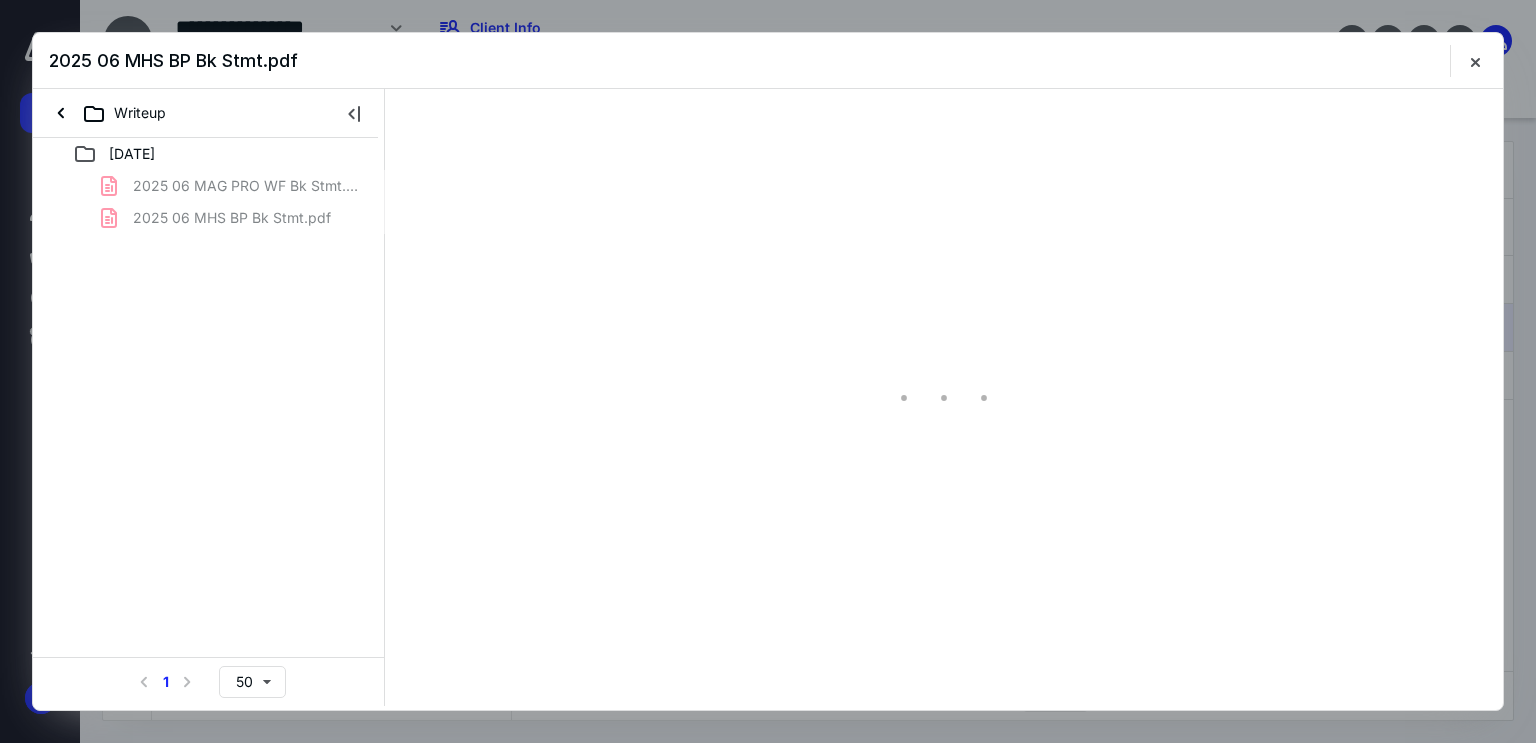click on "2025 06 MAG PRO WF Bk Stmt.pdf 2025 06 MHS BP Bk Stmt.pdf" at bounding box center (209, 202) 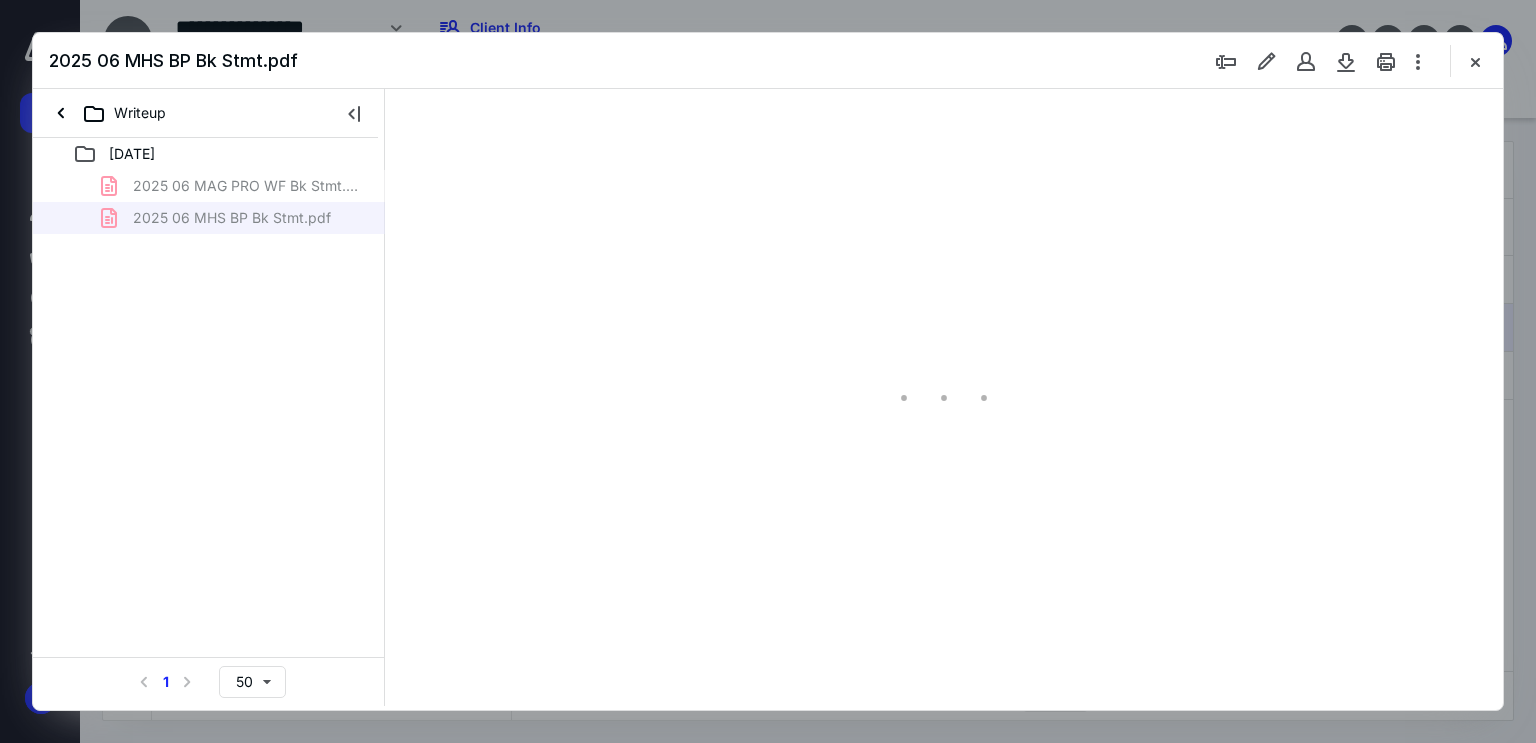 type on "179" 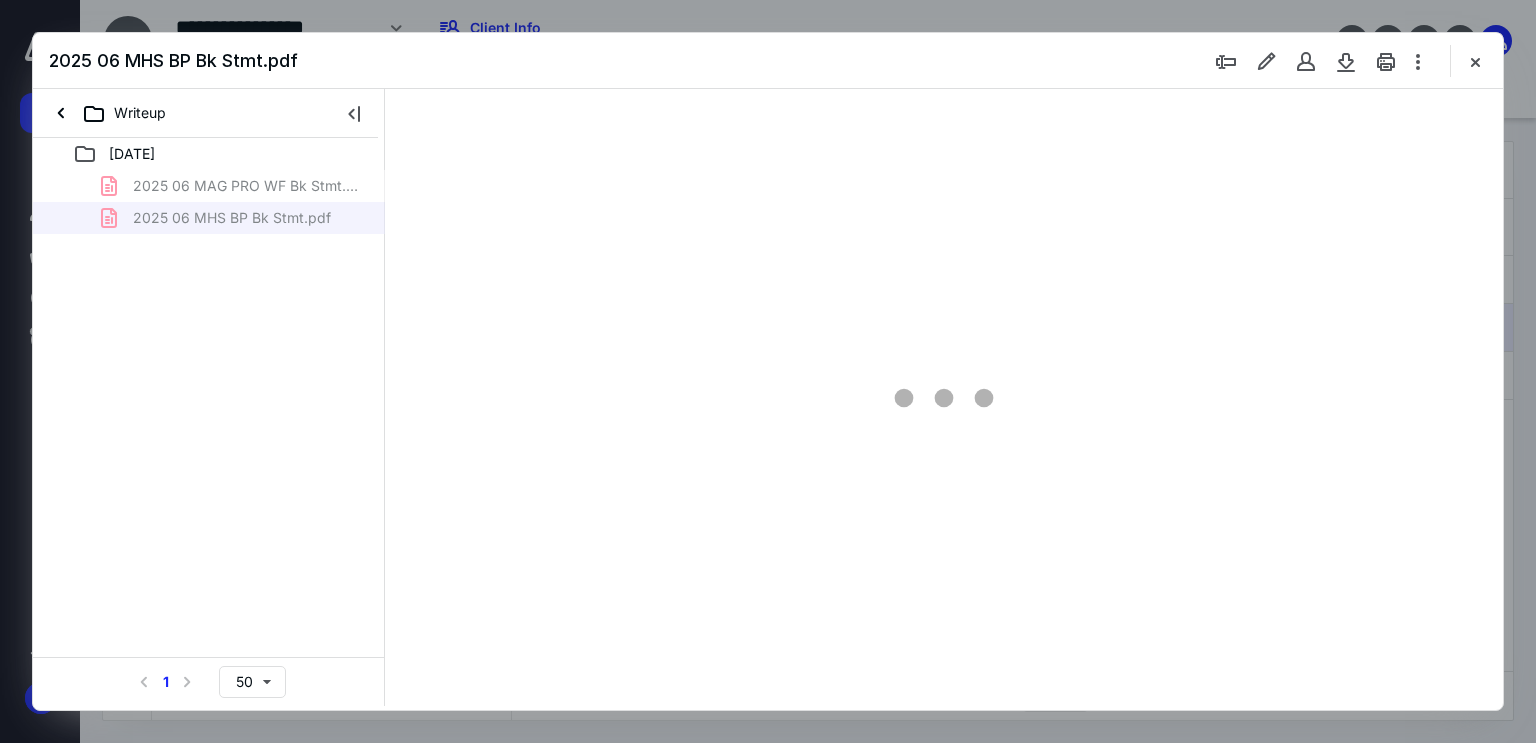 scroll, scrollTop: 83, scrollLeft: 0, axis: vertical 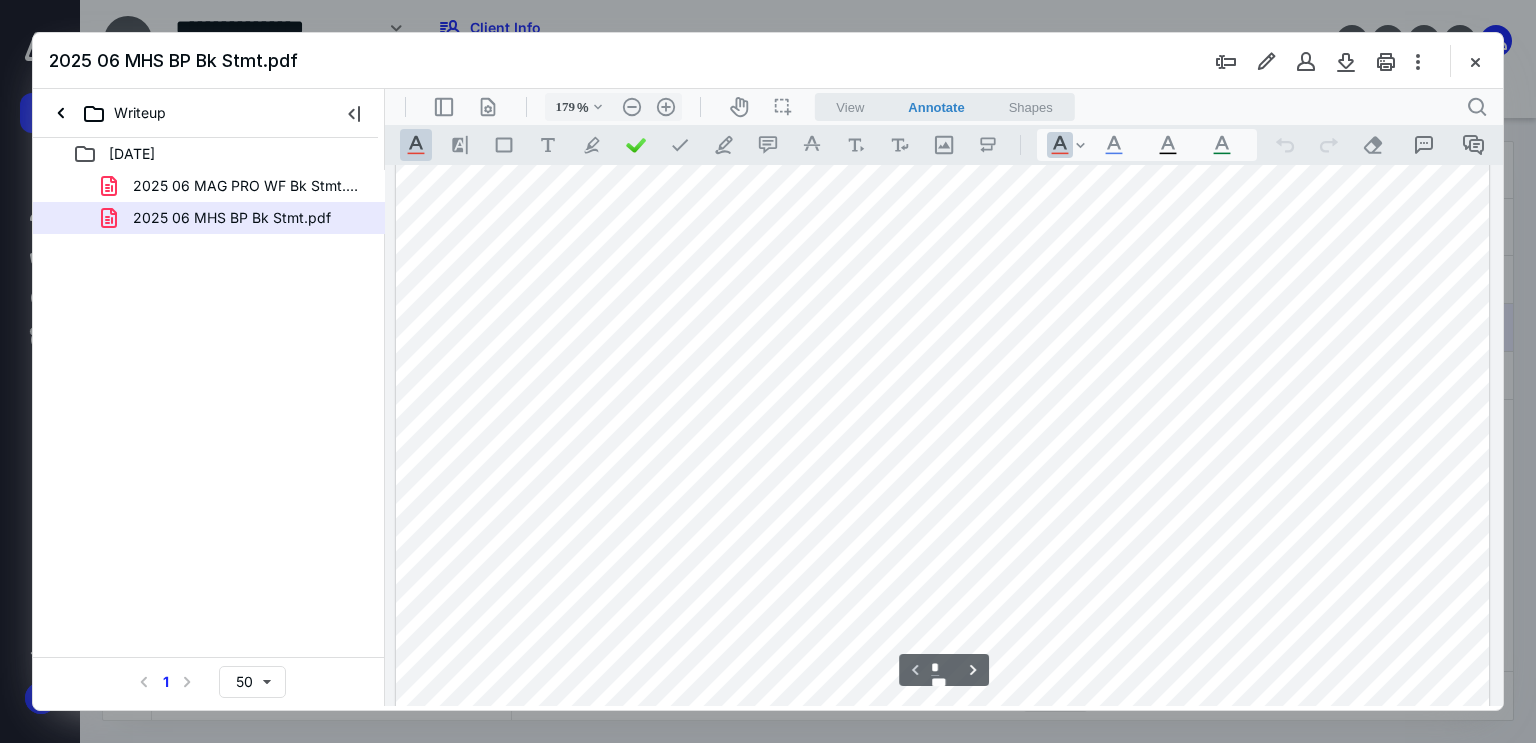 click at bounding box center (943, 797) 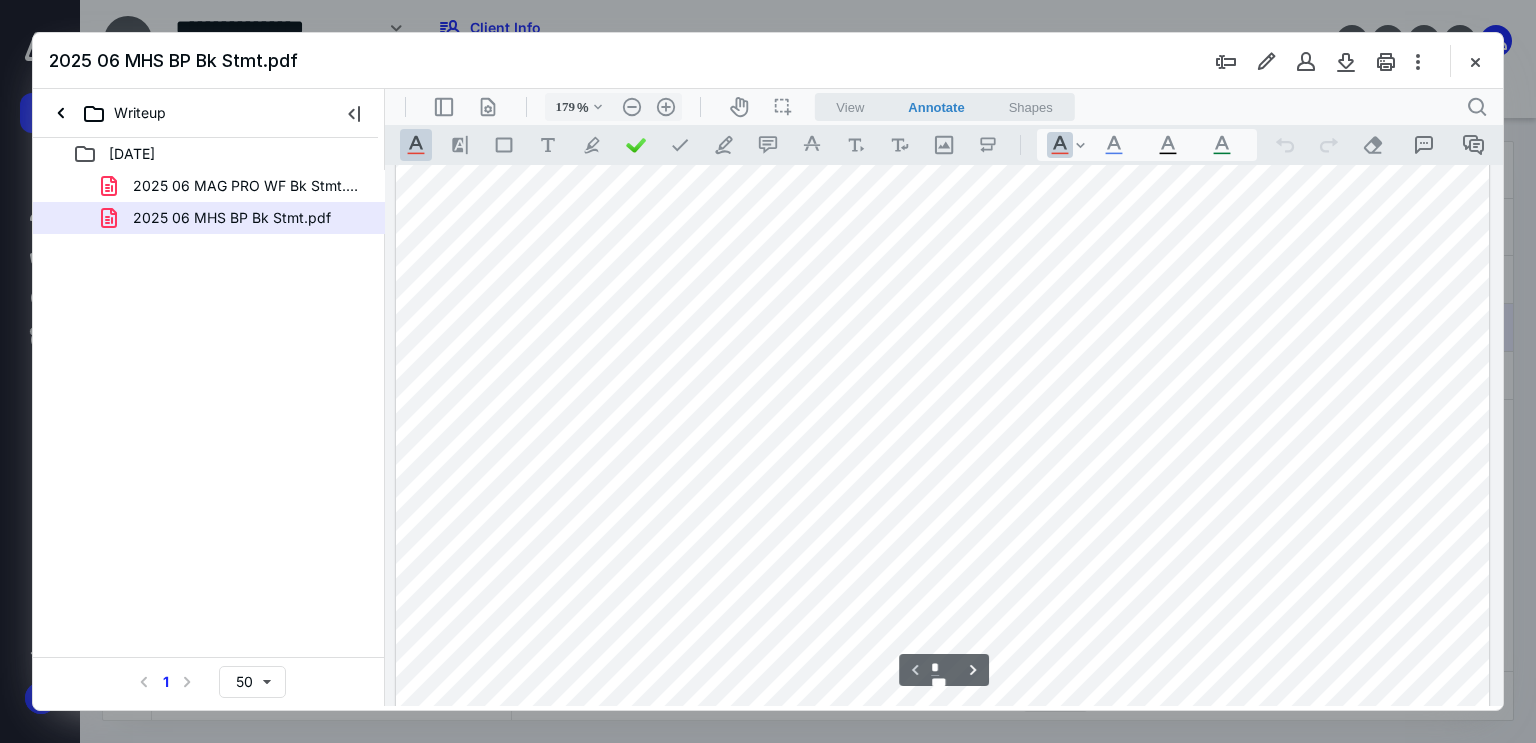 scroll, scrollTop: 483, scrollLeft: 0, axis: vertical 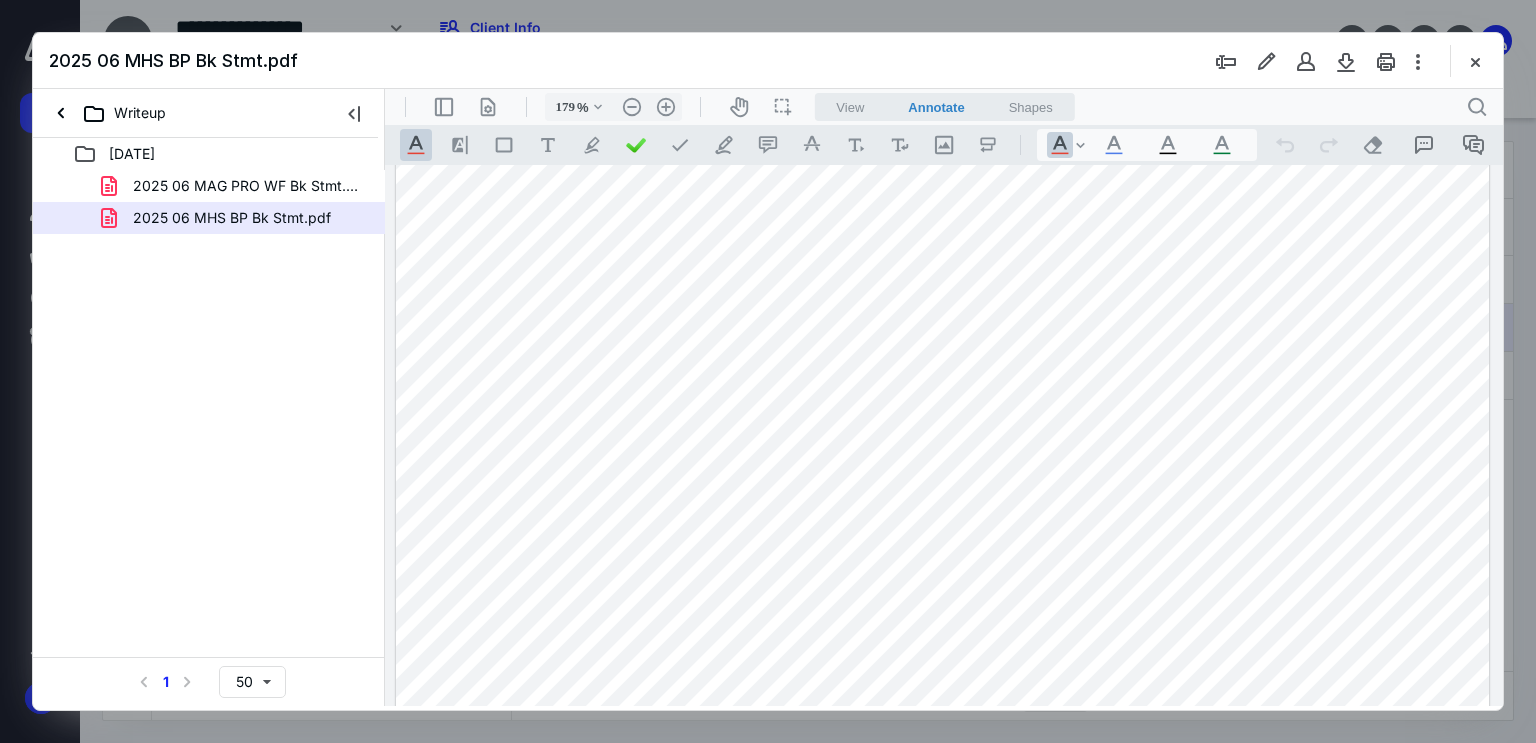 click at bounding box center [943, 397] 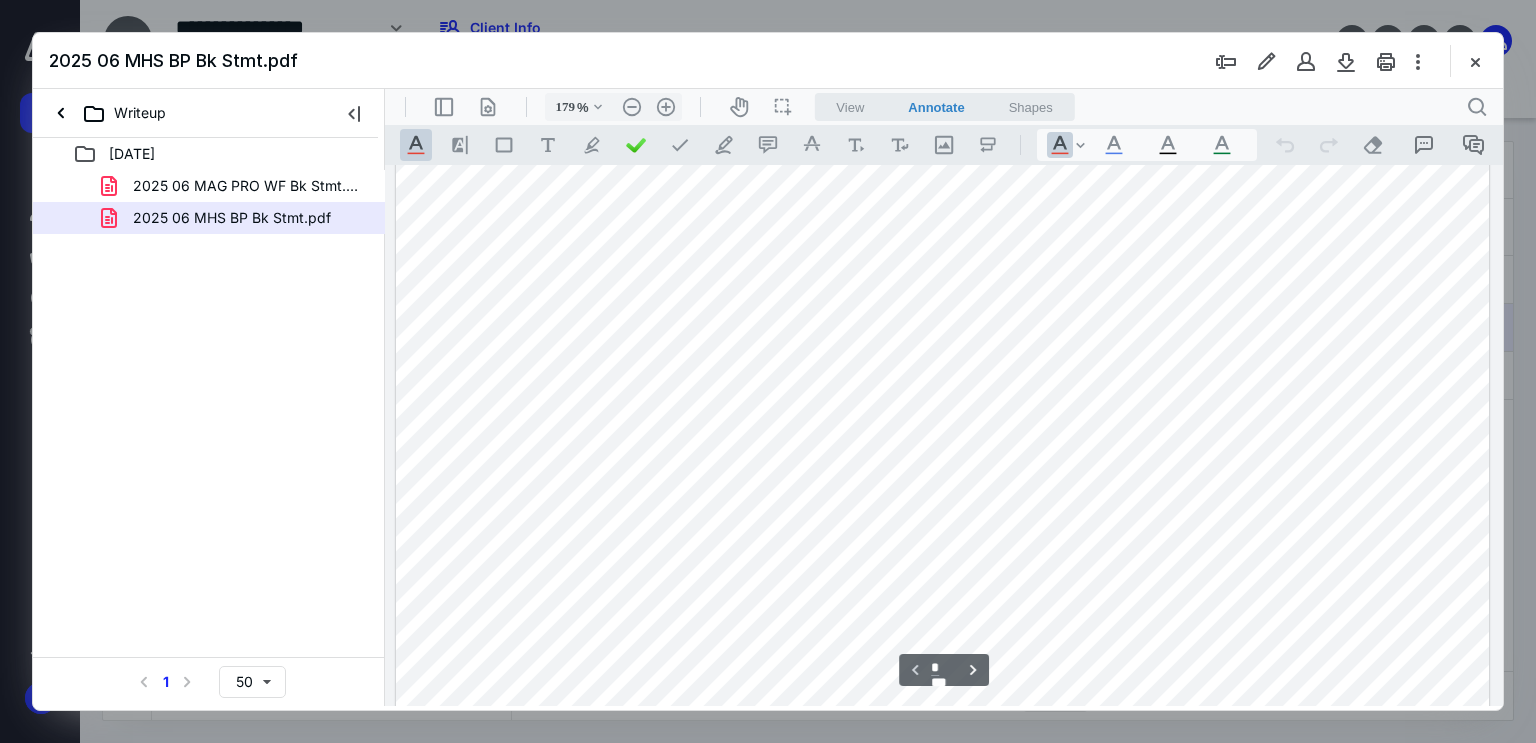 scroll, scrollTop: 783, scrollLeft: 0, axis: vertical 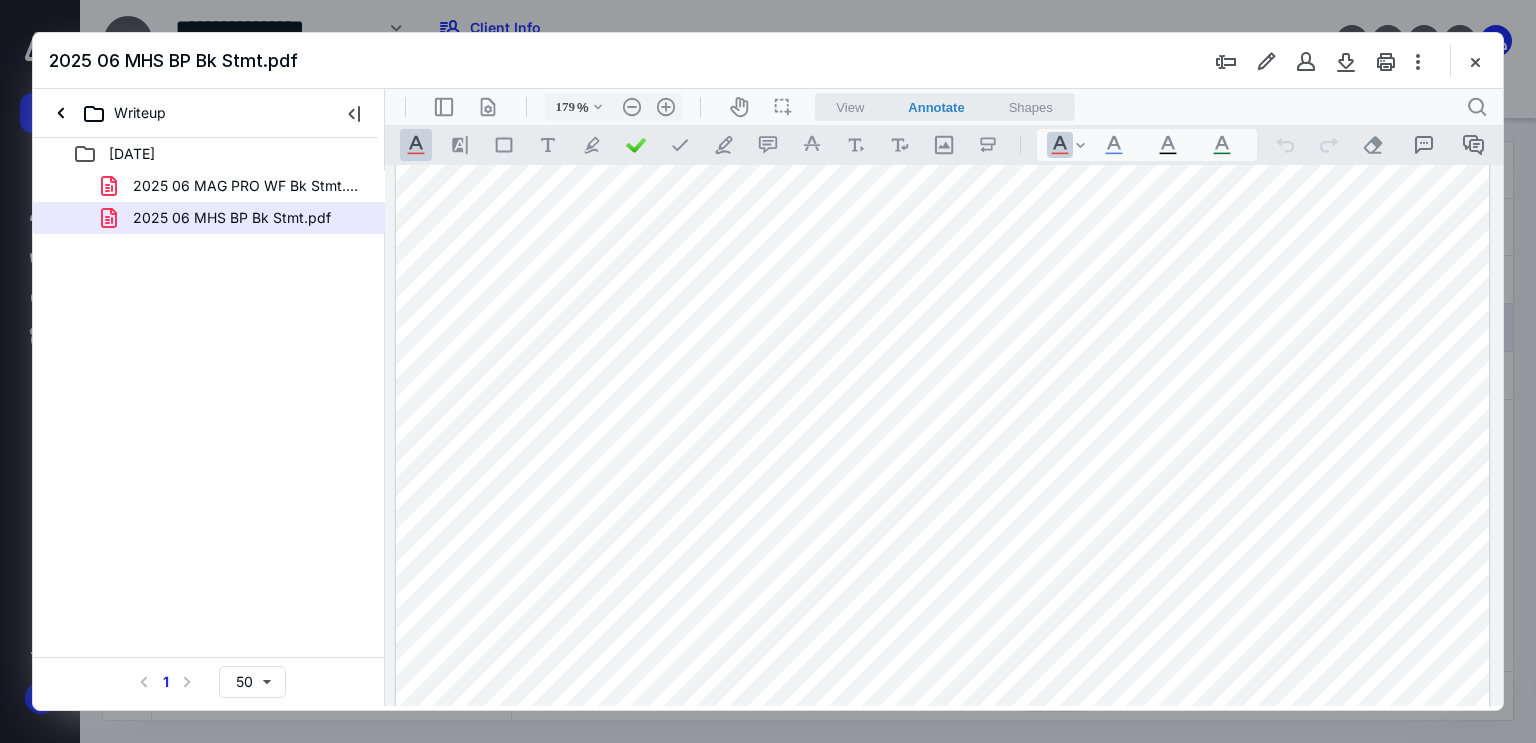 click at bounding box center (943, 97) 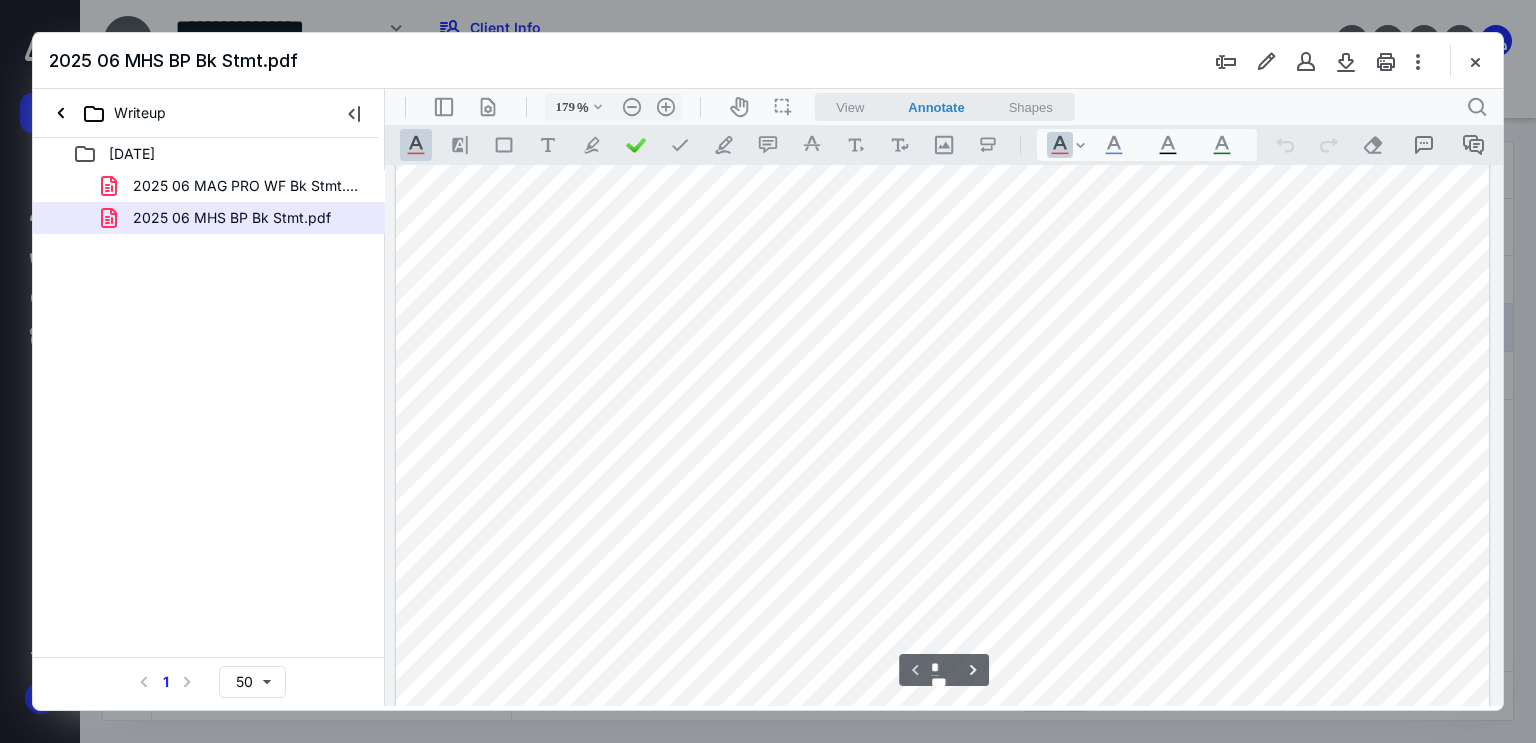 scroll, scrollTop: 483, scrollLeft: 0, axis: vertical 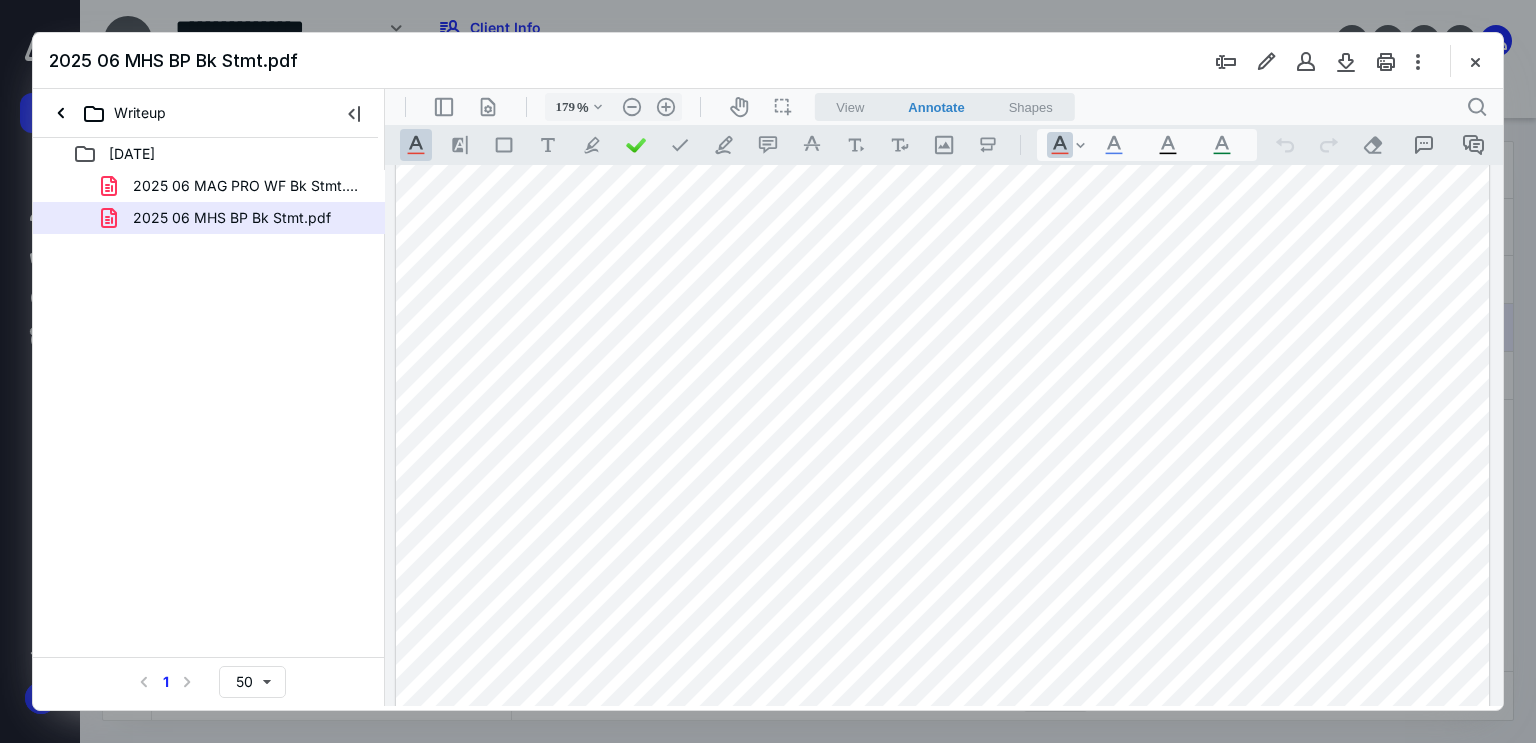click at bounding box center [943, 397] 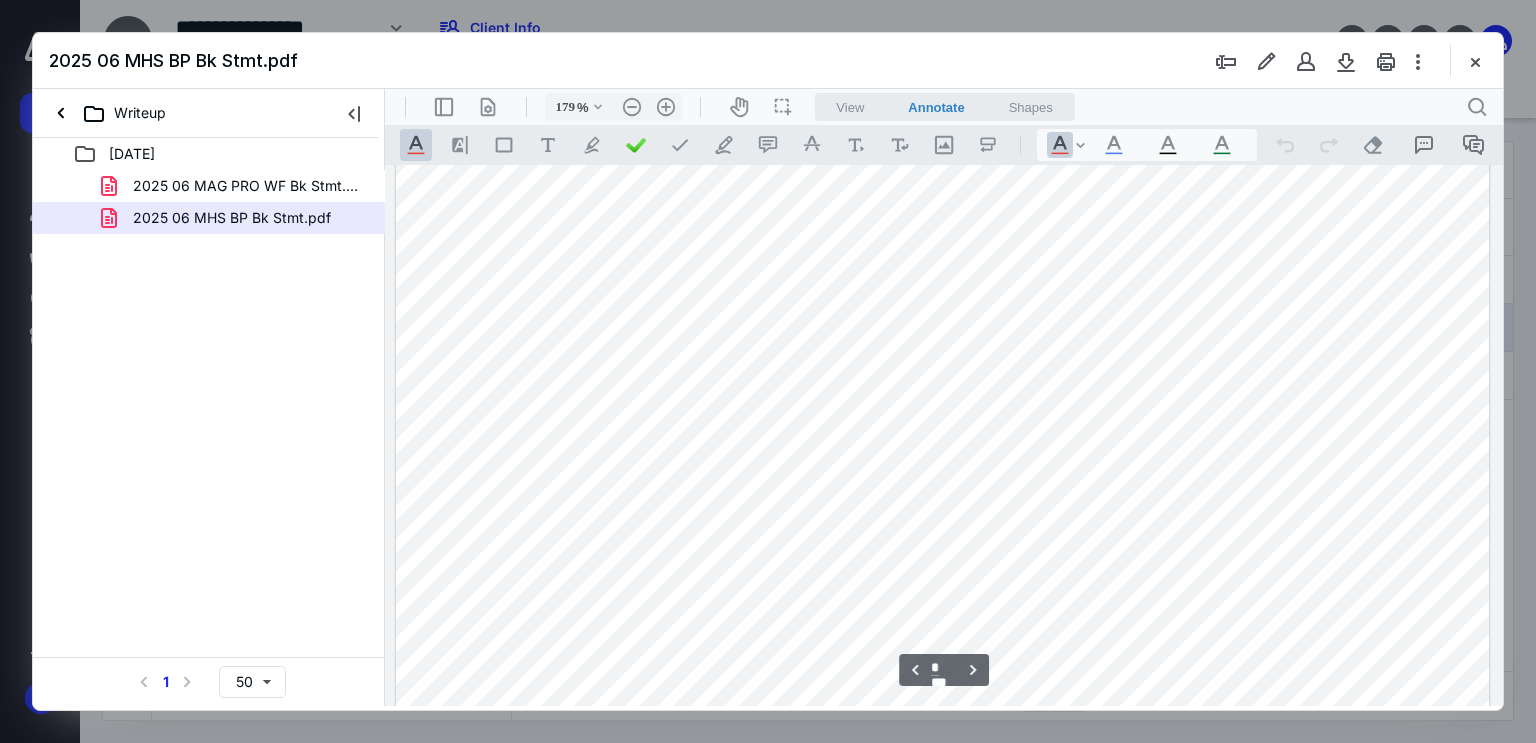 scroll, scrollTop: 3183, scrollLeft: 0, axis: vertical 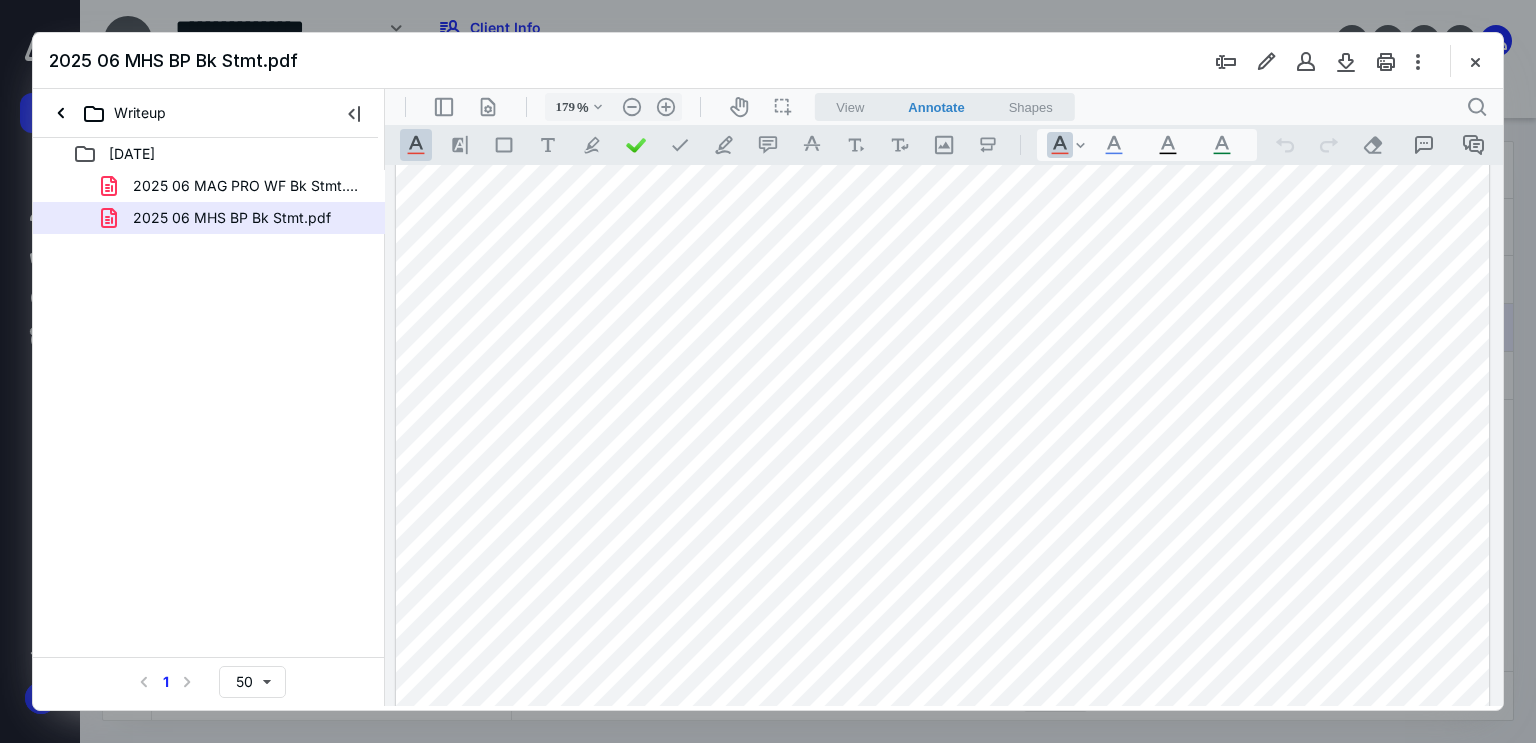 click at bounding box center [943, 555] 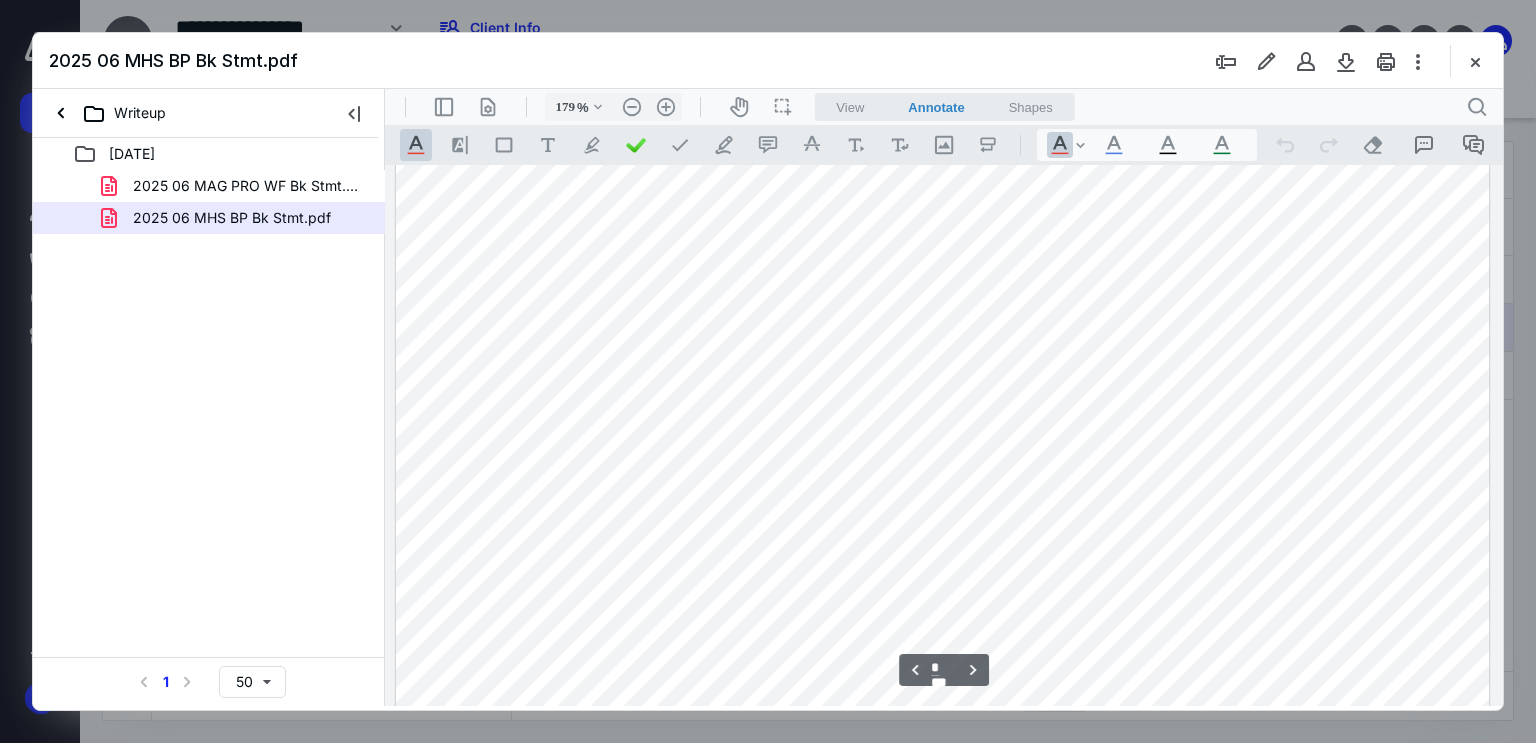 scroll, scrollTop: 3583, scrollLeft: 0, axis: vertical 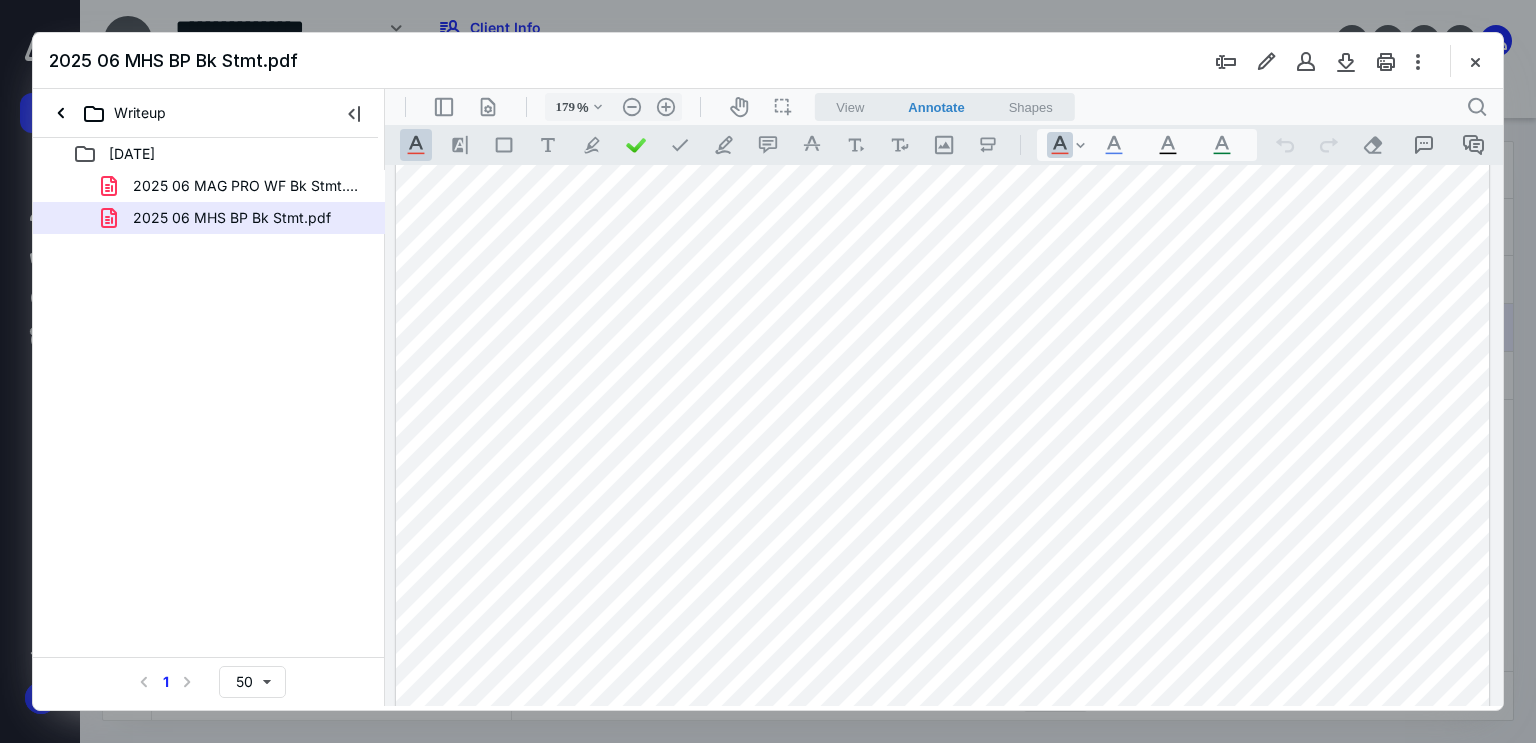 click at bounding box center [943, 155] 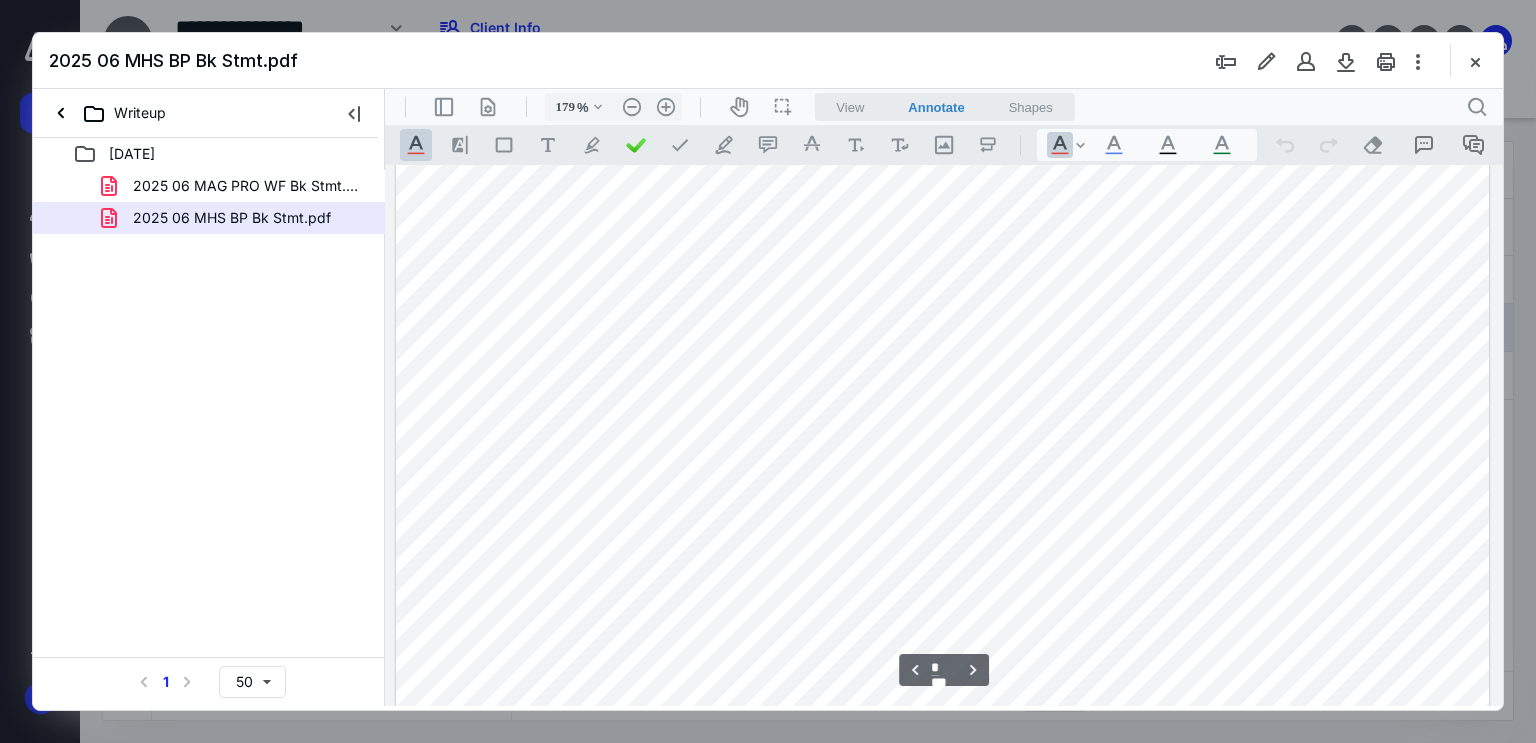 scroll, scrollTop: 4483, scrollLeft: 0, axis: vertical 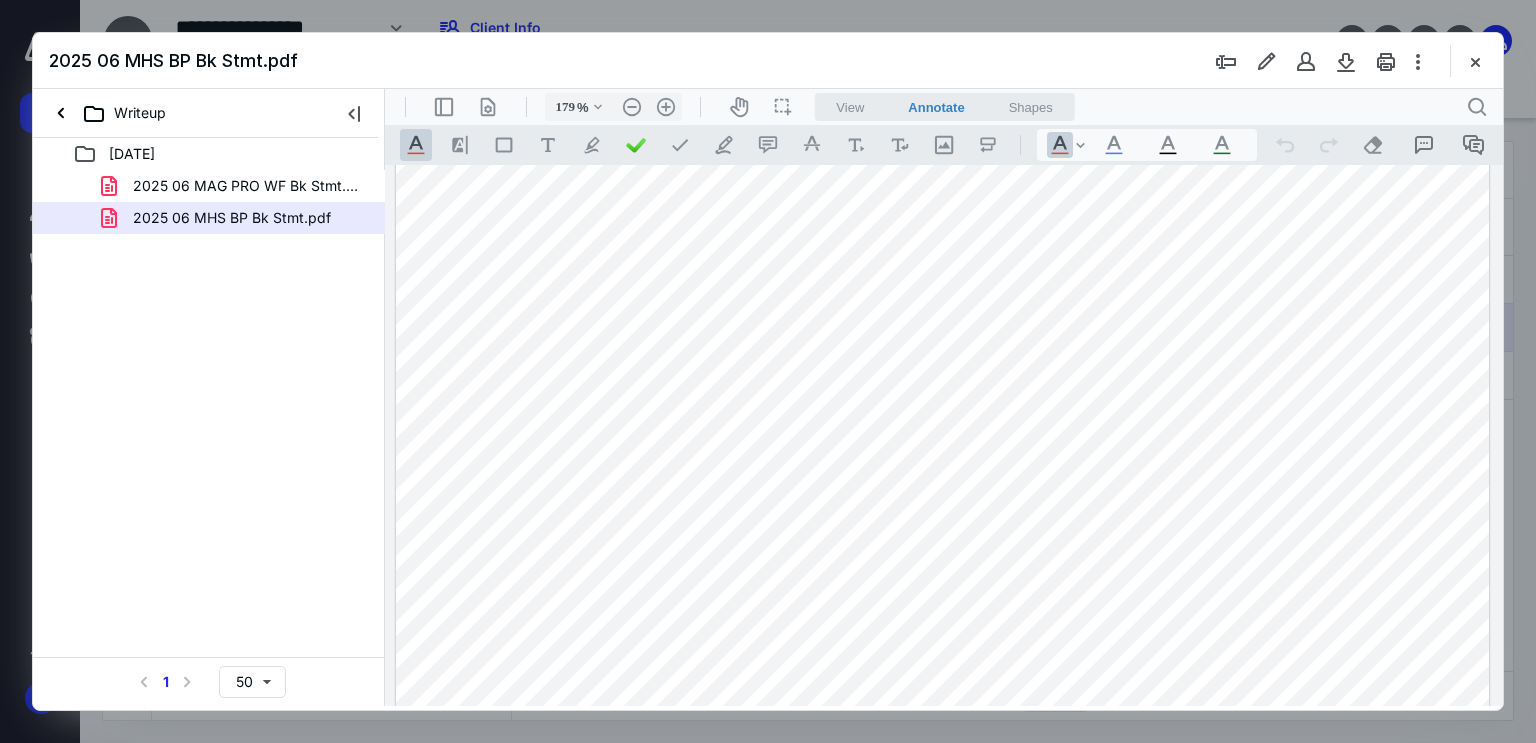 click at bounding box center (943, 684) 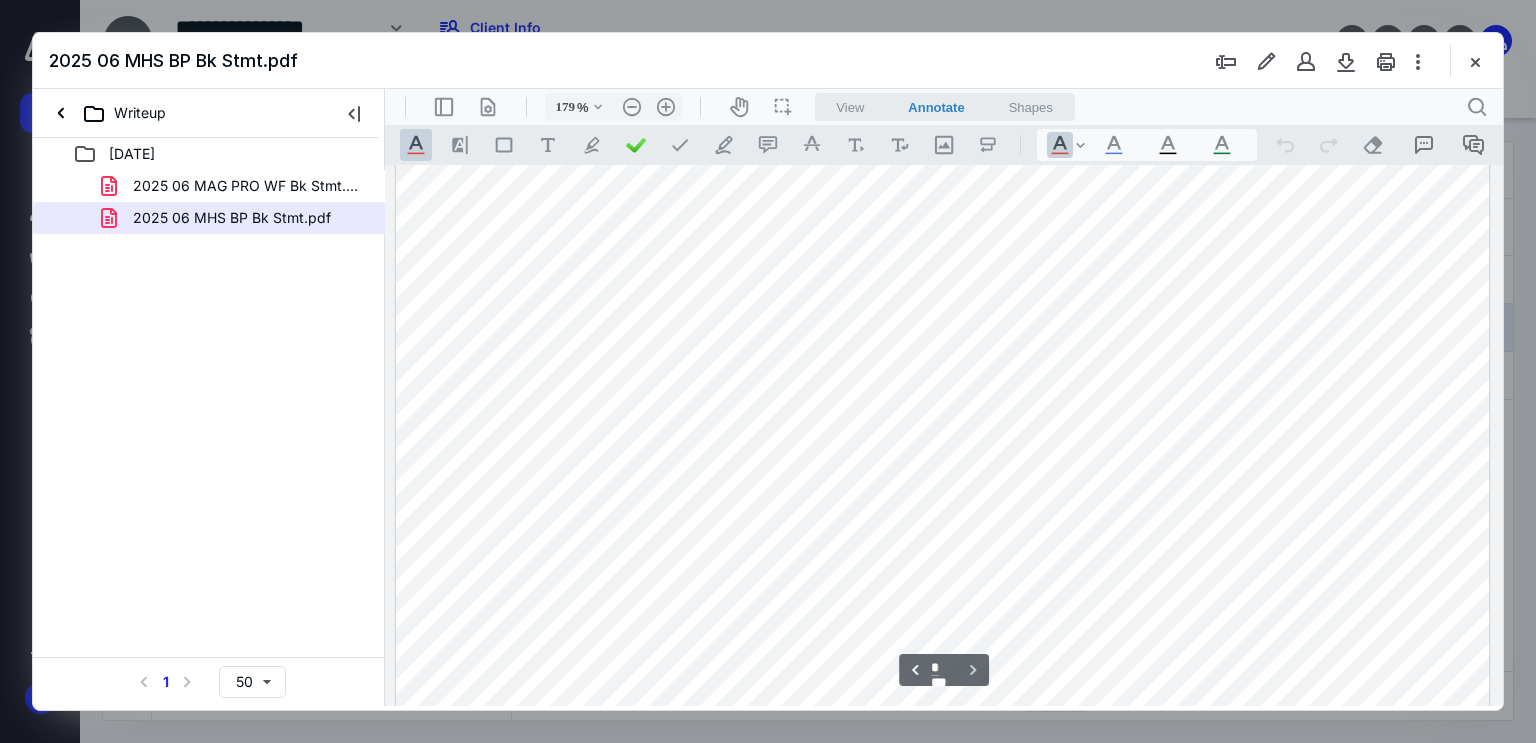 scroll, scrollTop: 5983, scrollLeft: 0, axis: vertical 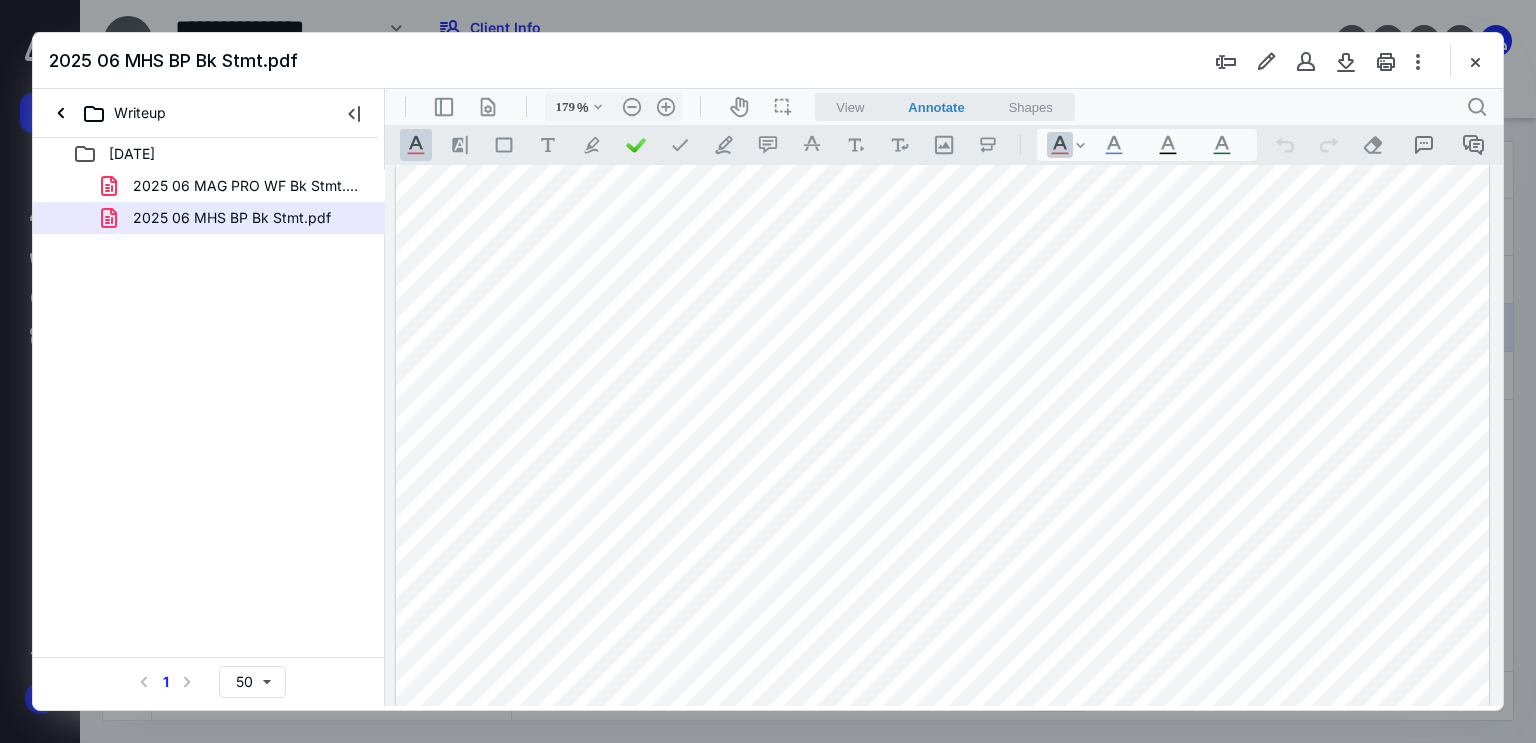 click at bounding box center (943, 613) 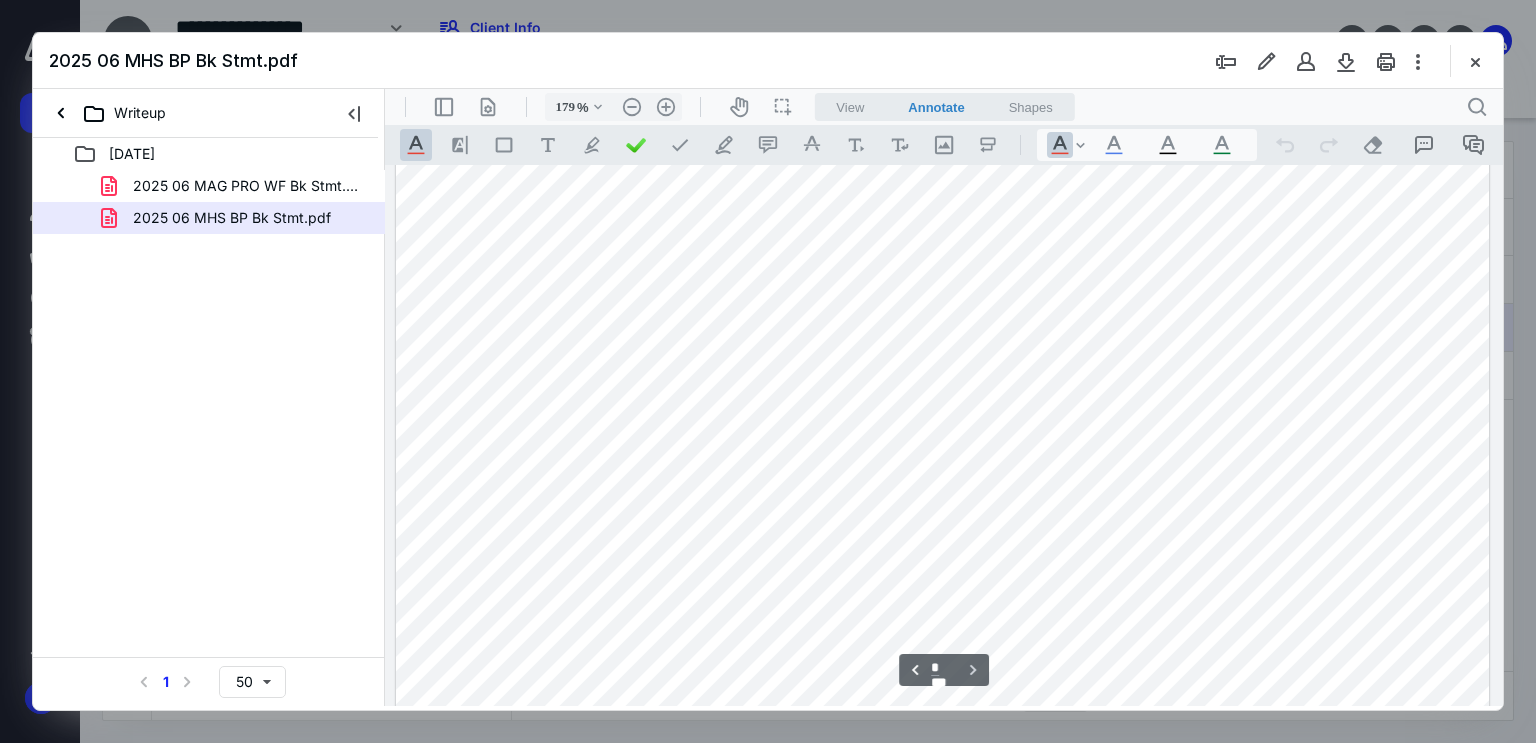 scroll, scrollTop: 6283, scrollLeft: 0, axis: vertical 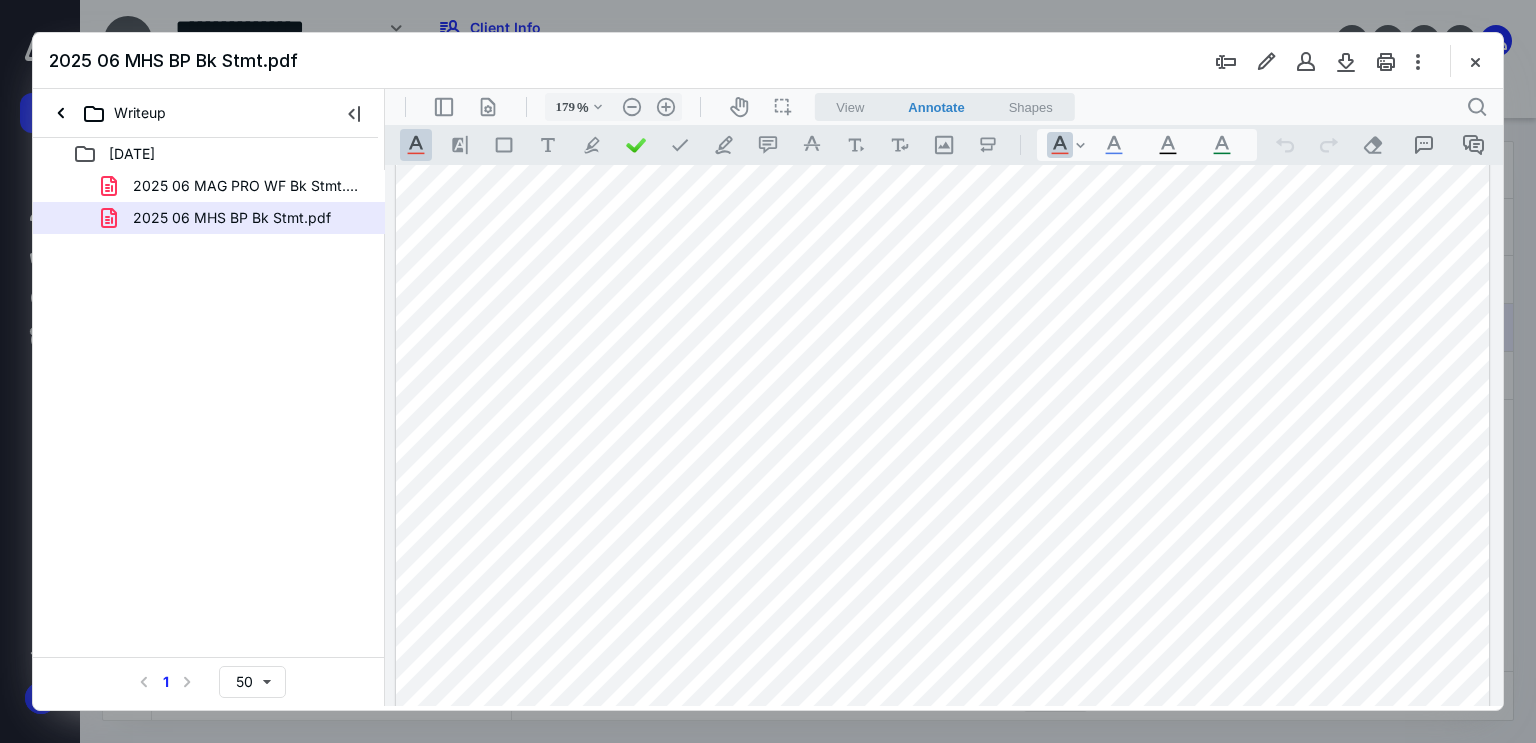 click at bounding box center (943, 313) 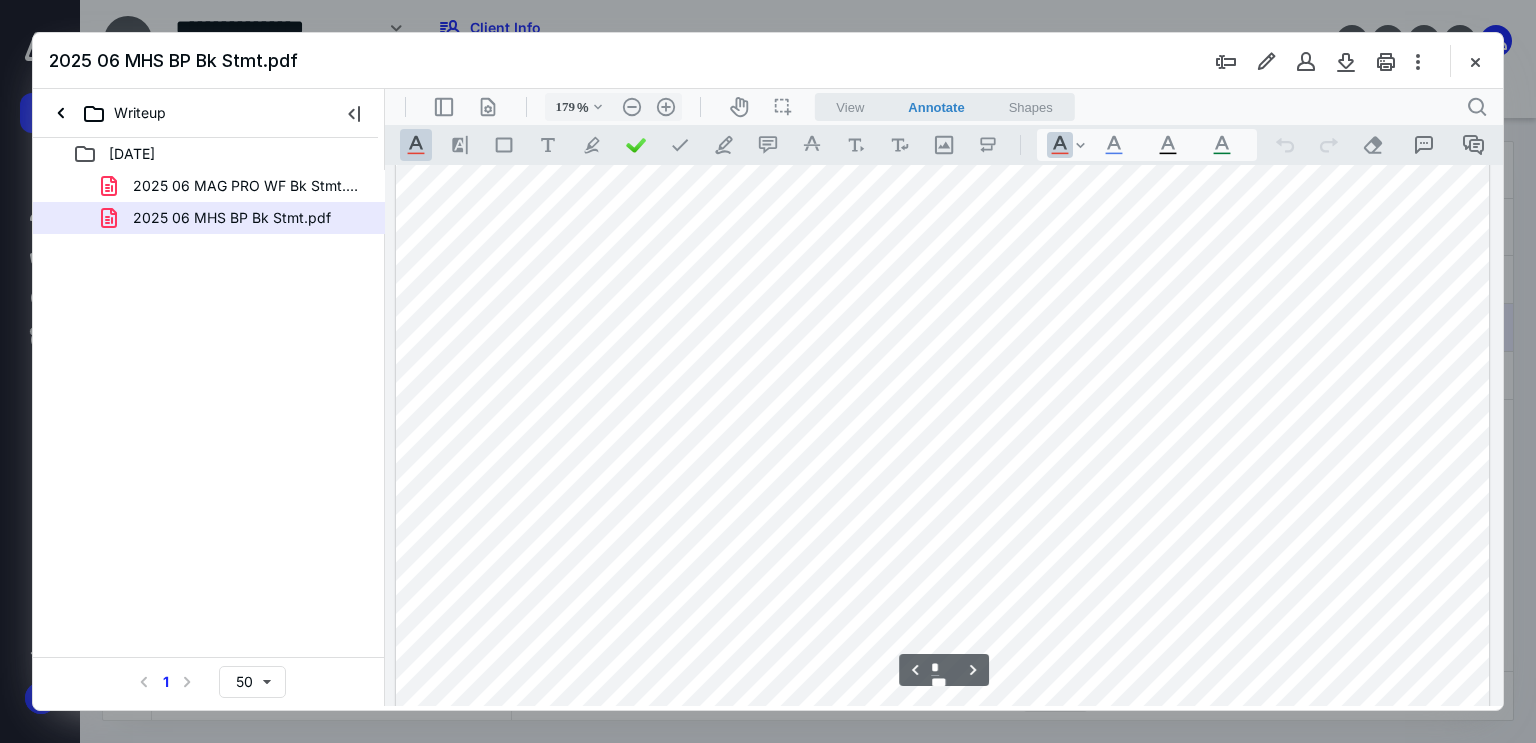 scroll, scrollTop: 0, scrollLeft: 0, axis: both 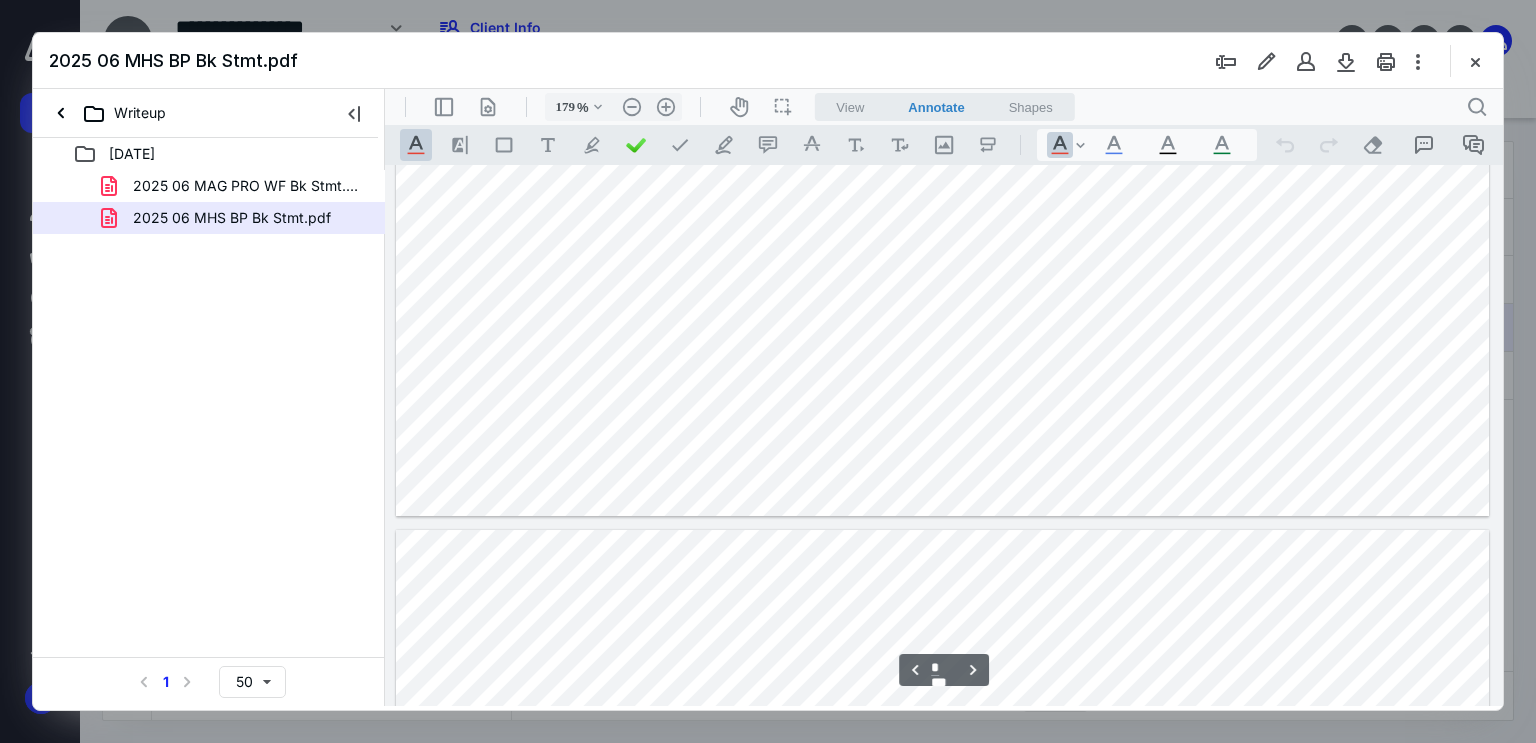 type on "*" 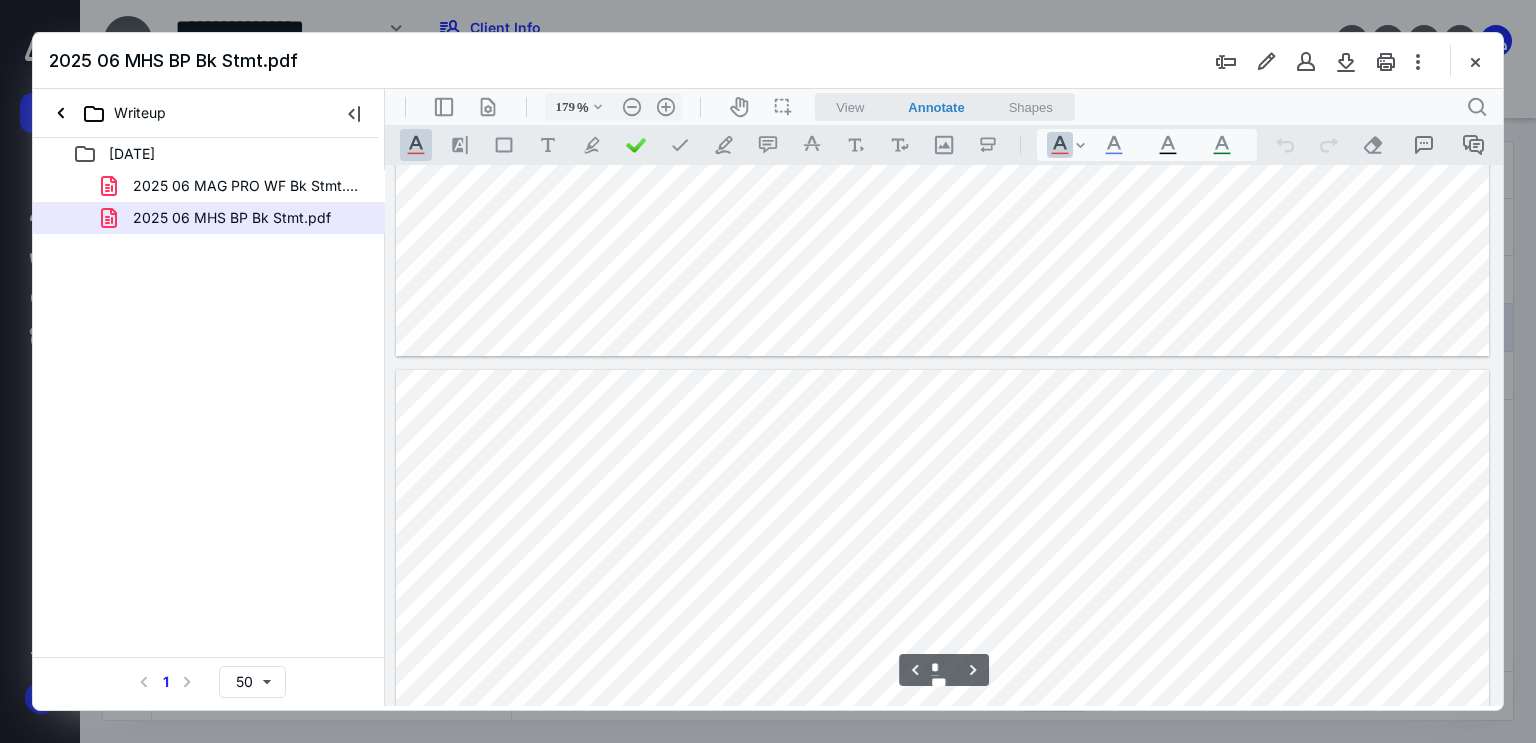 scroll, scrollTop: 3000, scrollLeft: 0, axis: vertical 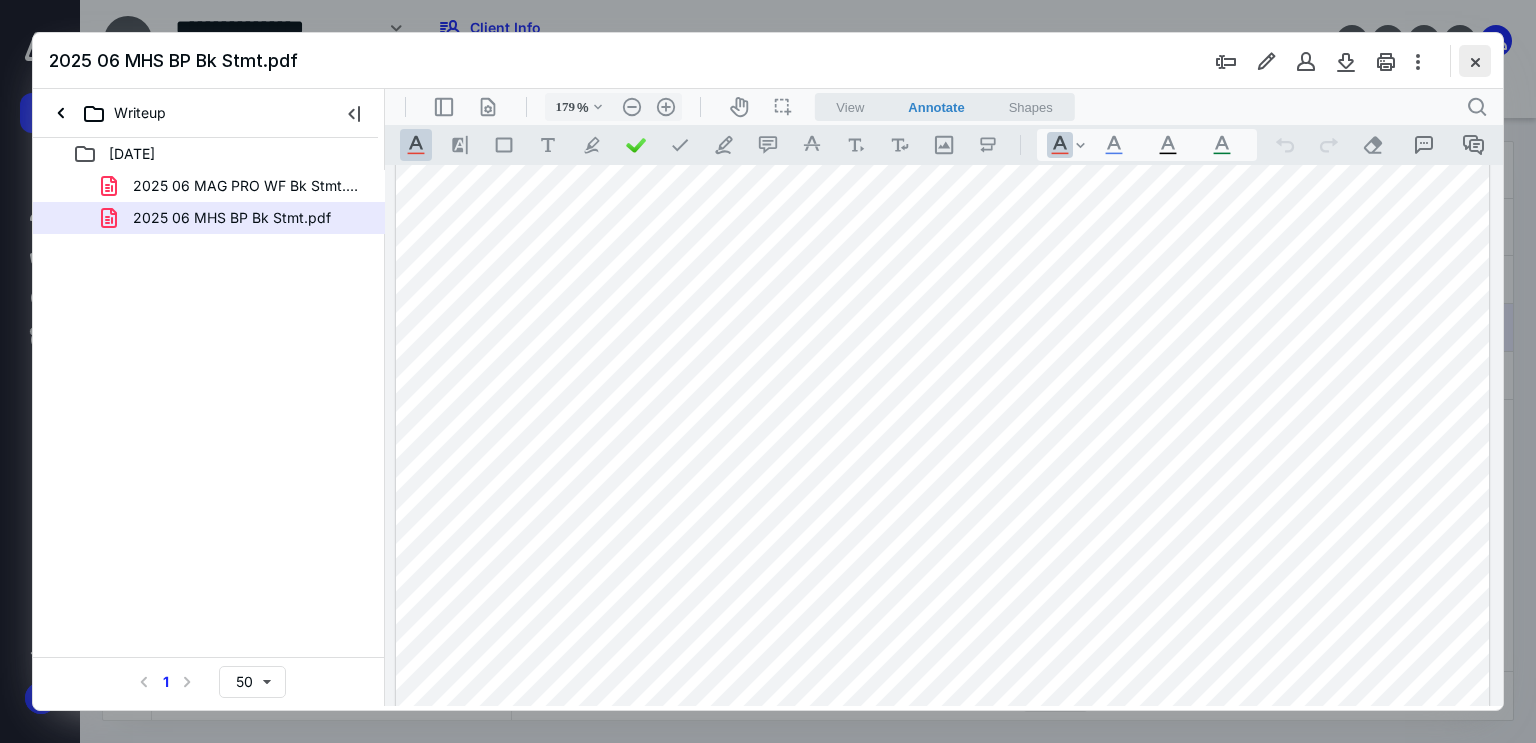 click at bounding box center (1475, 61) 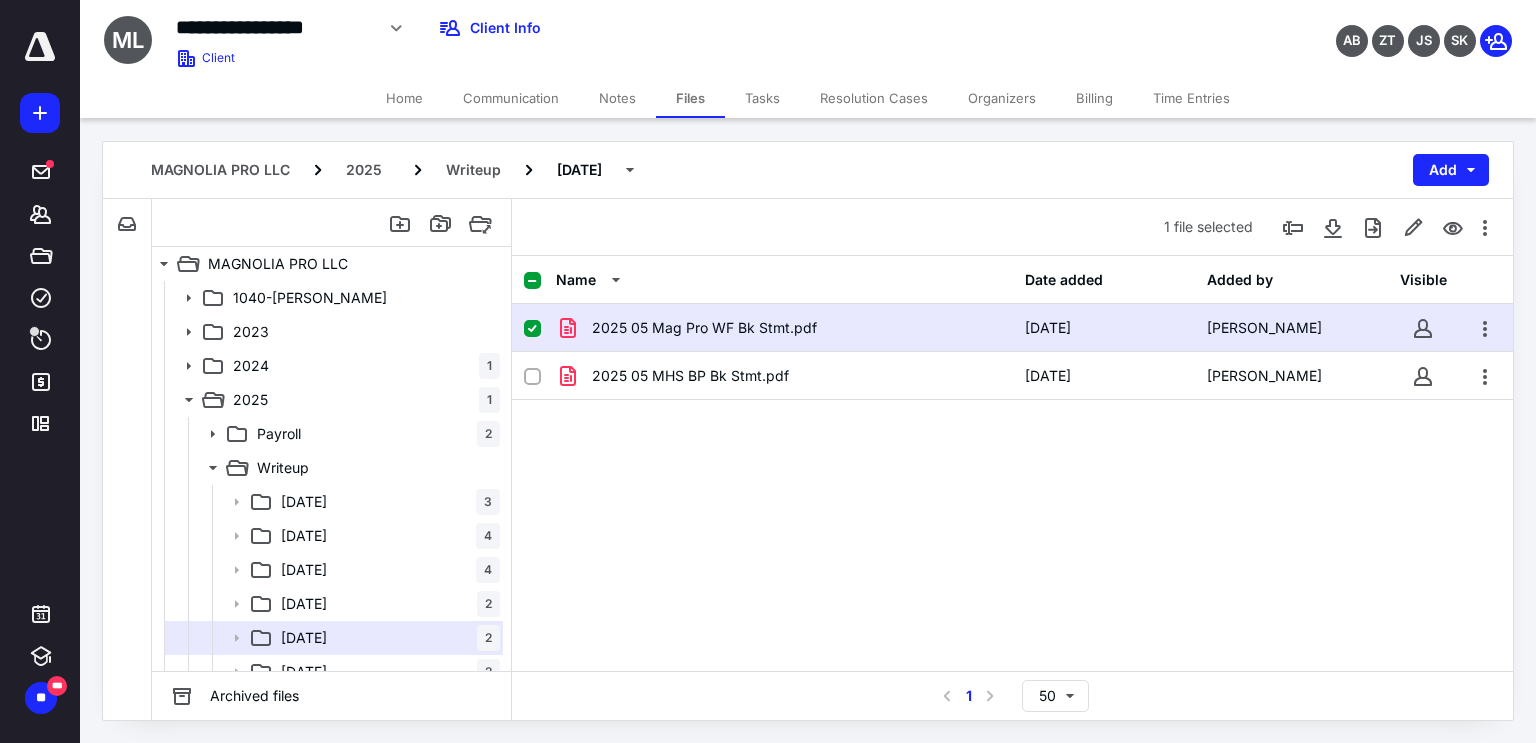click on "Time Entries" at bounding box center (1191, 98) 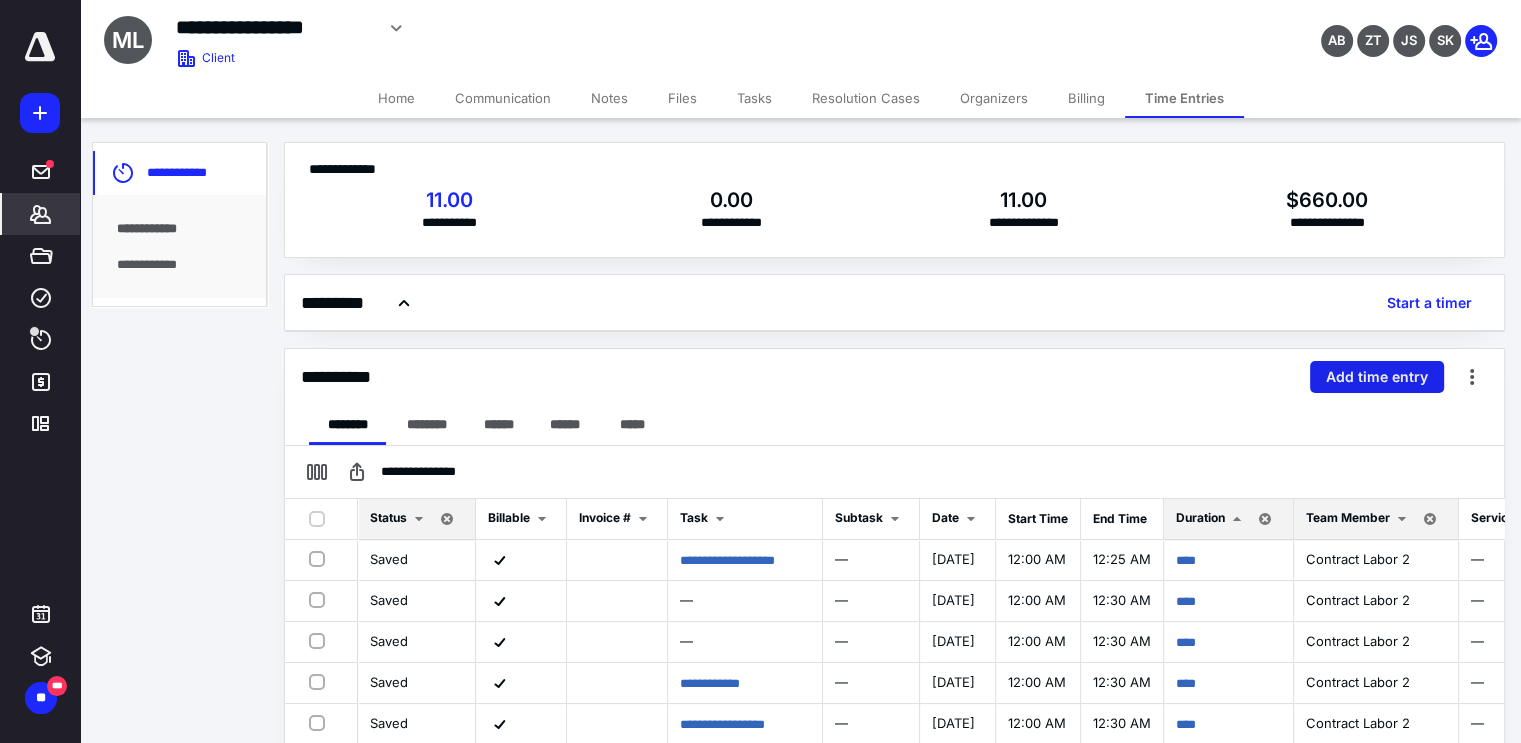 click on "Add time entry" at bounding box center [1377, 377] 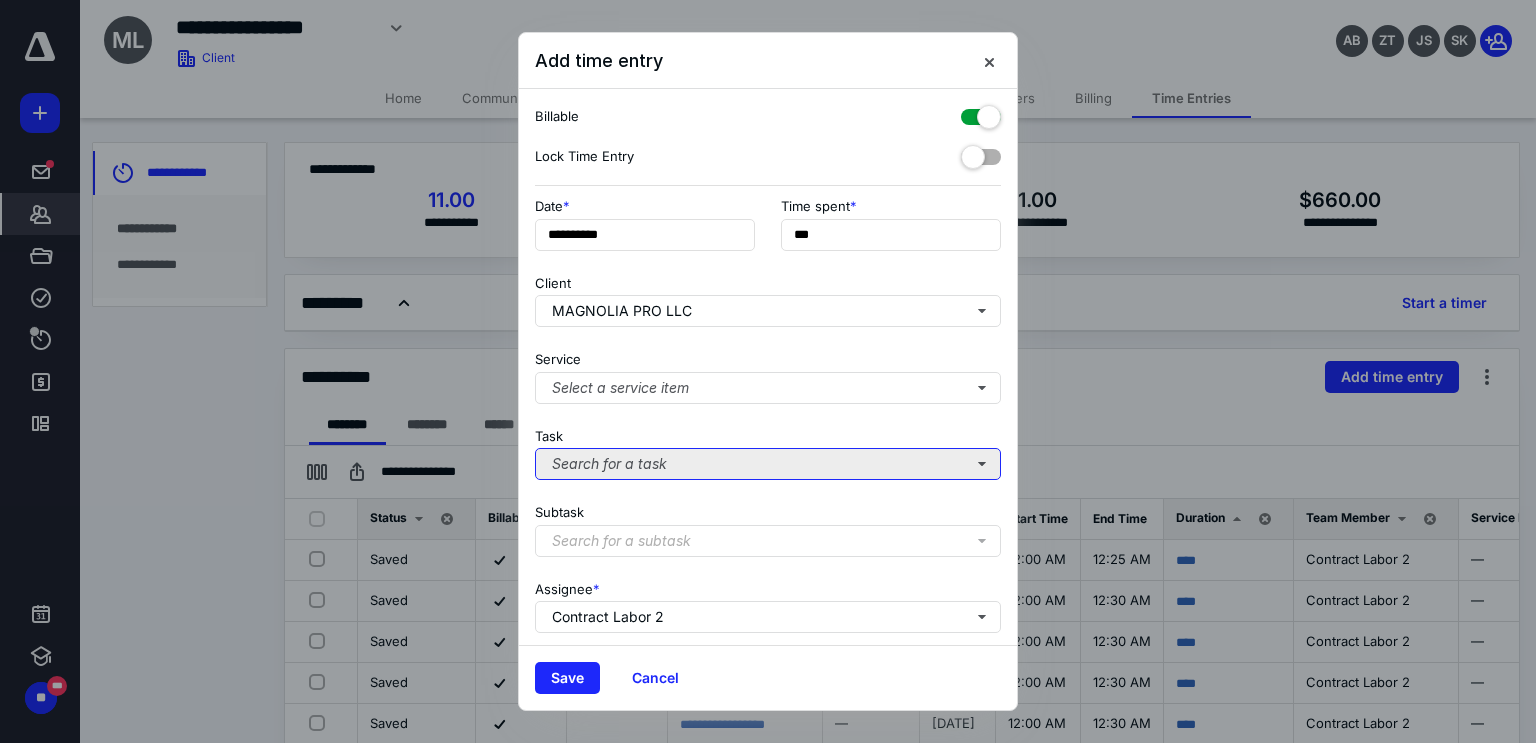 click on "Search for a task" at bounding box center (768, 464) 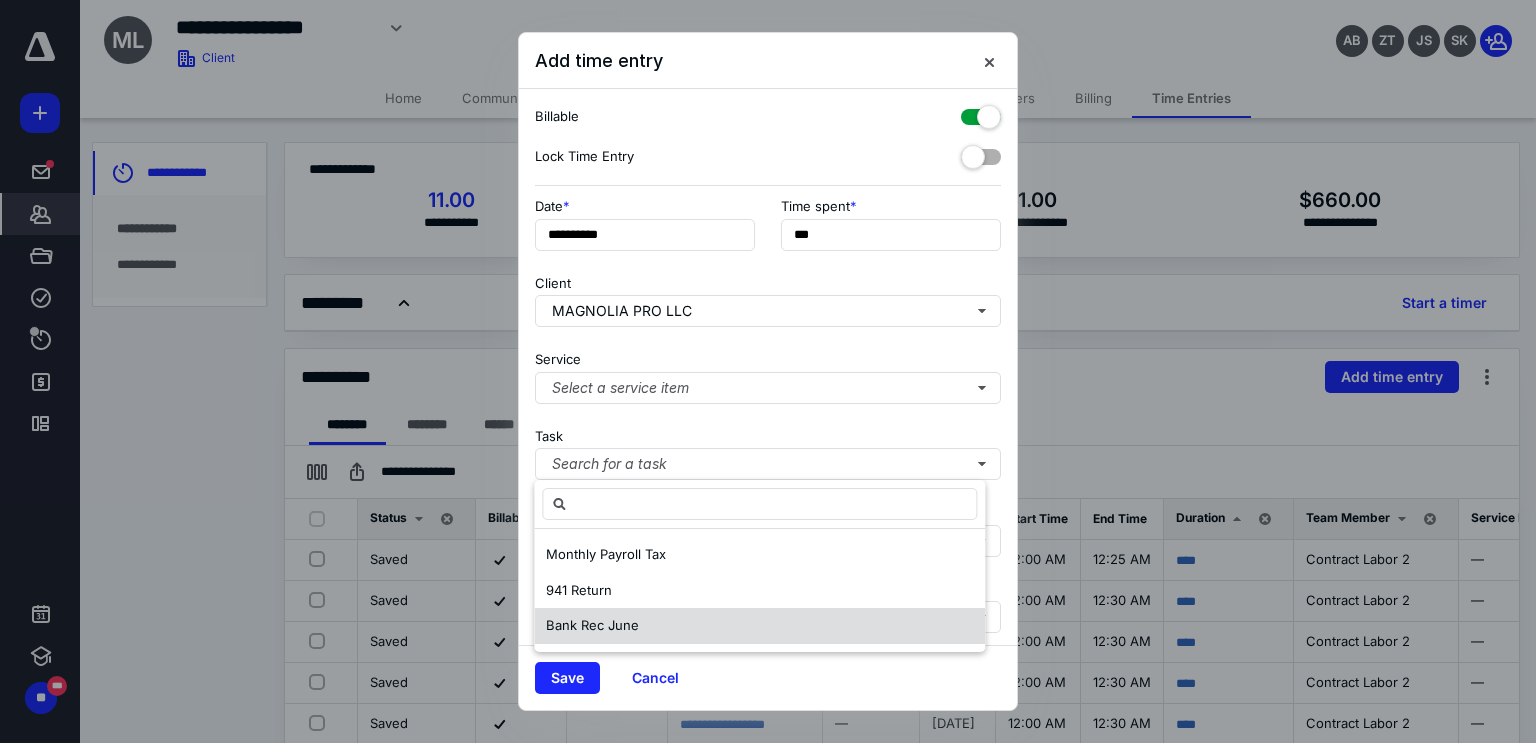click on "Bank Rec June" at bounding box center [592, 625] 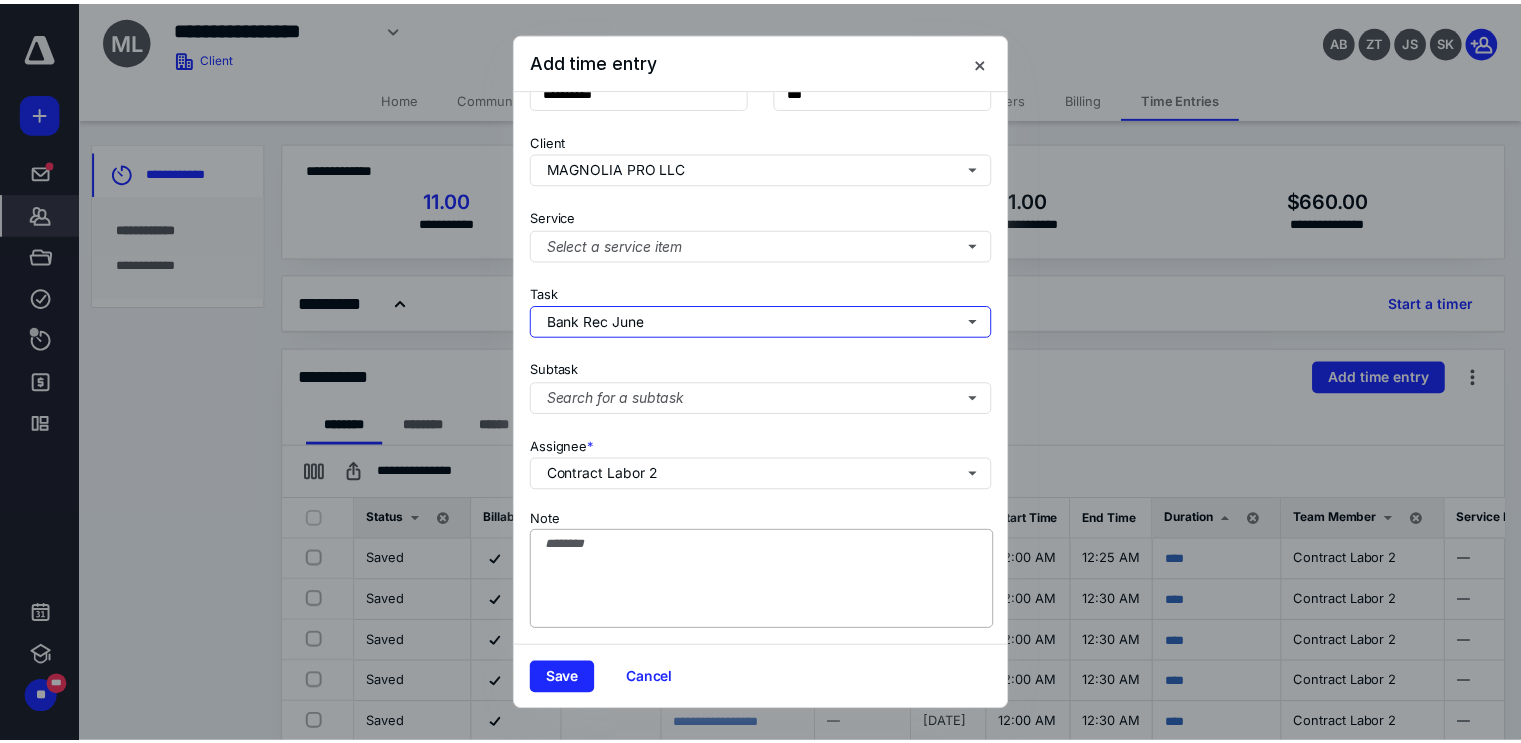 scroll, scrollTop: 157, scrollLeft: 0, axis: vertical 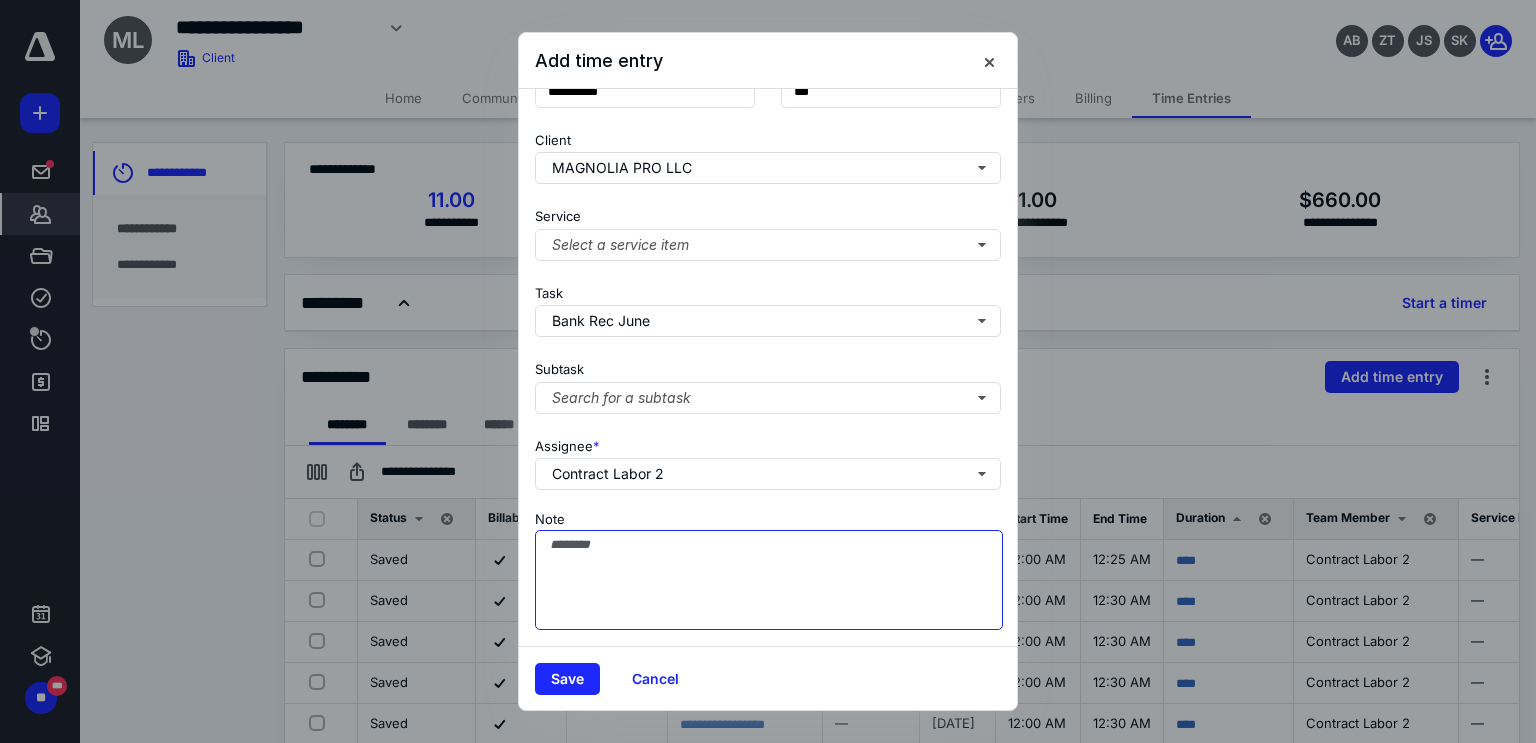 click on "Note" at bounding box center (769, 580) 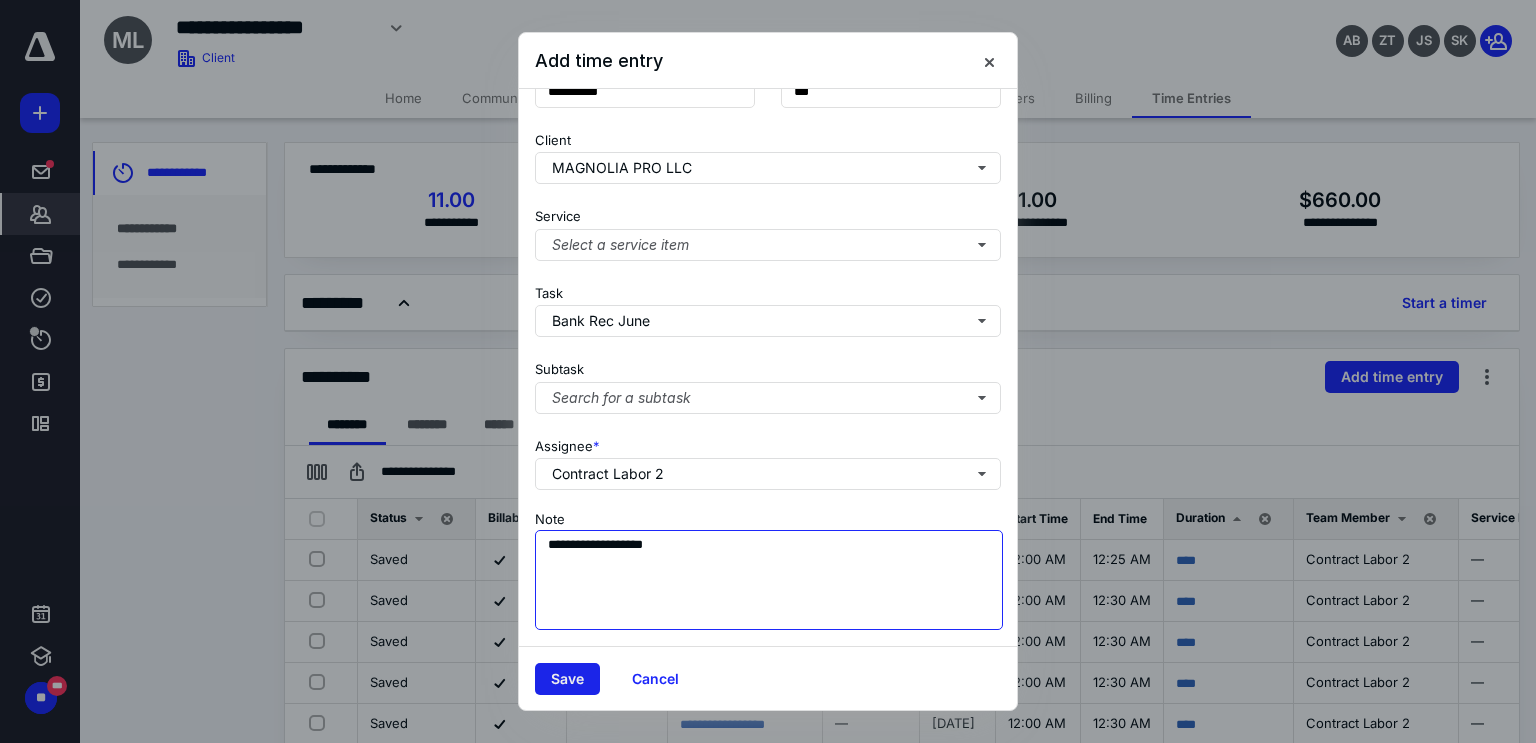 type on "**********" 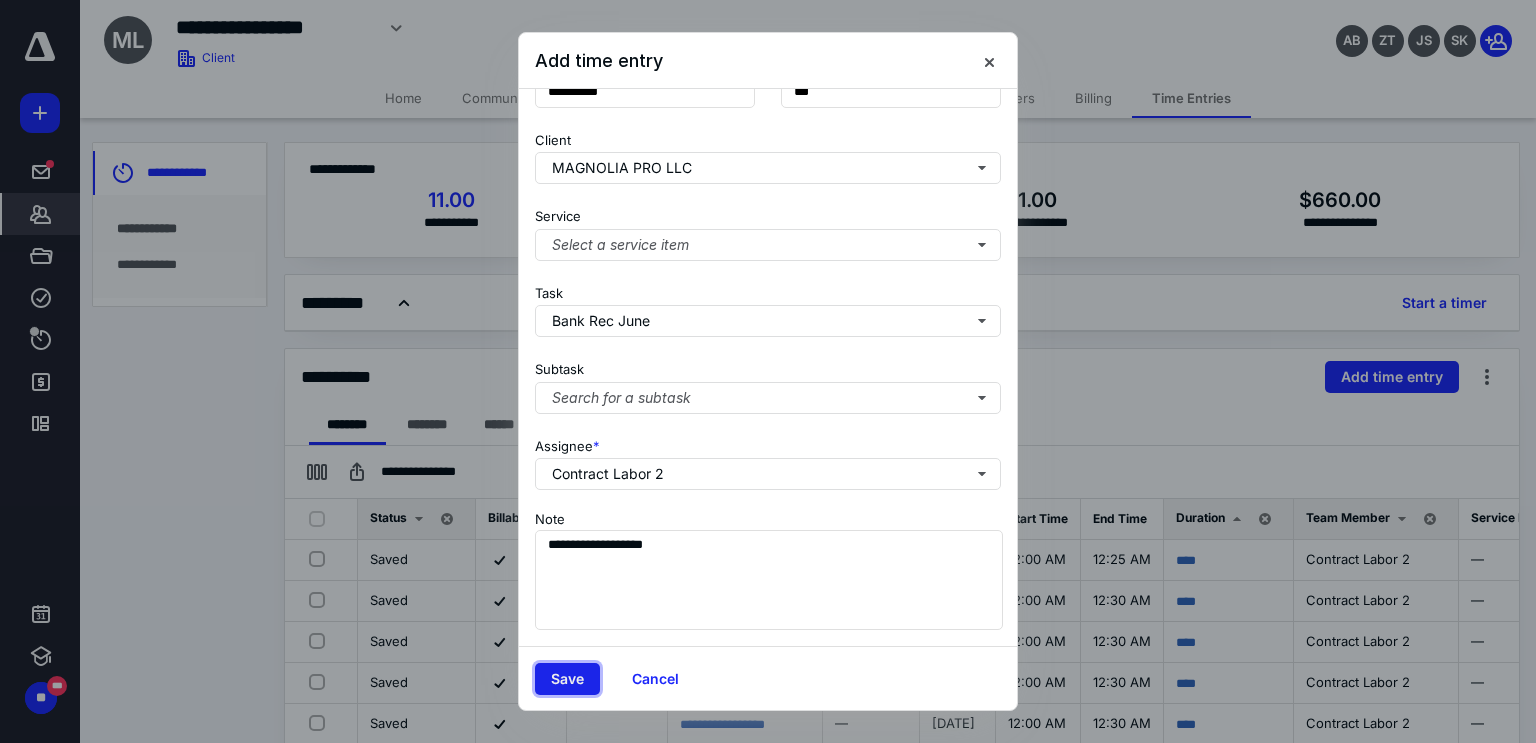 click on "Save" at bounding box center [567, 679] 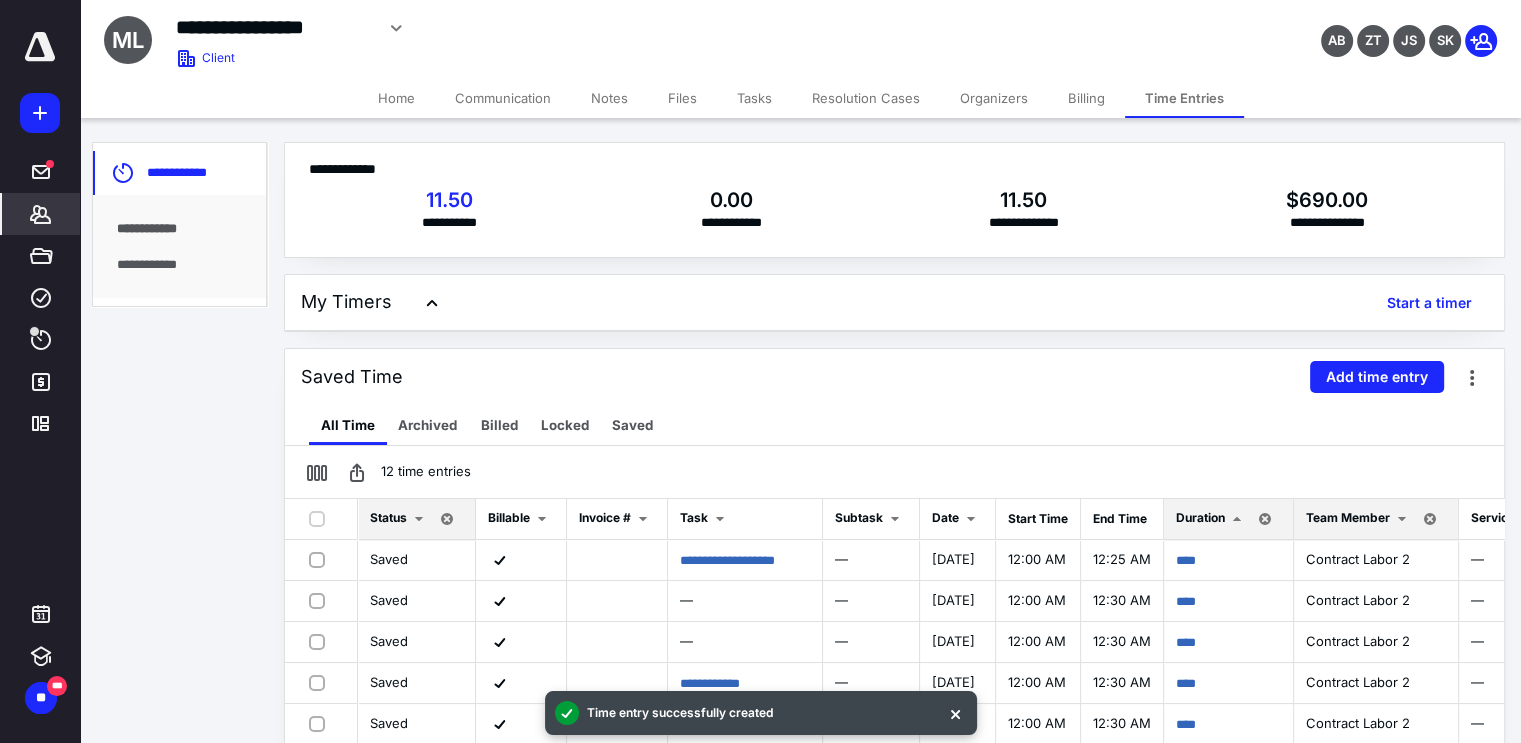 click on "Tasks" at bounding box center [754, 98] 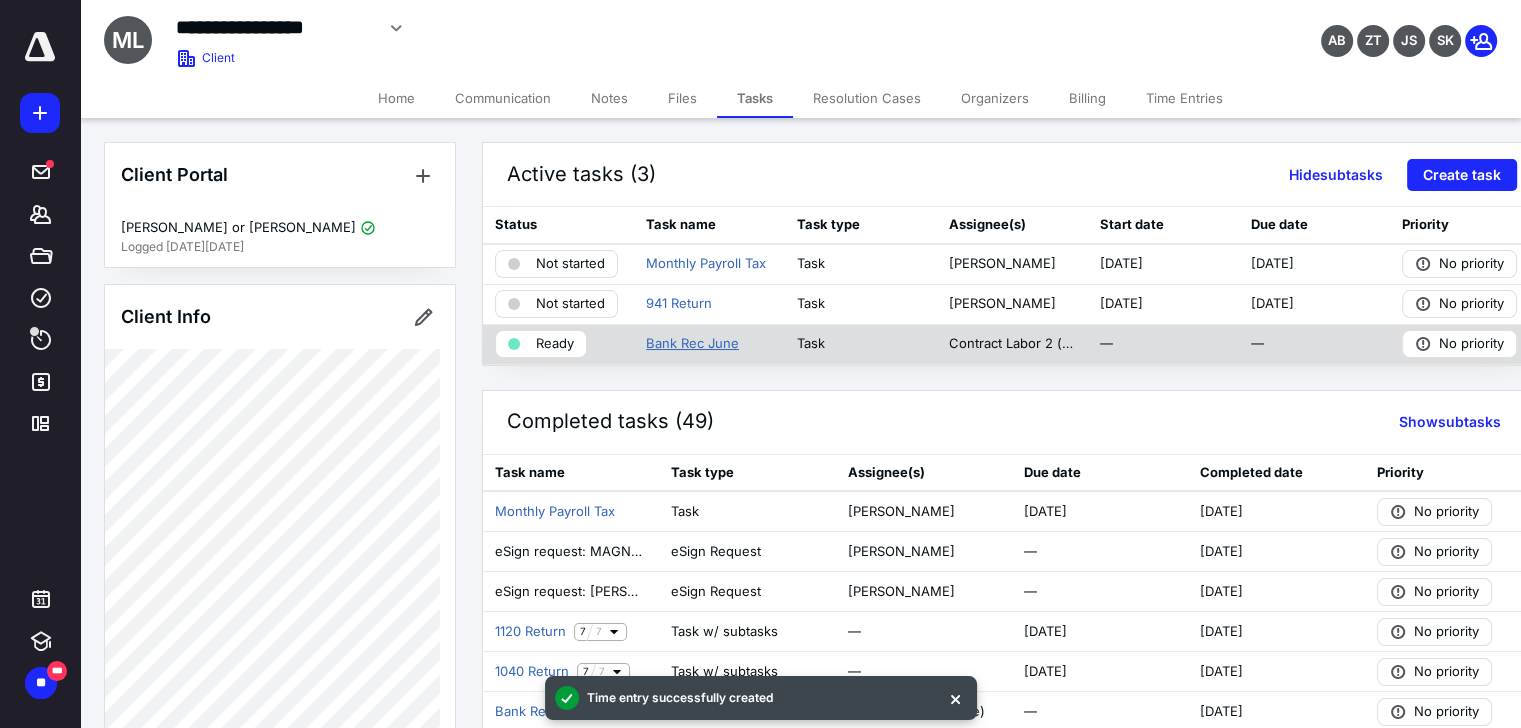 click on "Bank Rec June" at bounding box center (692, 344) 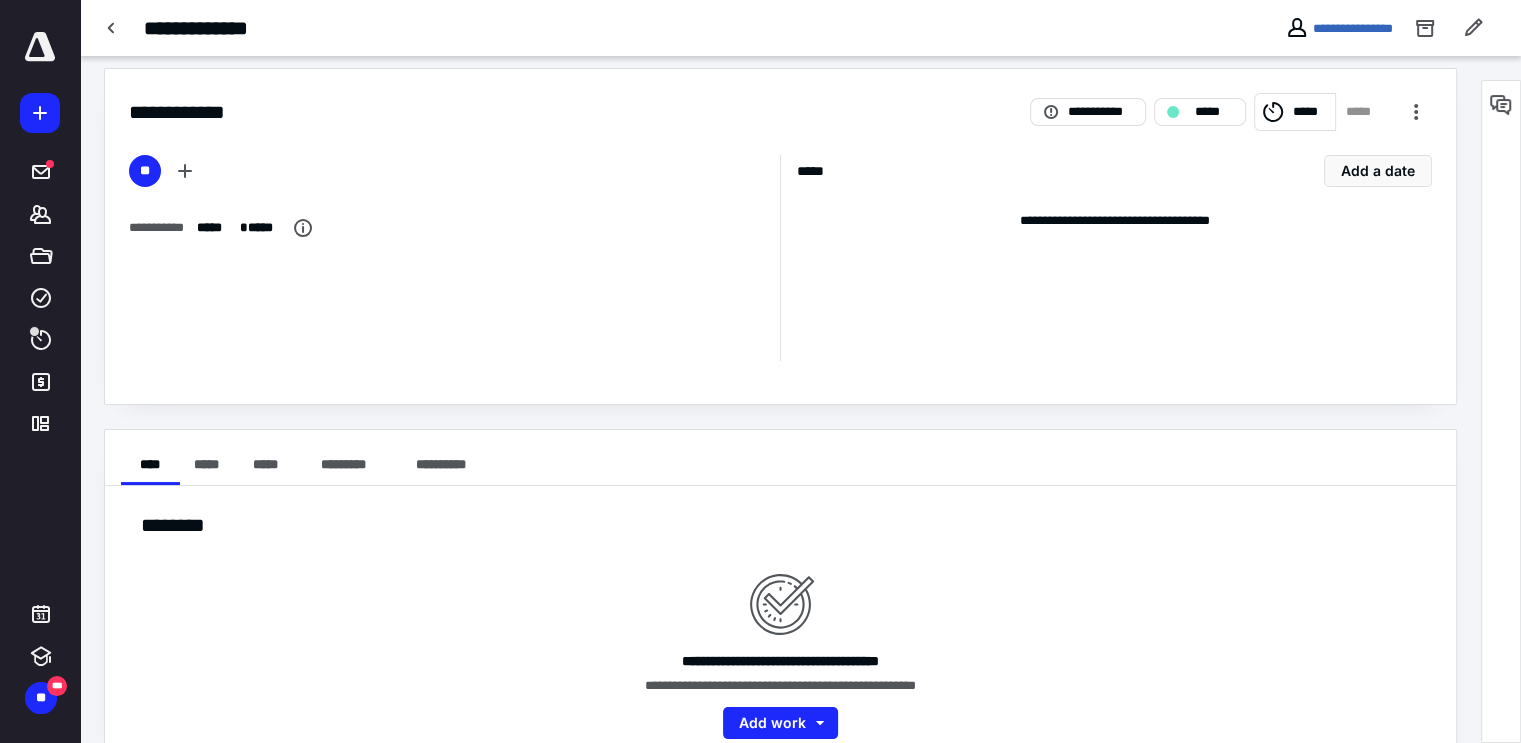 scroll, scrollTop: 0, scrollLeft: 0, axis: both 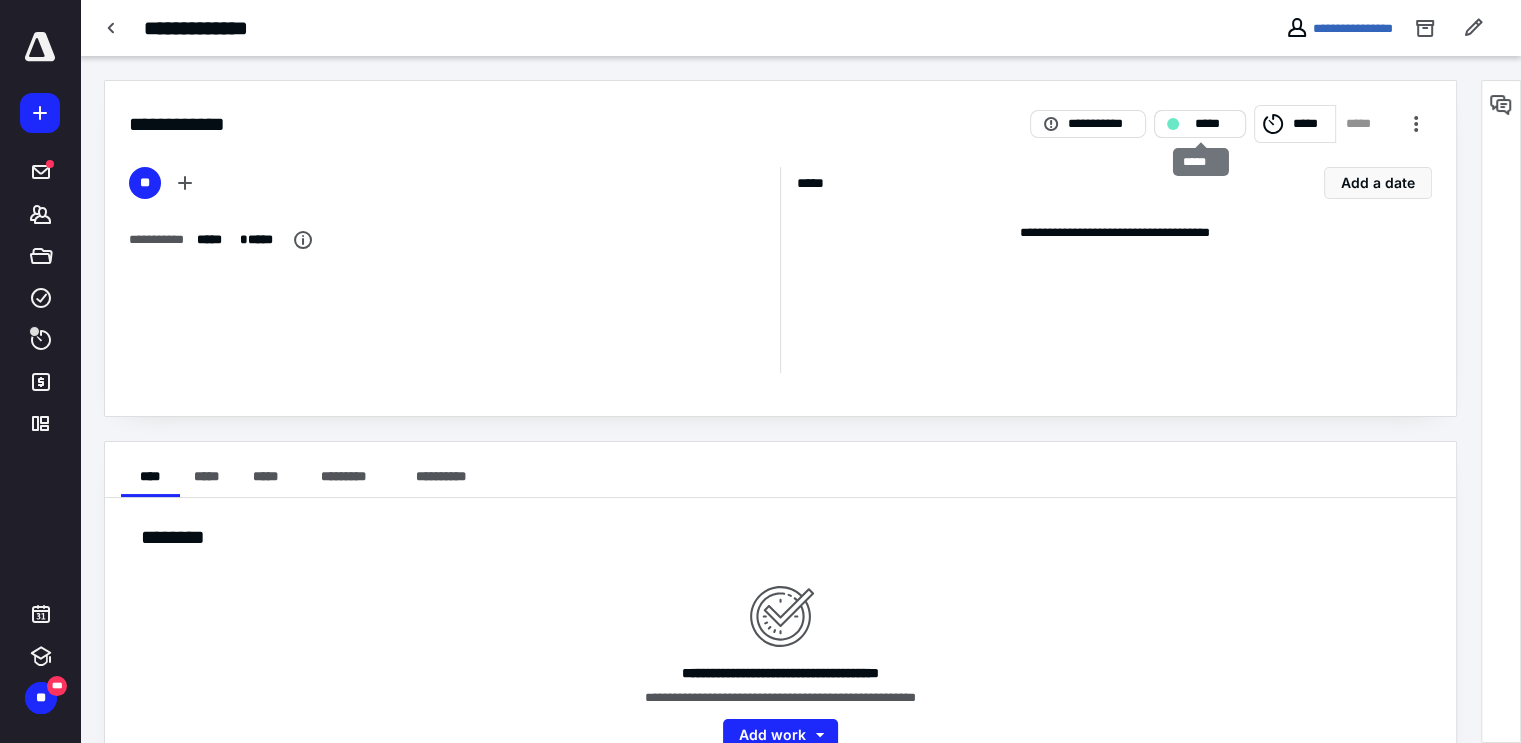 click at bounding box center [1173, 124] 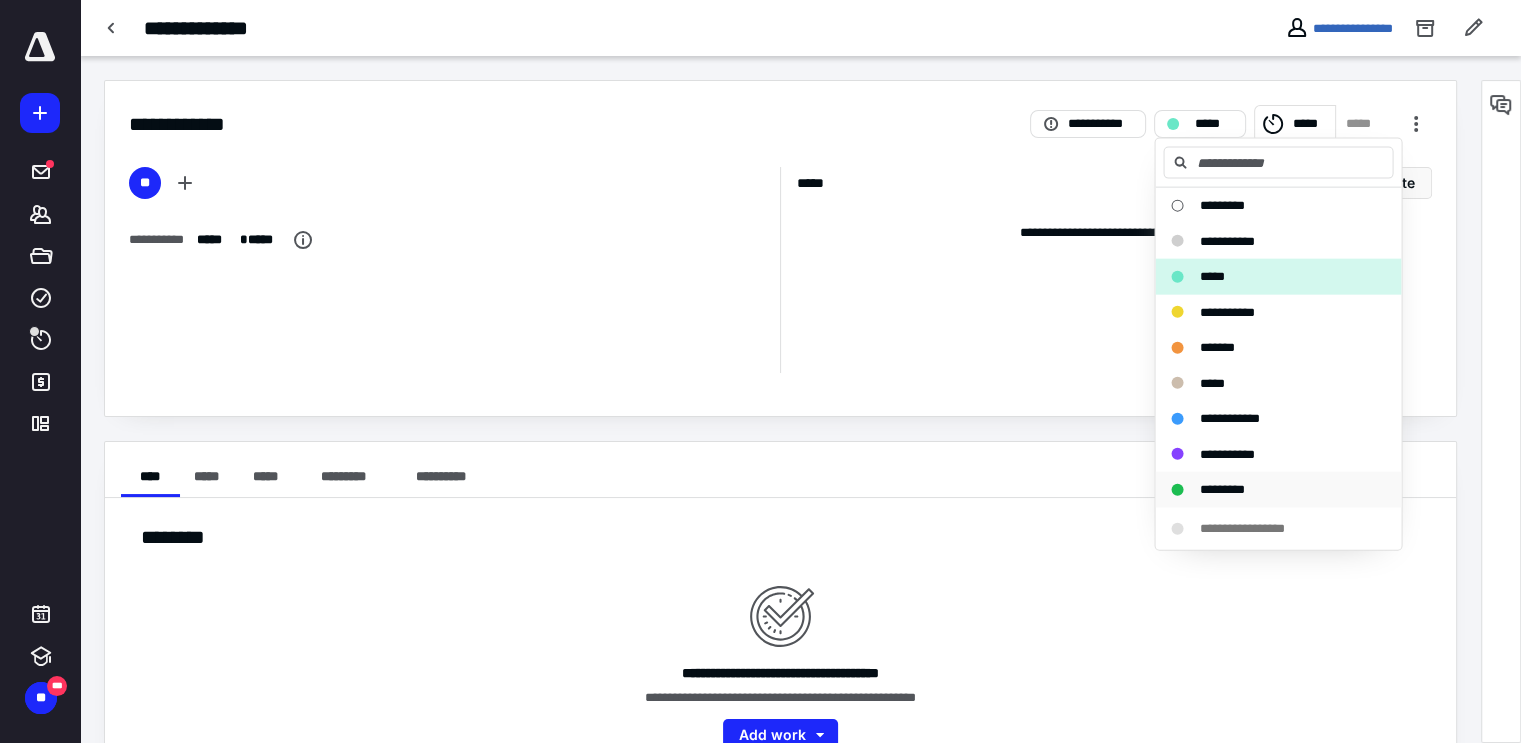 click on "*********" at bounding box center (1221, 489) 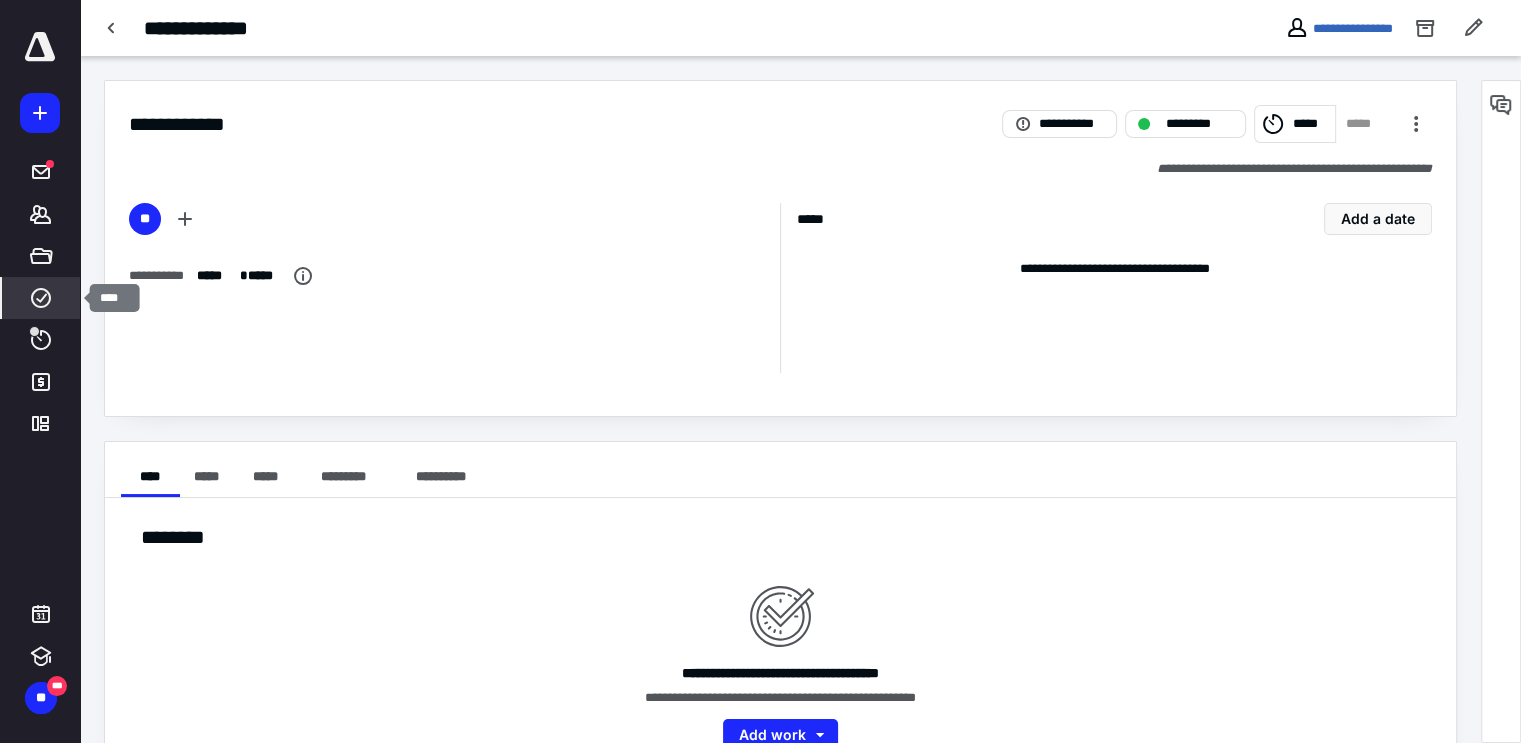 click 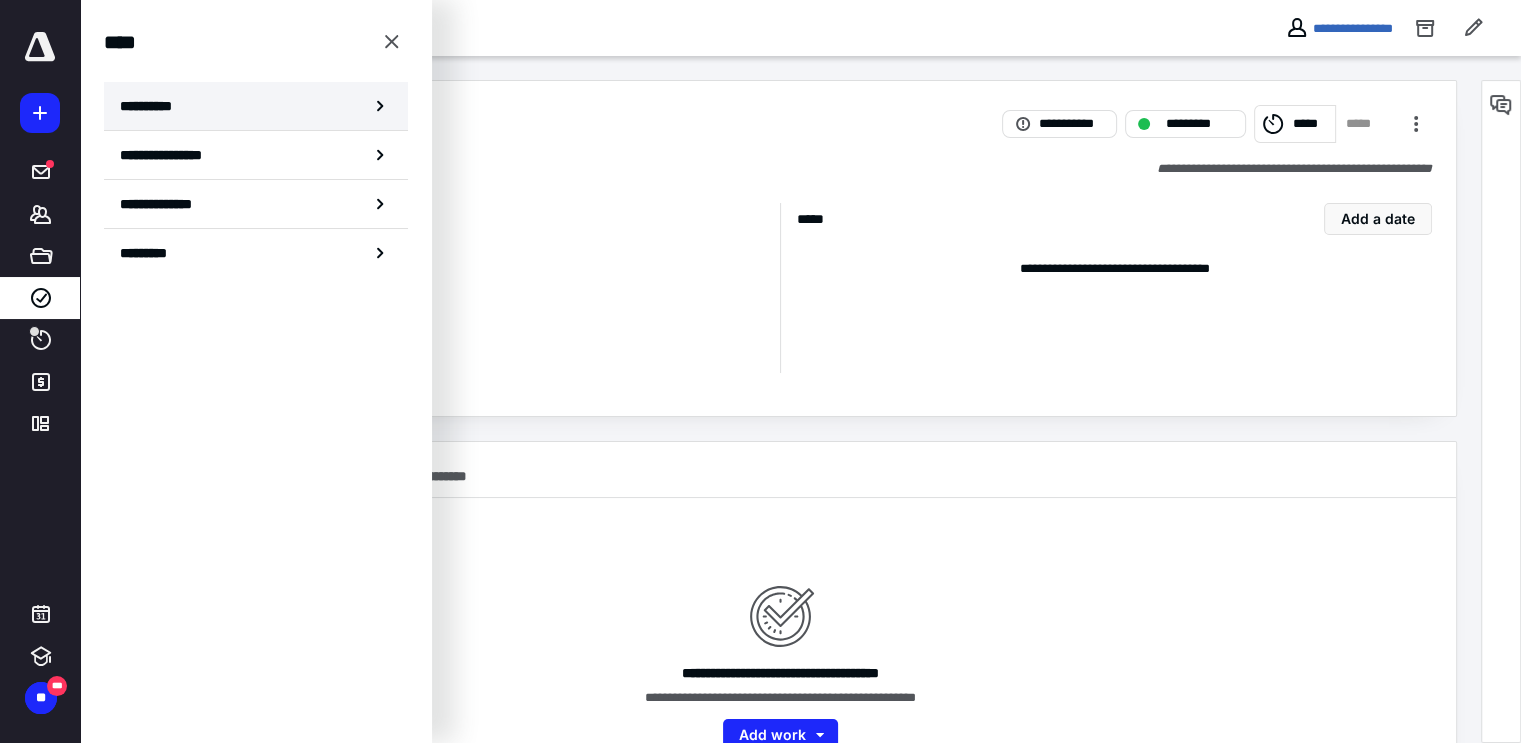 click on "**********" at bounding box center (256, 106) 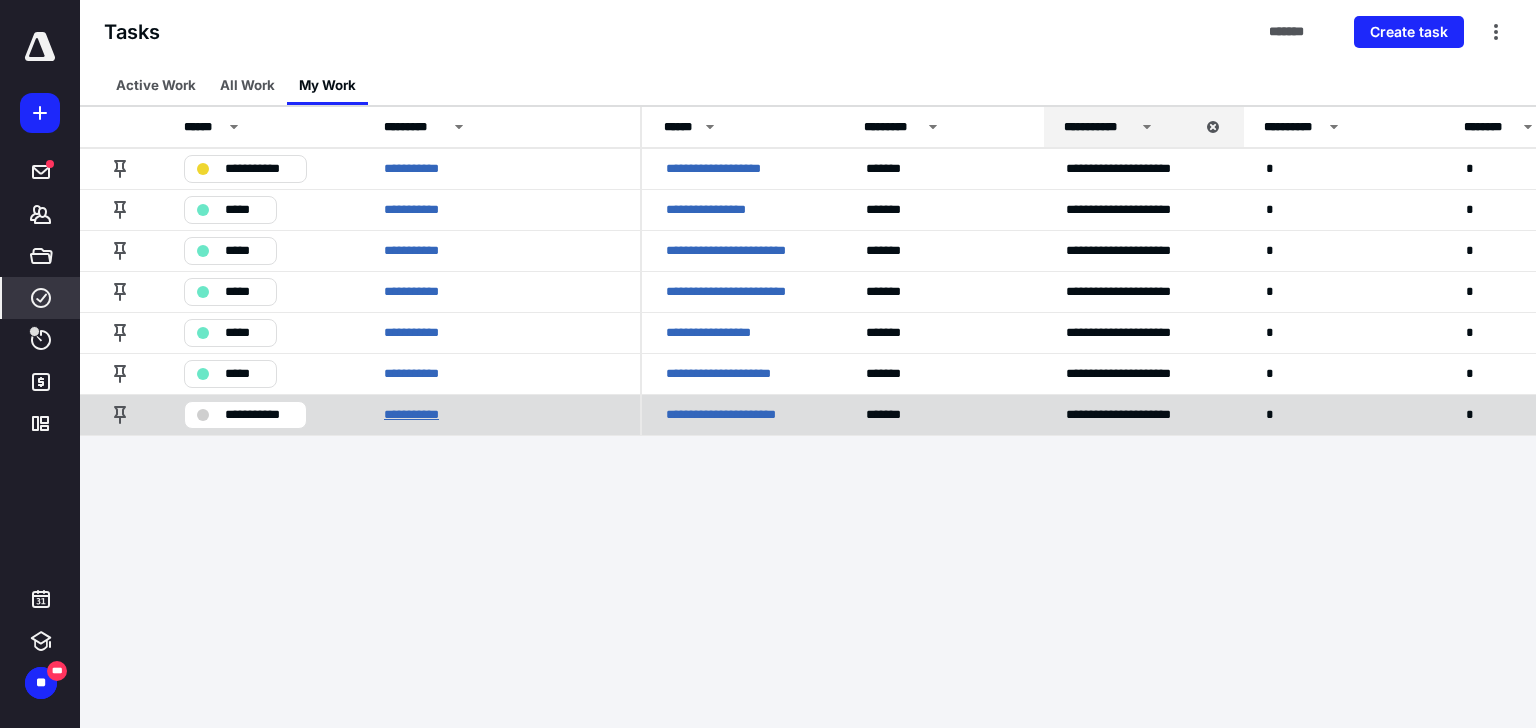 click on "**********" at bounding box center [419, 415] 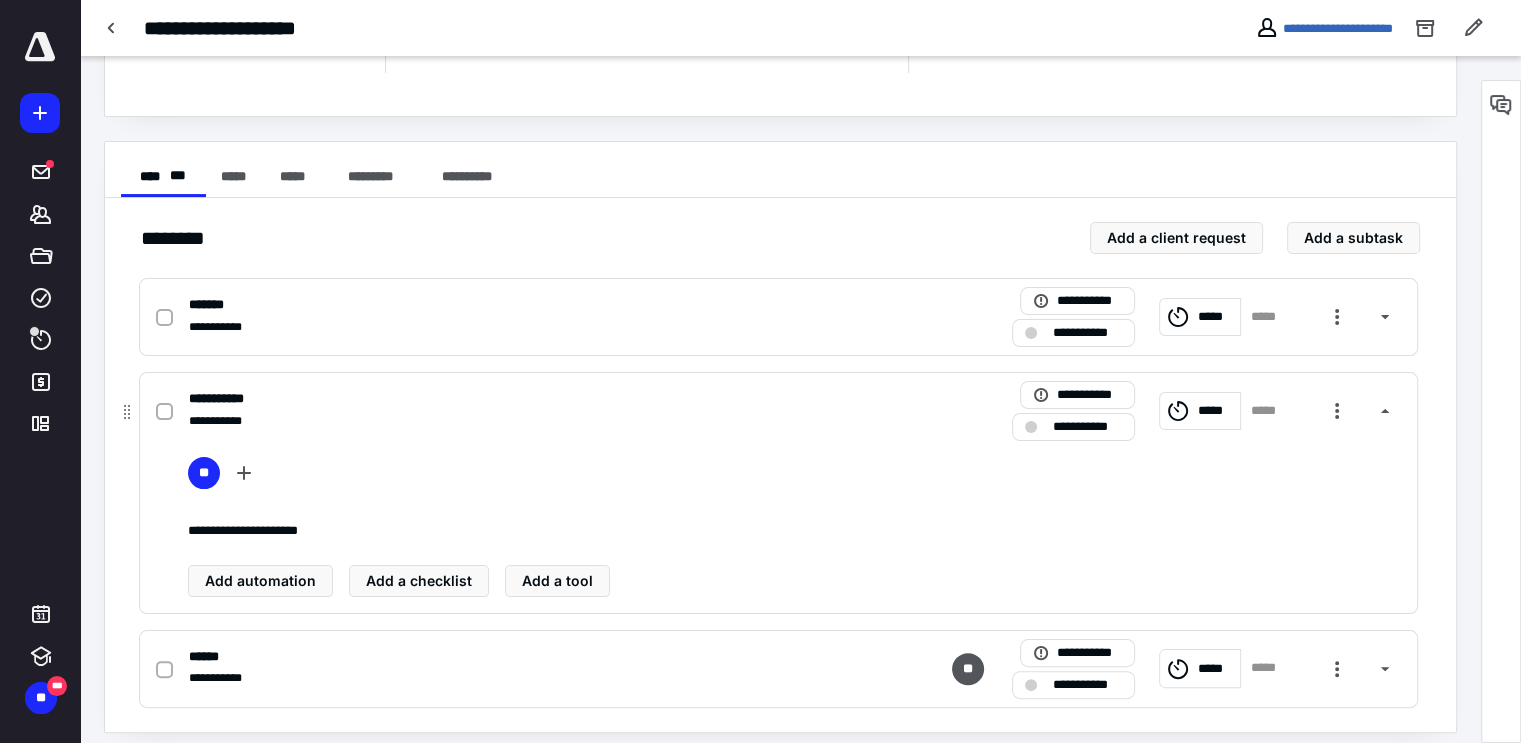 scroll, scrollTop: 312, scrollLeft: 0, axis: vertical 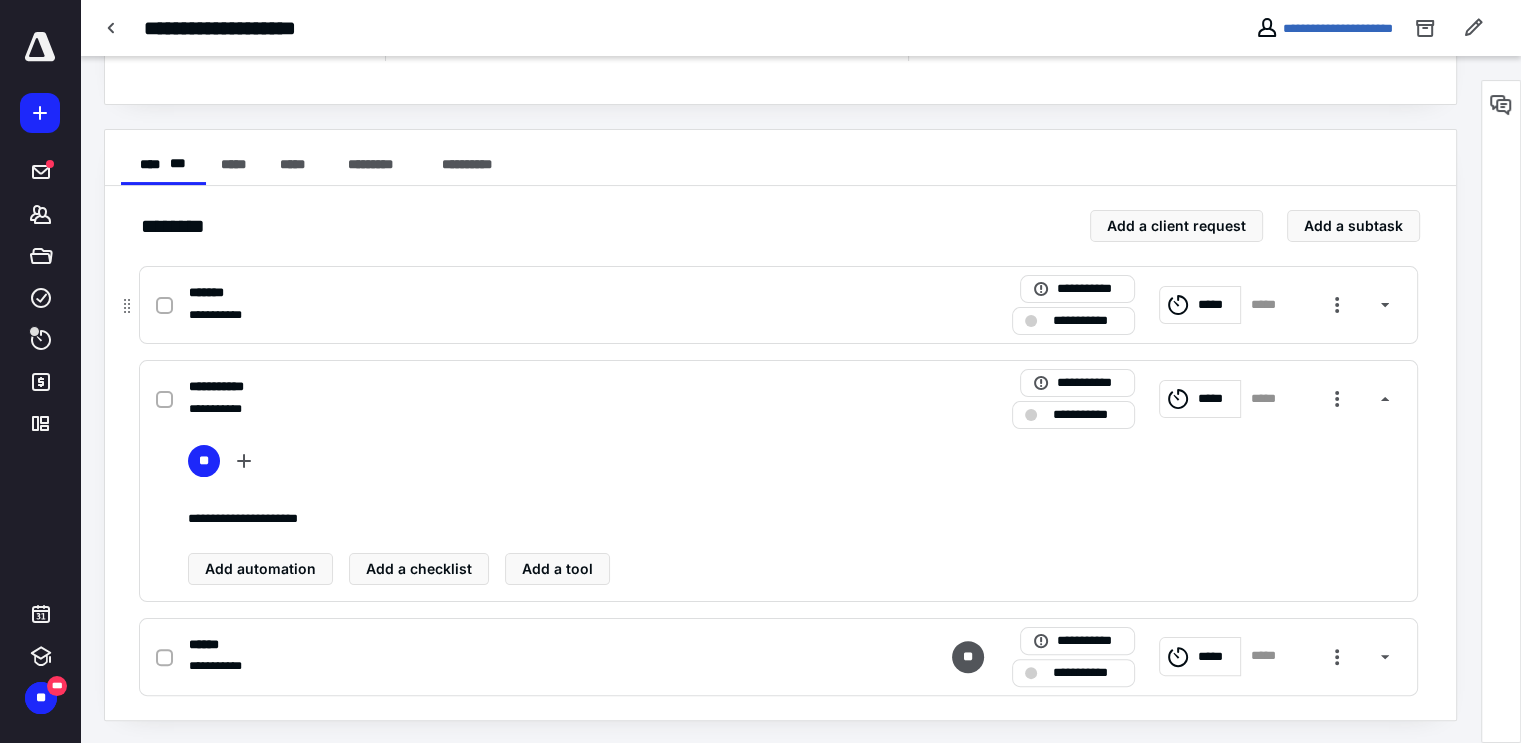 click at bounding box center (164, 306) 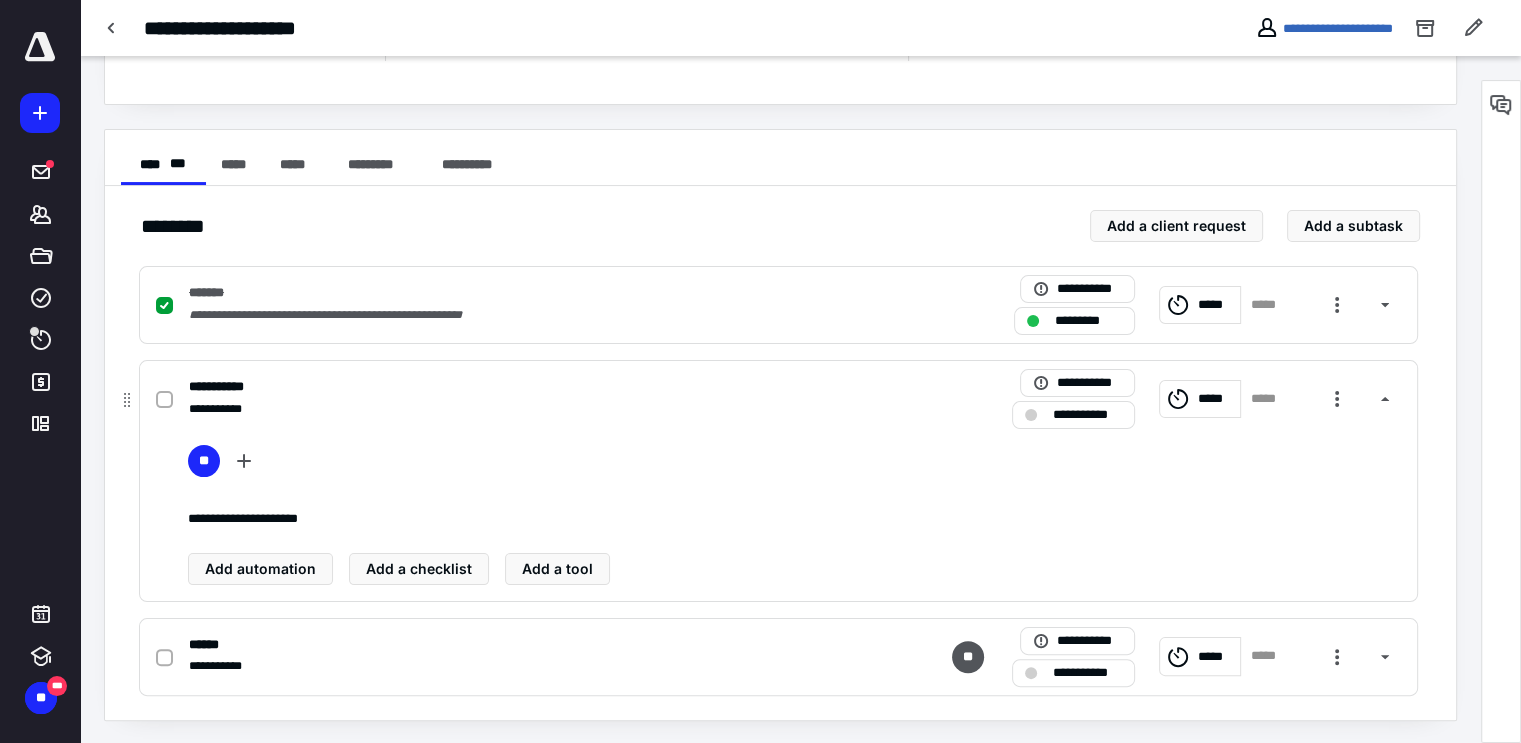 click 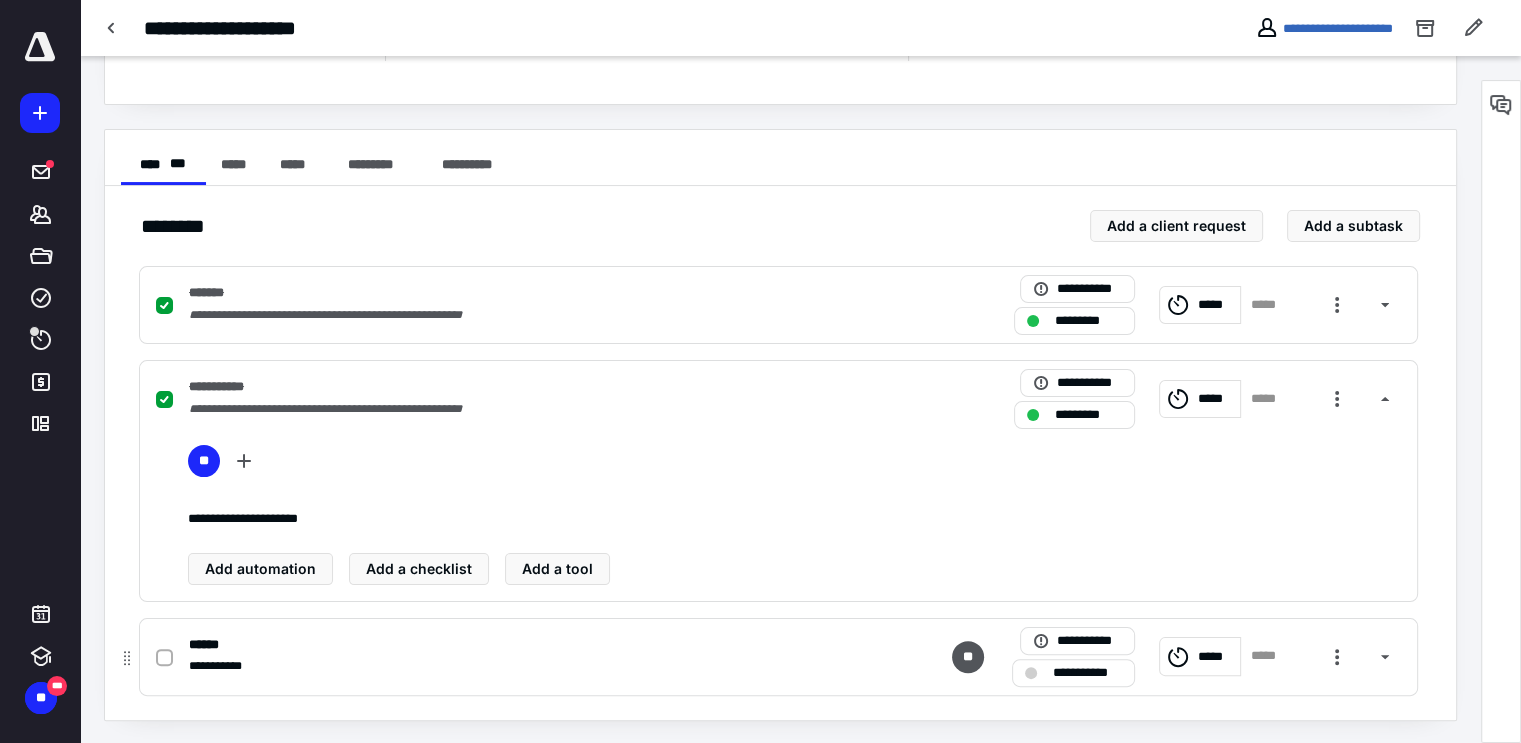 click at bounding box center [1031, 673] 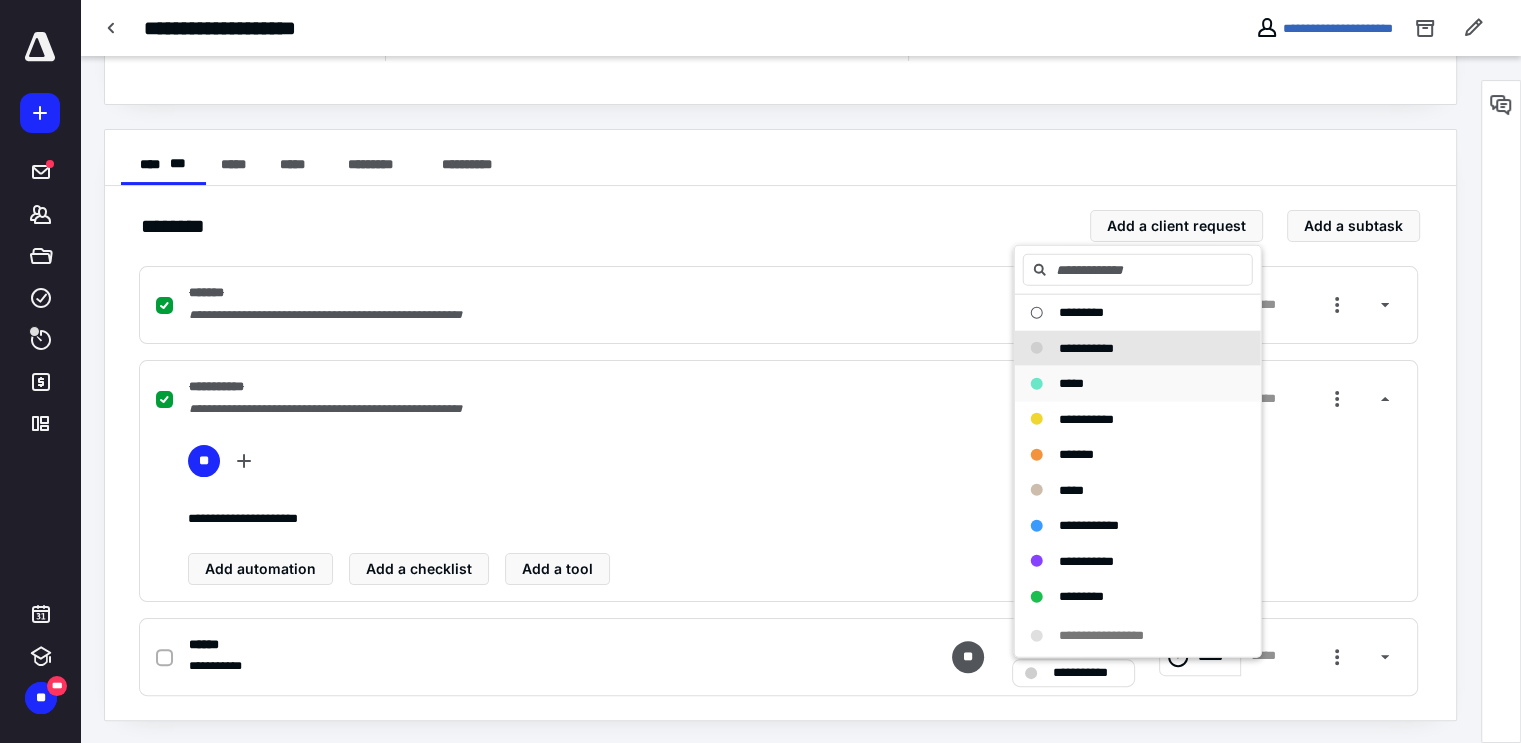 click on "*****" at bounding box center (1071, 383) 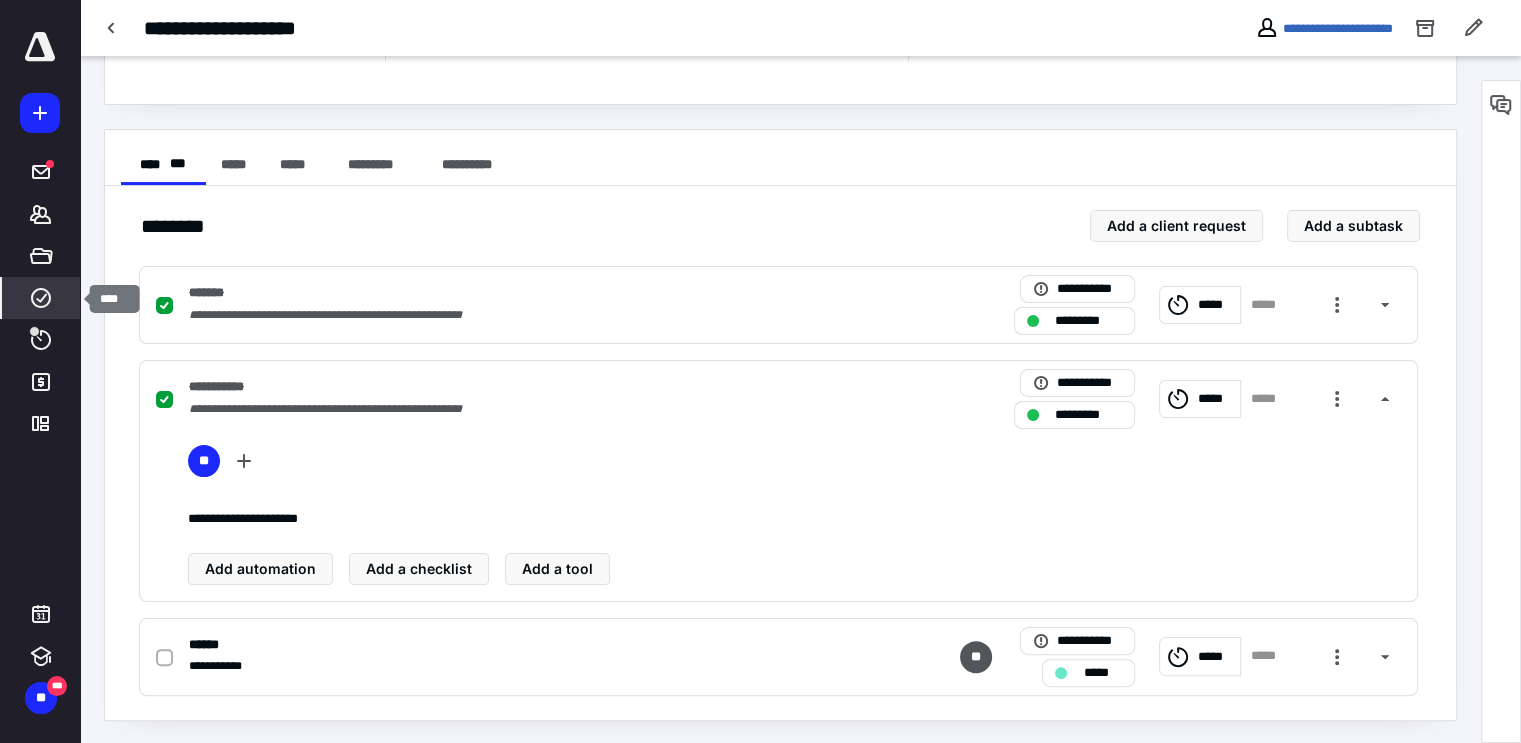 click 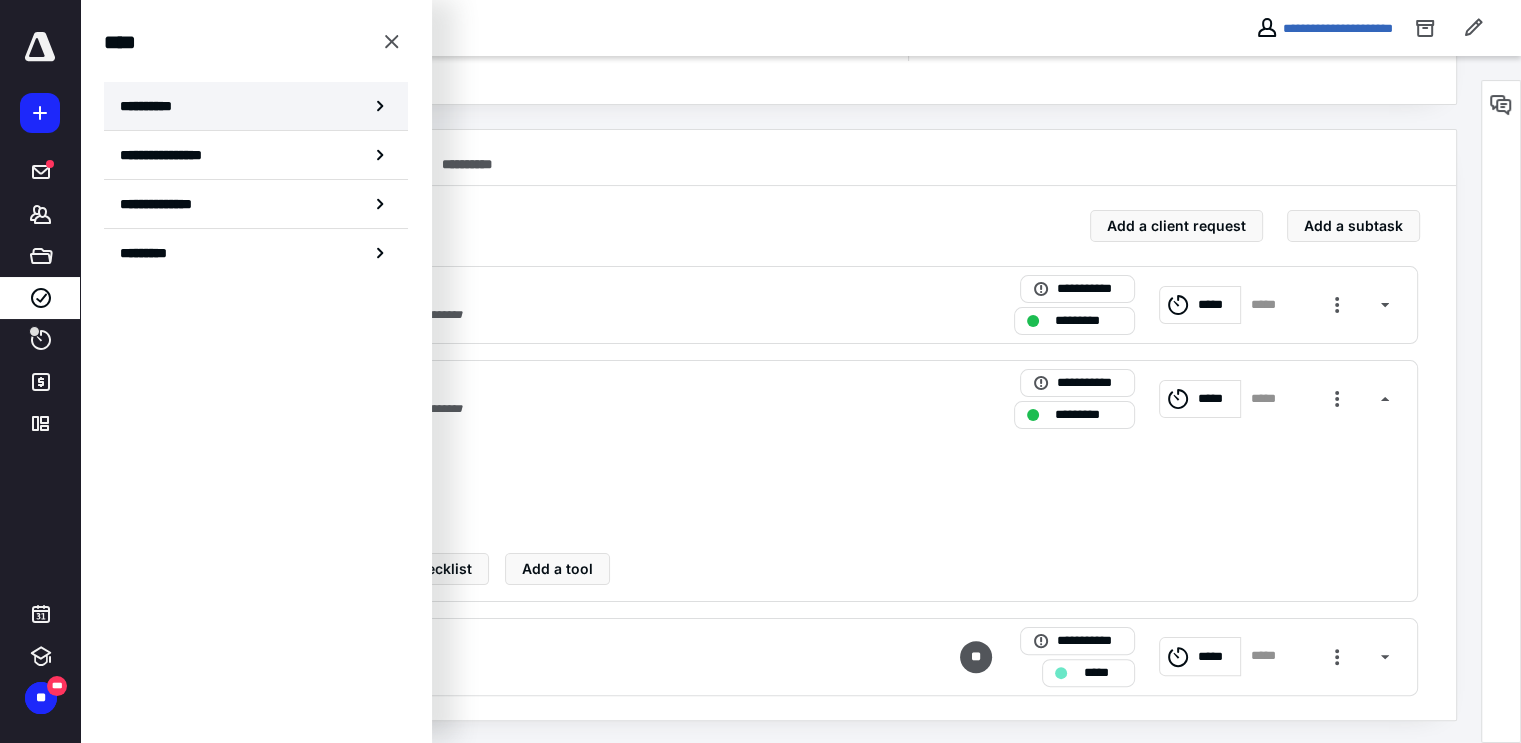 click on "**********" at bounding box center [256, 106] 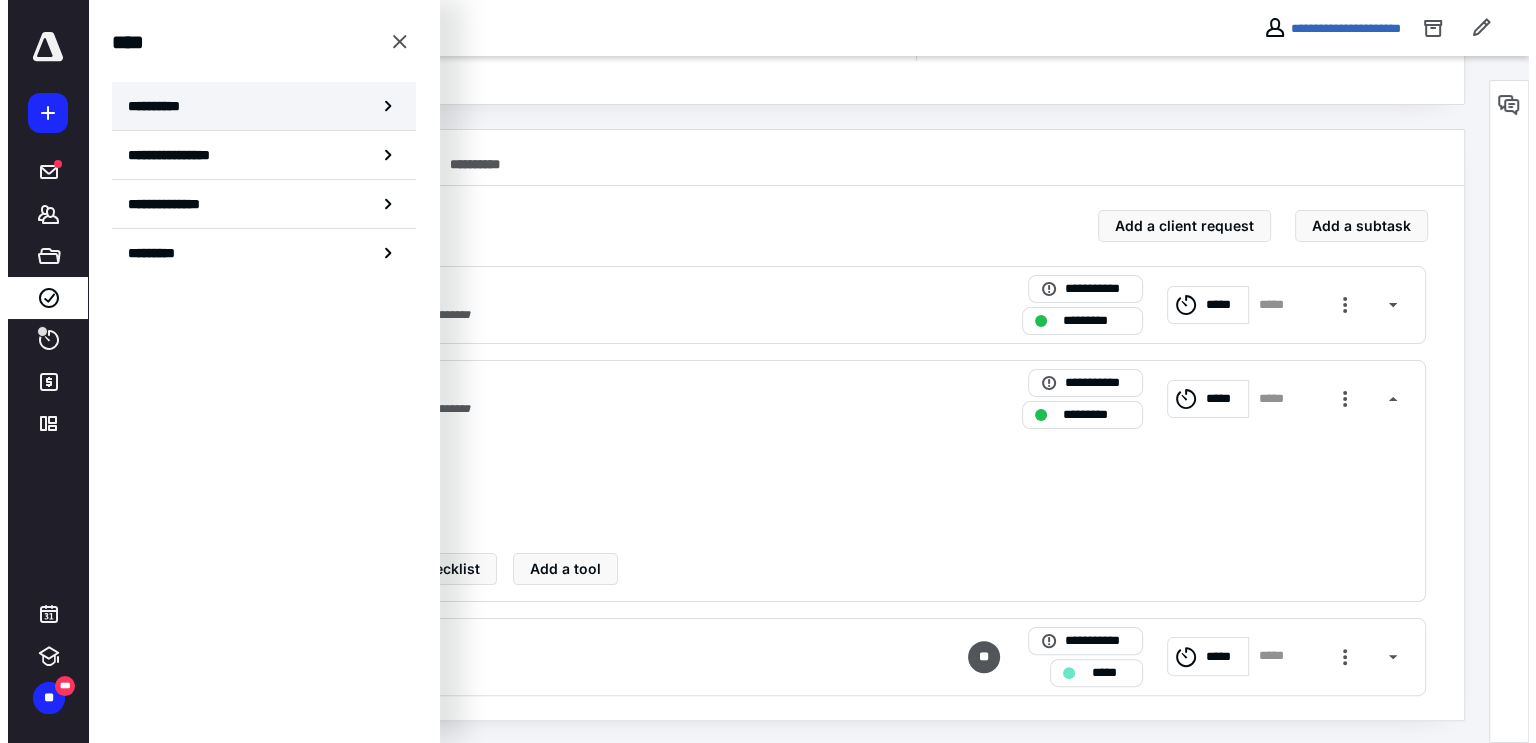 scroll, scrollTop: 0, scrollLeft: 0, axis: both 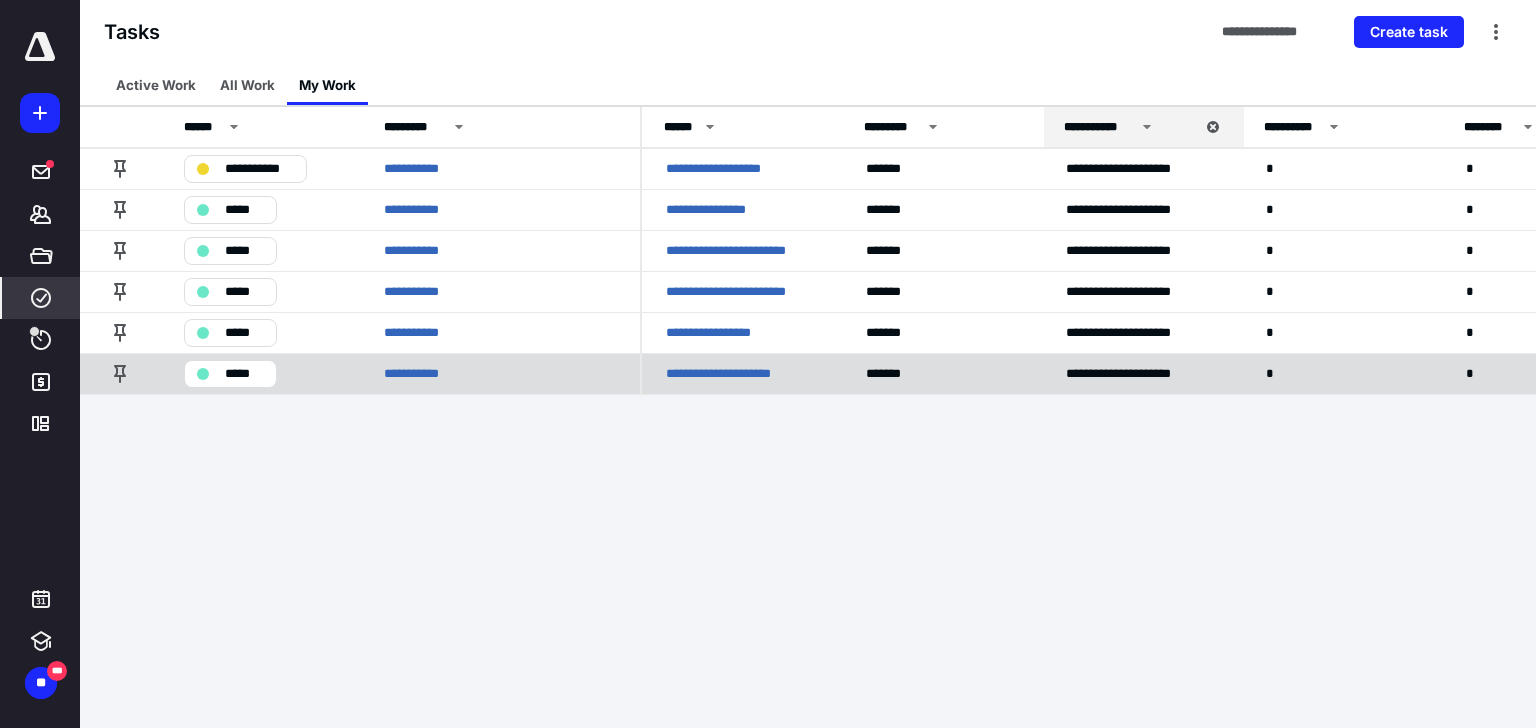 click on "**********" at bounding box center [742, 374] 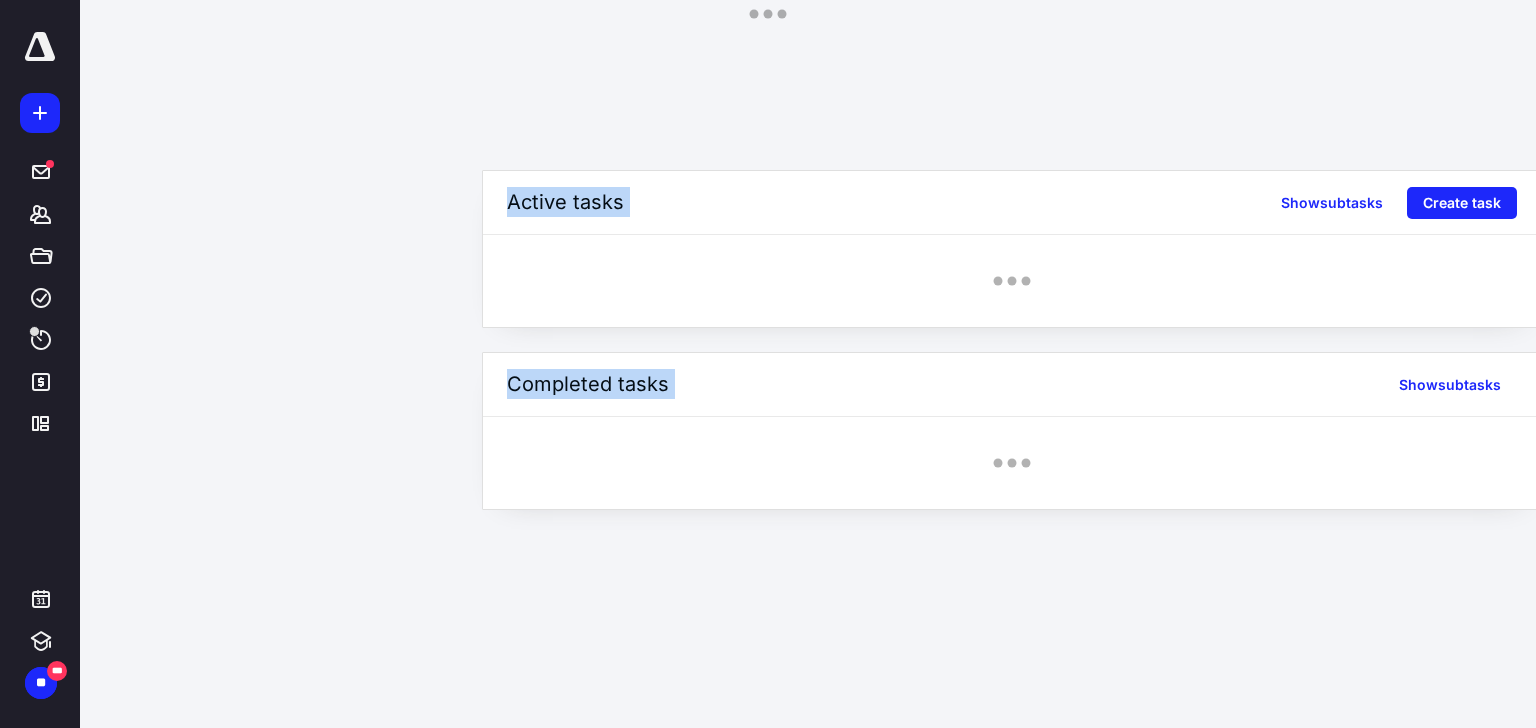click on "Completed   tasks   Show  subtasks" at bounding box center [1012, 385] 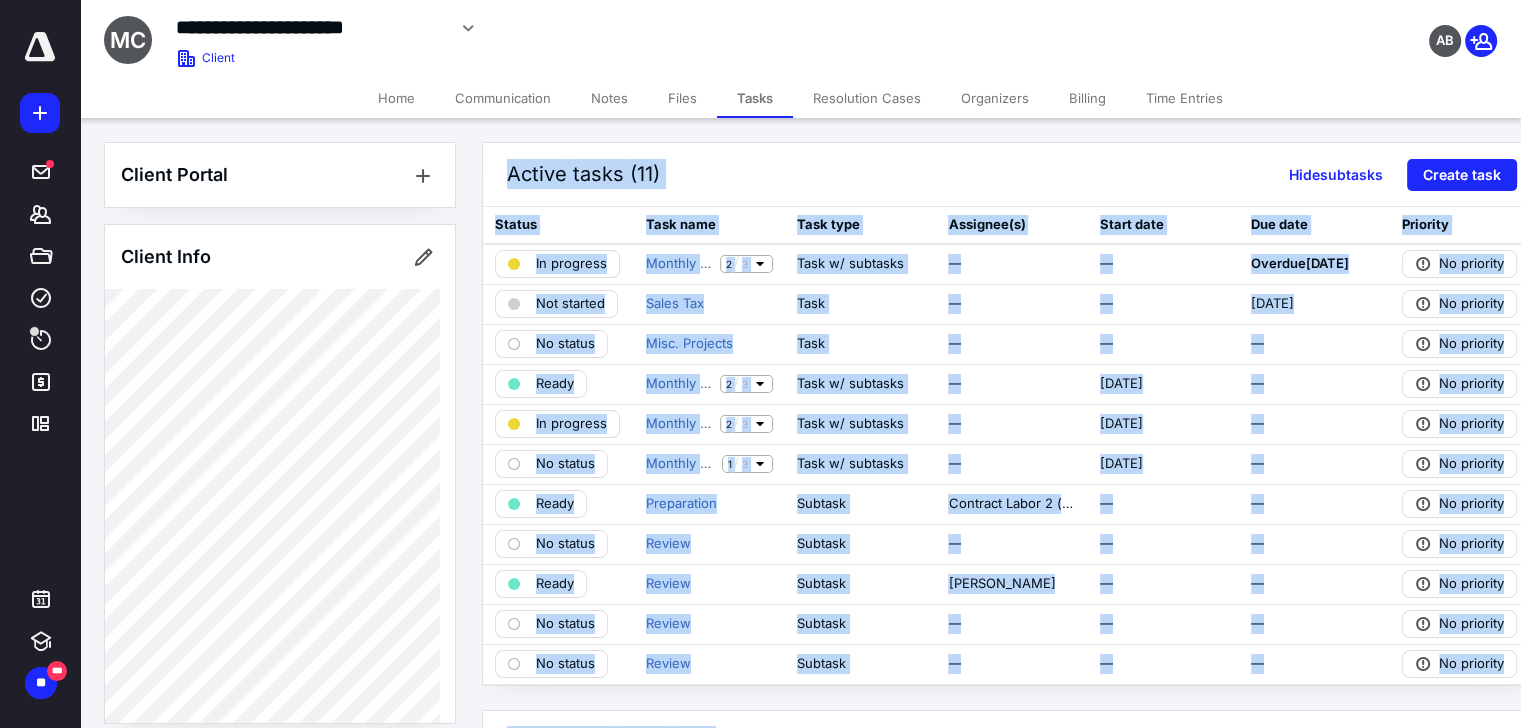 click on "Files" at bounding box center (682, 98) 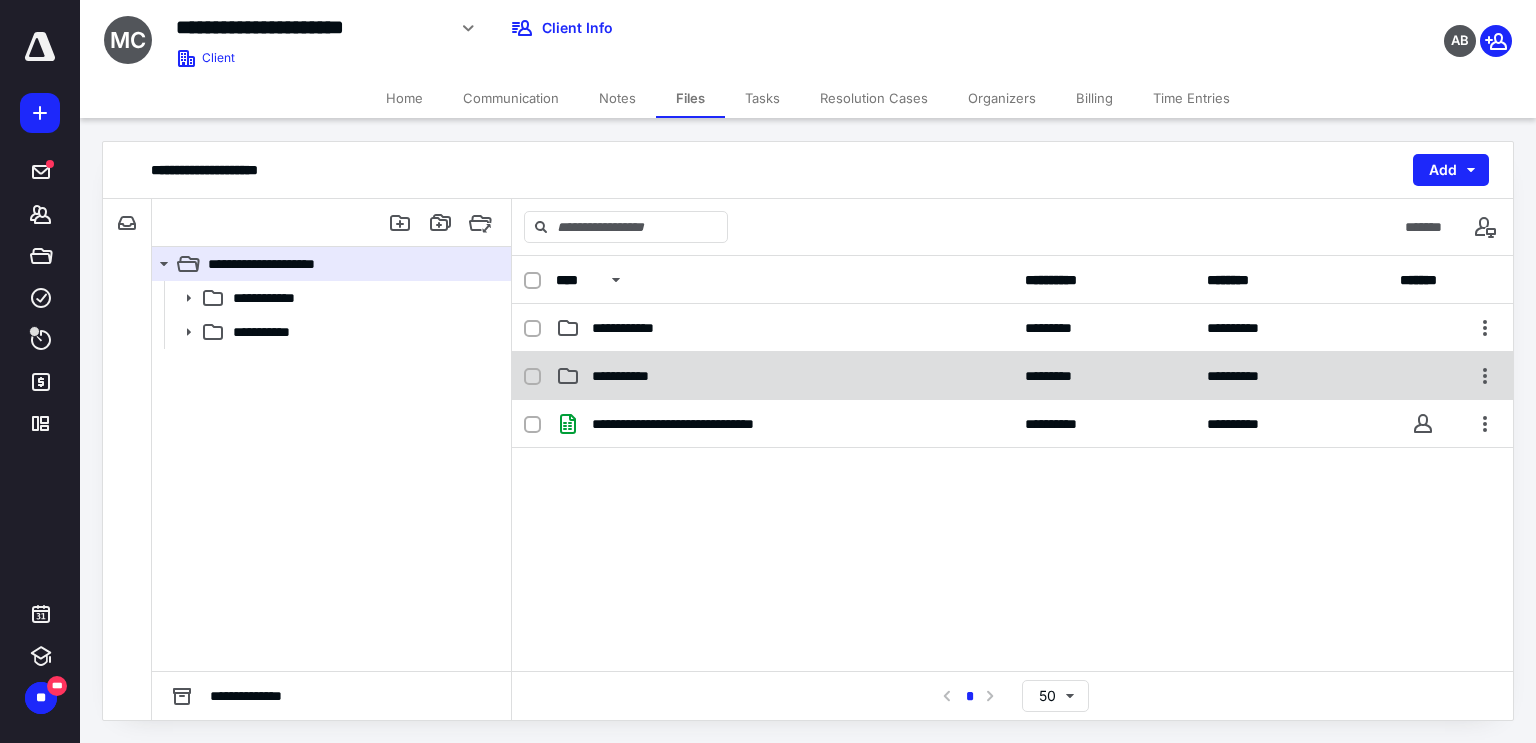 click on "**********" at bounding box center (784, 376) 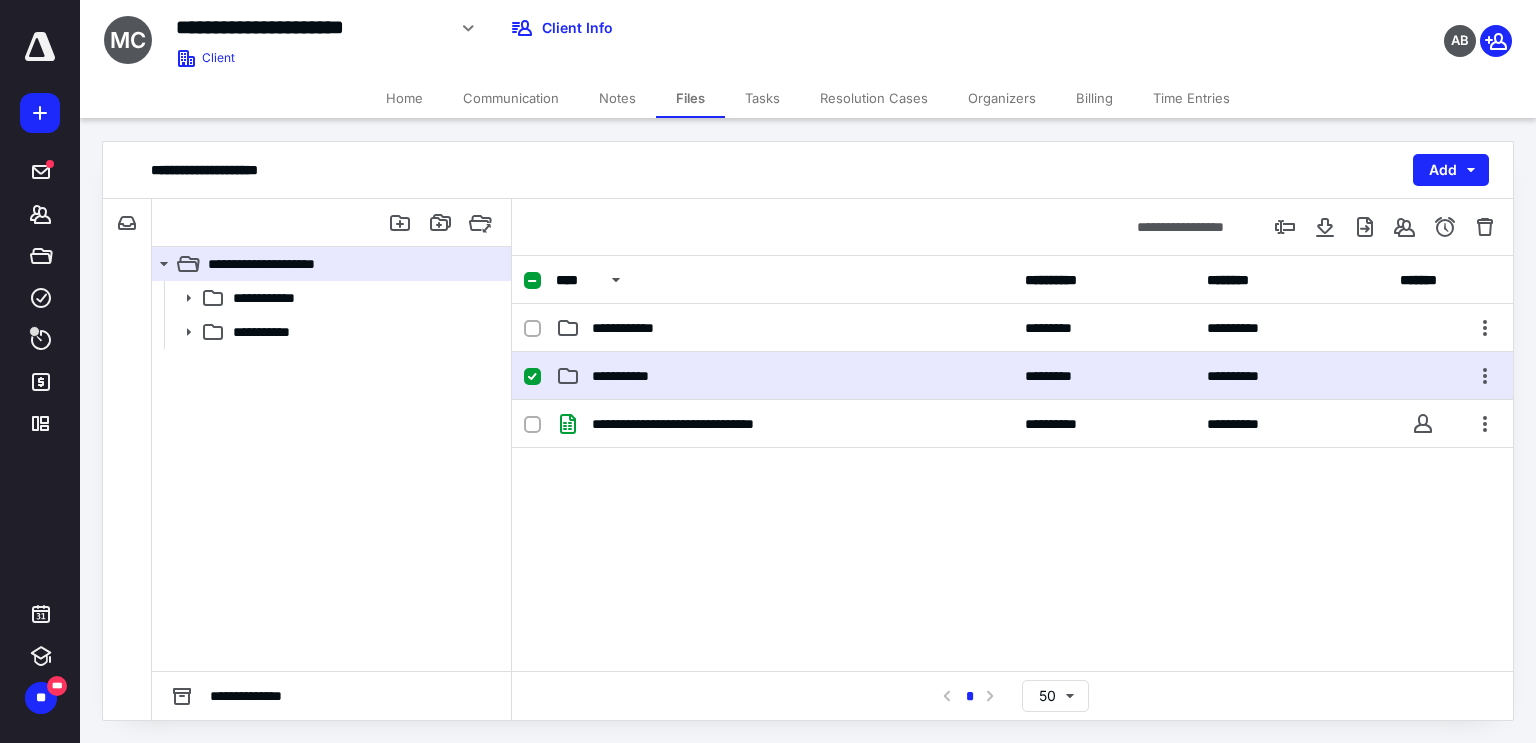 click on "**********" at bounding box center (784, 376) 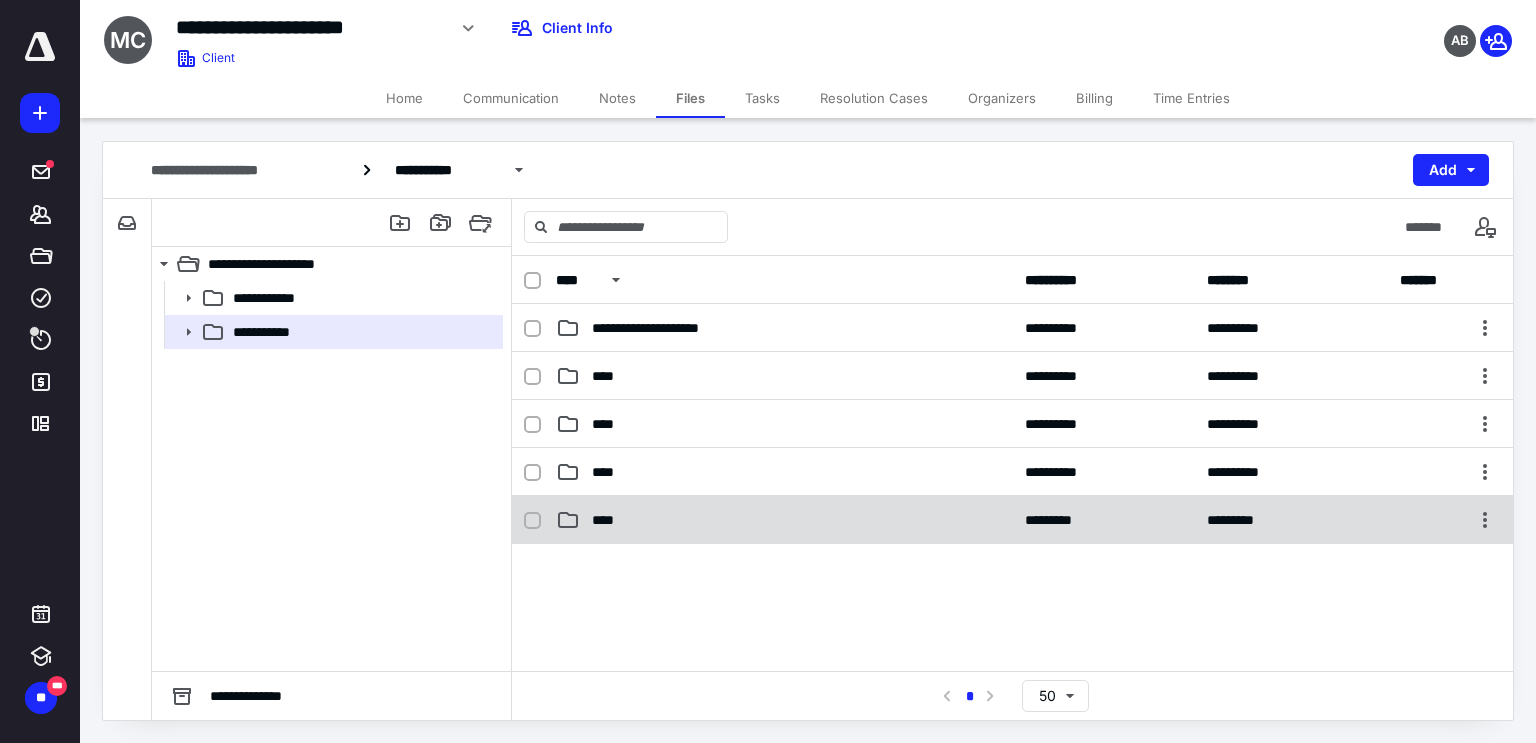 click on "**** ********* *********" at bounding box center (1012, 520) 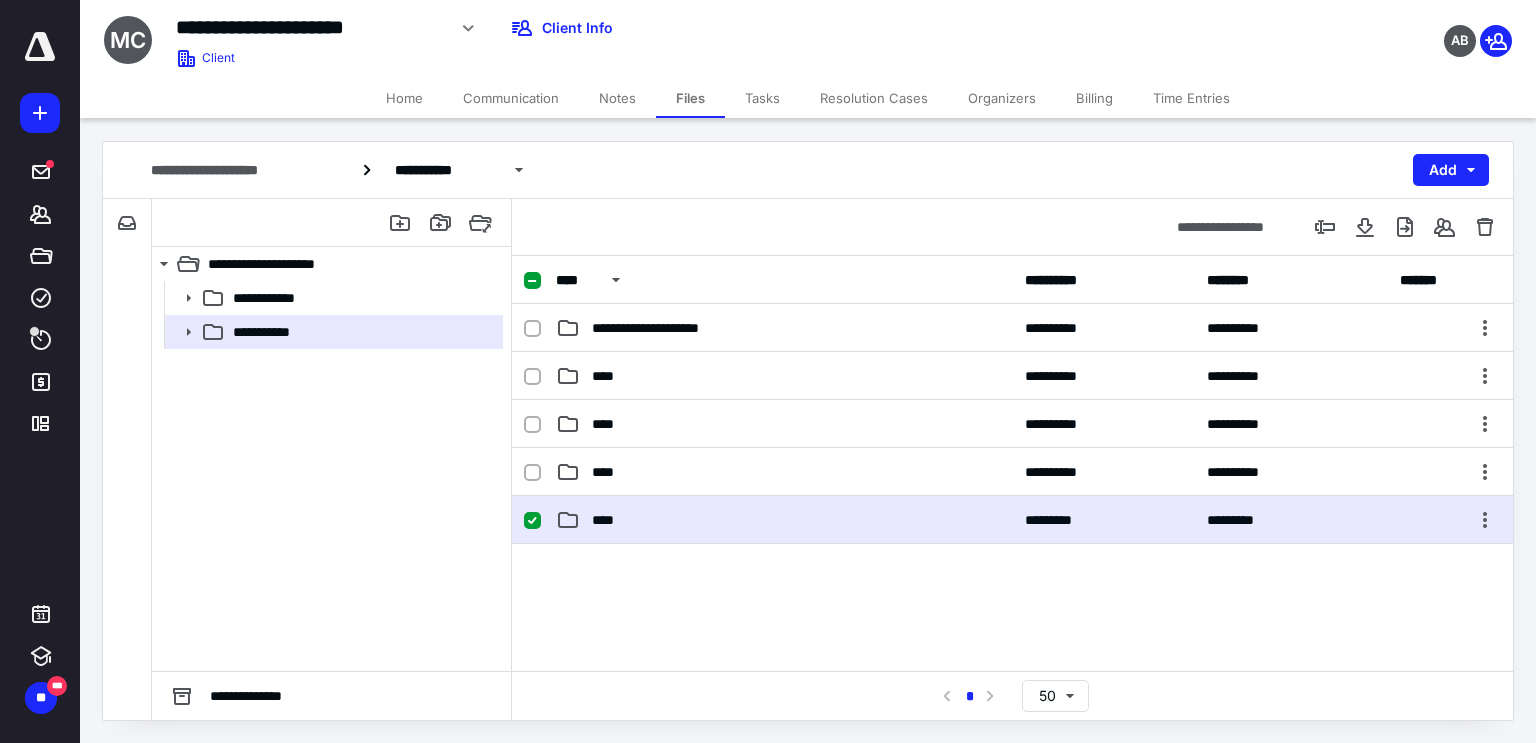 click on "**** ********* *********" at bounding box center (1012, 520) 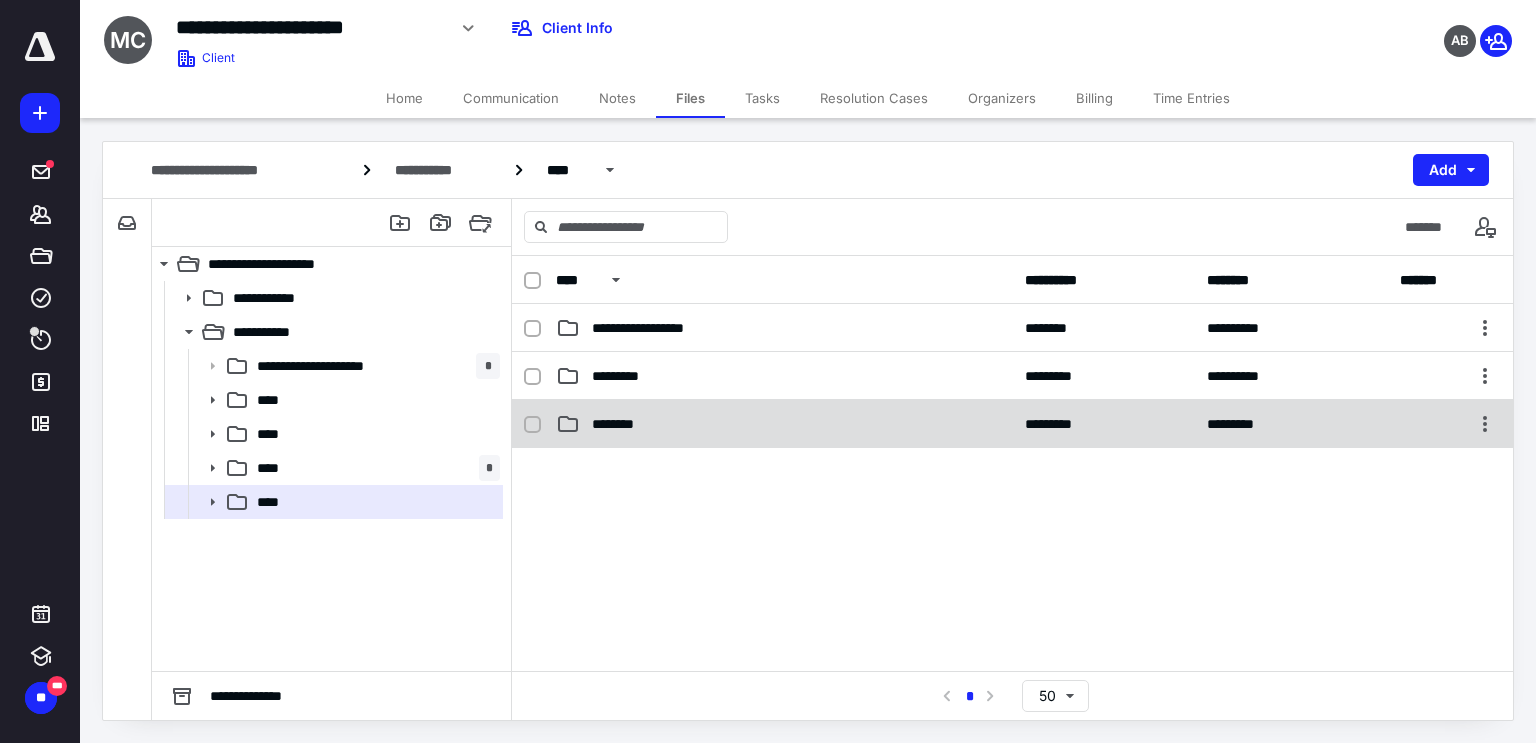 click on "********" at bounding box center [621, 424] 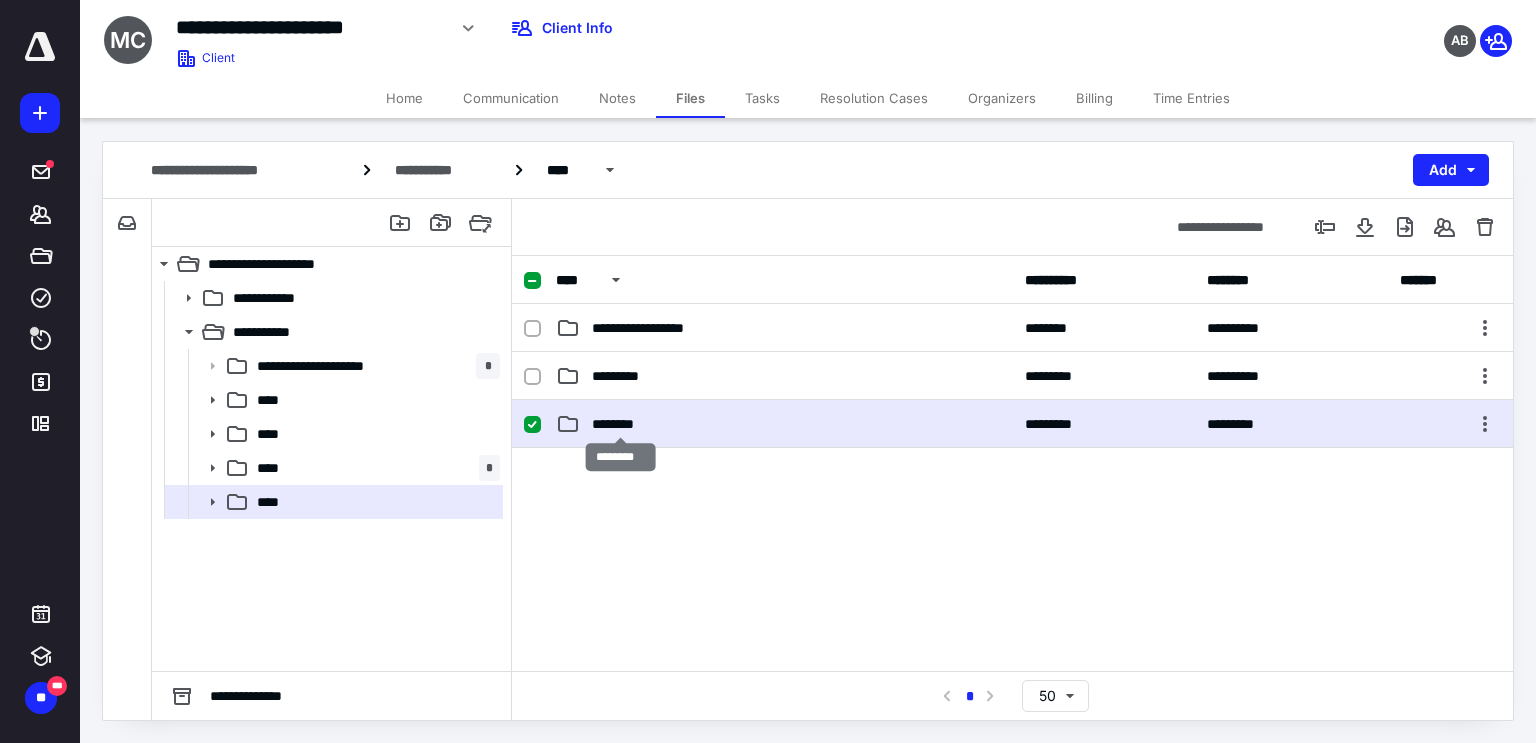 click on "********" at bounding box center (621, 424) 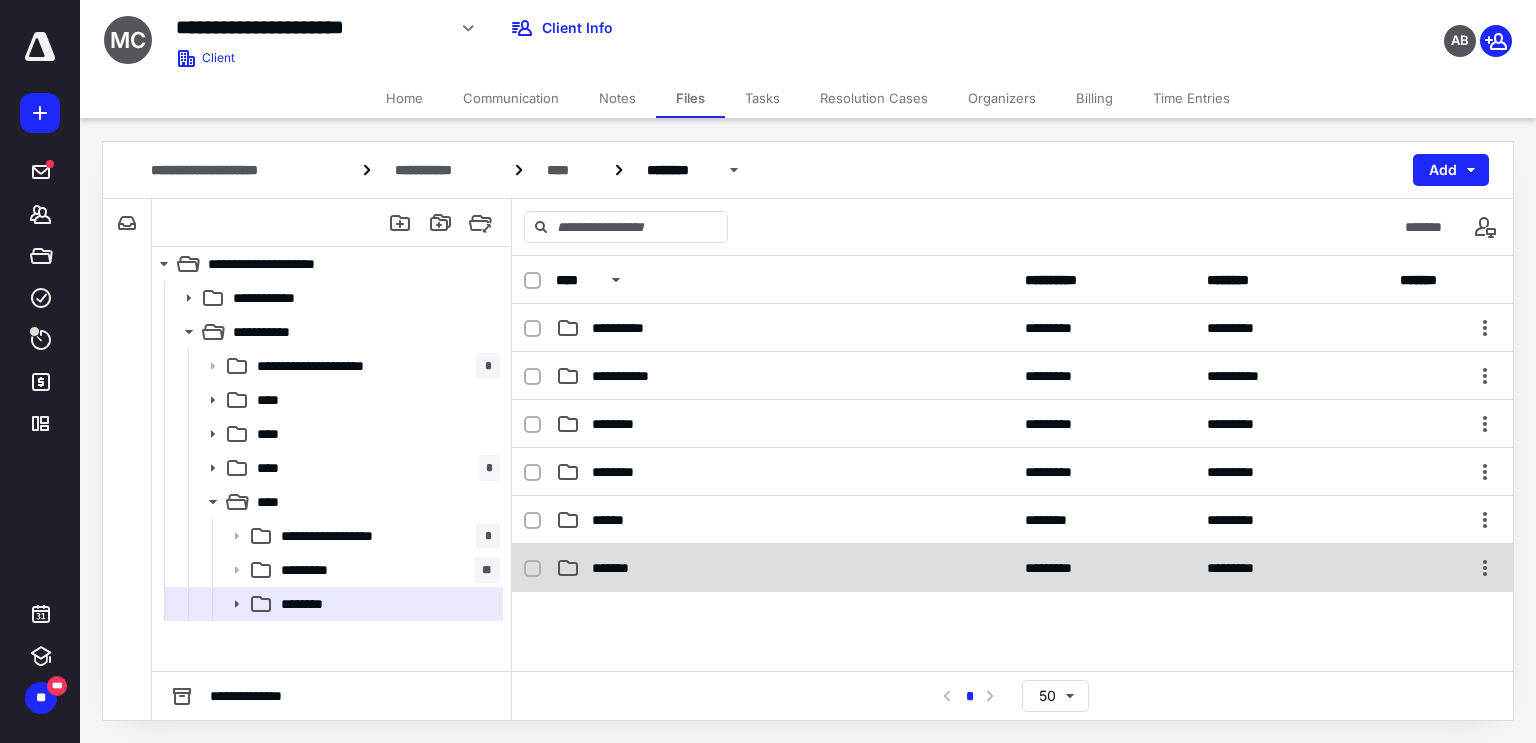 click on "*******" at bounding box center (784, 568) 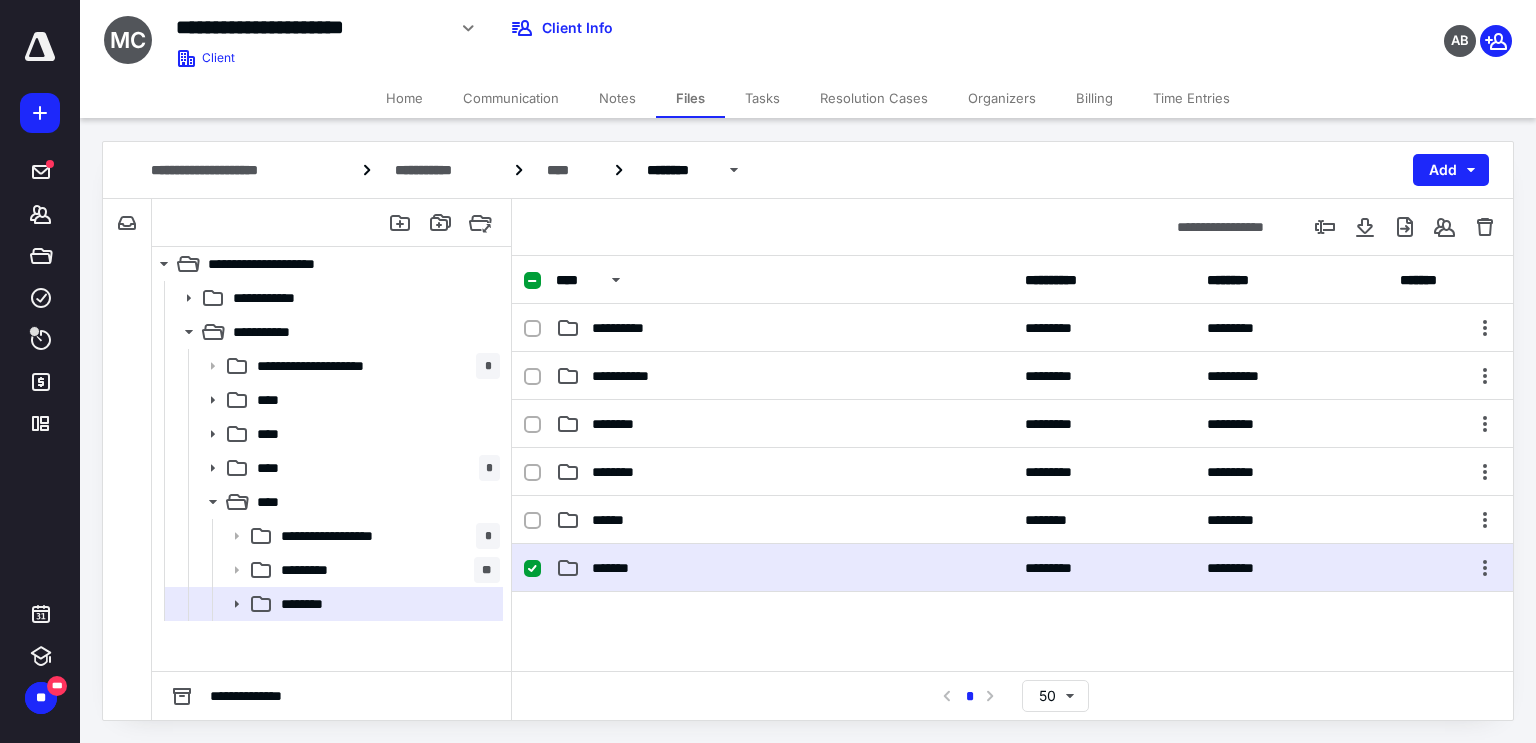 click on "*******" at bounding box center (784, 568) 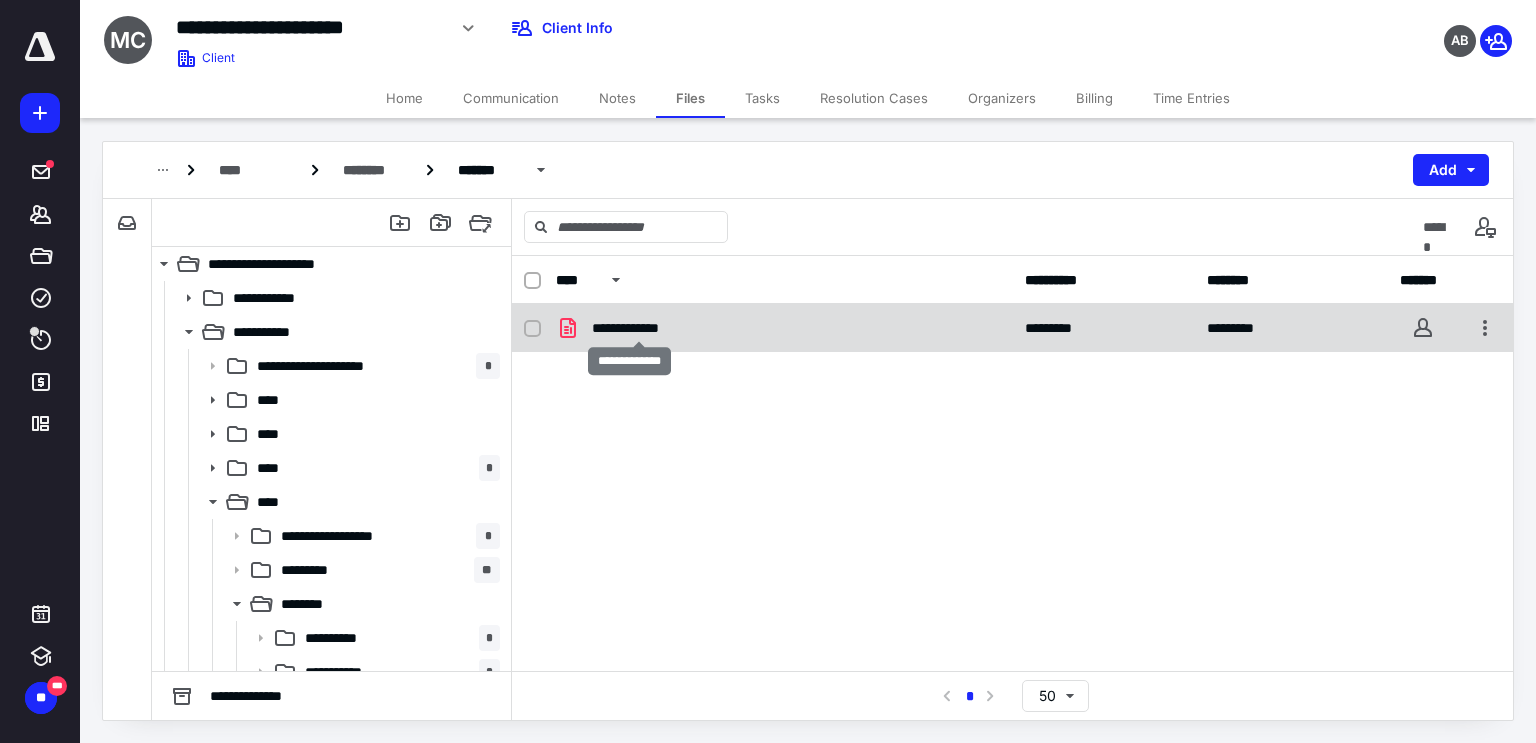 click on "**********" at bounding box center [639, 328] 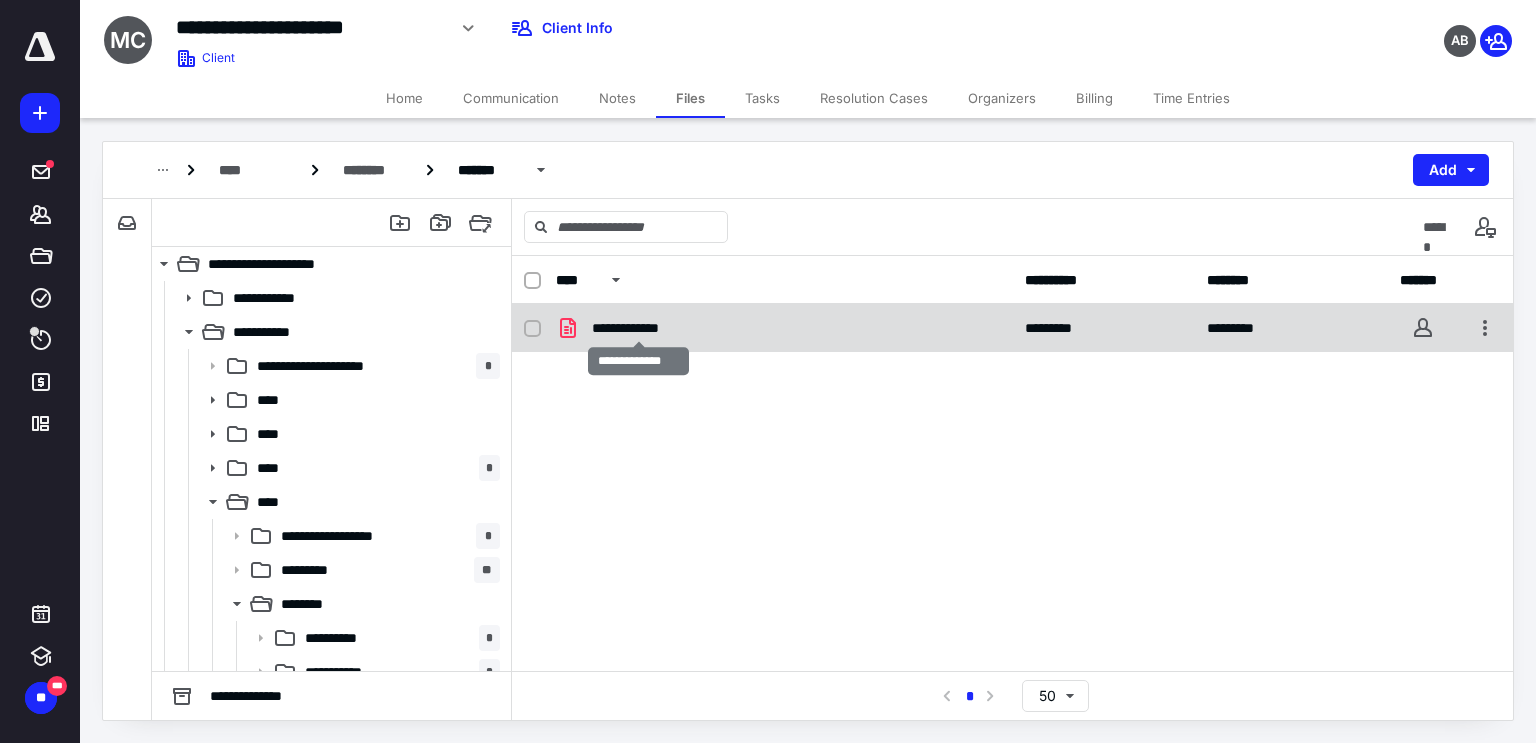 click on "**********" at bounding box center [639, 328] 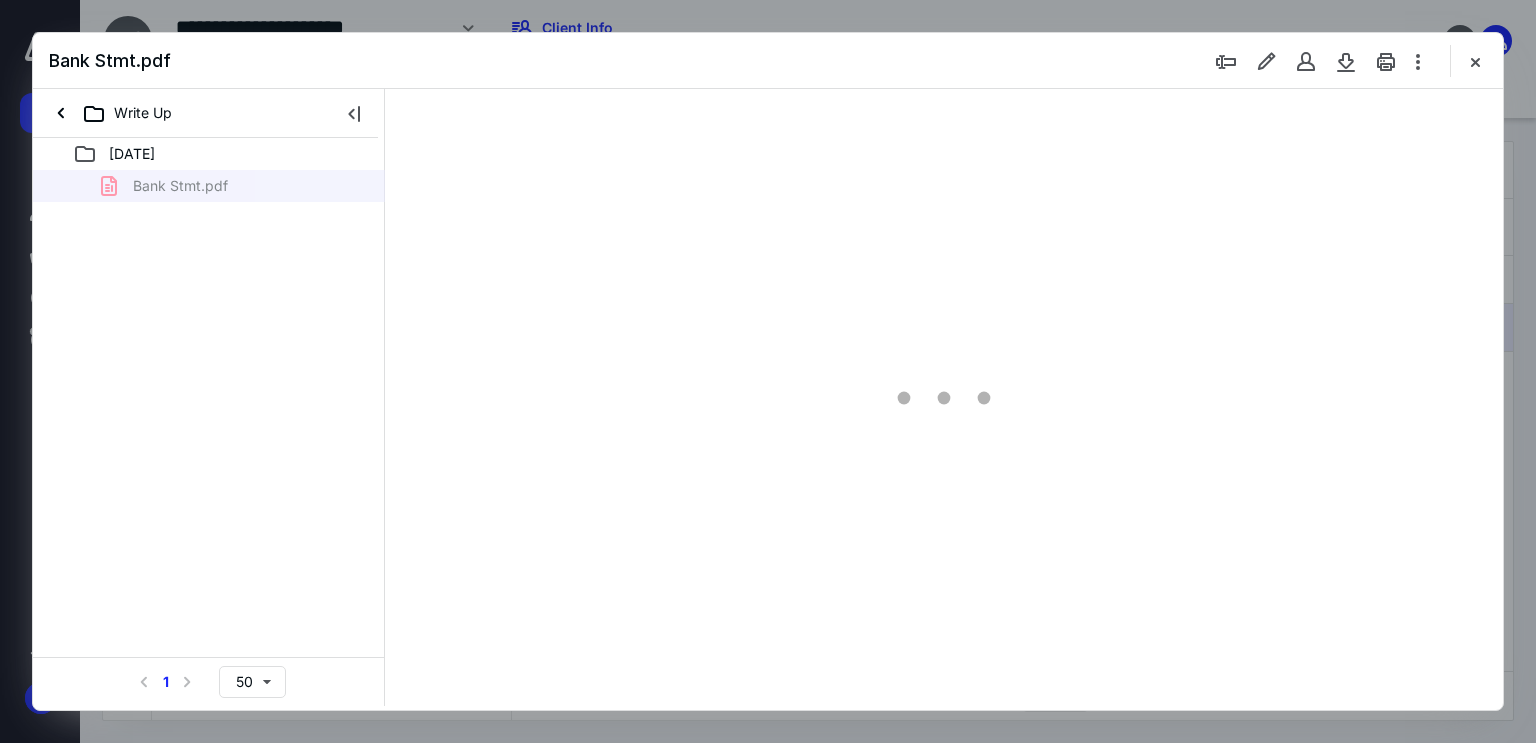 scroll, scrollTop: 0, scrollLeft: 0, axis: both 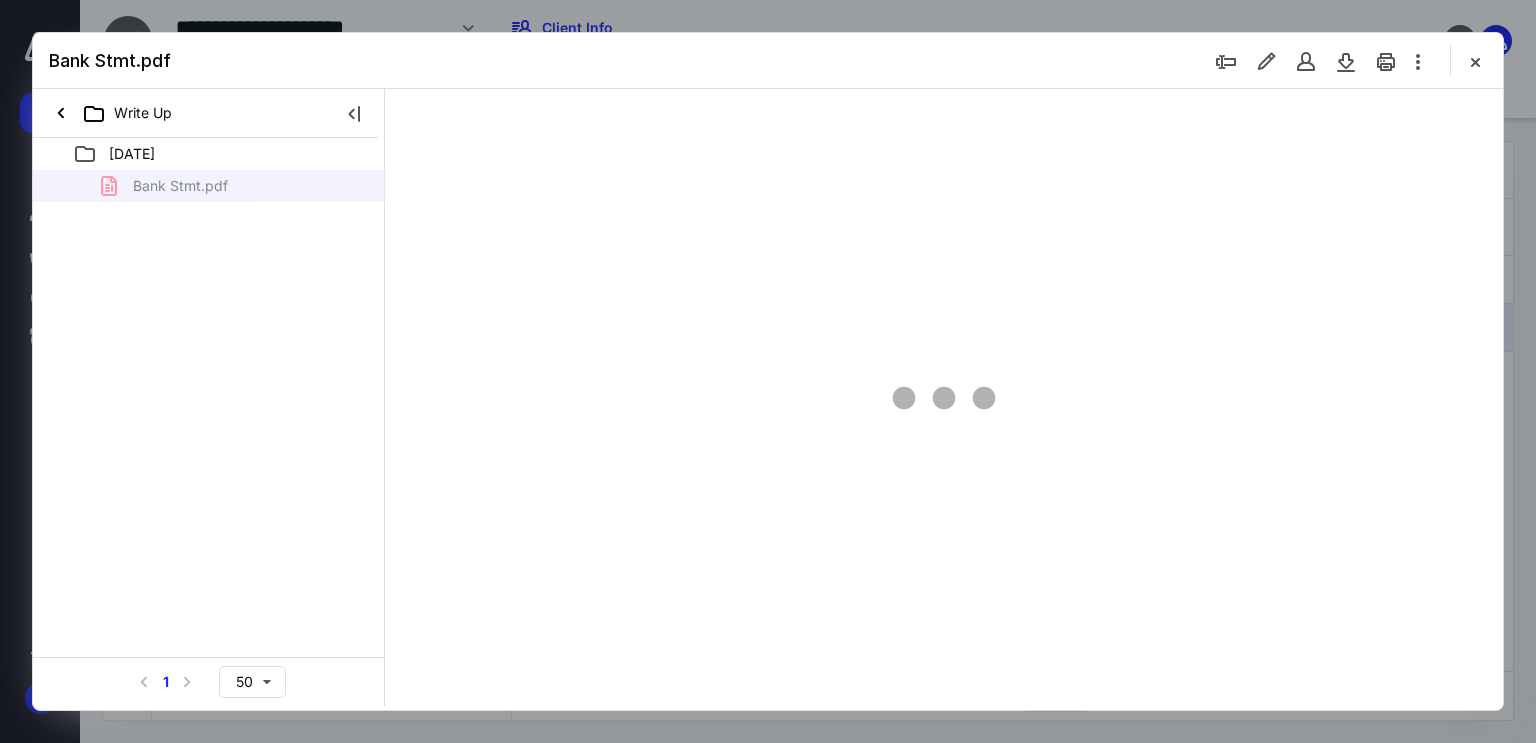 type on "179" 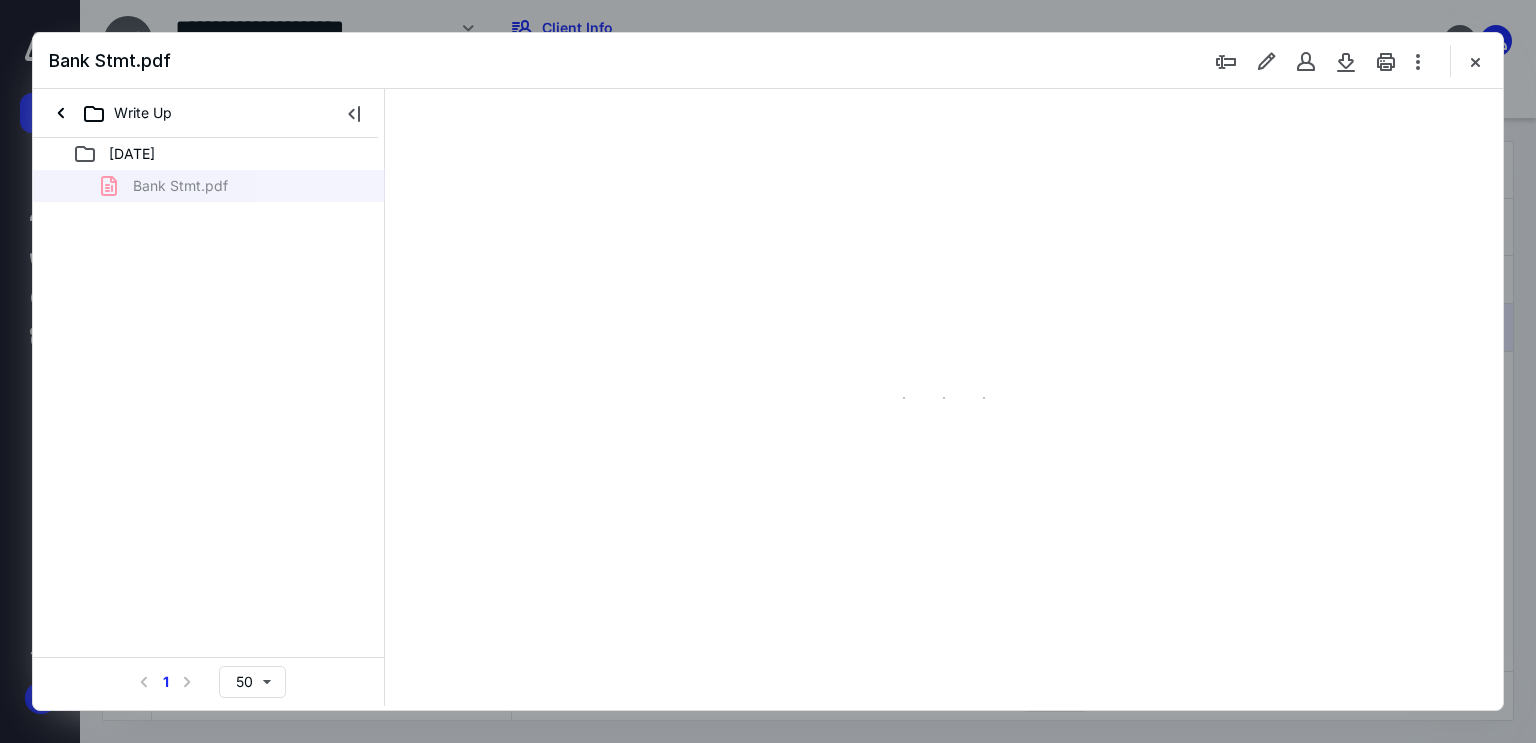 scroll, scrollTop: 83, scrollLeft: 0, axis: vertical 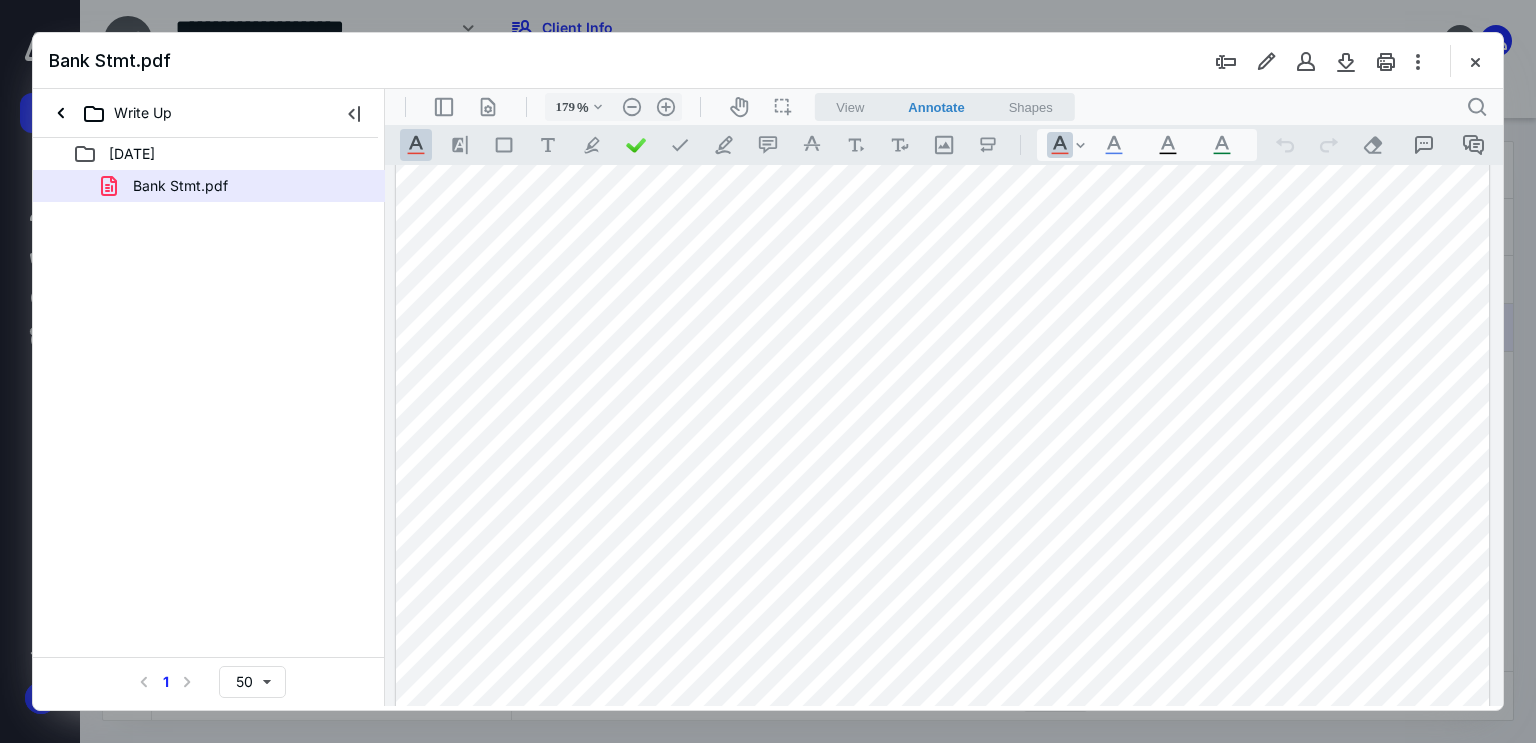 click at bounding box center (943, 797) 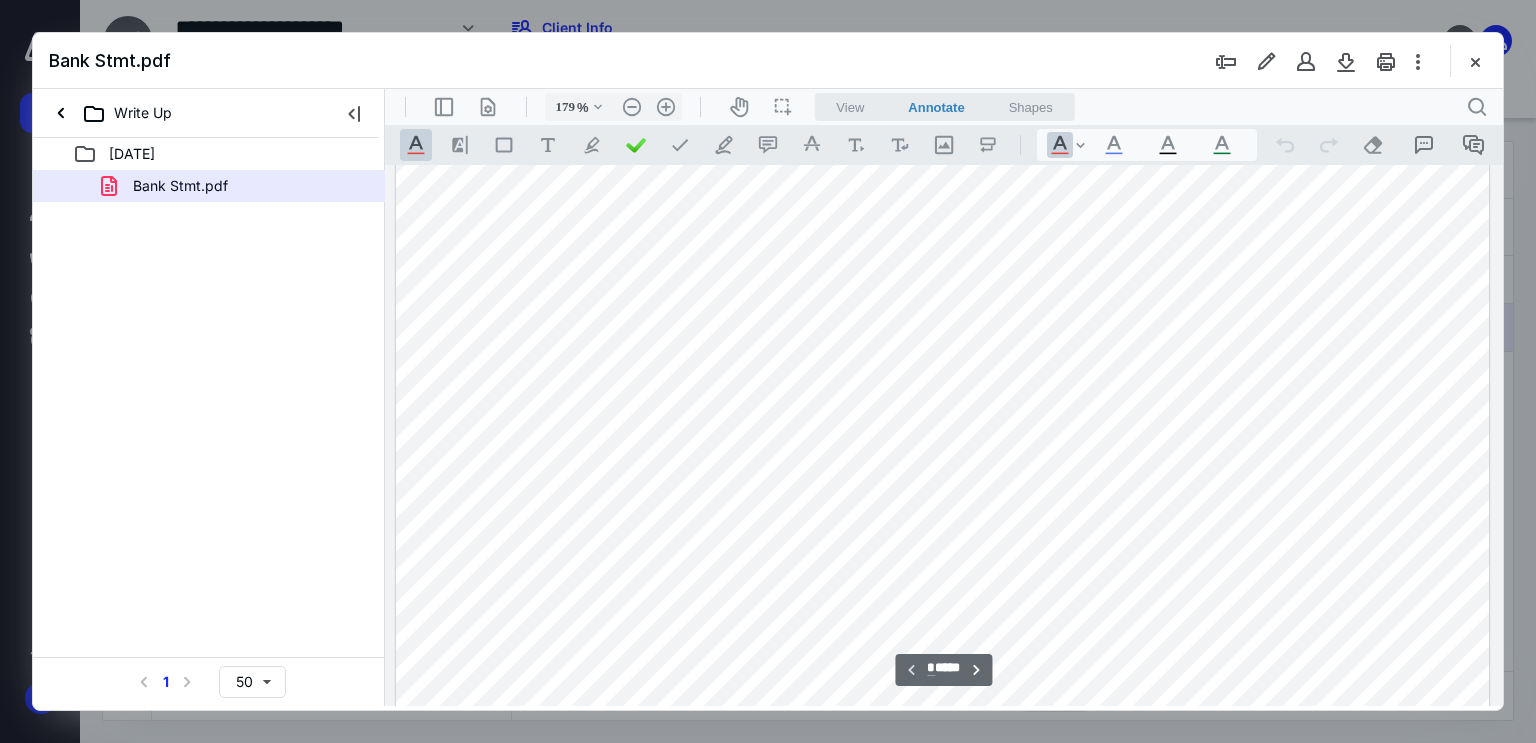 scroll, scrollTop: 283, scrollLeft: 0, axis: vertical 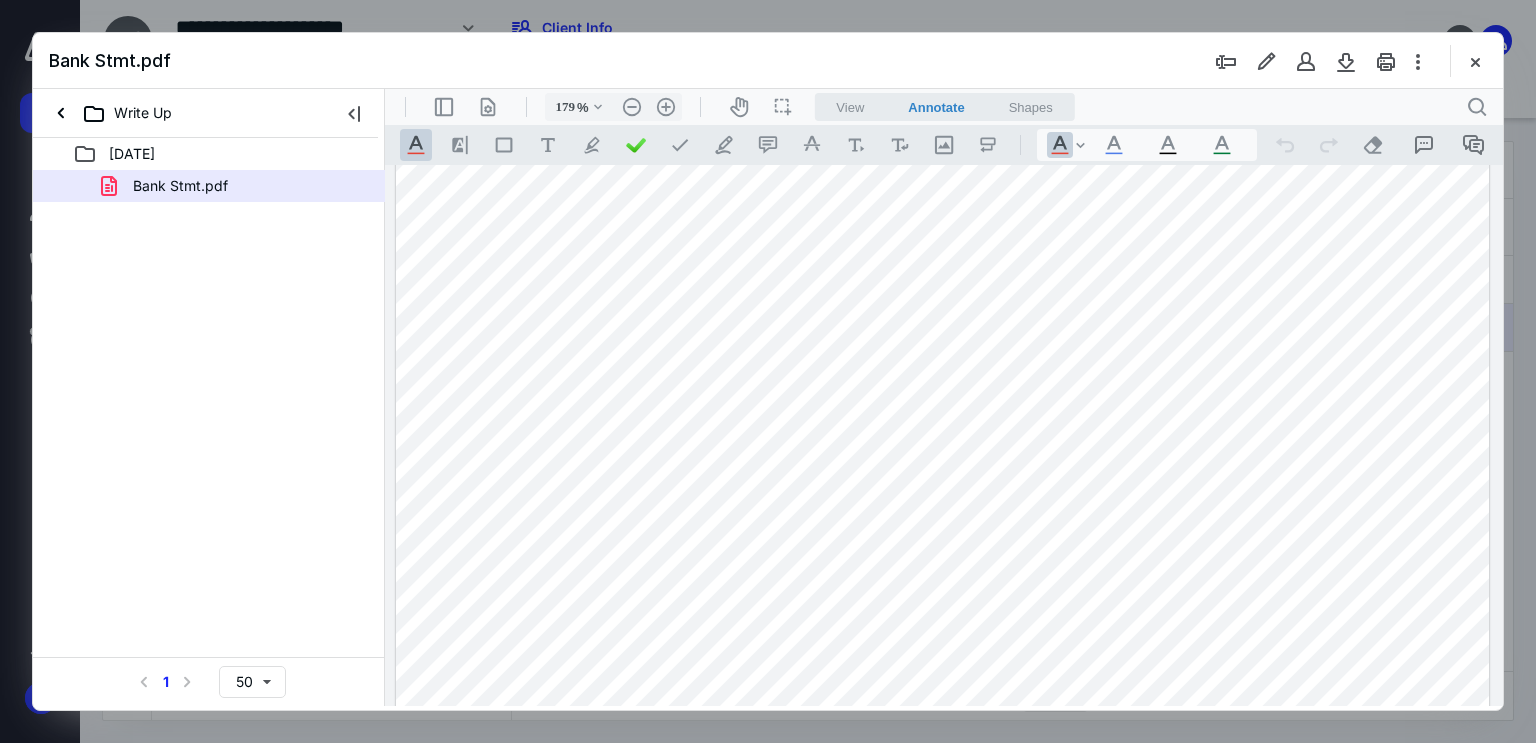 click at bounding box center [943, 597] 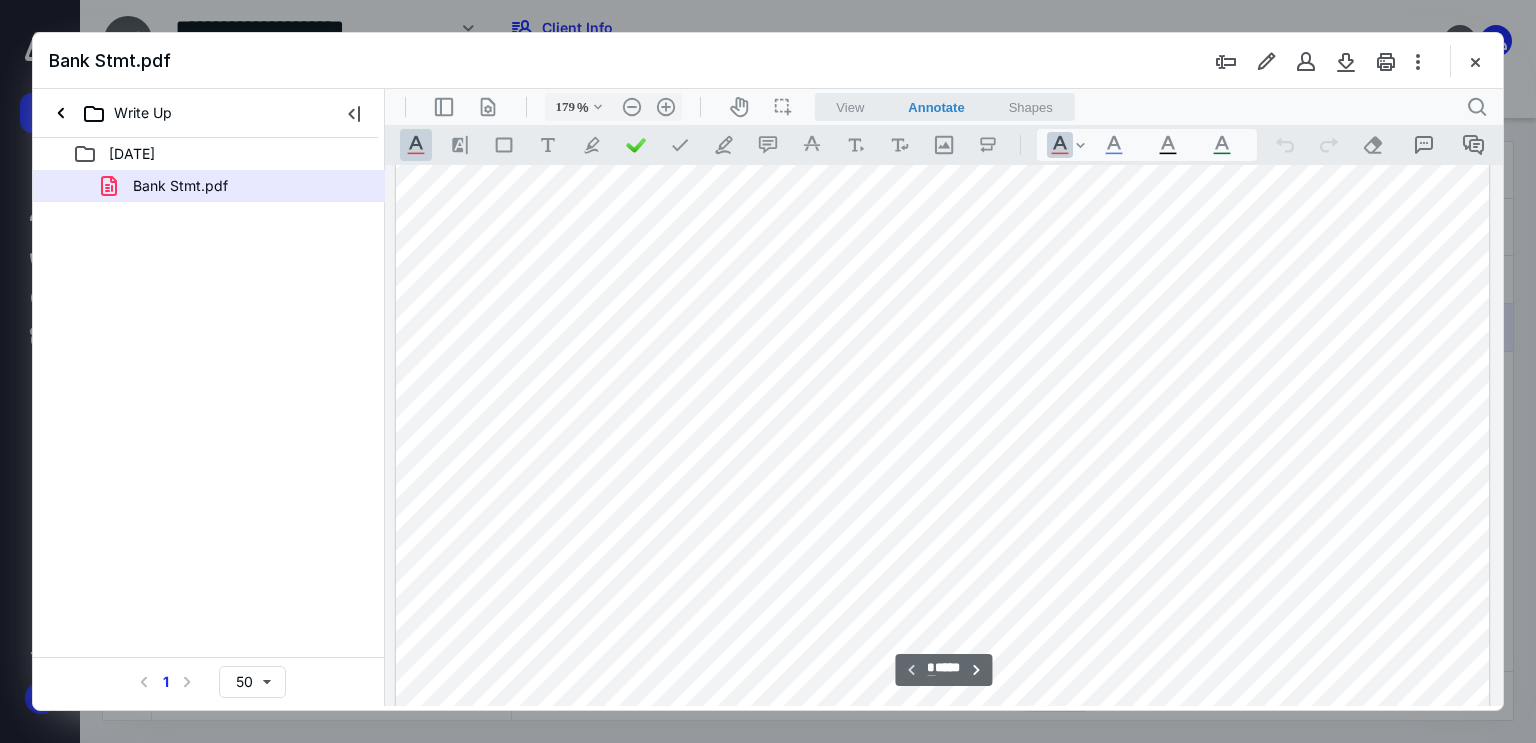 scroll, scrollTop: 400, scrollLeft: 0, axis: vertical 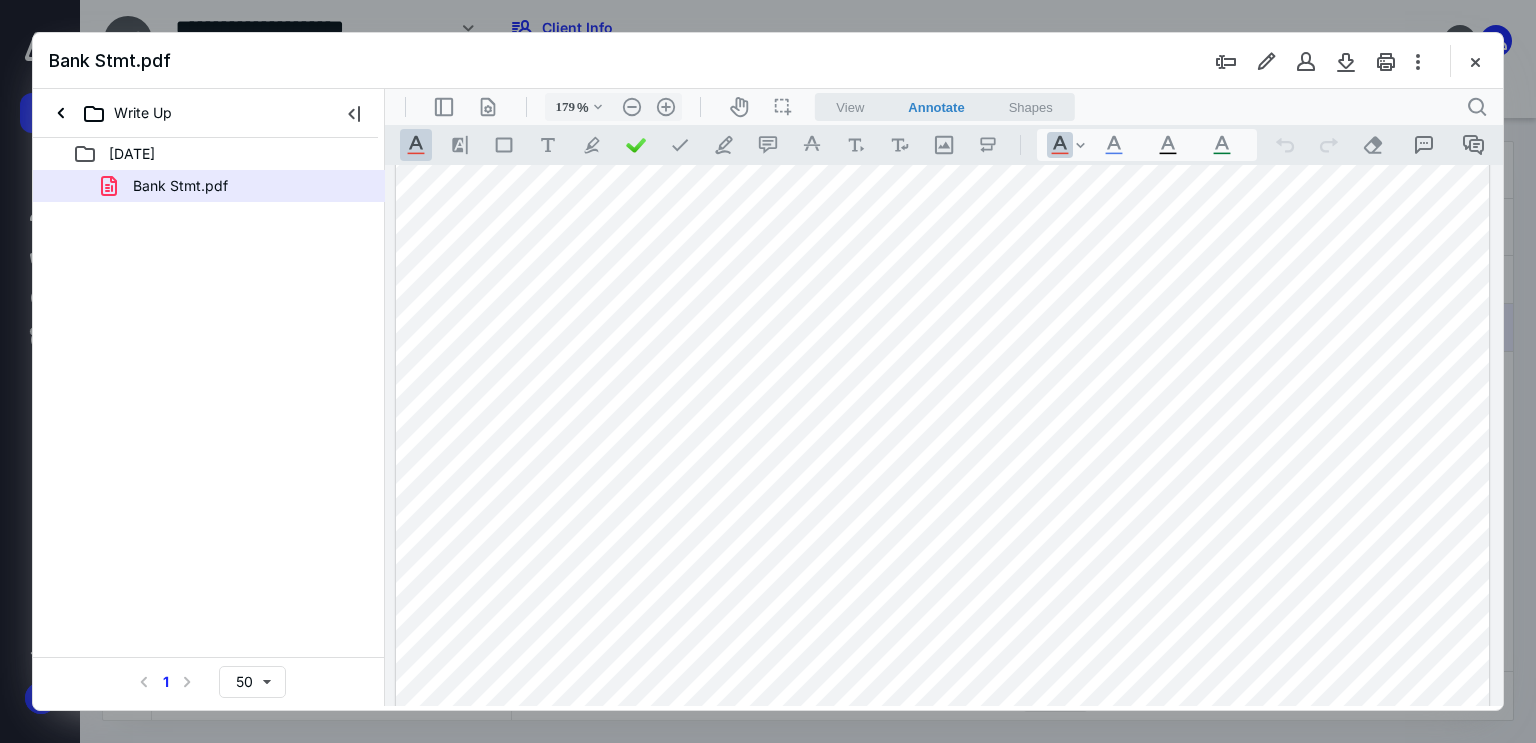 click at bounding box center [943, 480] 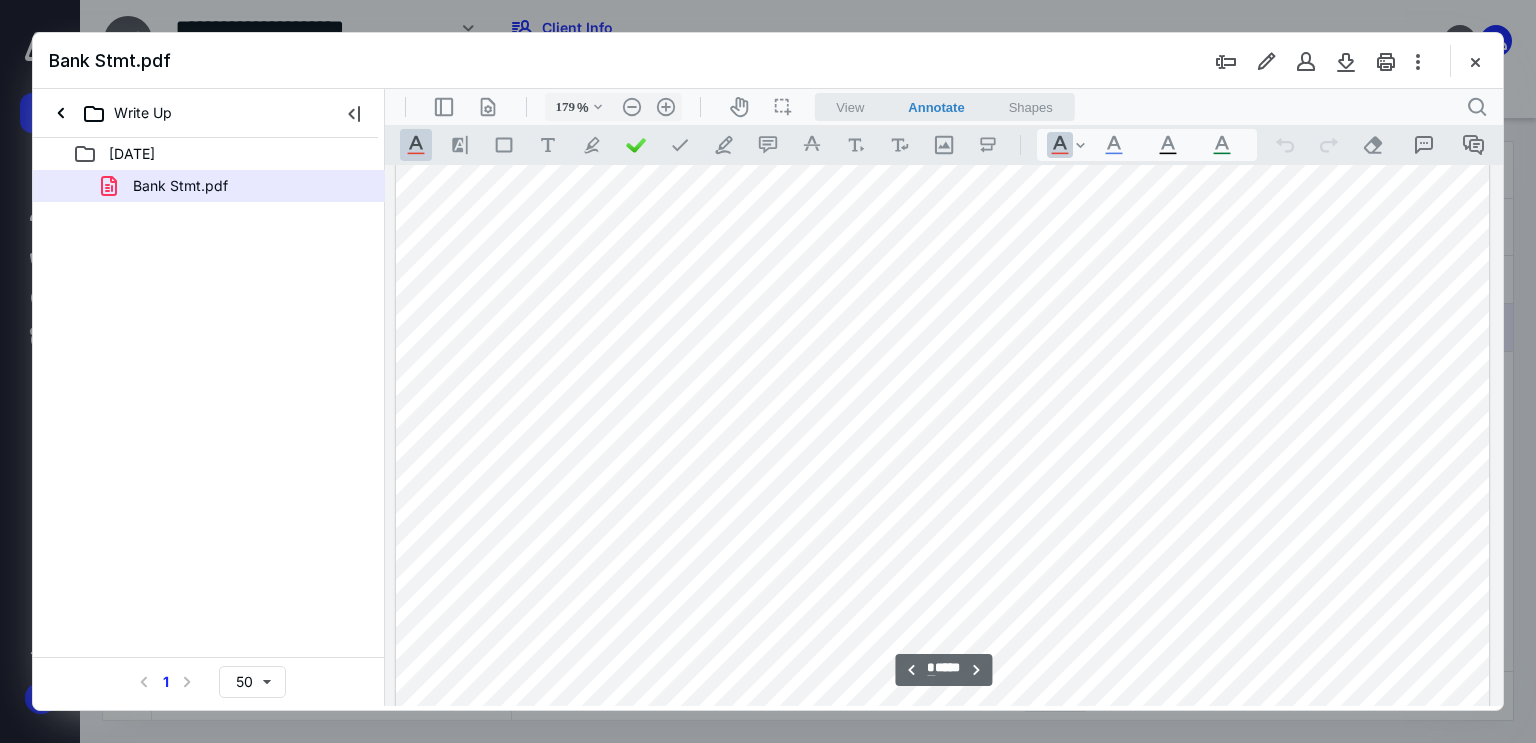 scroll, scrollTop: 6316, scrollLeft: 0, axis: vertical 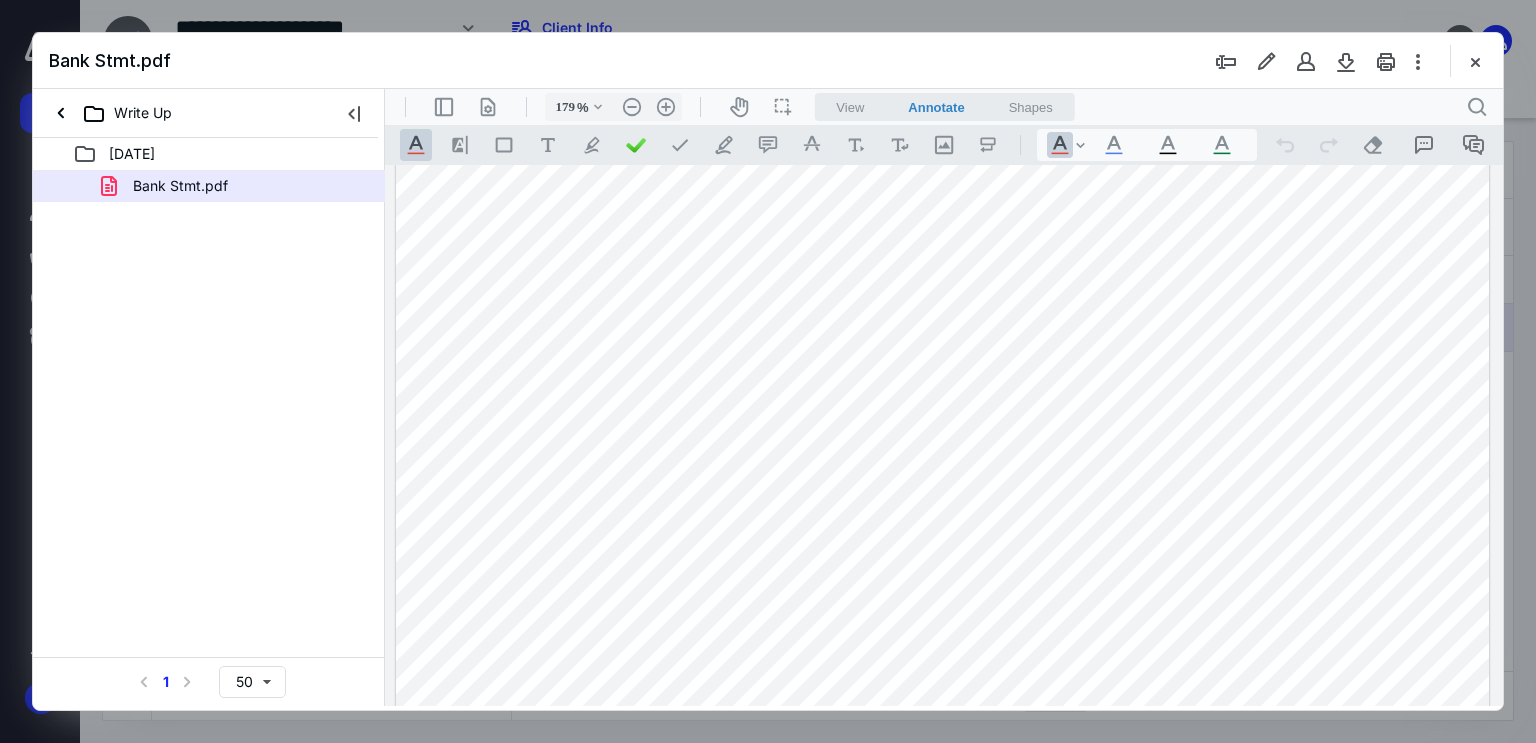 click at bounding box center [943, 280] 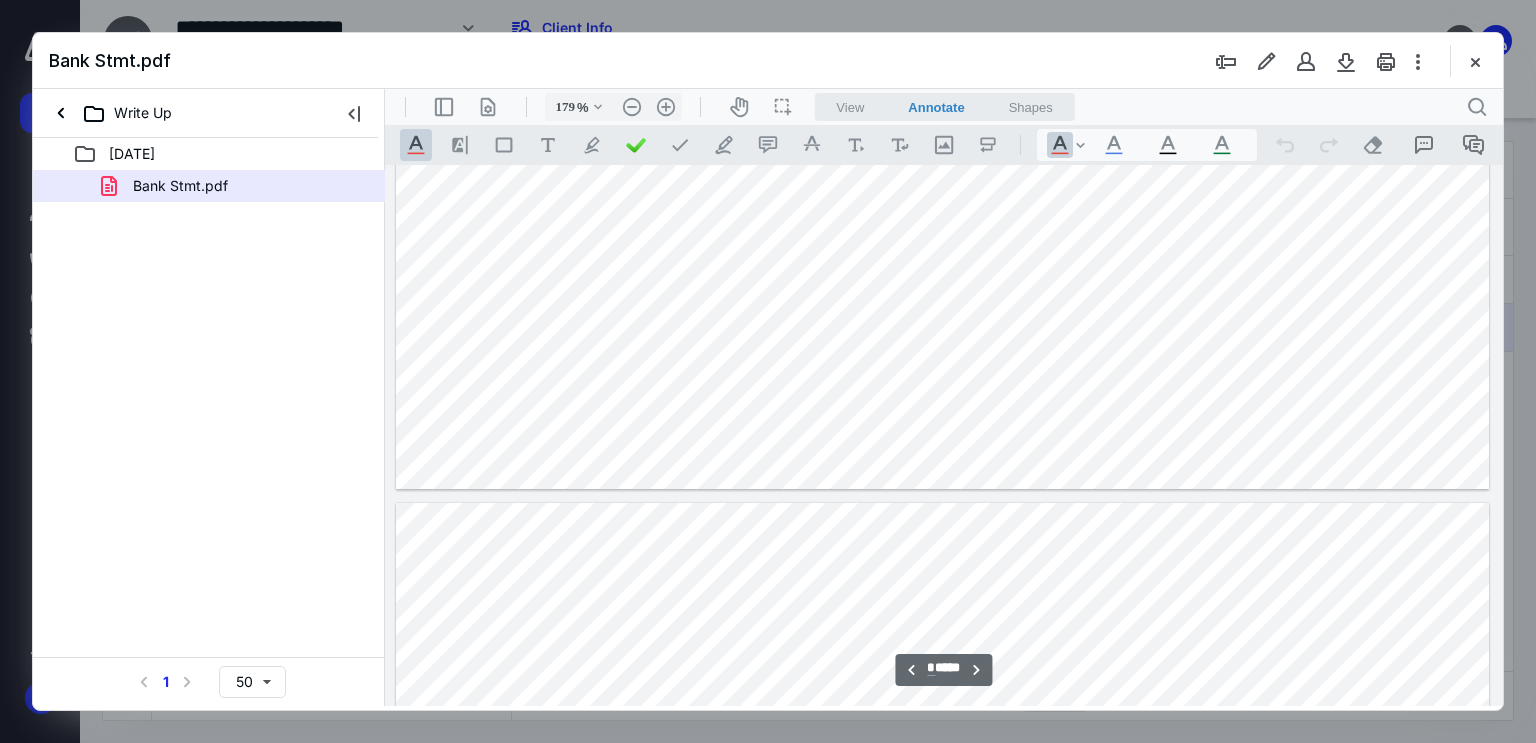 scroll, scrollTop: 6816, scrollLeft: 0, axis: vertical 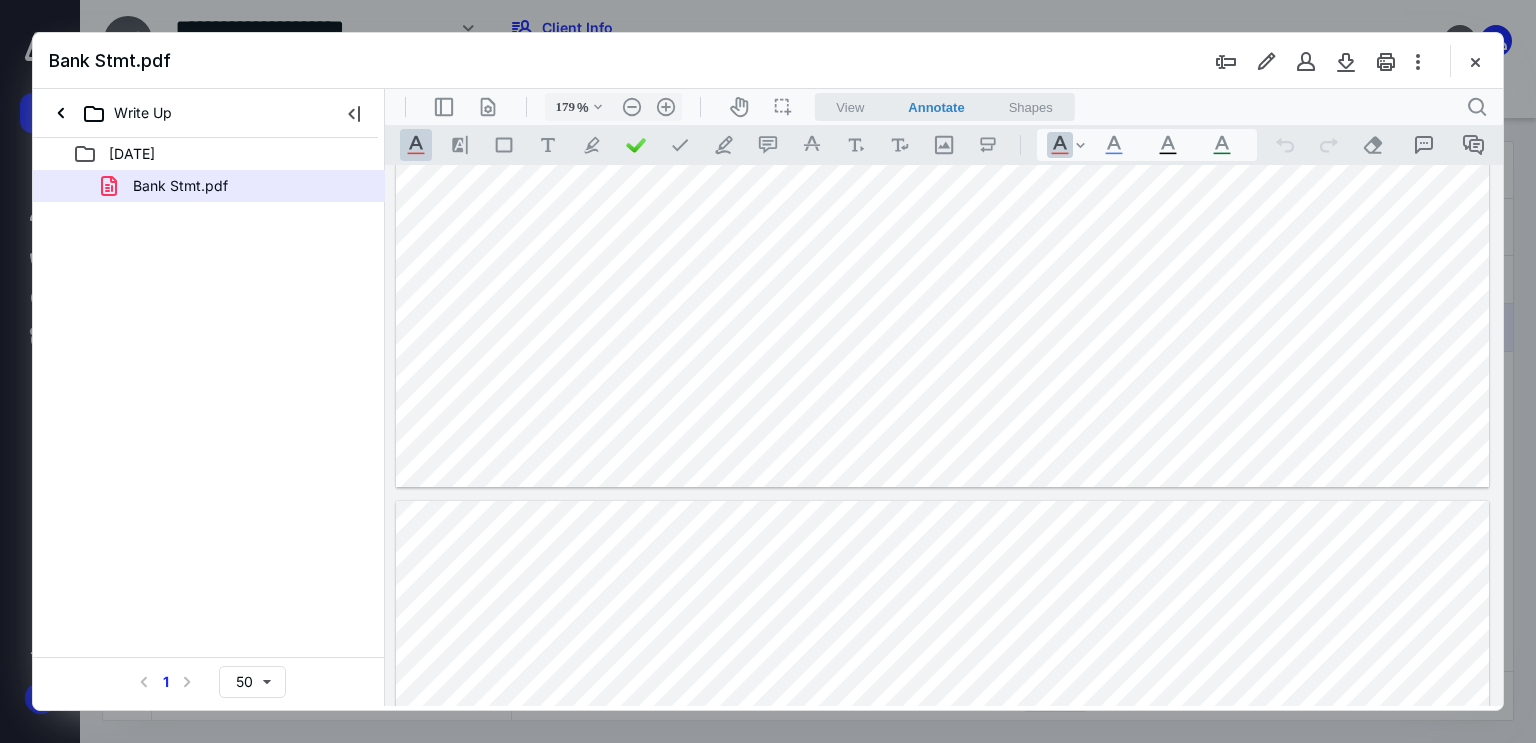 click on "**********" at bounding box center [943, 494] 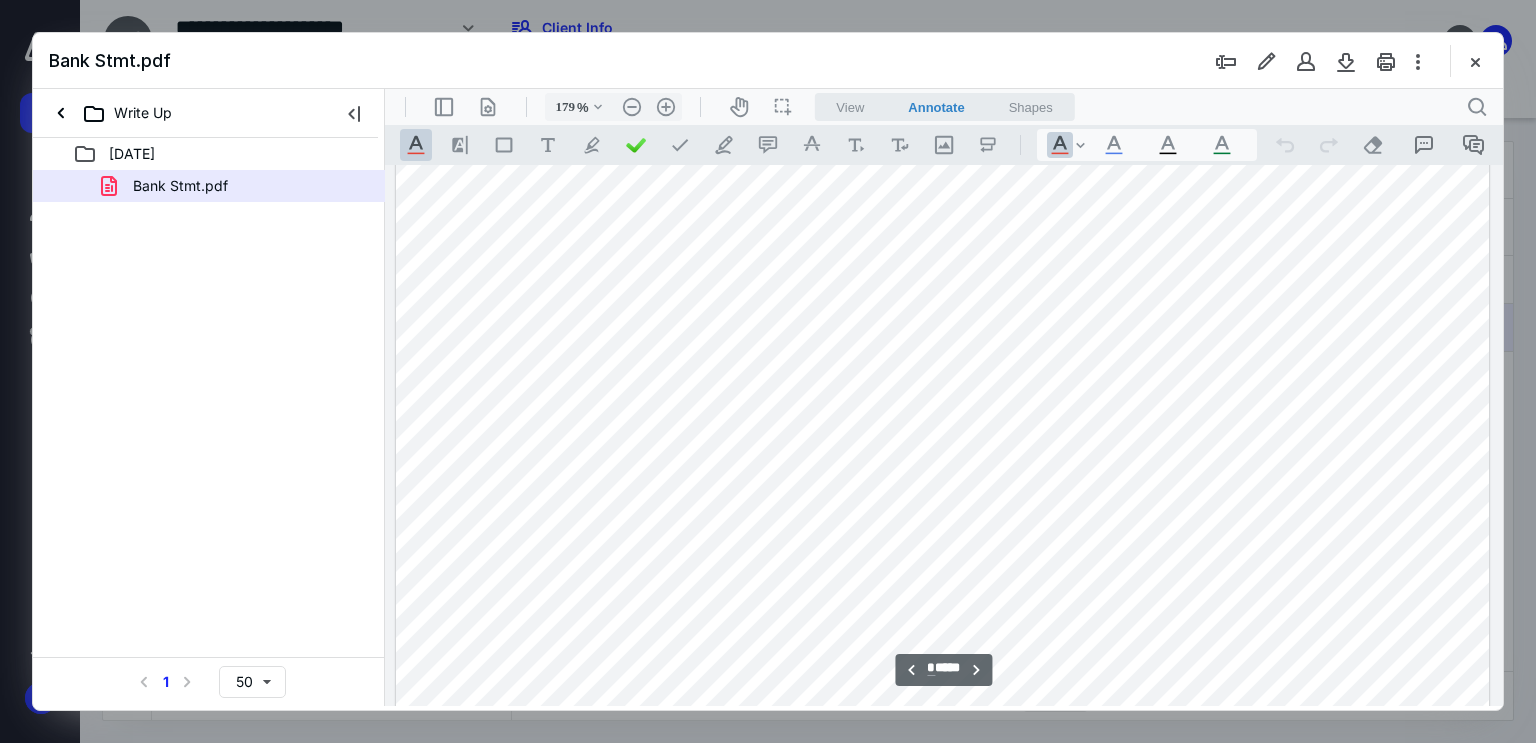 scroll, scrollTop: 11616, scrollLeft: 0, axis: vertical 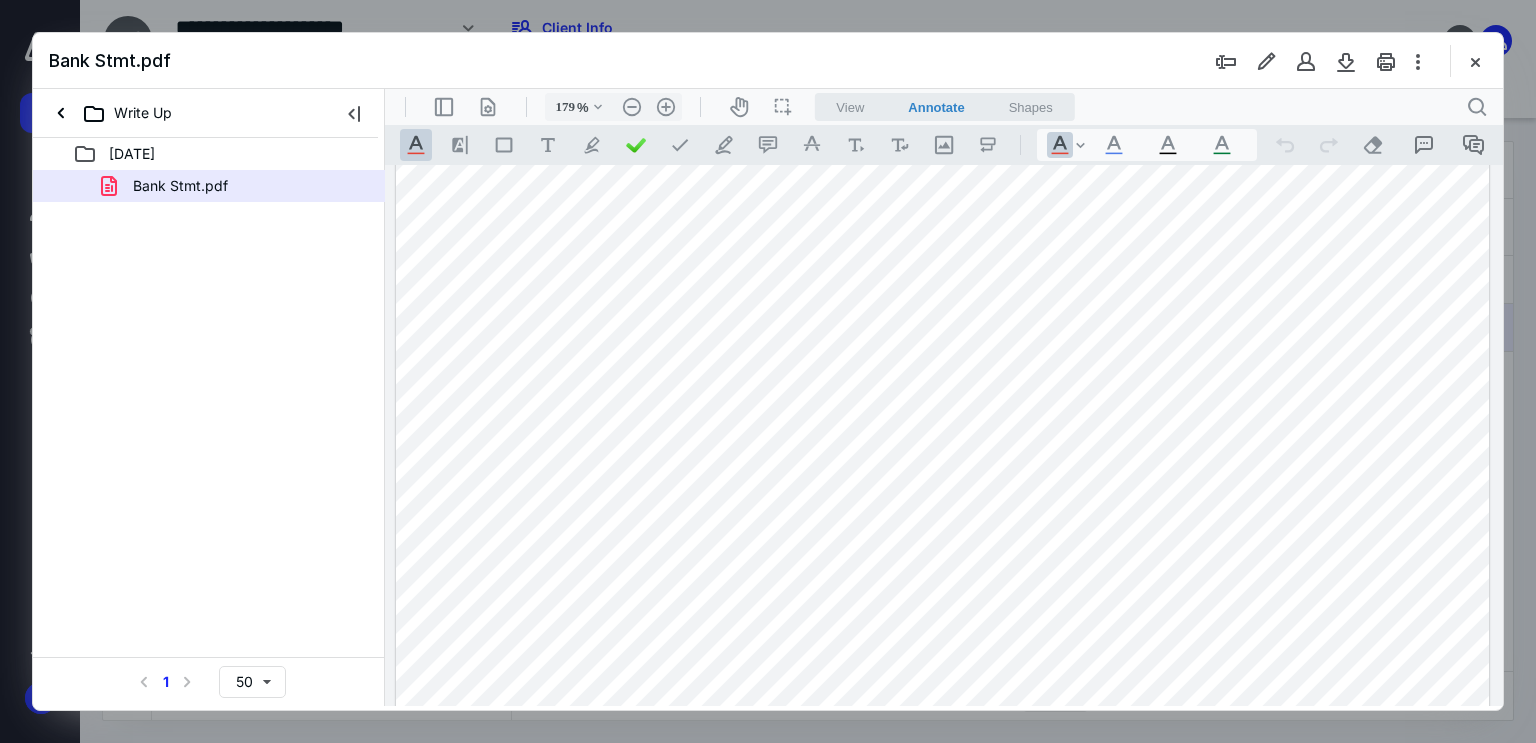click at bounding box center (943, 696) 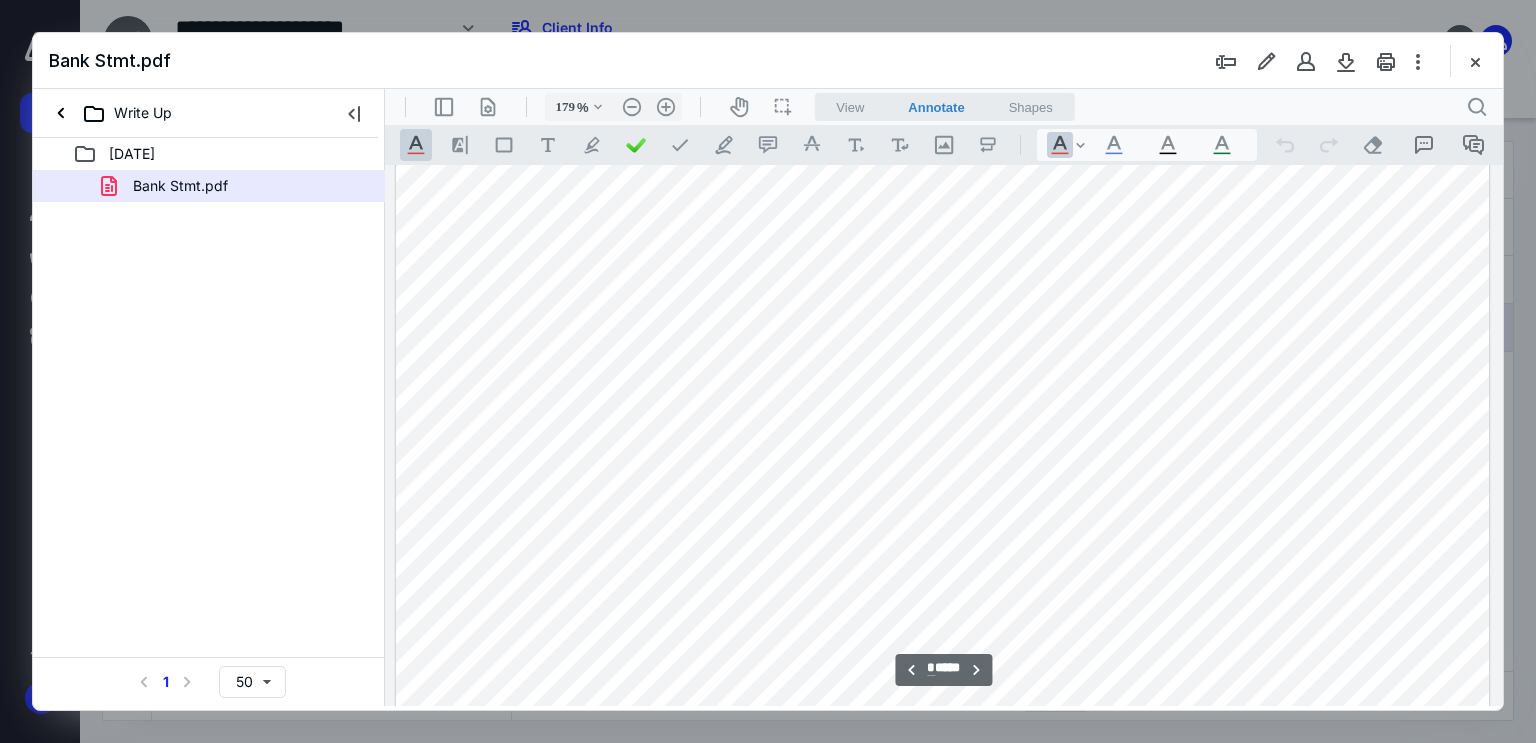 scroll, scrollTop: 12116, scrollLeft: 0, axis: vertical 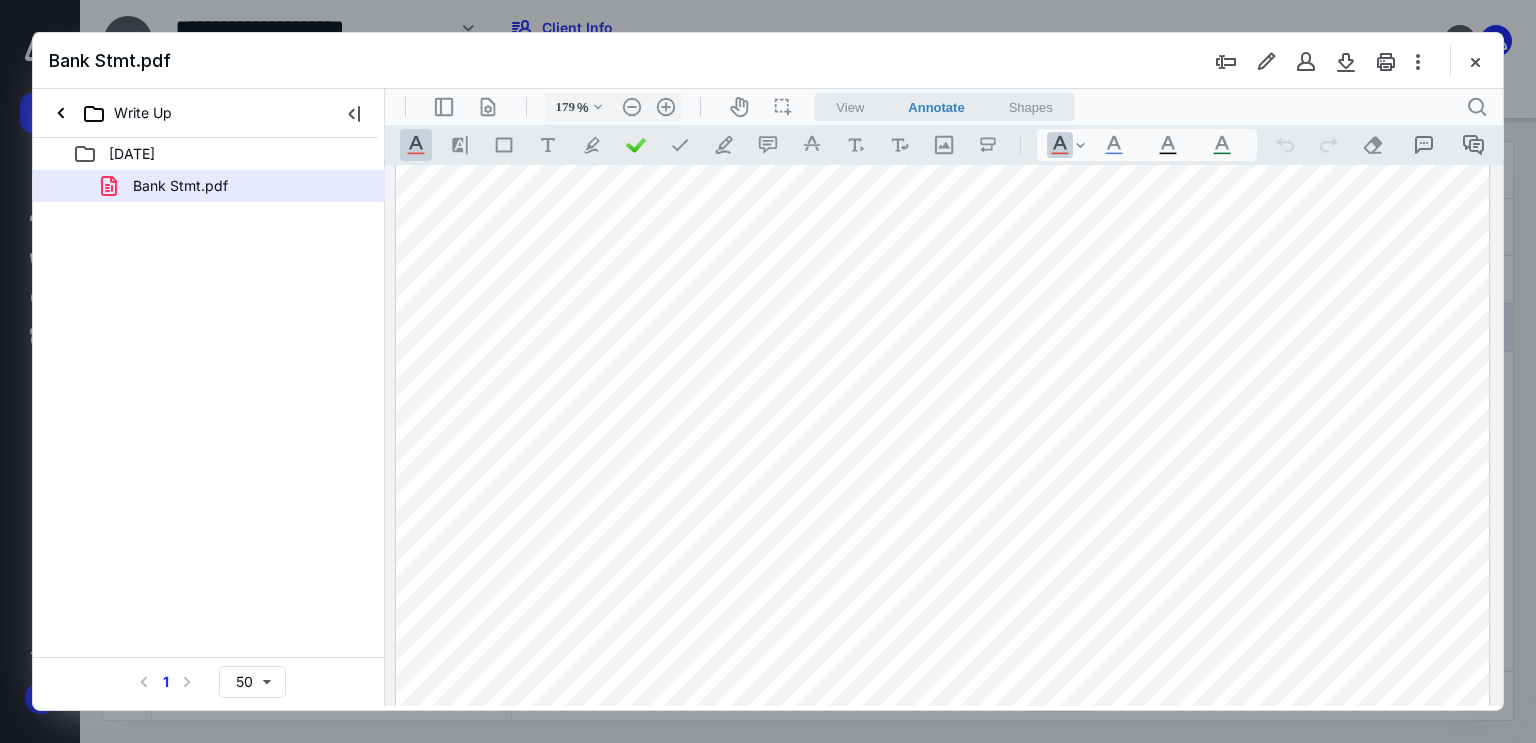 click at bounding box center [943, 196] 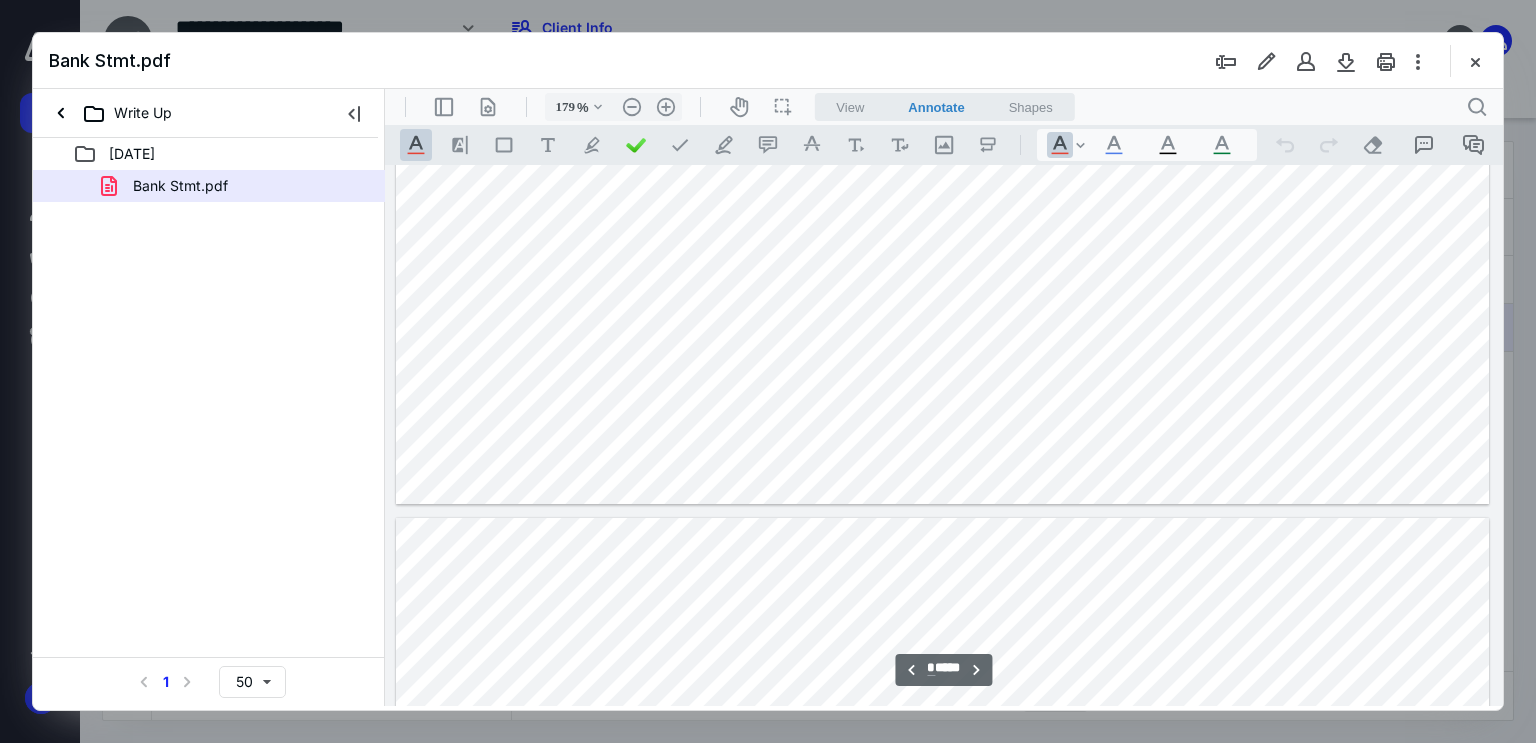 scroll, scrollTop: 12516, scrollLeft: 0, axis: vertical 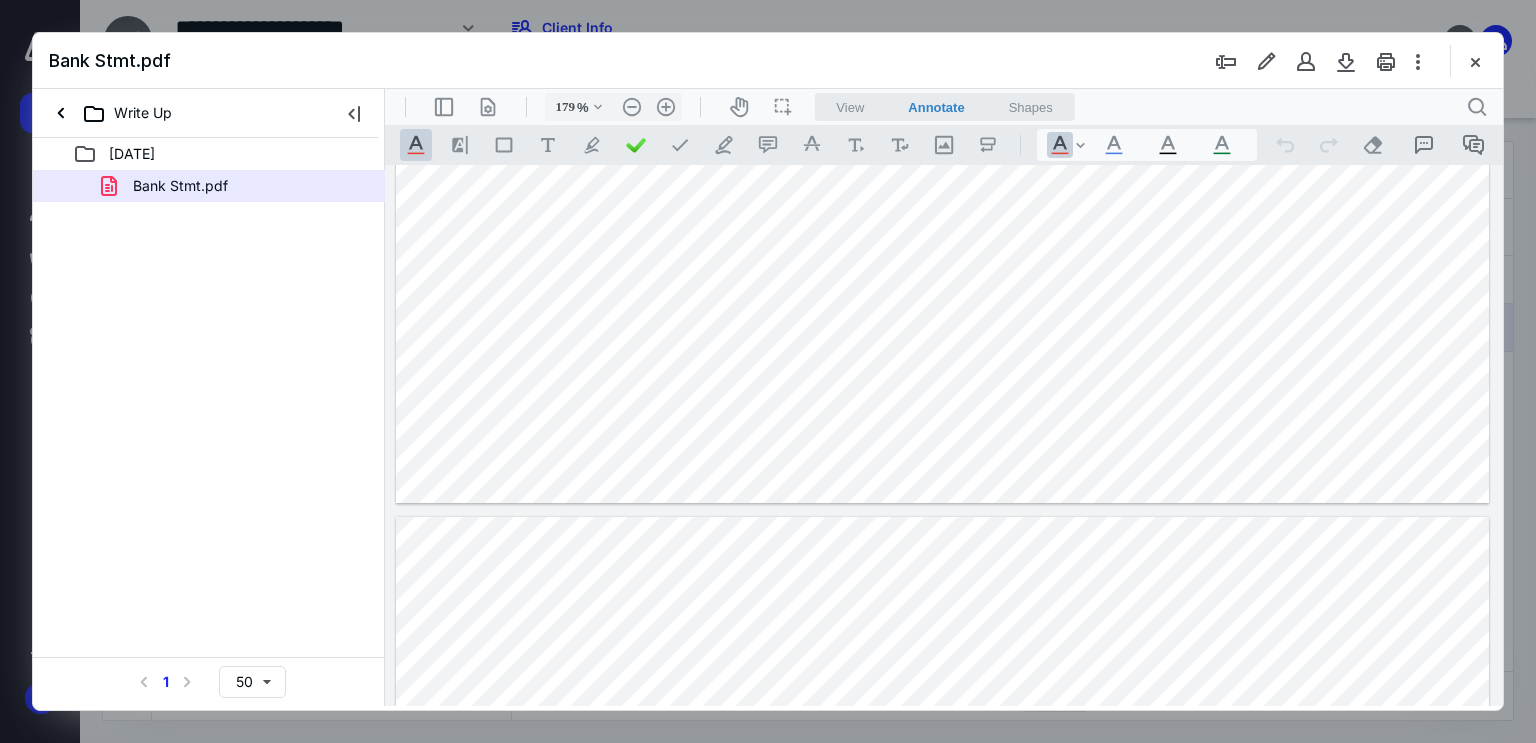 click at bounding box center (943, -204) 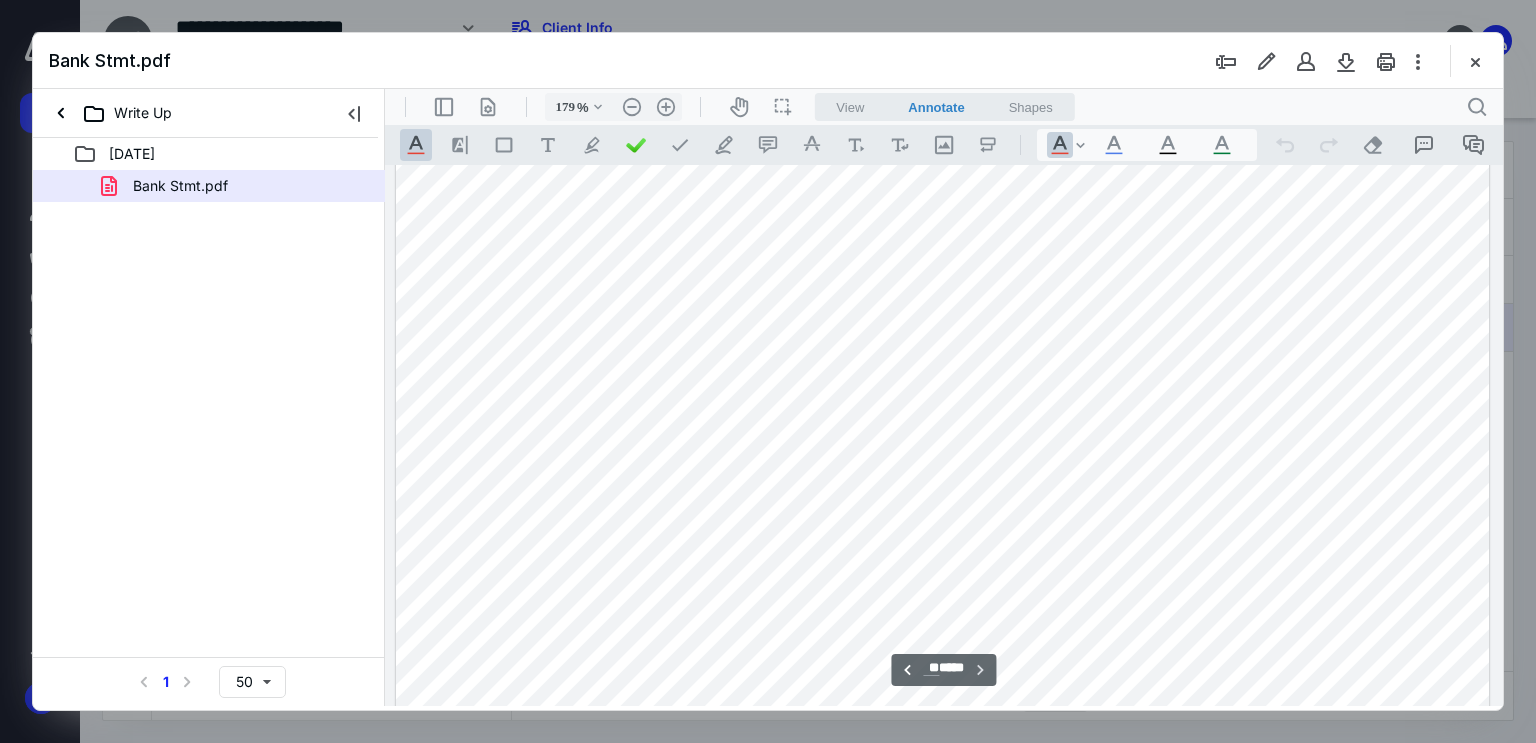 scroll, scrollTop: 13016, scrollLeft: 0, axis: vertical 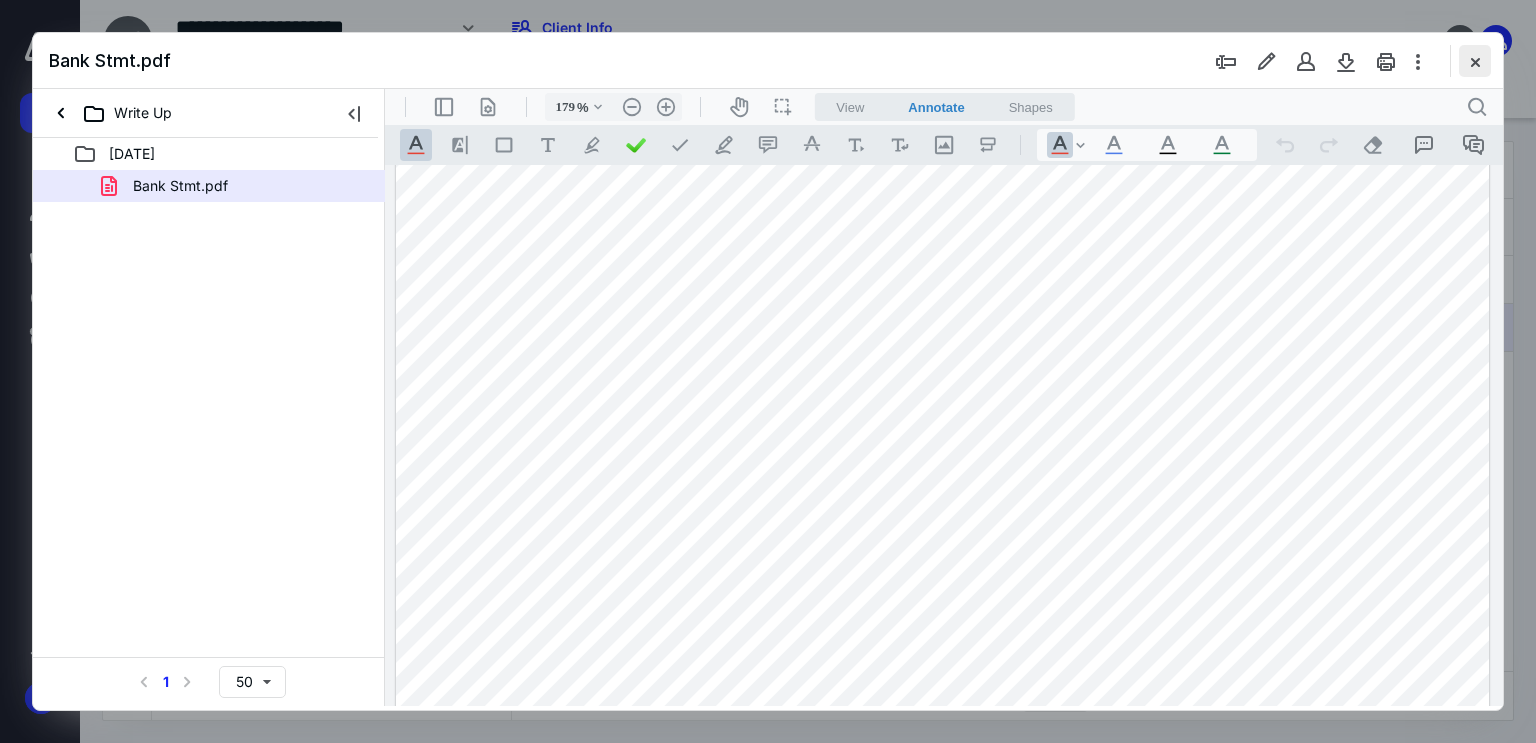 click at bounding box center [1475, 61] 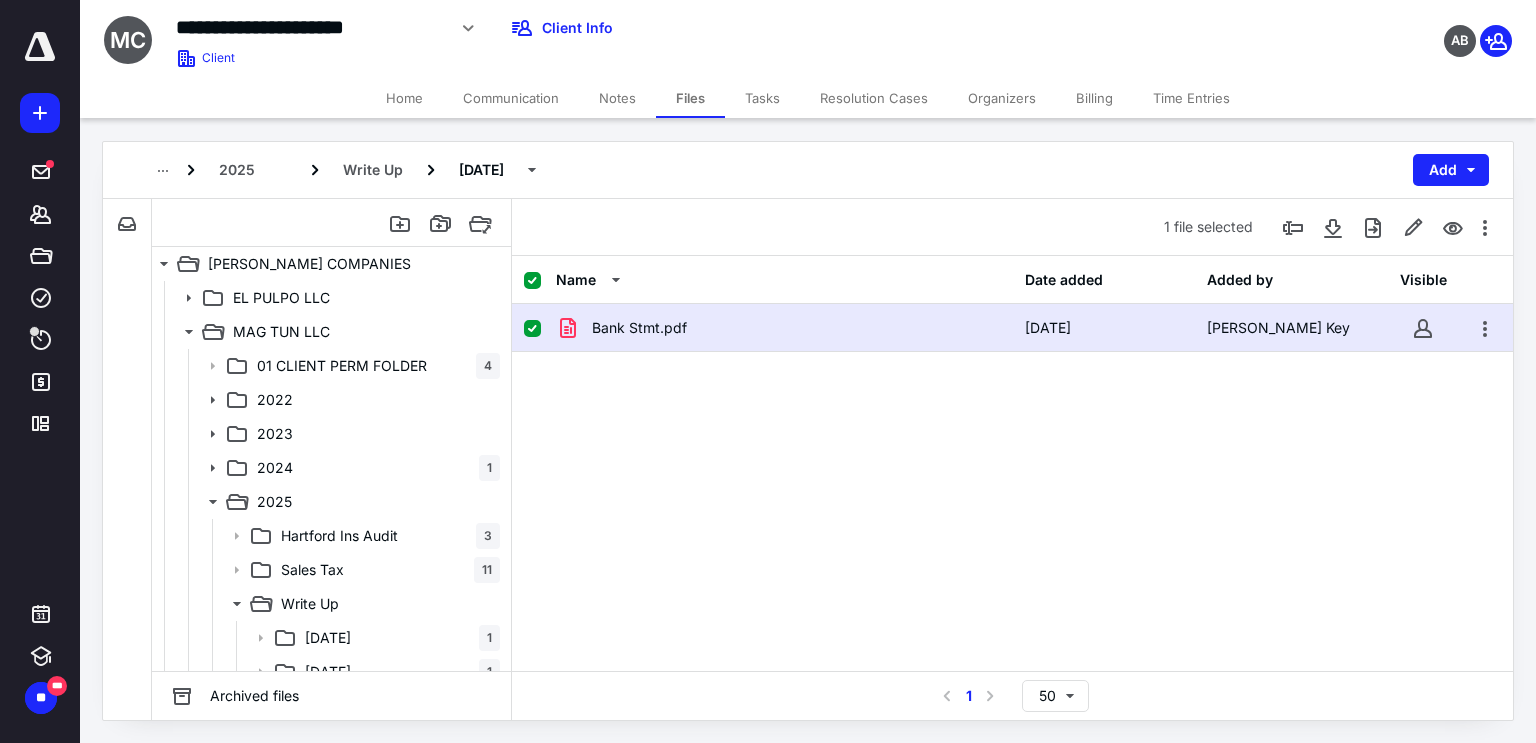 click on "Time Entries" at bounding box center (1191, 98) 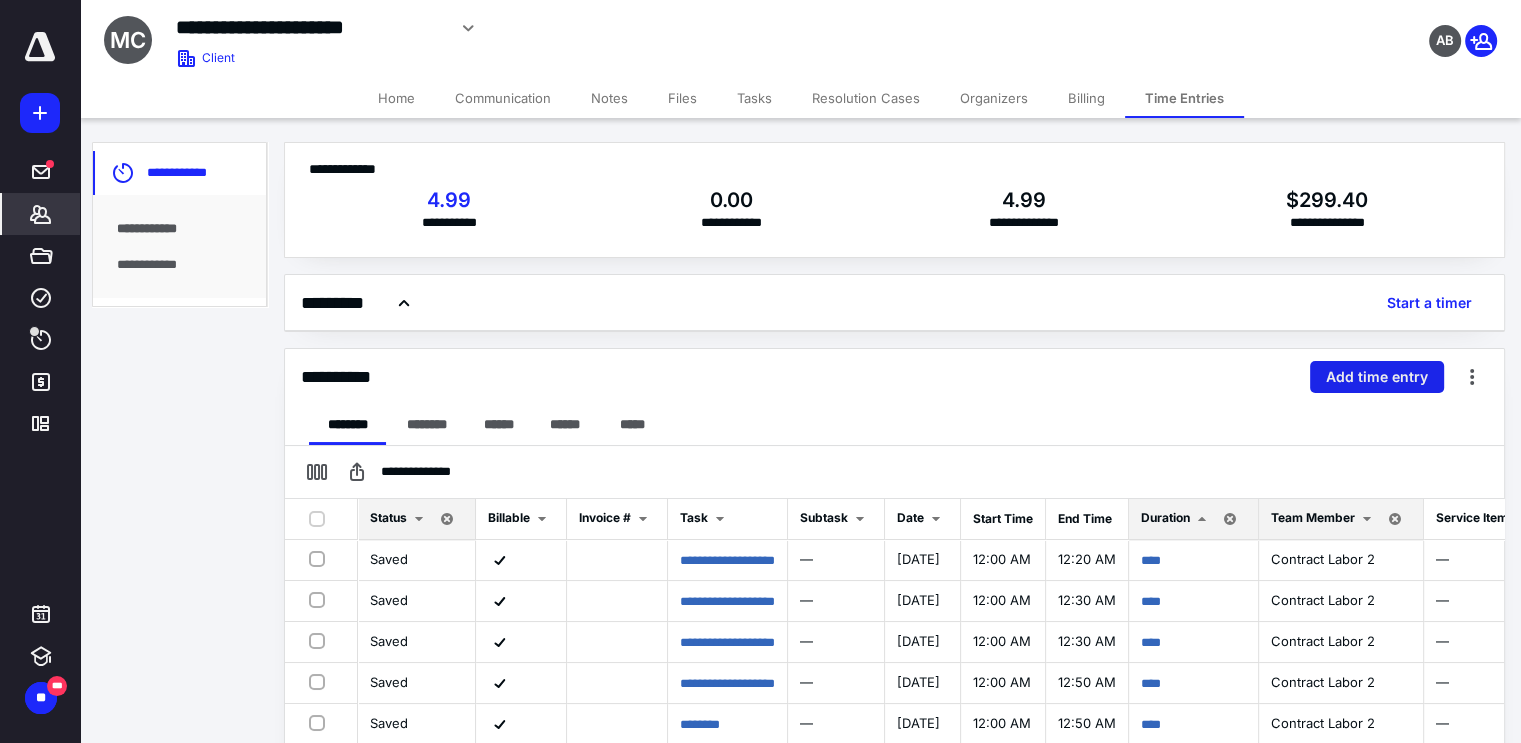 click on "Add time entry" at bounding box center [1377, 377] 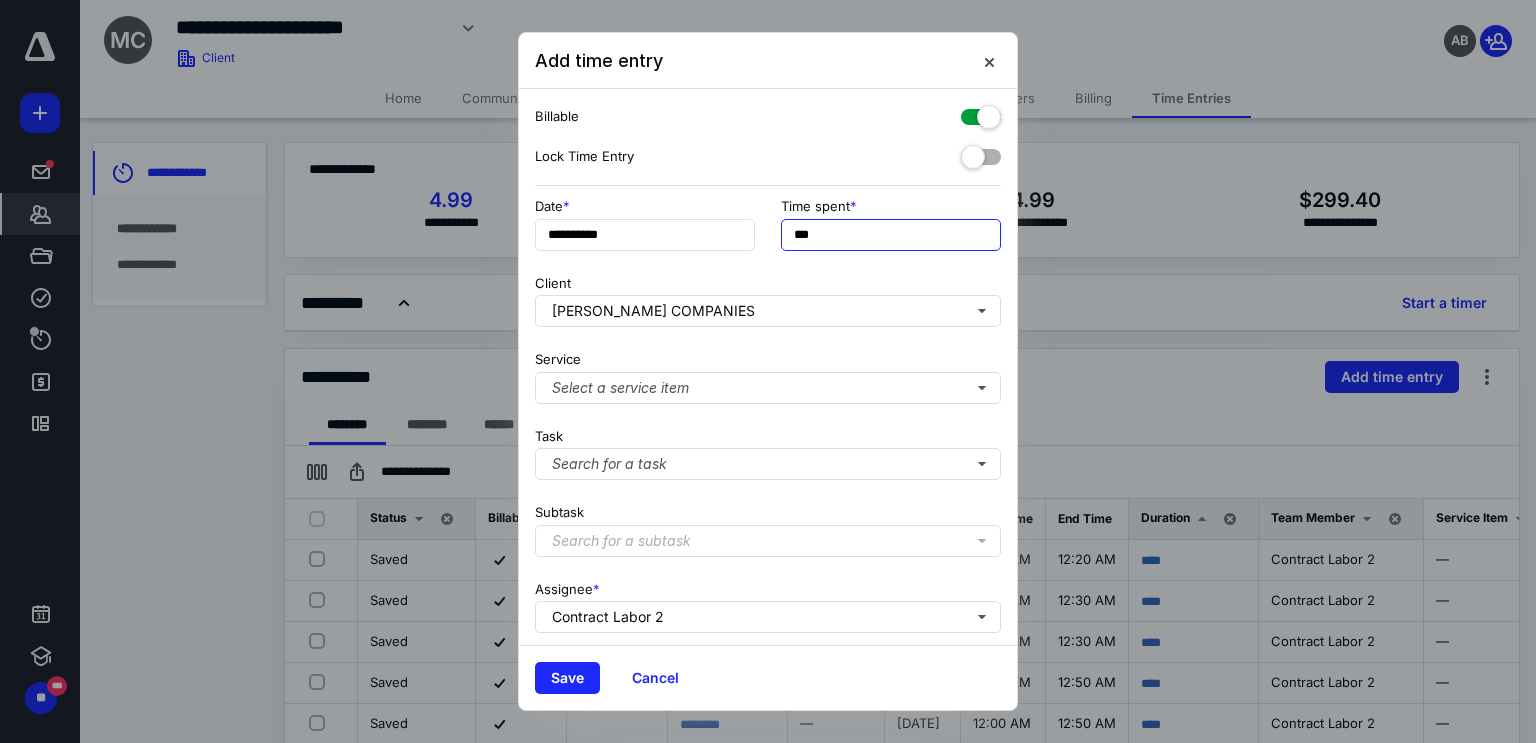 click on "***" at bounding box center (891, 235) 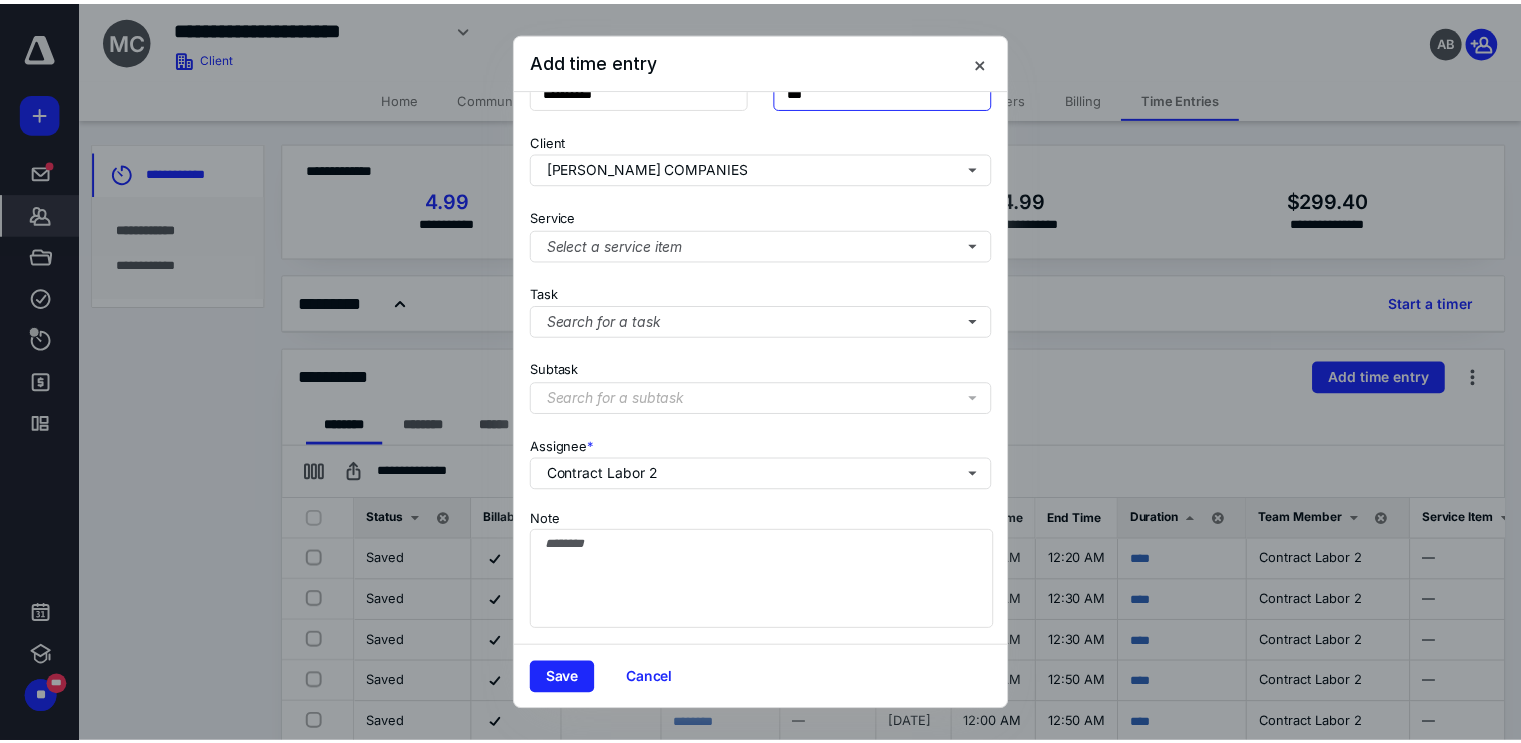 scroll, scrollTop: 157, scrollLeft: 0, axis: vertical 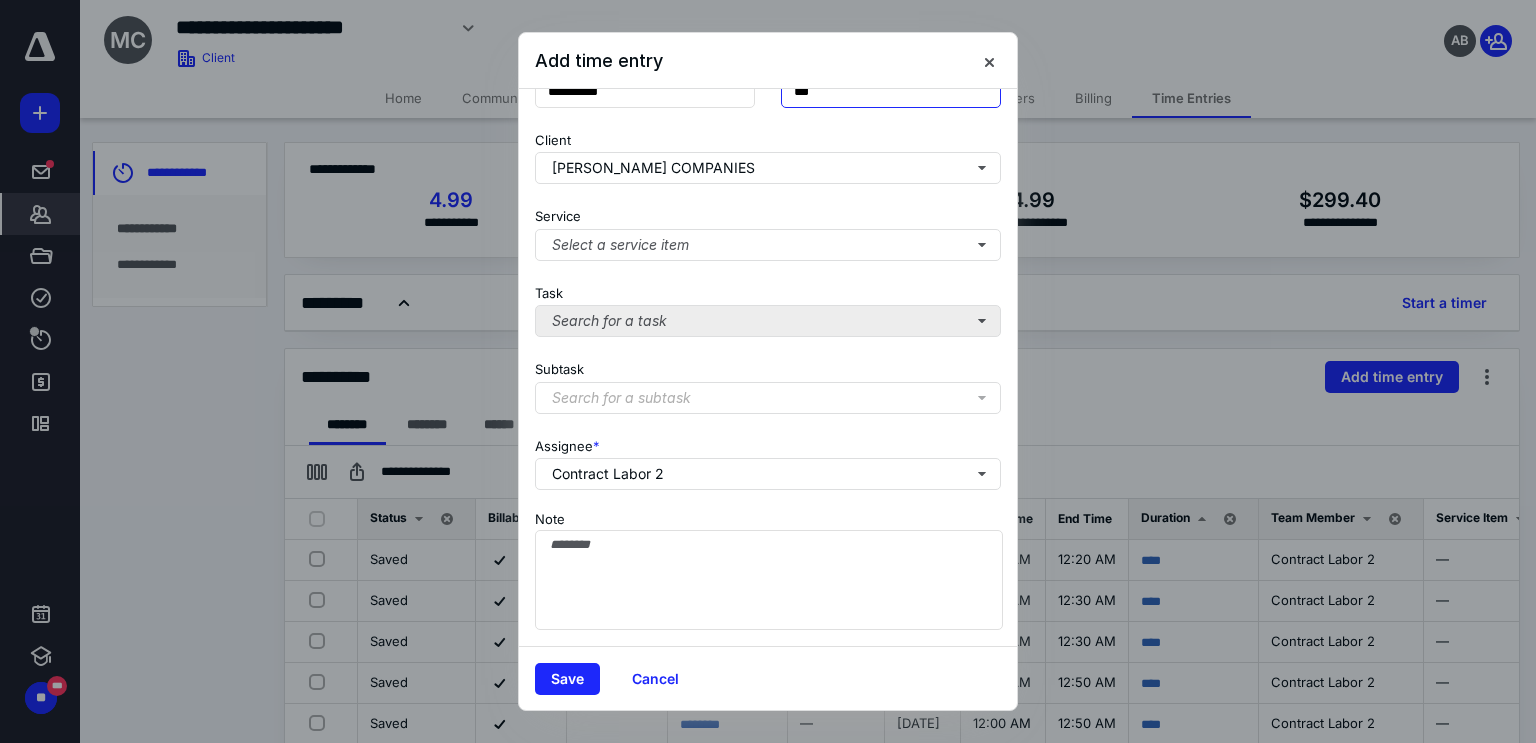 type on "***" 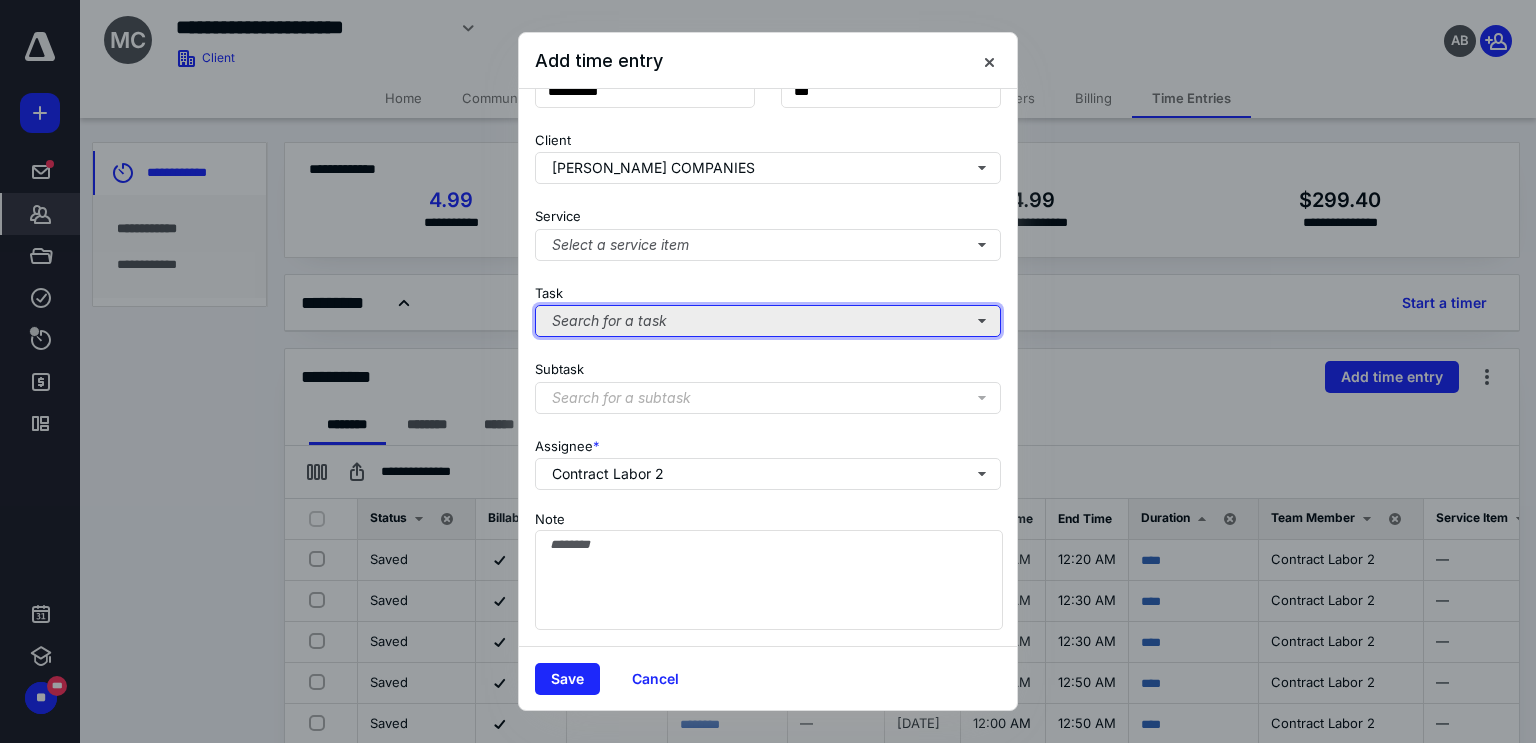 click on "Search for a task" at bounding box center (768, 321) 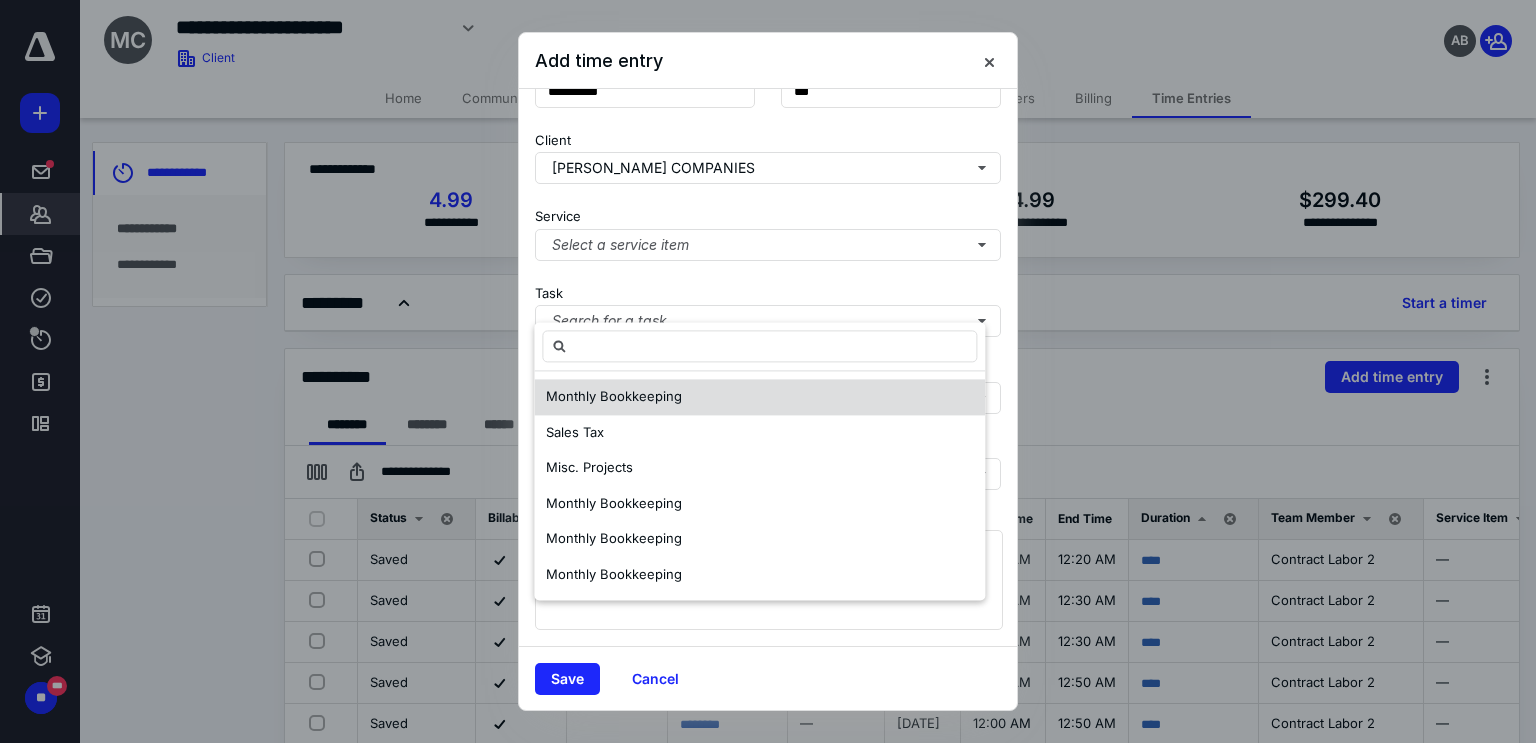 click on "Monthly Bookkeeping" at bounding box center (614, 396) 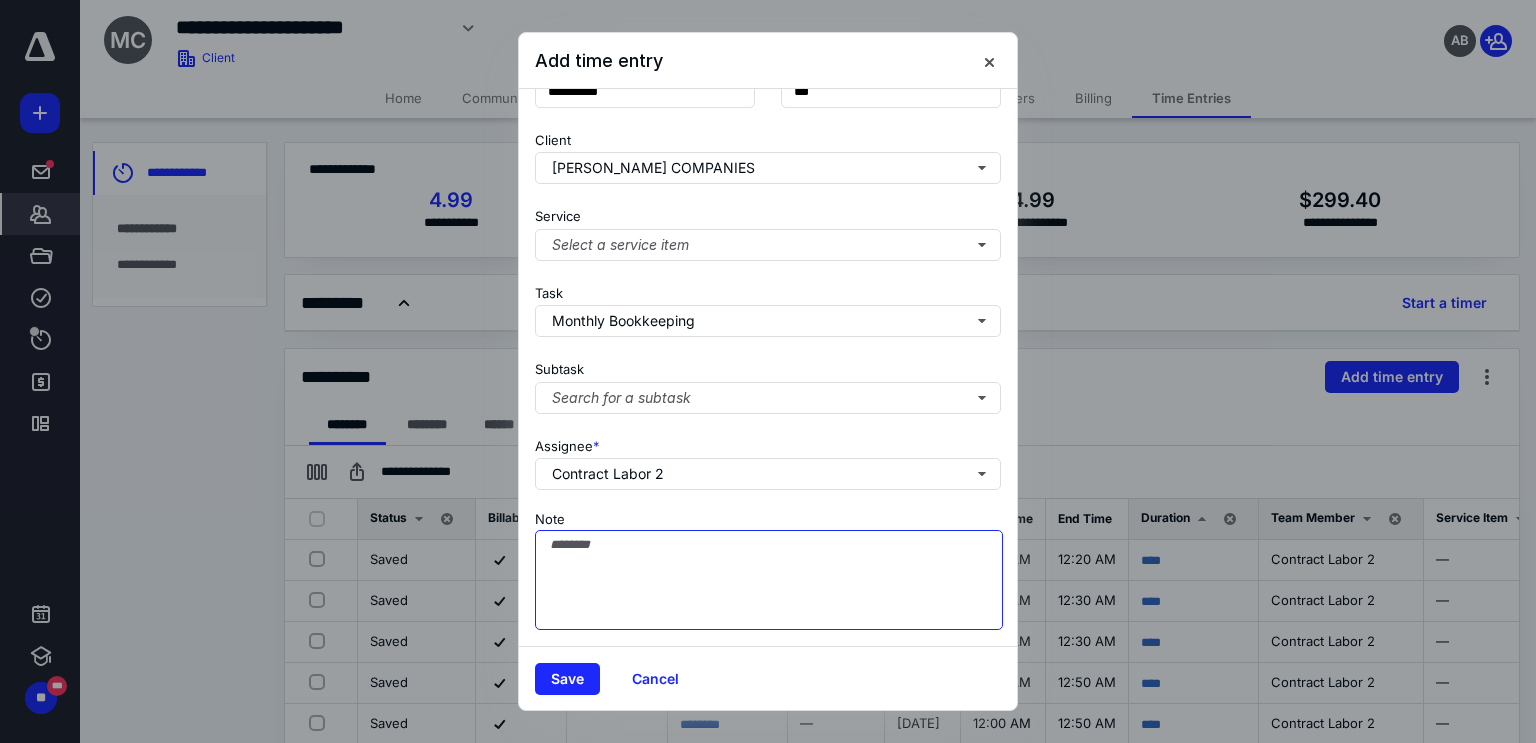 click on "Note" at bounding box center (769, 580) 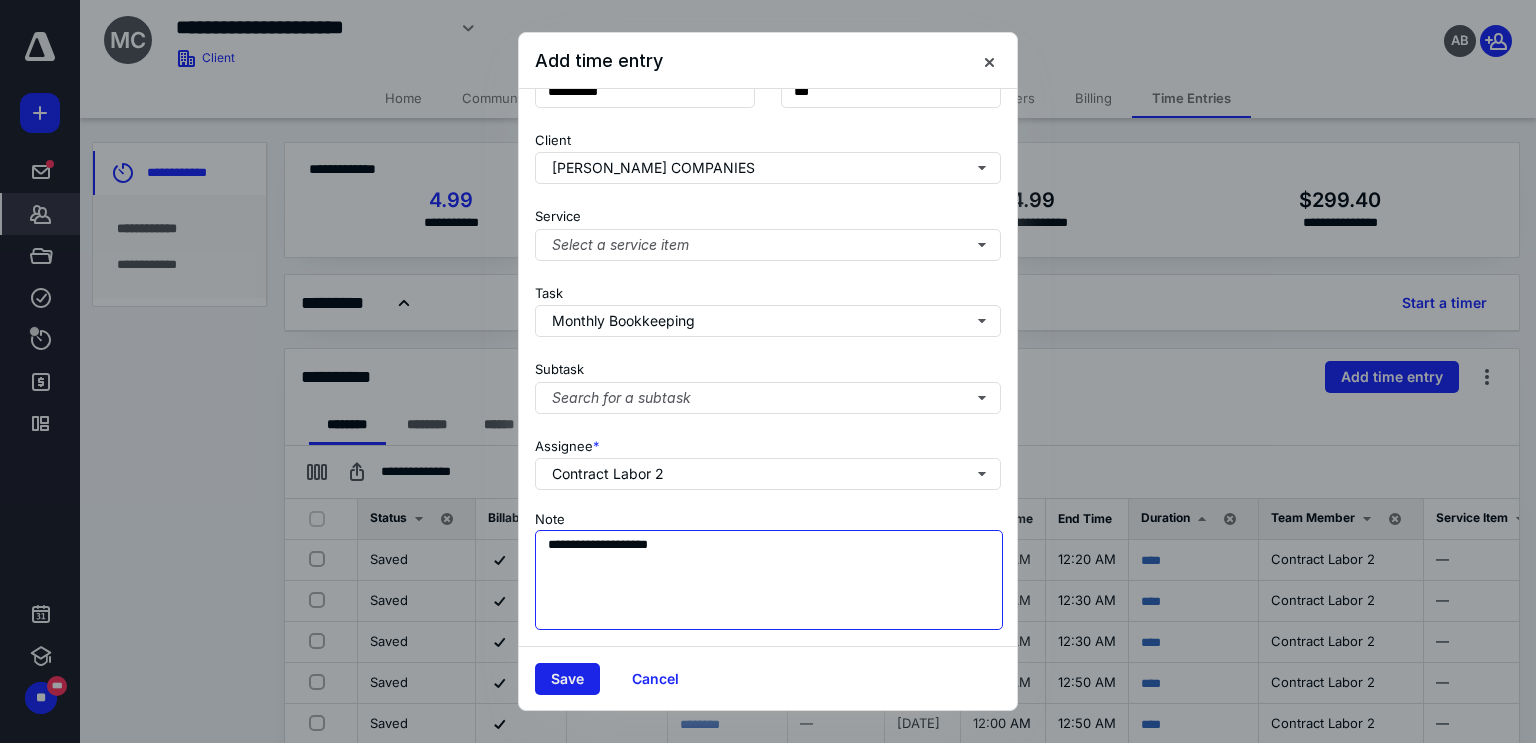 type on "**********" 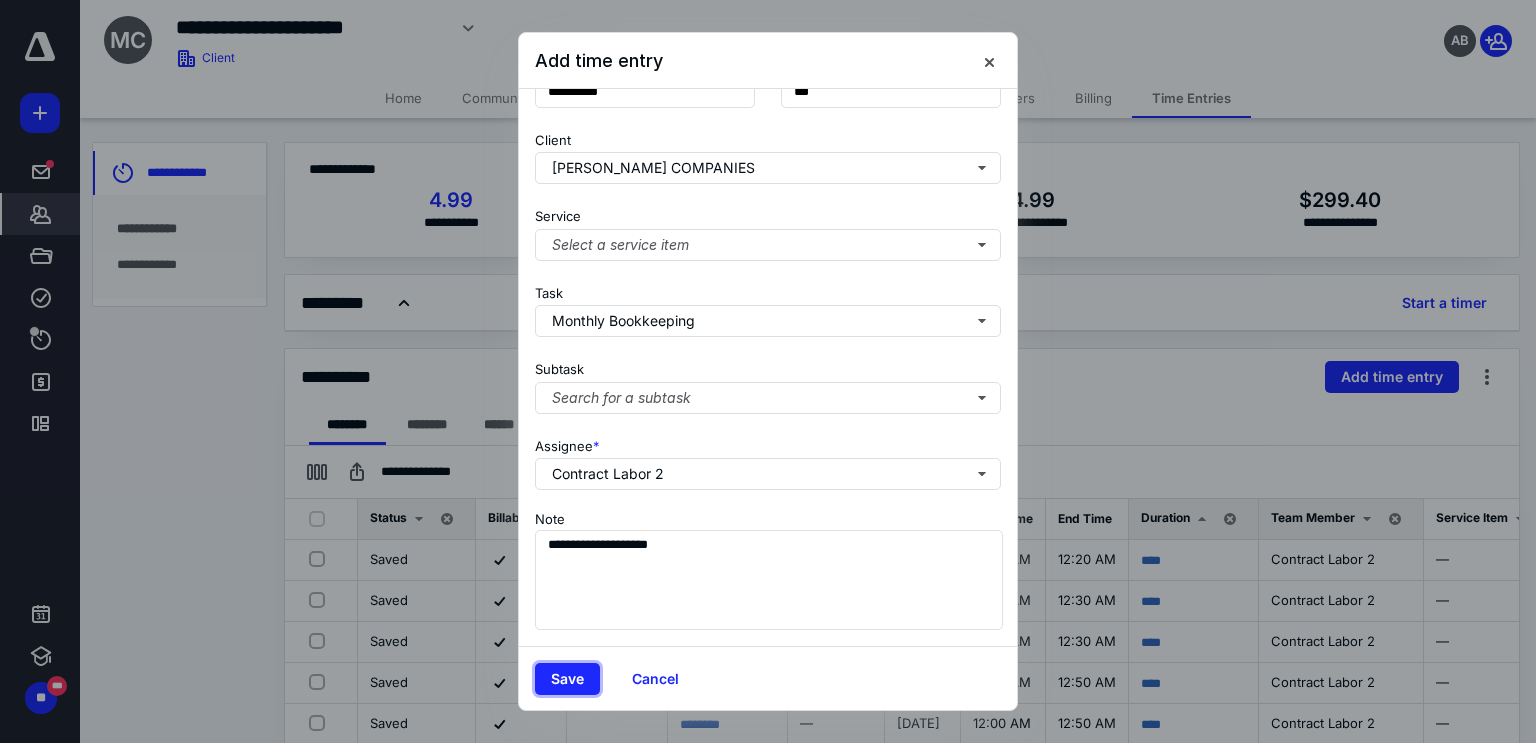 drag, startPoint x: 576, startPoint y: 673, endPoint x: 252, endPoint y: 459, distance: 388.2937 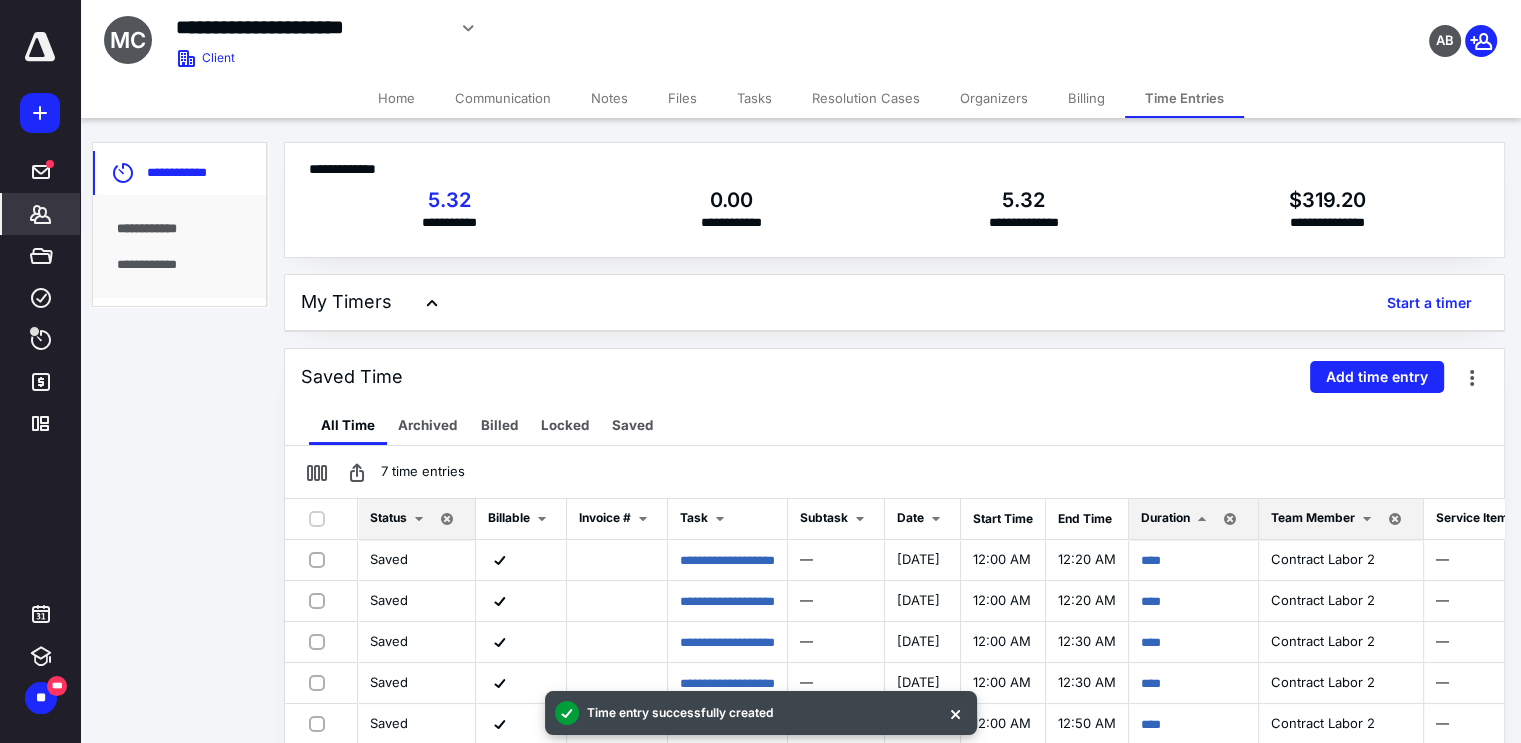 click 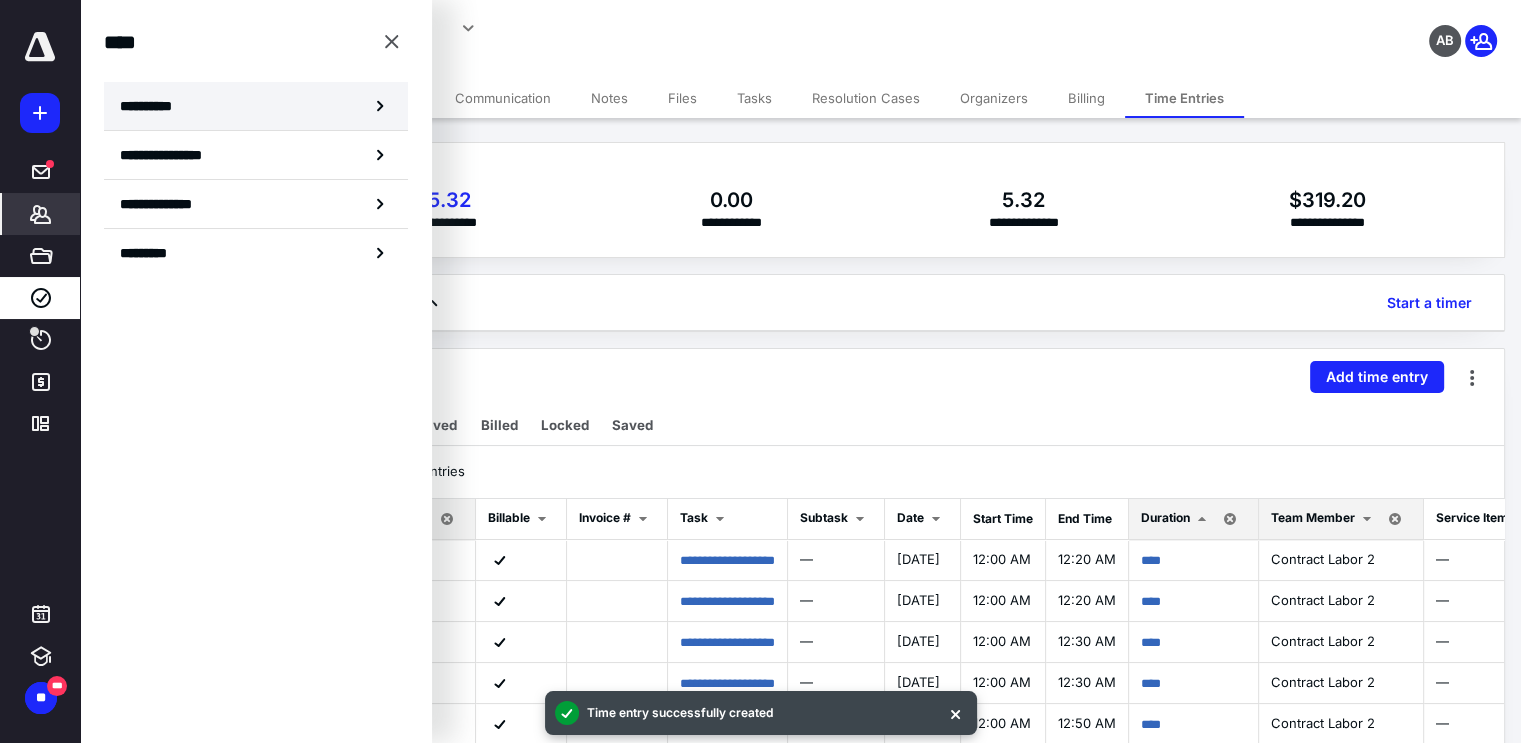 click on "**********" at bounding box center (256, 106) 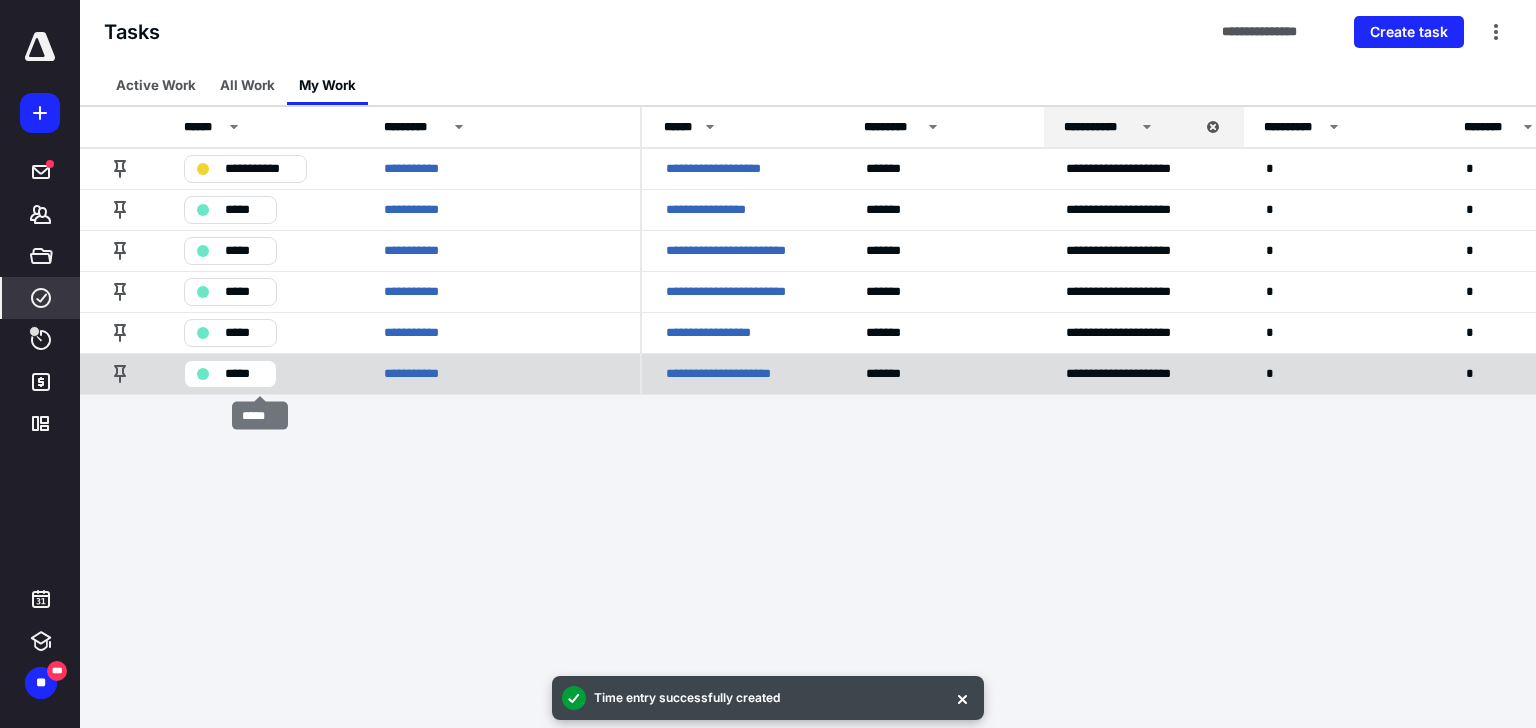 click on "*****" at bounding box center [244, 374] 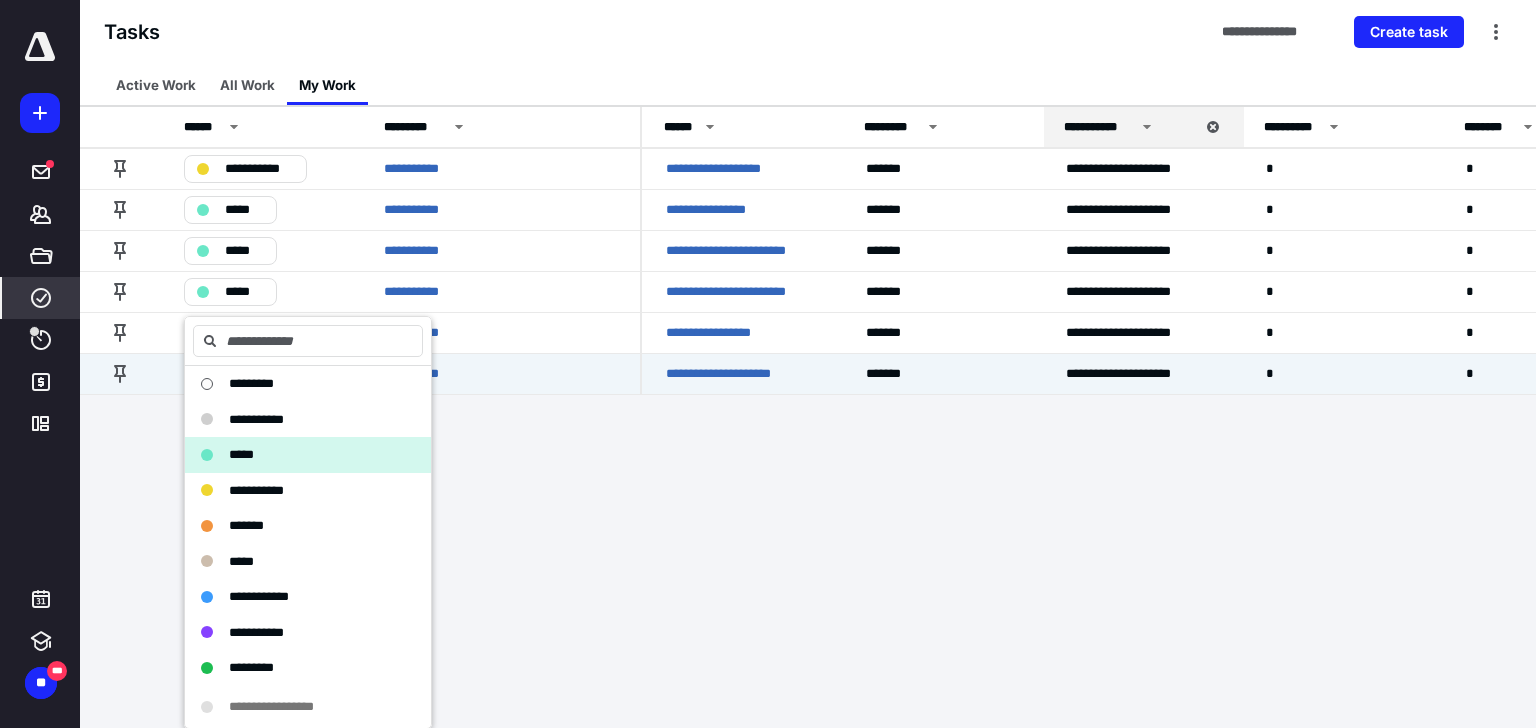 click at bounding box center [808, 407] 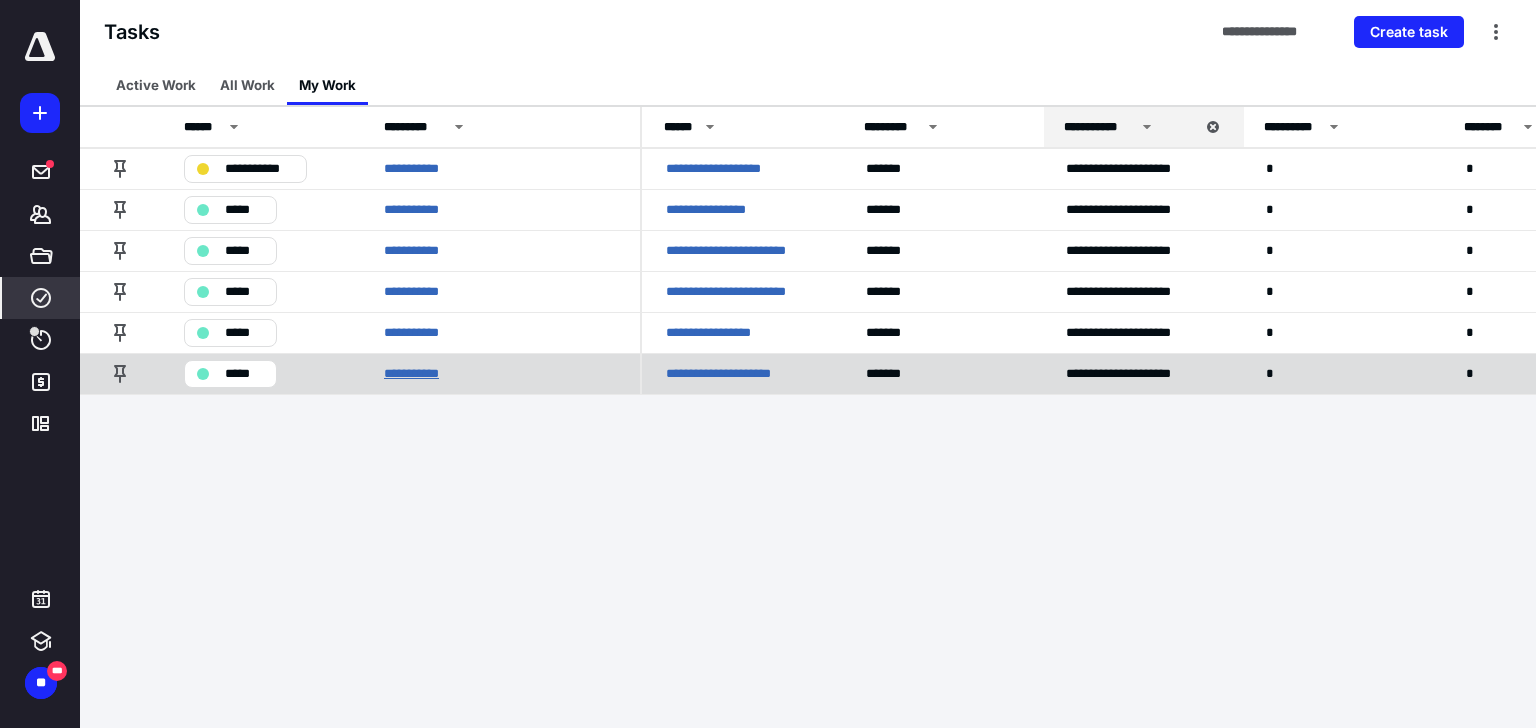 click on "**********" at bounding box center [419, 374] 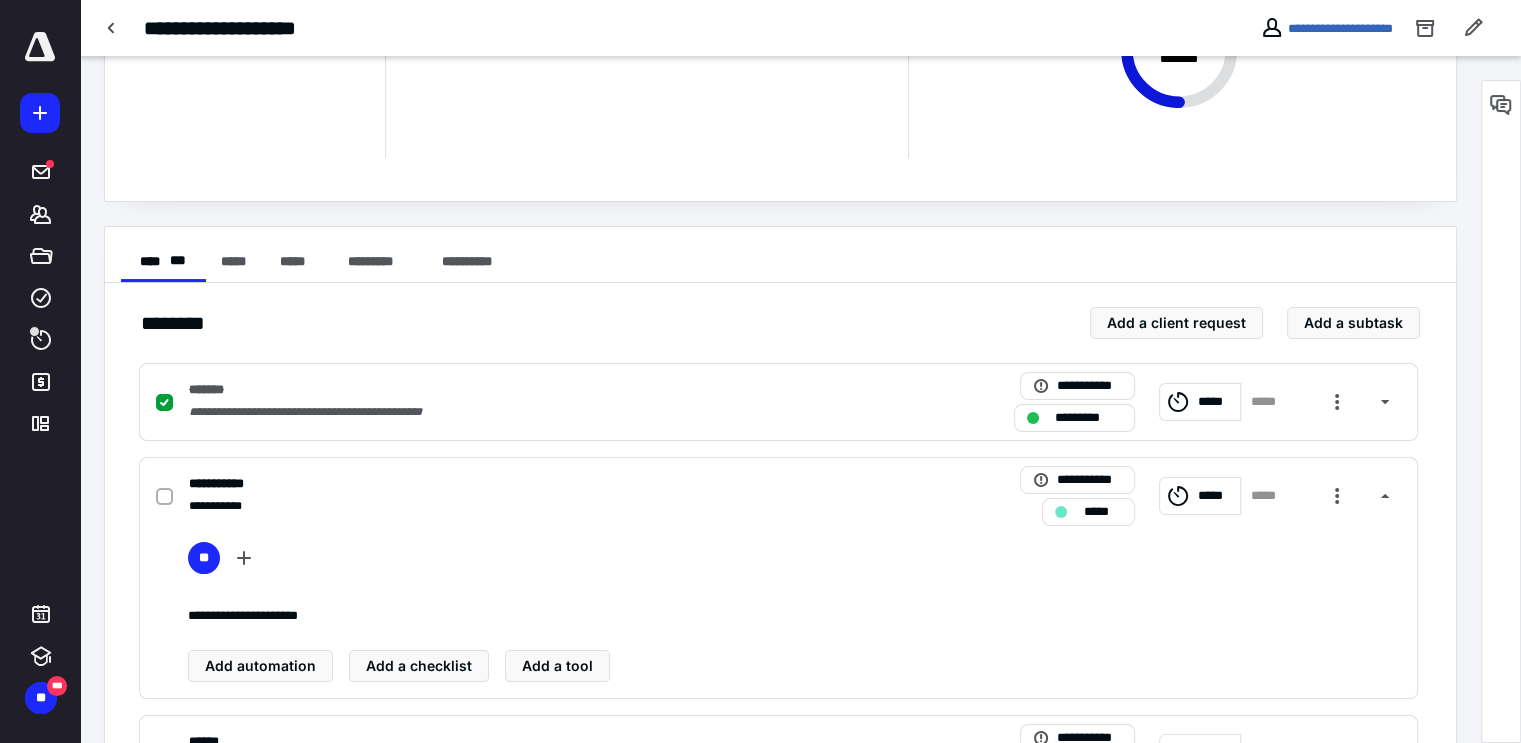 scroll, scrollTop: 312, scrollLeft: 0, axis: vertical 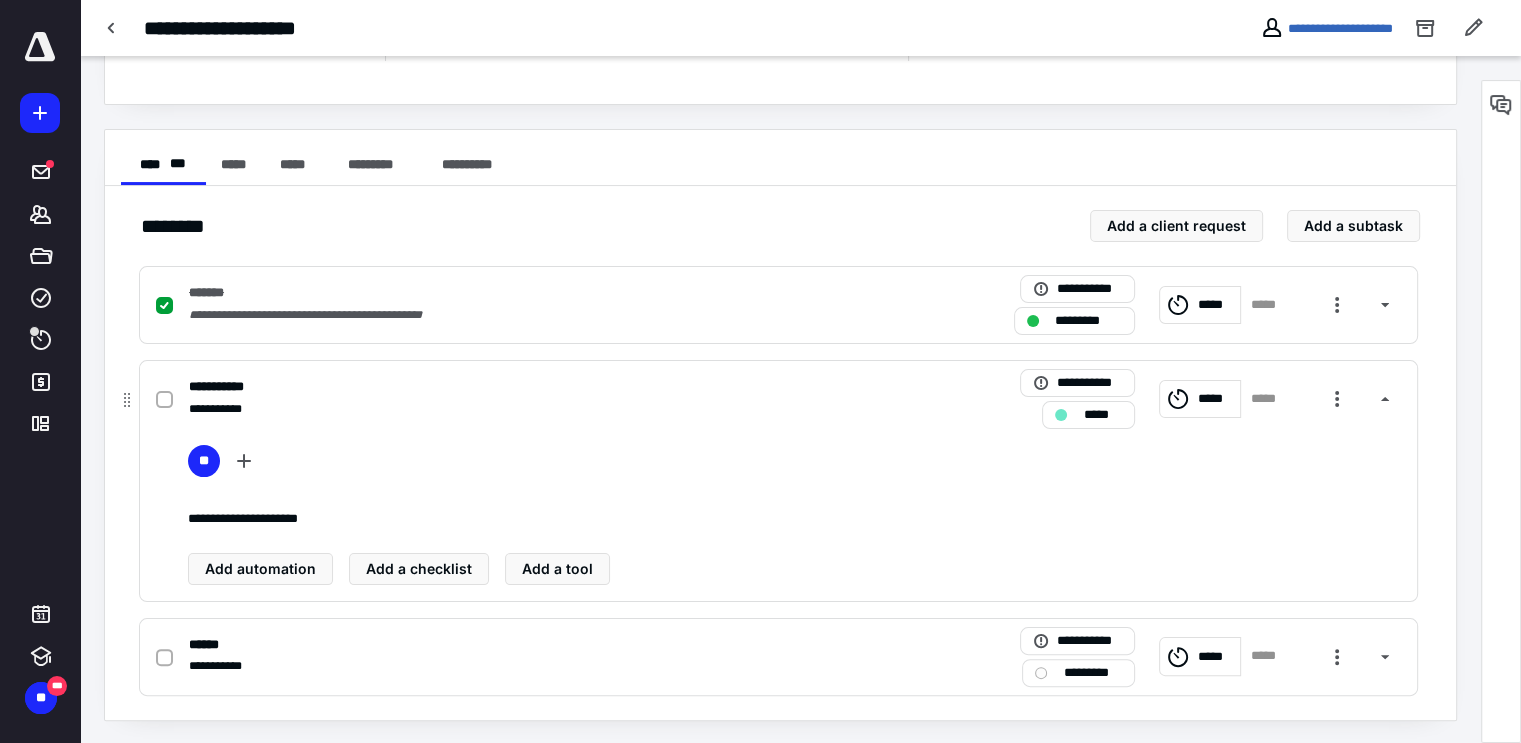 click at bounding box center (164, 400) 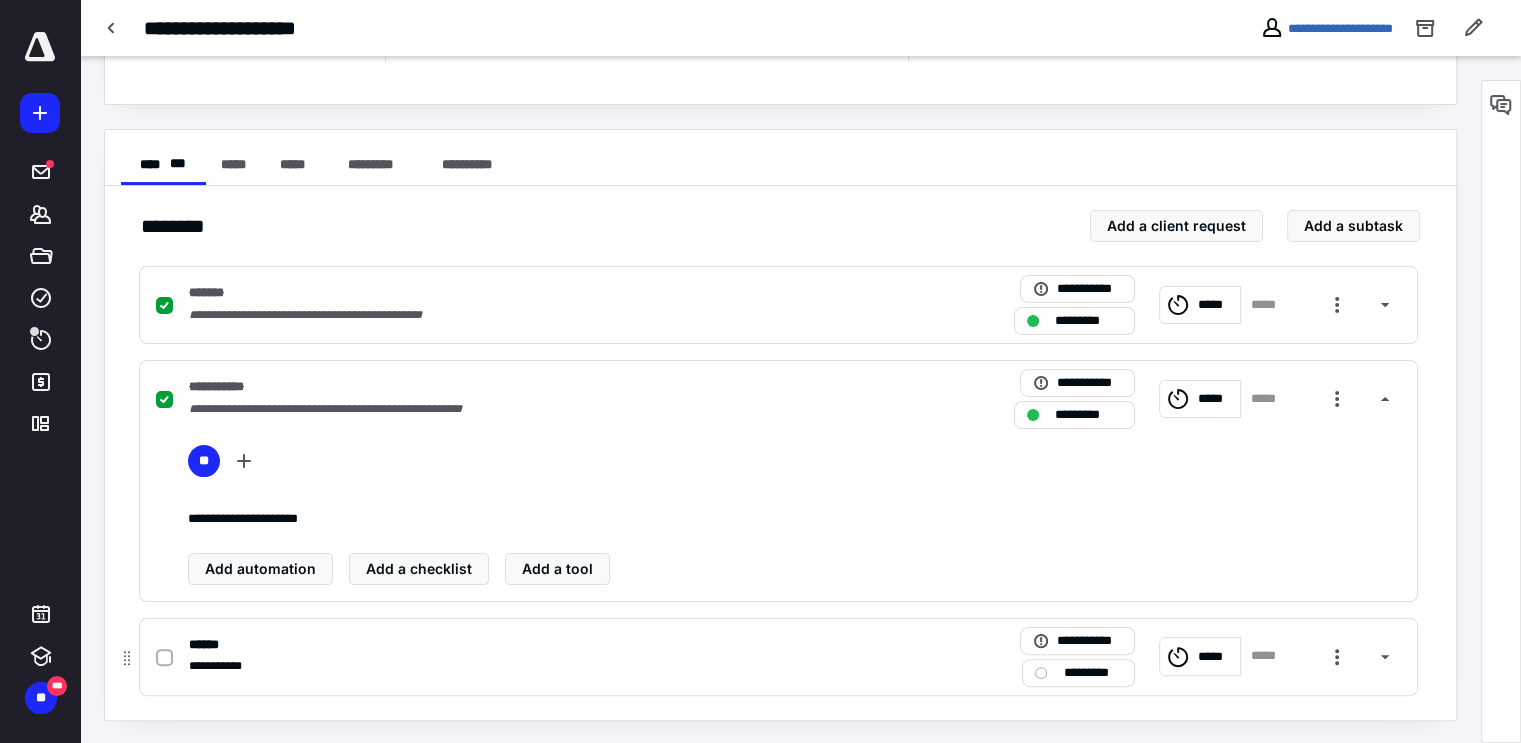 click at bounding box center (1041, 673) 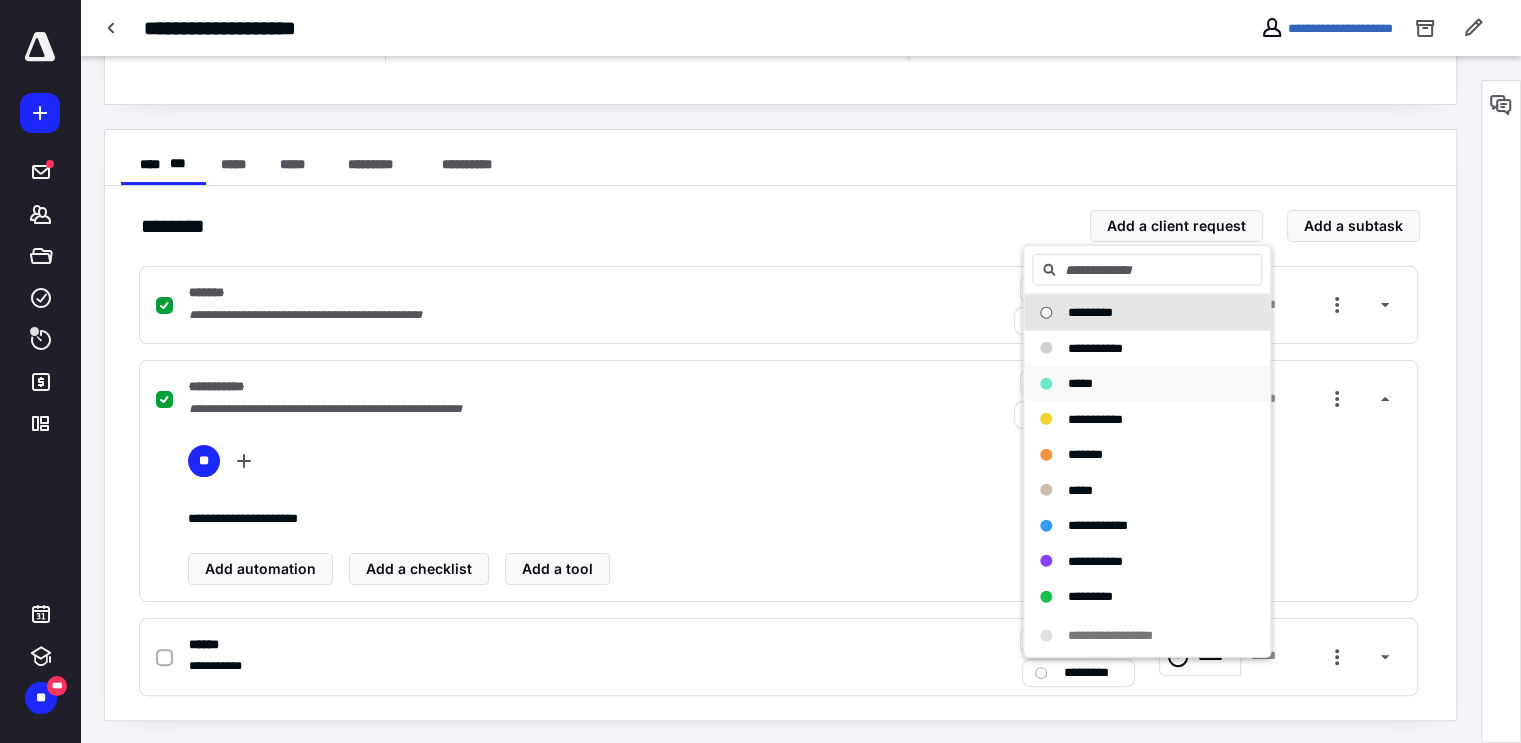 click on "*****" at bounding box center [1080, 383] 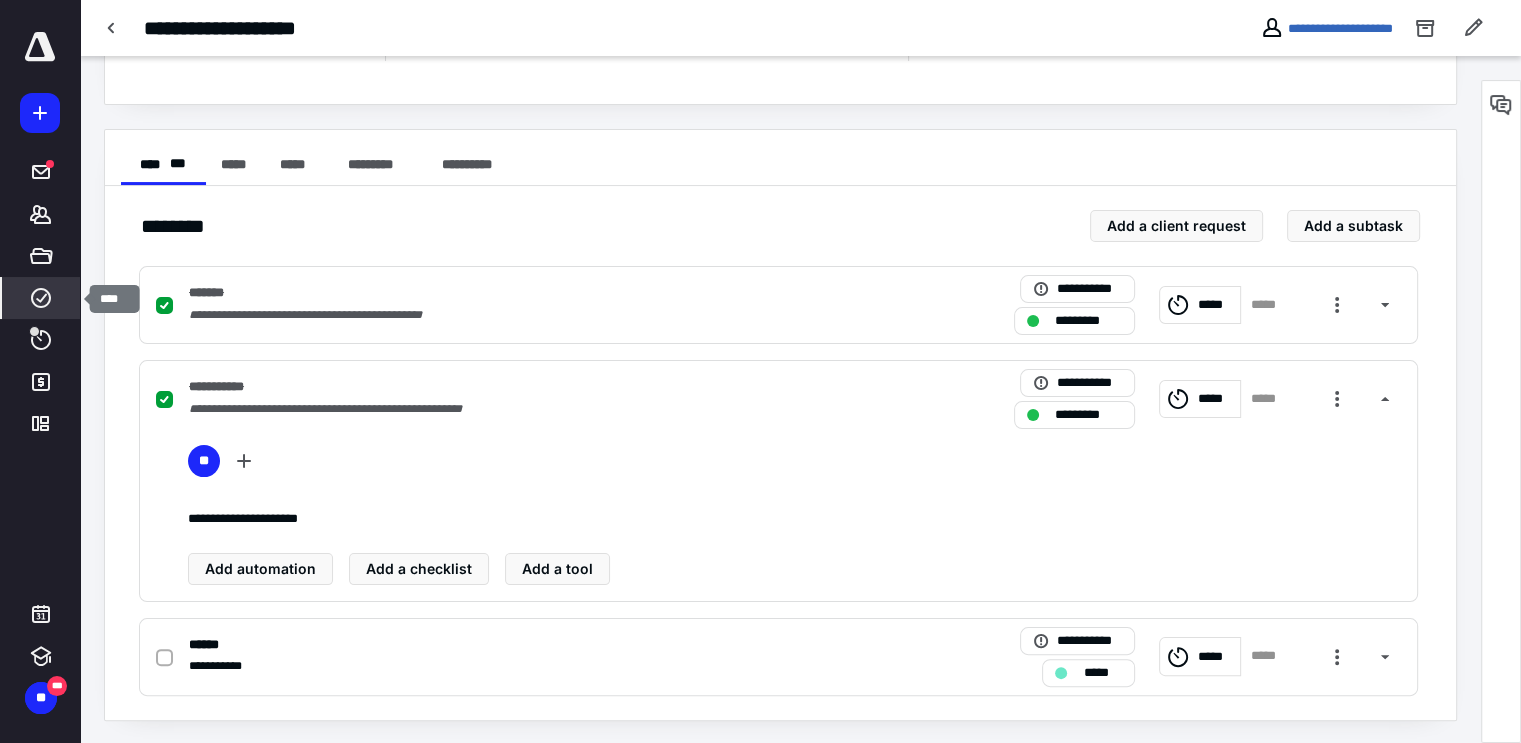 click 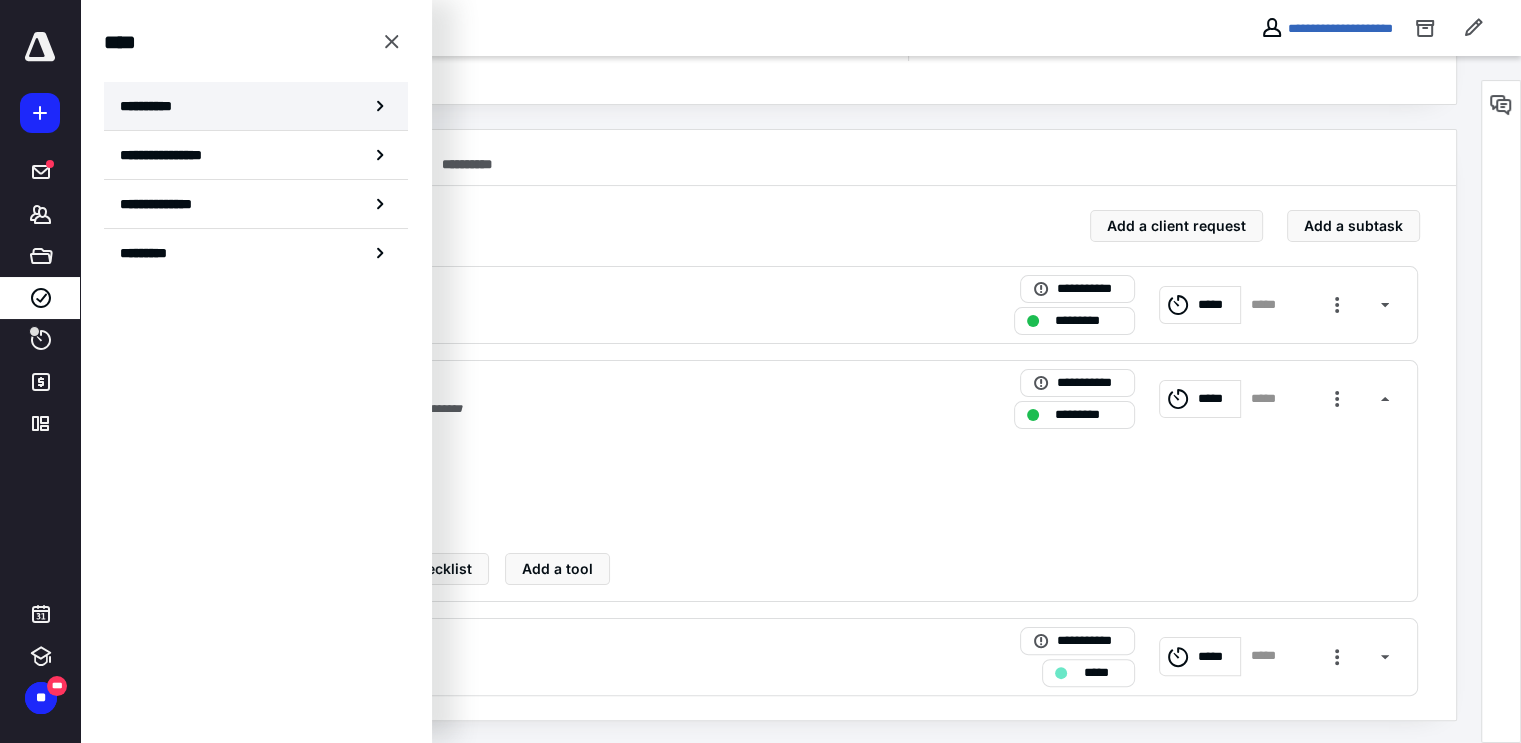 click on "**********" at bounding box center [256, 106] 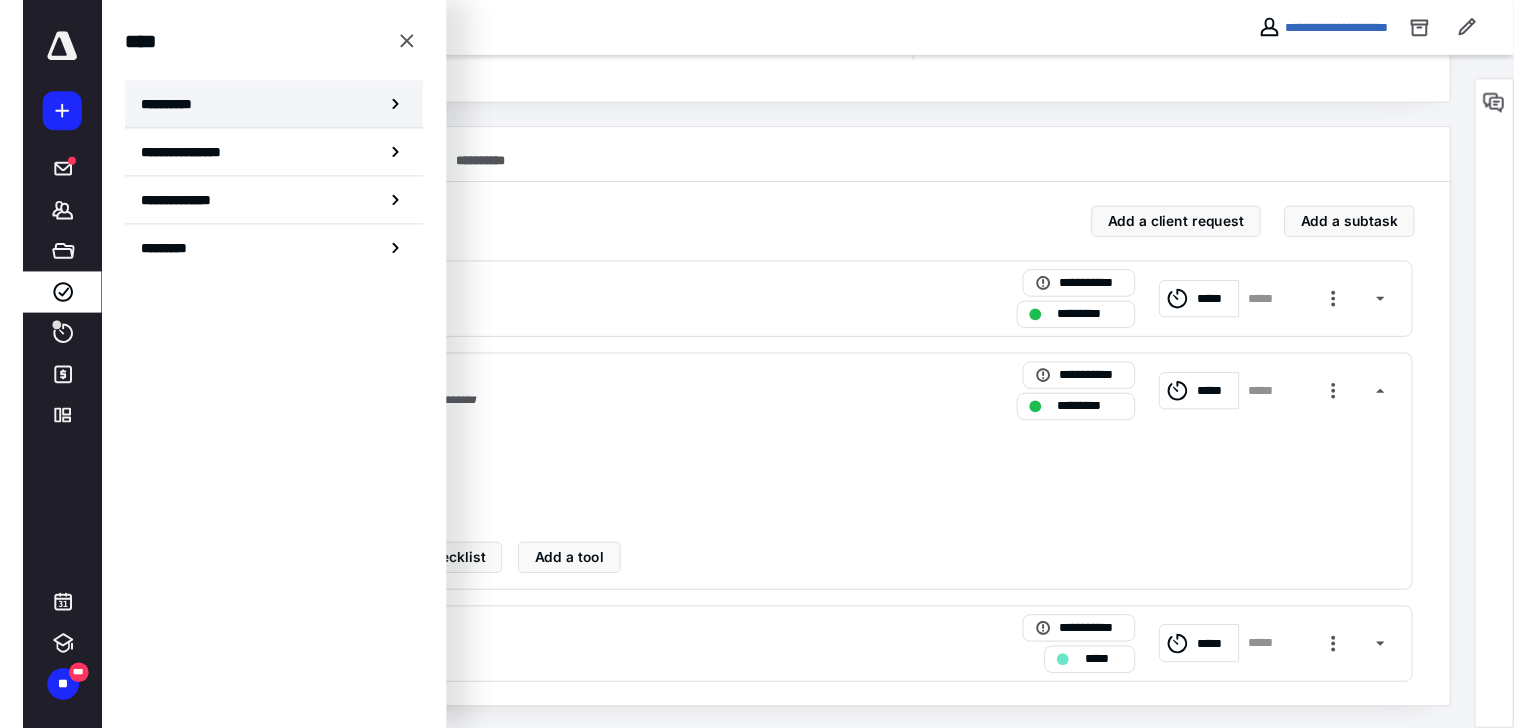 scroll, scrollTop: 0, scrollLeft: 0, axis: both 